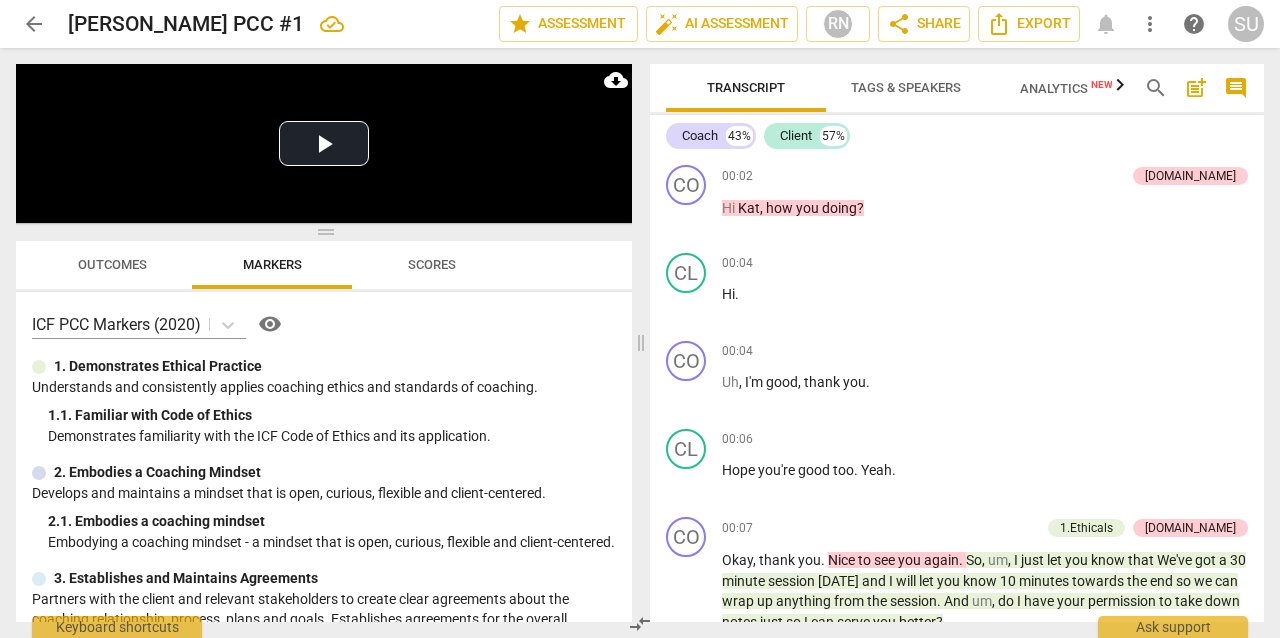 scroll, scrollTop: 0, scrollLeft: 0, axis: both 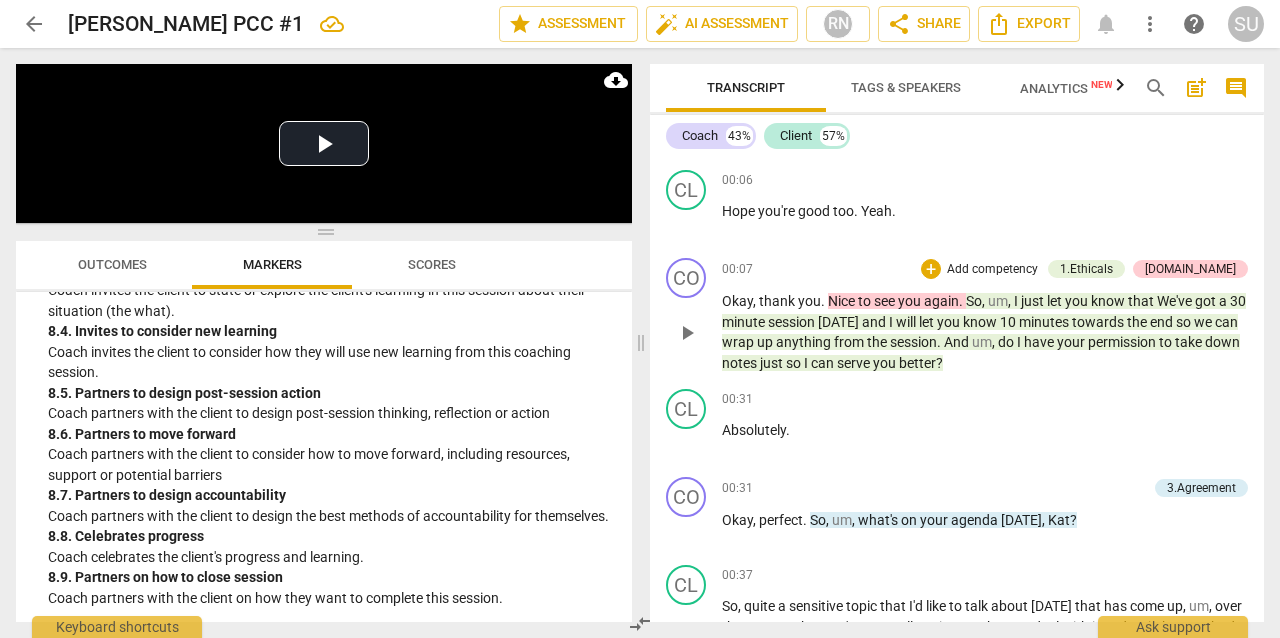 click on "Add competency" at bounding box center [992, 270] 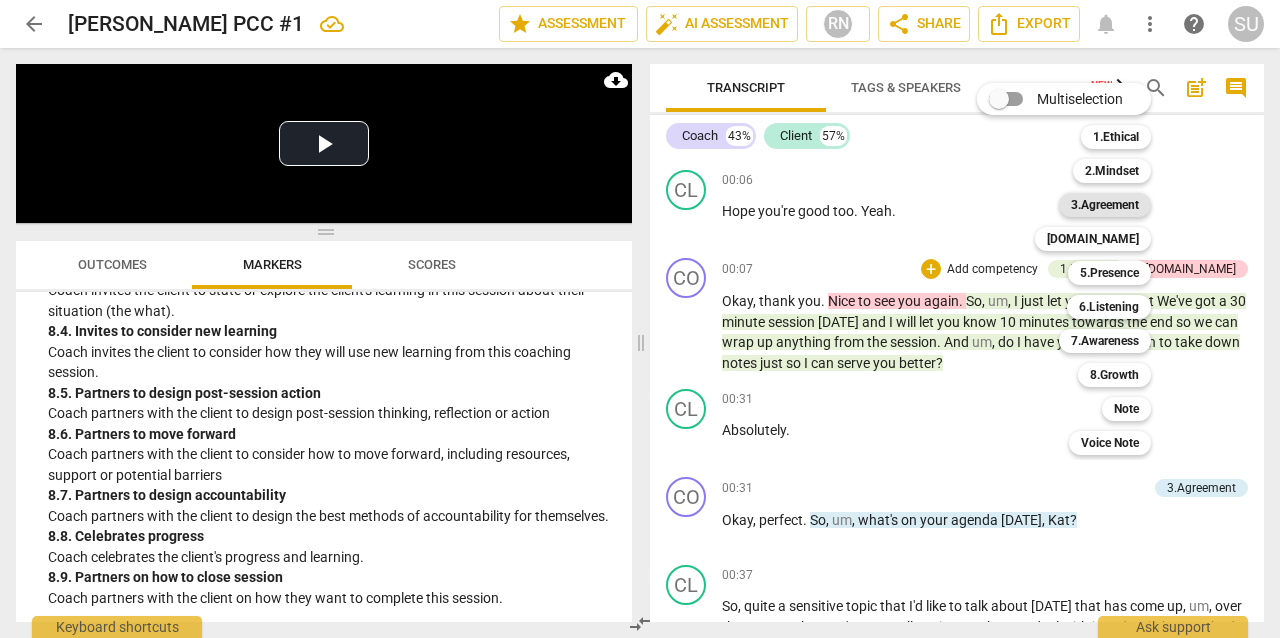 click on "3.Agreement" at bounding box center (1105, 205) 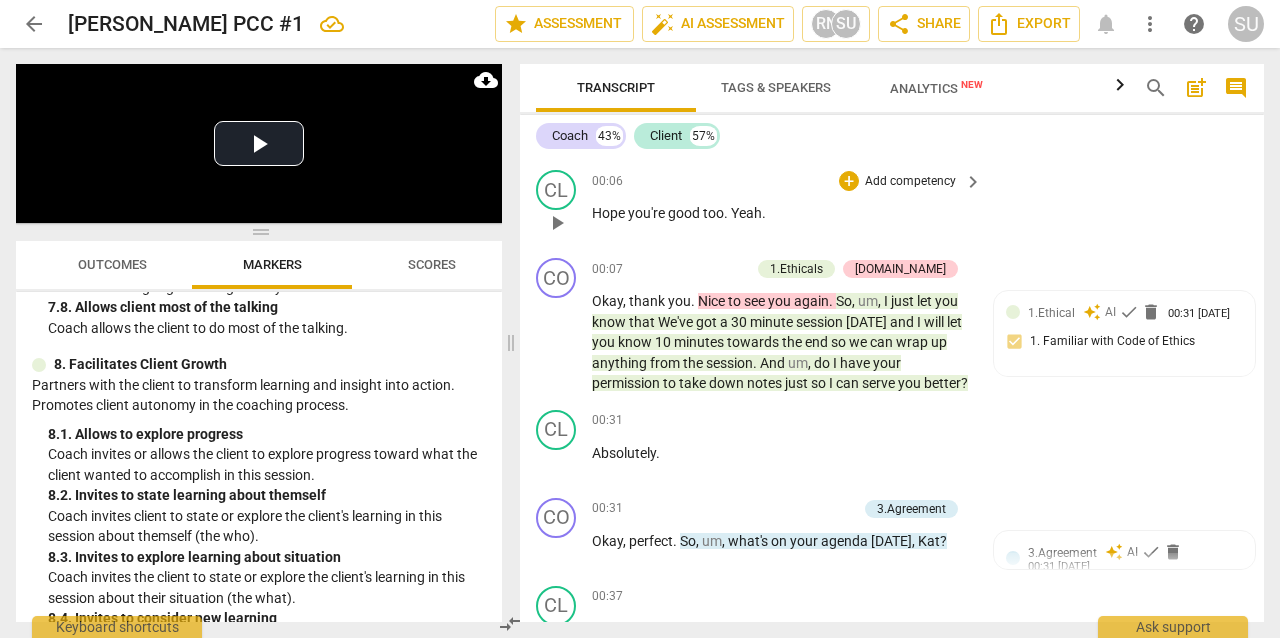 click on "CL play_arrow pause 00:06 + Add competency keyboard_arrow_right Hope   you're   good   too .   Yeah ." at bounding box center (892, 206) 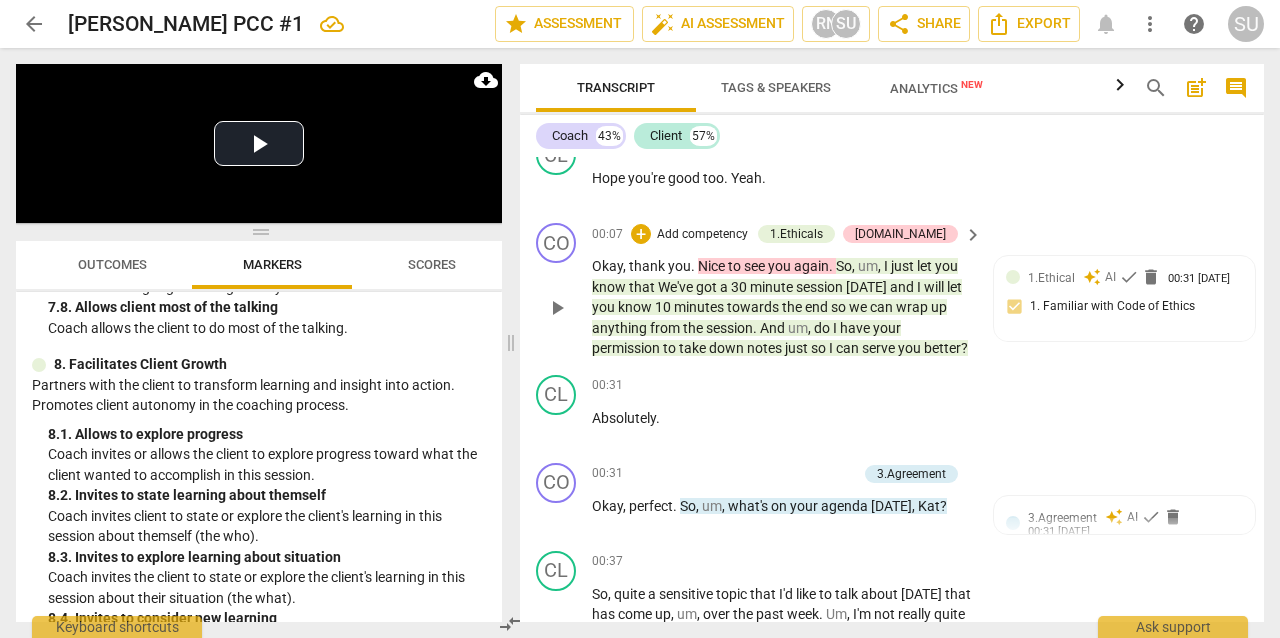 scroll, scrollTop: 291, scrollLeft: 0, axis: vertical 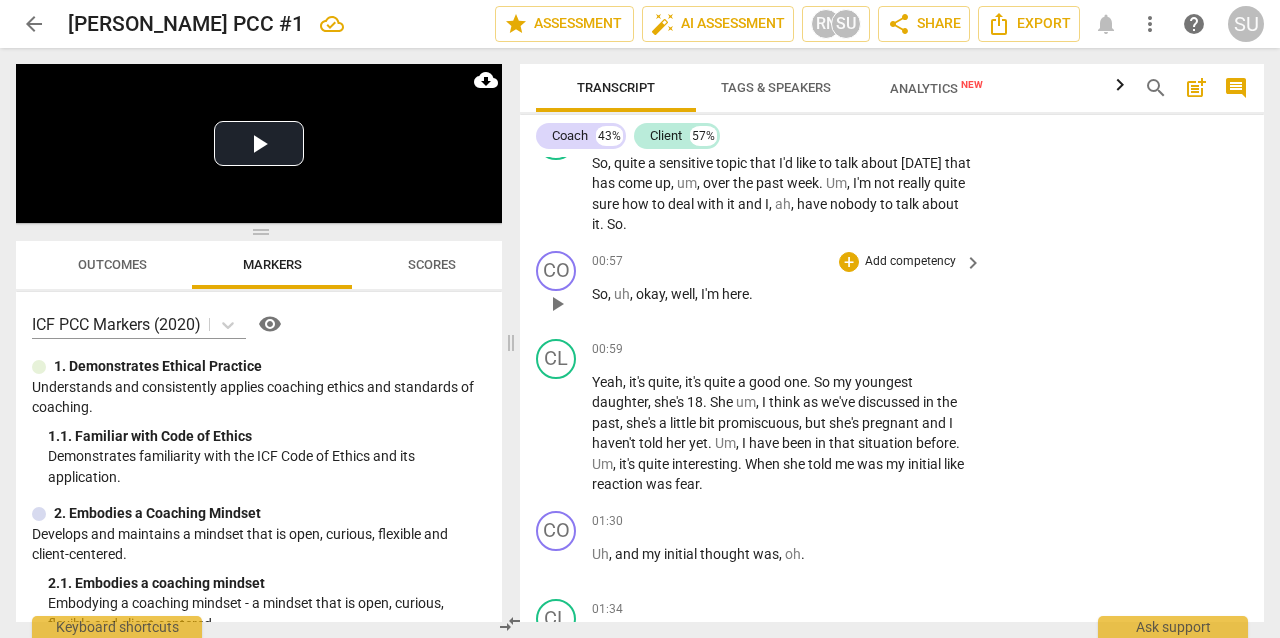 click on "Add competency" at bounding box center (910, 262) 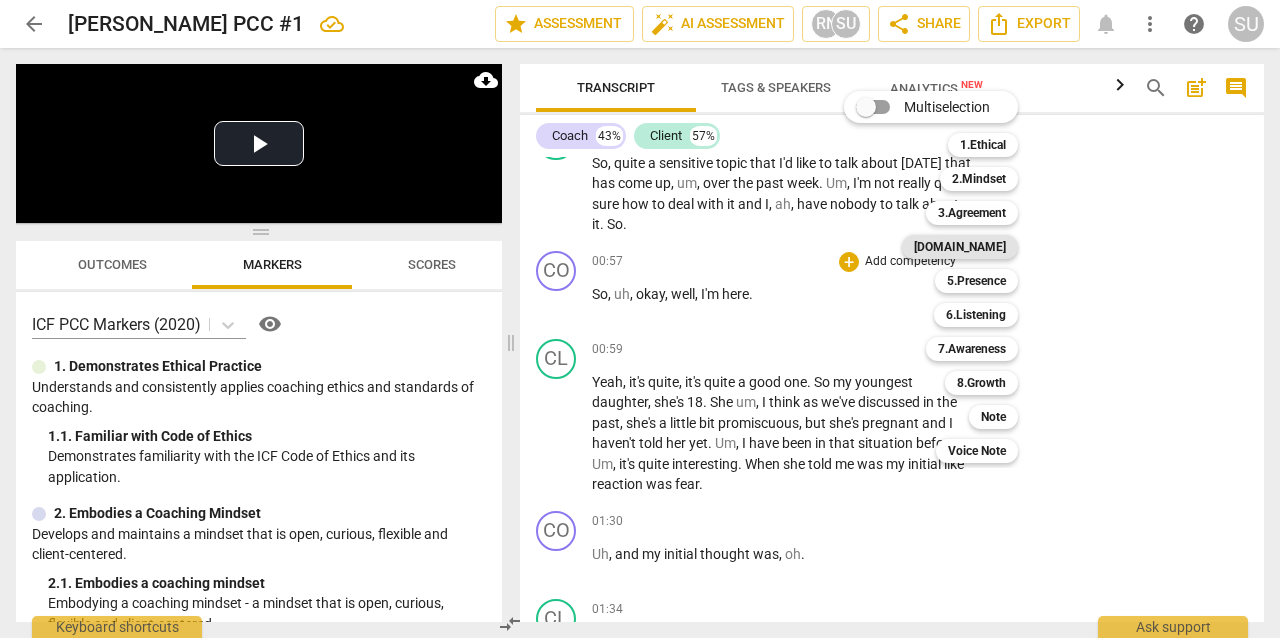 click on "[DOMAIN_NAME]" at bounding box center (960, 247) 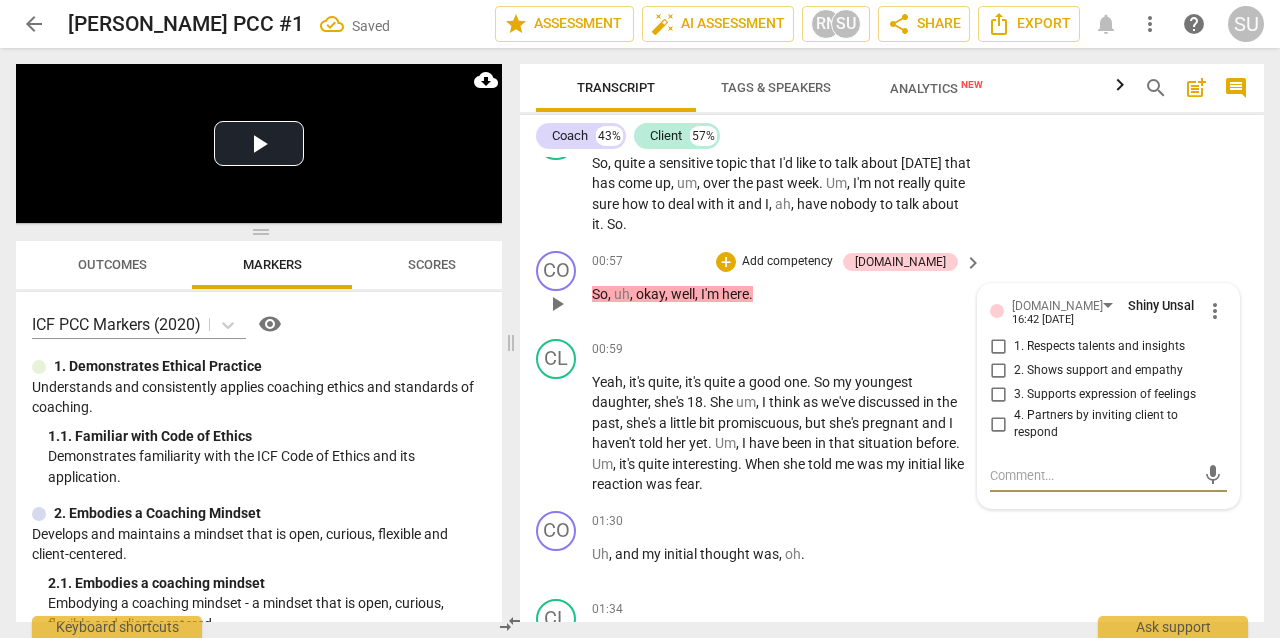 click on "2. Shows support and empathy" at bounding box center (998, 371) 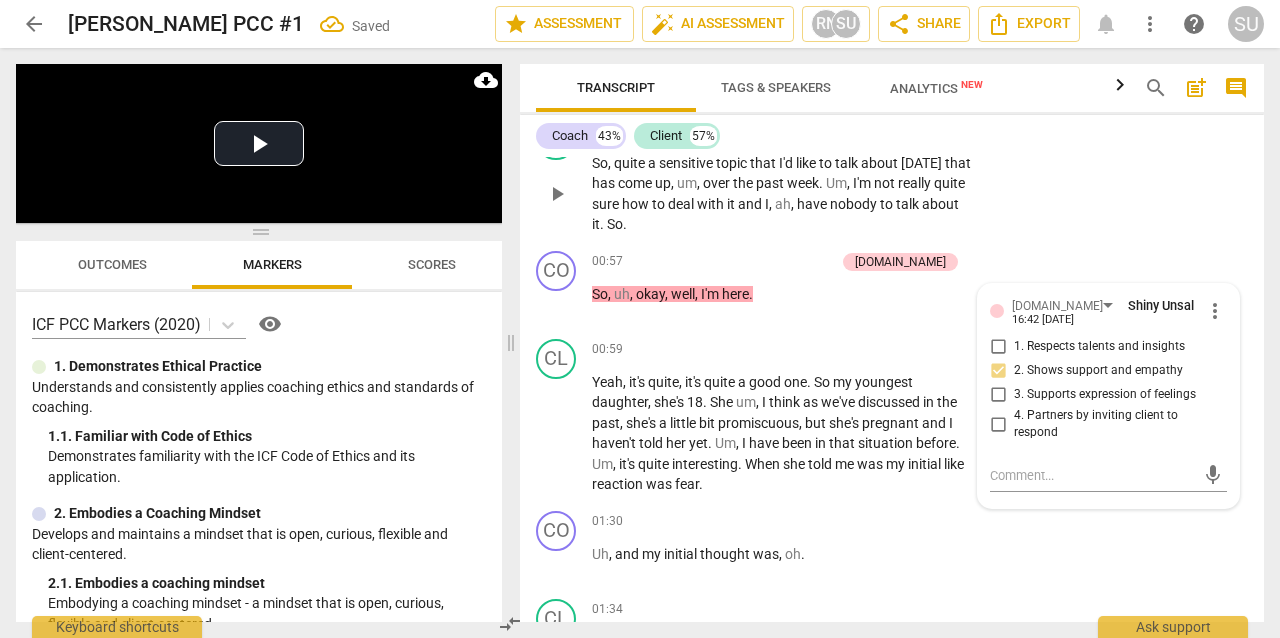 click on "CL play_arrow pause 00:37 + Add competency keyboard_arrow_right So ,   quite   a   sensitive   topic   that   I'd   like   to   talk   about   [DATE]   that   has   come   up ,   um ,   over   the   past   week .   Um ,   I'm   not   really   quite   sure   how   to   deal   with   it   and   I ,   ah ,   have   nobody   to   talk   about   it .   So ." at bounding box center (892, 177) 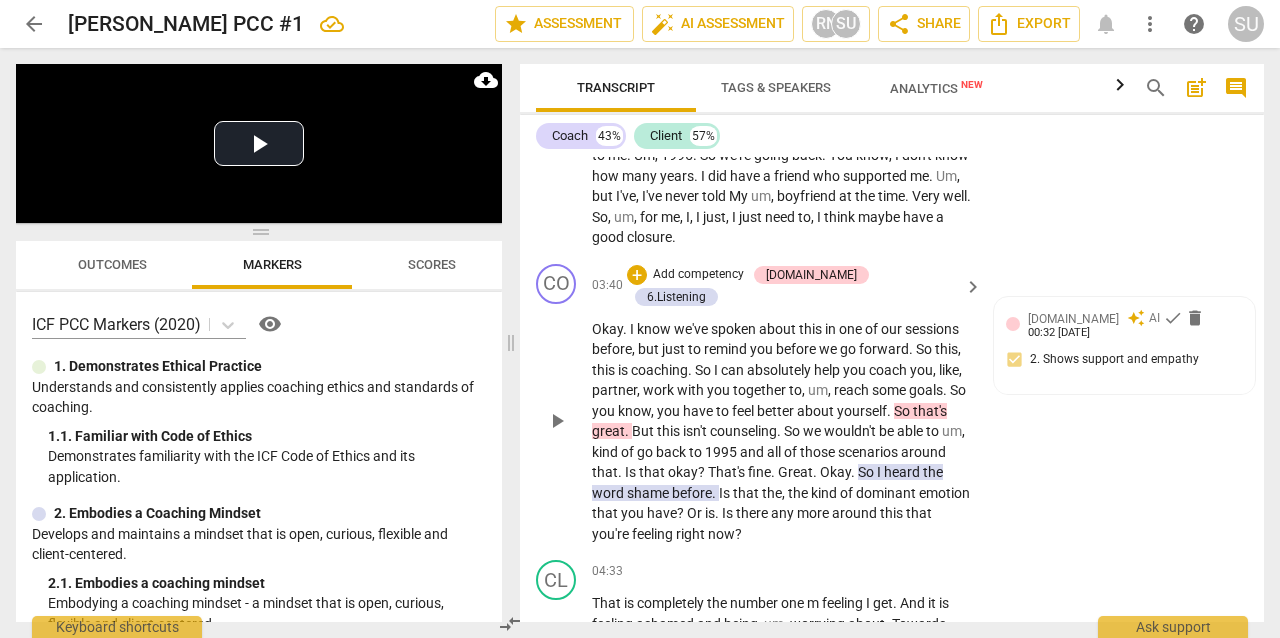 scroll, scrollTop: 1993, scrollLeft: 0, axis: vertical 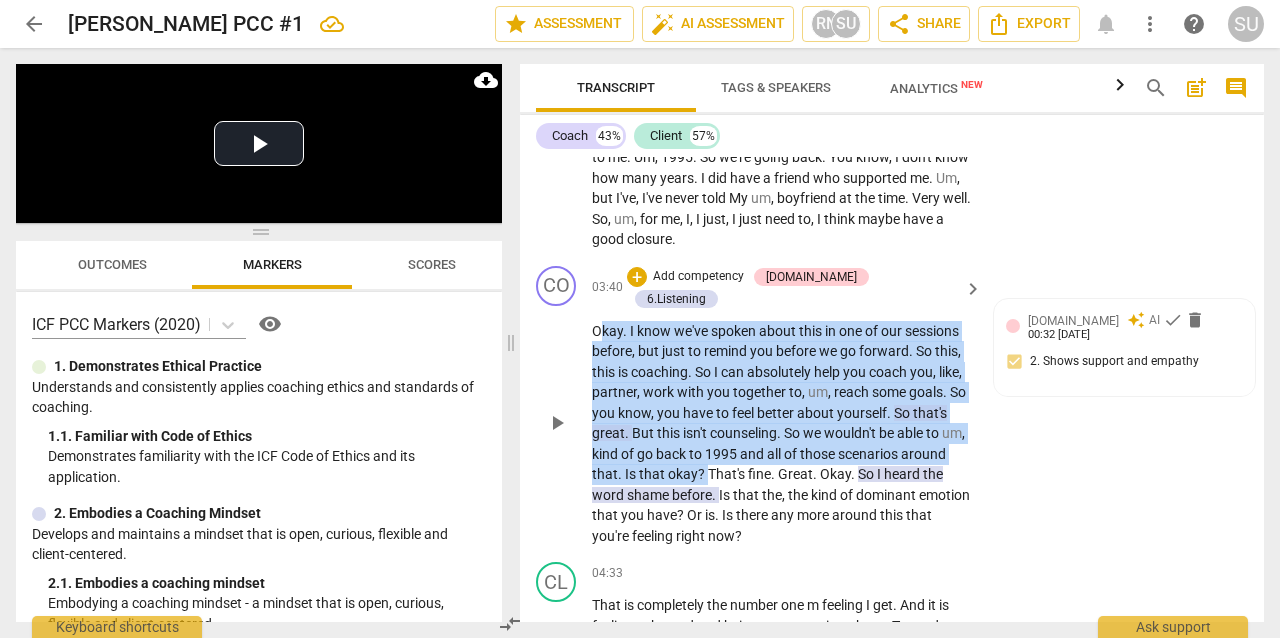 drag, startPoint x: 597, startPoint y: 289, endPoint x: 755, endPoint y: 426, distance: 209.12436 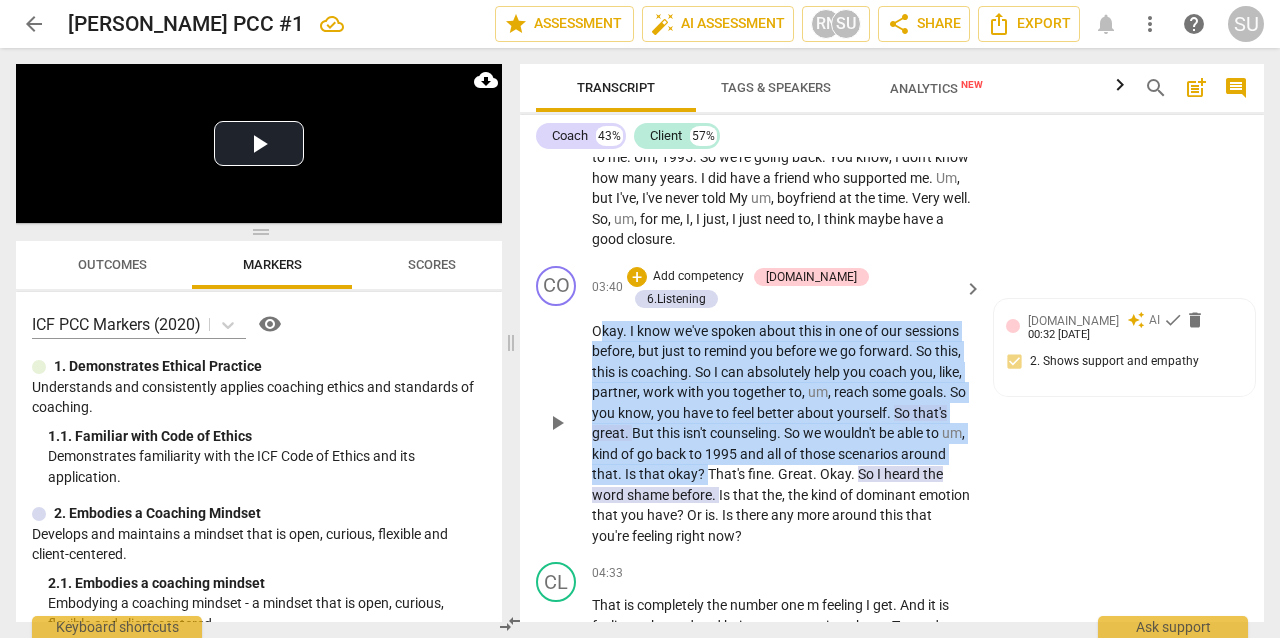 click on "Okay .   I   know   we've   spoken   about   this   in   one   of   our   sessions   before ,   but   just   to   remind   you   before   we   go   forward .   So   this ,   this   is   coaching .   So   I   can   absolutely   help   you   coach   you ,   like ,   partner ,   work   with   you   together   to ,   um ,   reach   some   goals .   So   you   know ,   you   have   to   feel   better   about   yourself .   So   that's   great .   But   this   isn't   counseling .   So   we   wouldn't   be   able   to   um ,   kind   of   go   back   to   1995   and   all   of   those   scenarios   around   that .   Is   that   okay ?   That's   fine .   Great .   Okay .   So   I   heard   the   word   shame   before .   Is   that   the ,   the   kind   of   dominant   emotion   that   you   have ?   Or   is .   Is   there   any   more   around   this   that   you're   feeling   right   now ?" at bounding box center (782, 434) 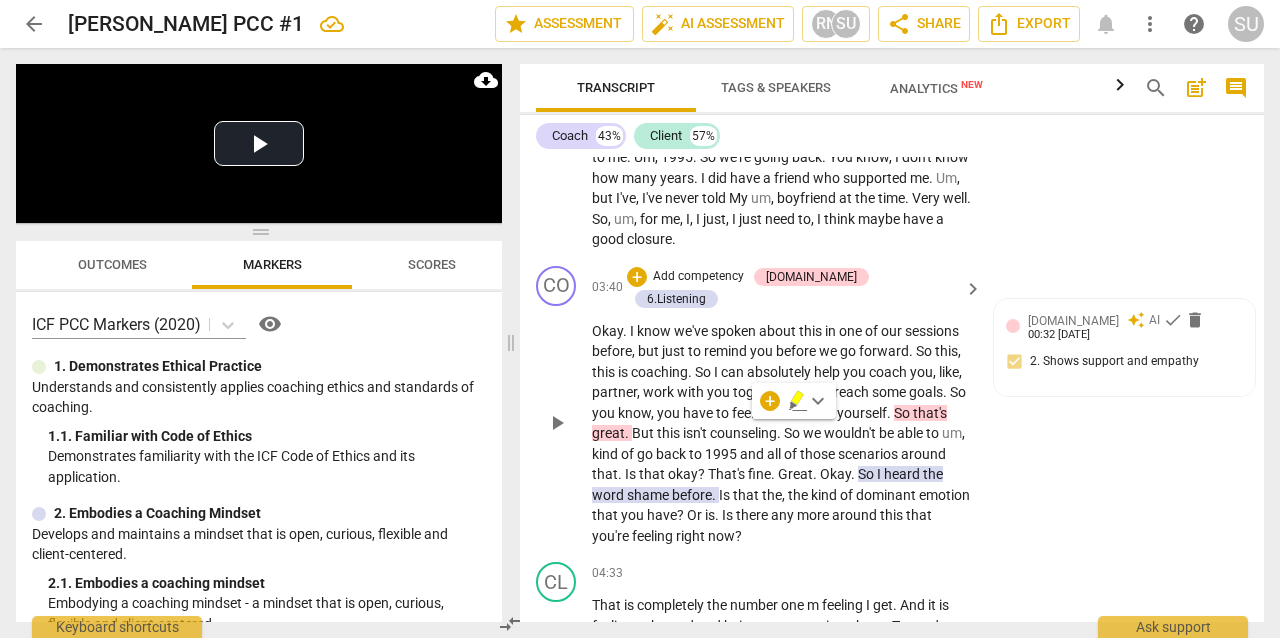 click on "Add competency" at bounding box center [698, 277] 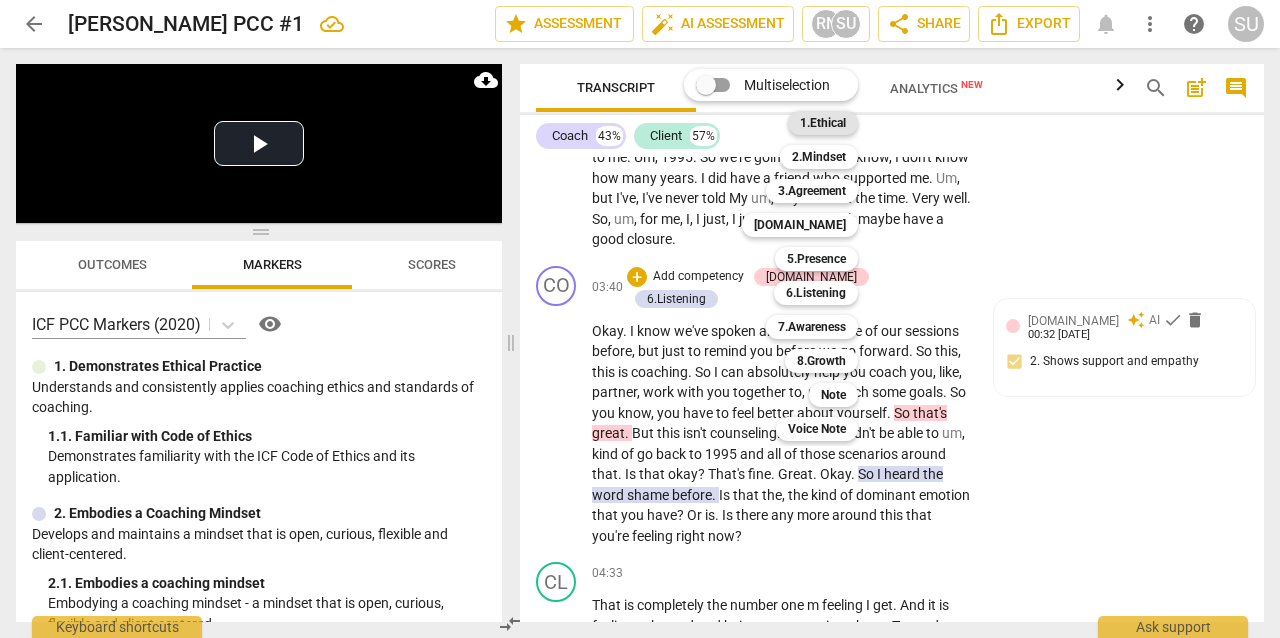 click on "1.Ethical" at bounding box center [823, 123] 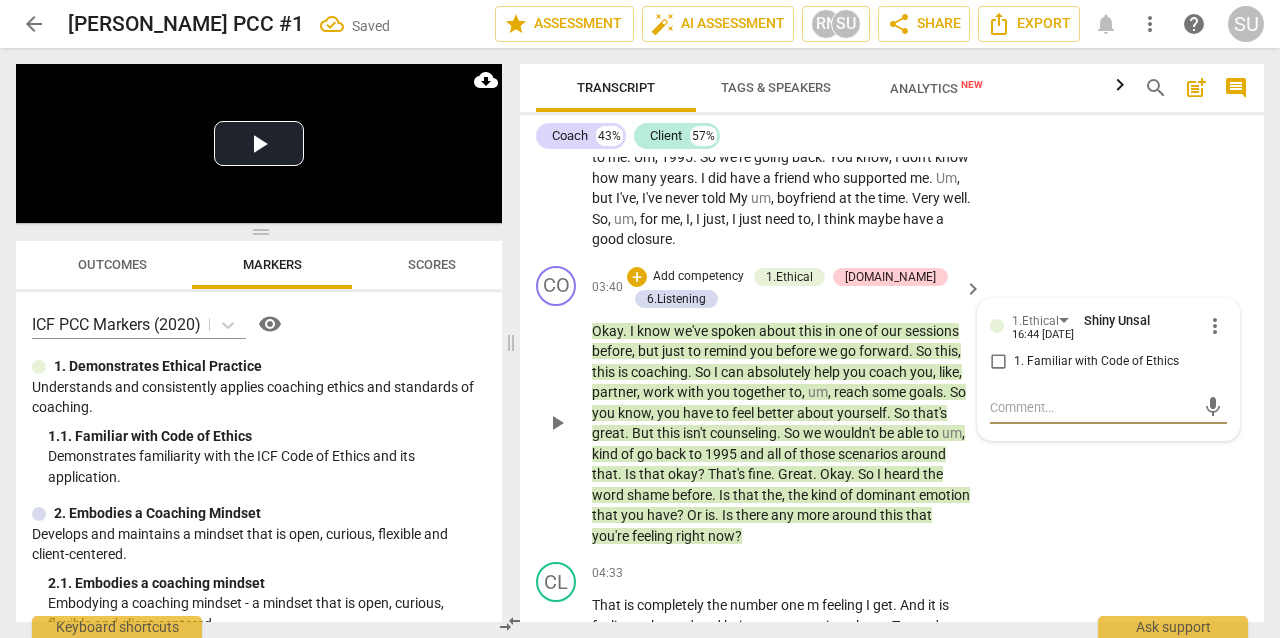 click on "1. Familiar with Code of Ethics" at bounding box center [998, 362] 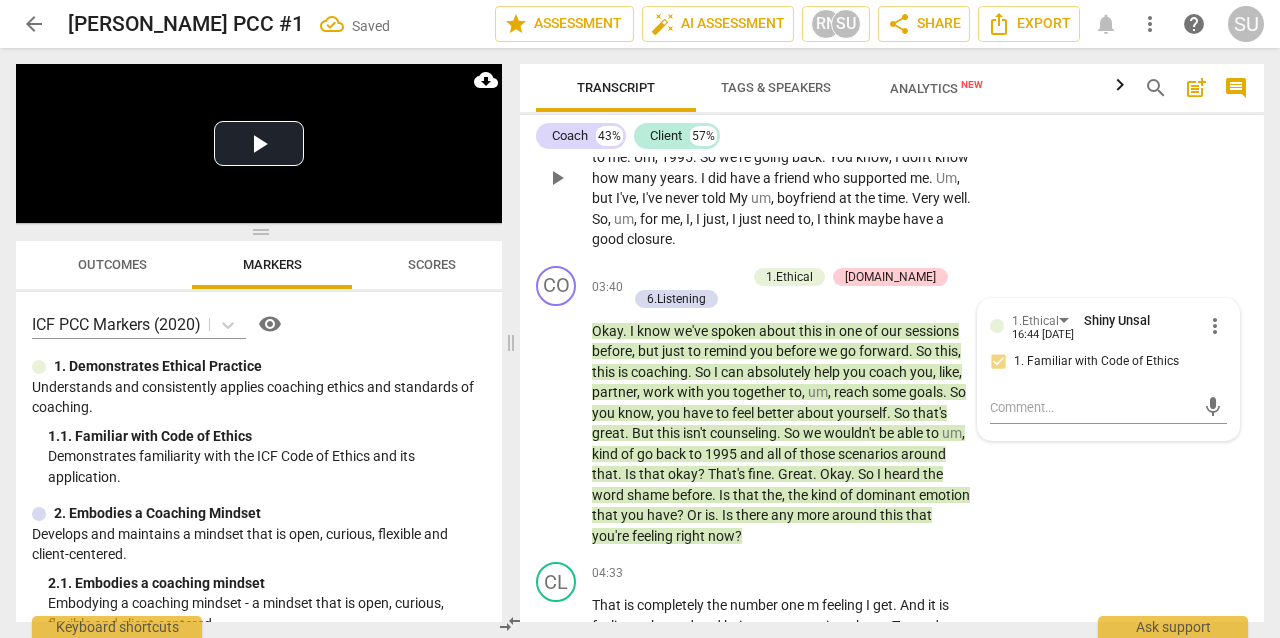 click on "CL play_arrow pause 02:51 + Add competency keyboard_arrow_right Just   to   maybe   myself ,   it's   something   that   I've   pushed   down   for   a   very ,   very   long   time .   So   this   is   something   that   happened   to   me .   Um ,   1995 .   So   we're   going   back .   You   know ,   I   don't   know   how   many   years .   I   did   have   a   friend   who   supported   me .   Um ,   but   I've ,   I've   never   told   My   um ,   boyfriend   at   the   time .   Very   well .   So ,   um ,   for   me ,   I ,   I   just ,   I   just   need   to ,   I   think   maybe   have   a   good   closure ." at bounding box center [892, 161] 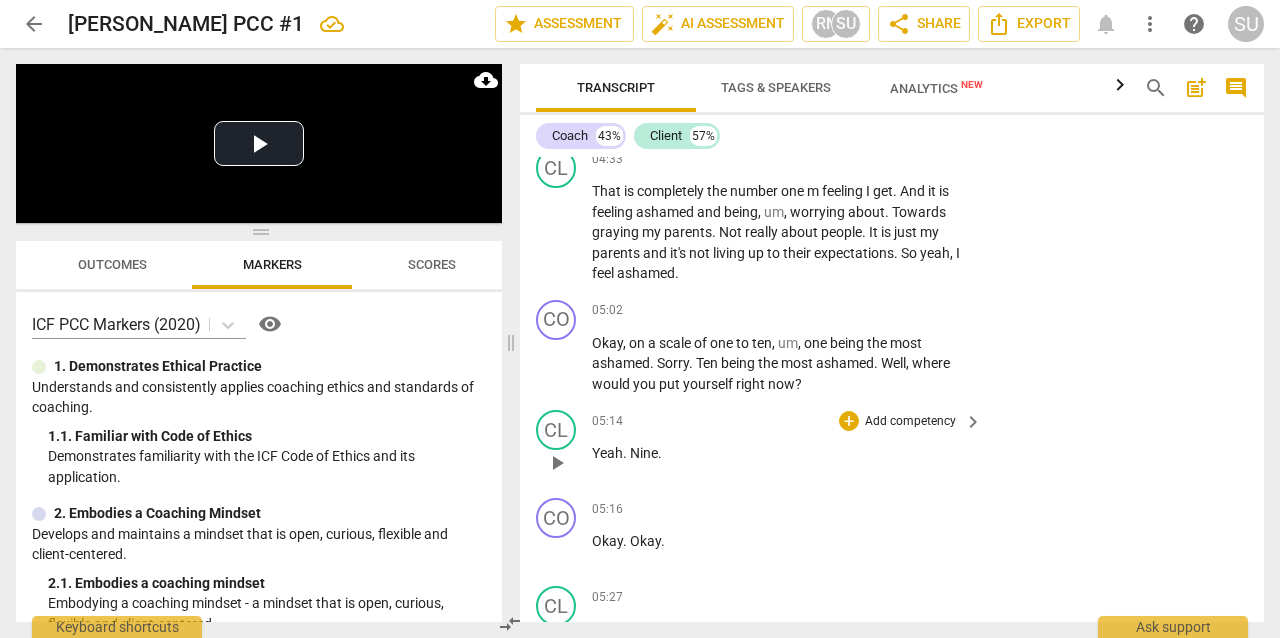 scroll, scrollTop: 2432, scrollLeft: 0, axis: vertical 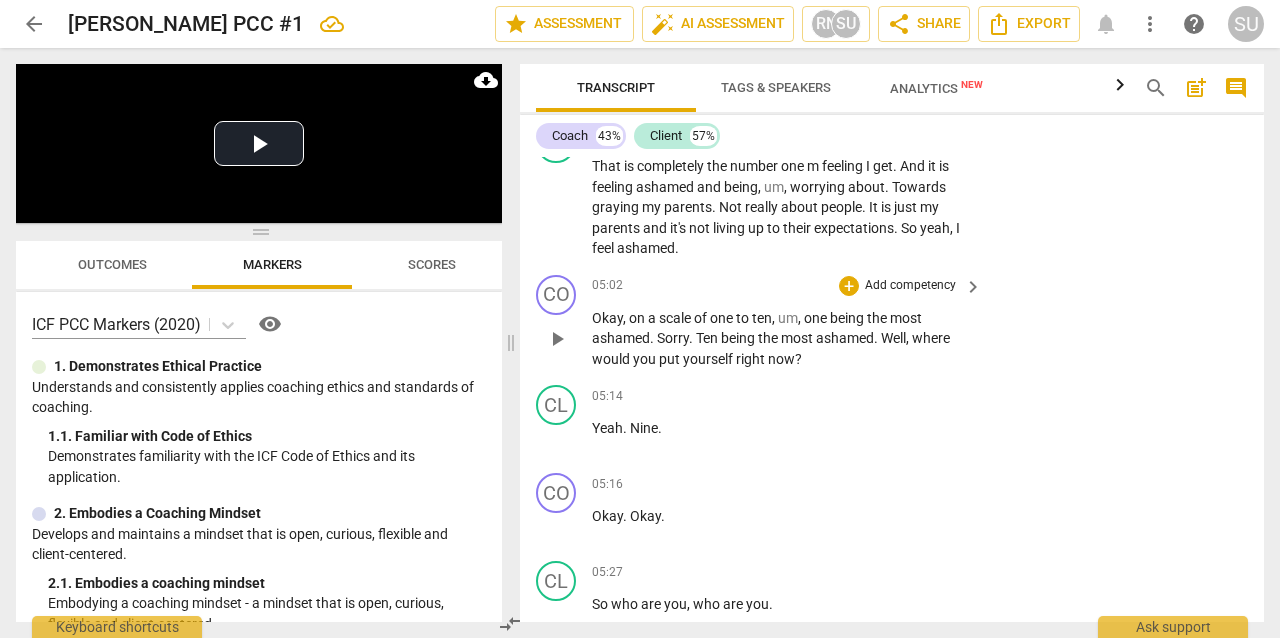 click on "Add competency" at bounding box center (910, 286) 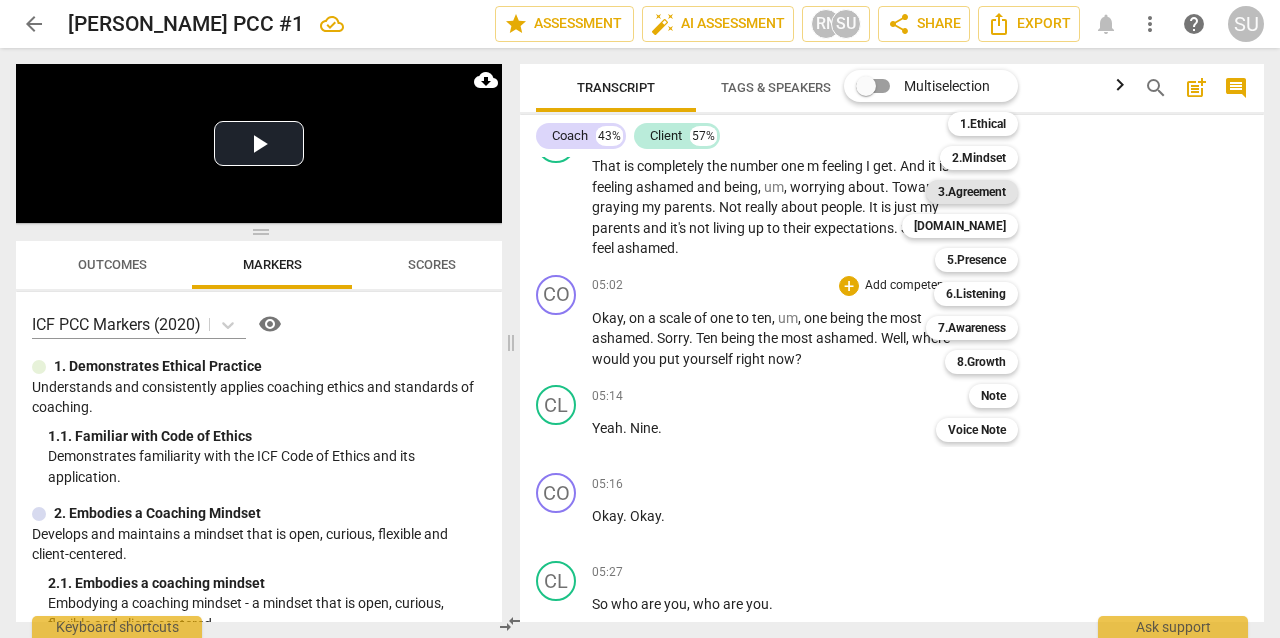 click on "3.Agreement" at bounding box center [972, 192] 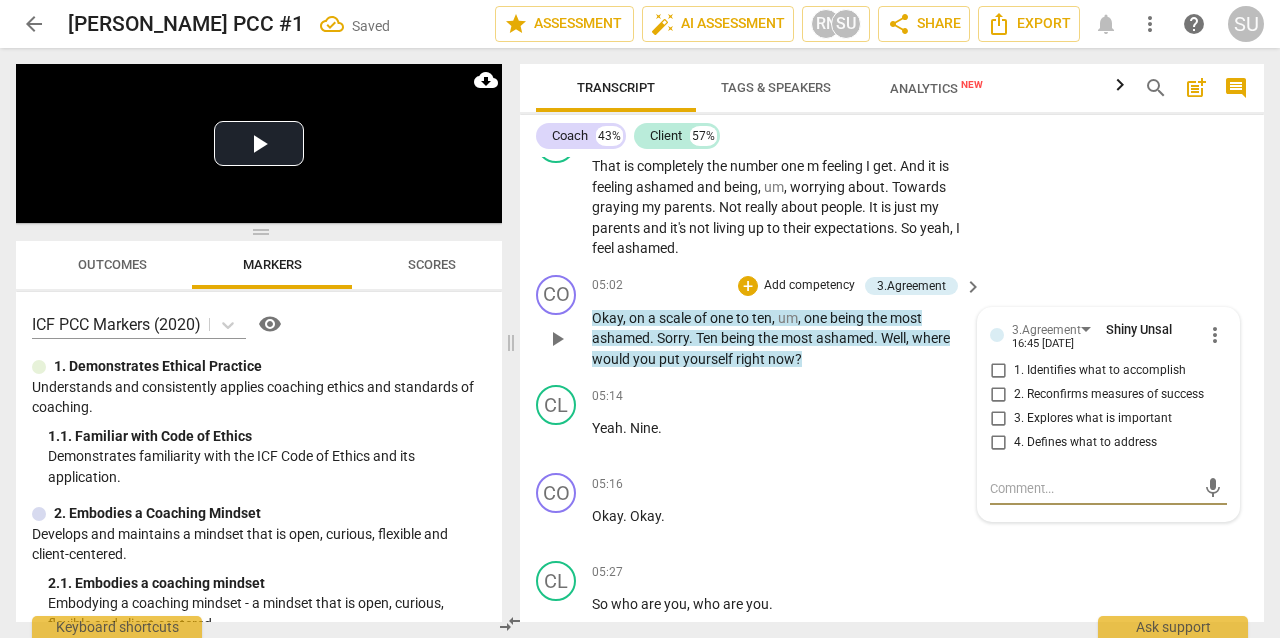 click on "2. Reconfirms measures of success" at bounding box center [998, 395] 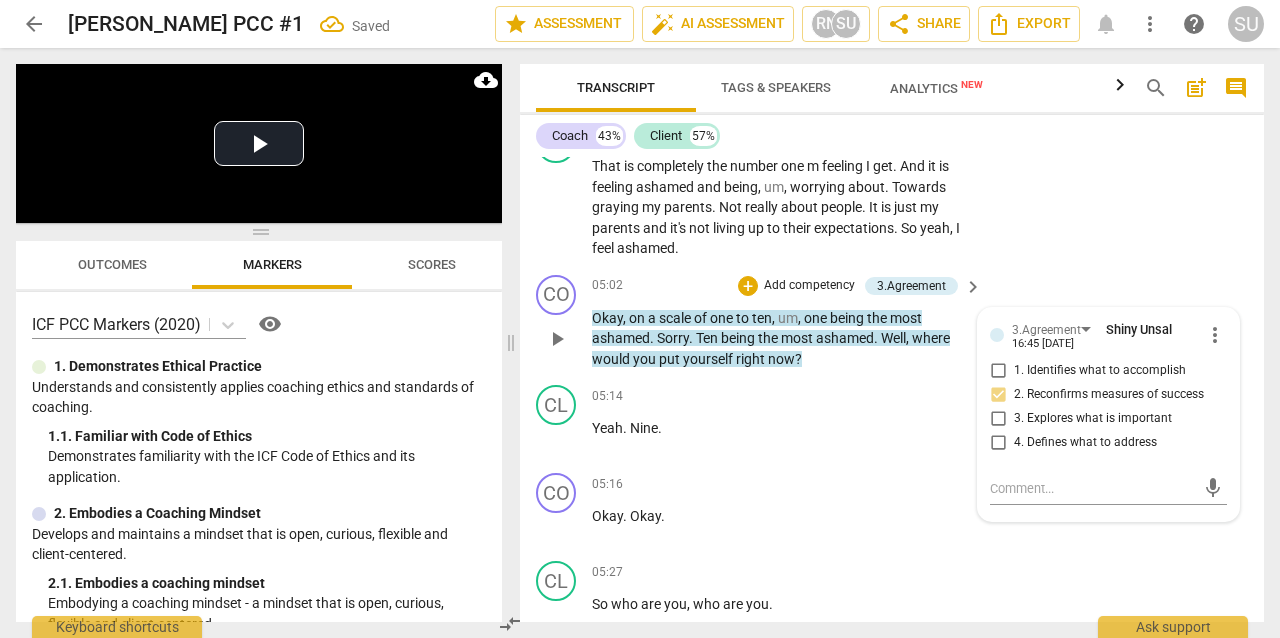 click on "2. Reconfirms measures of success" at bounding box center (998, 395) 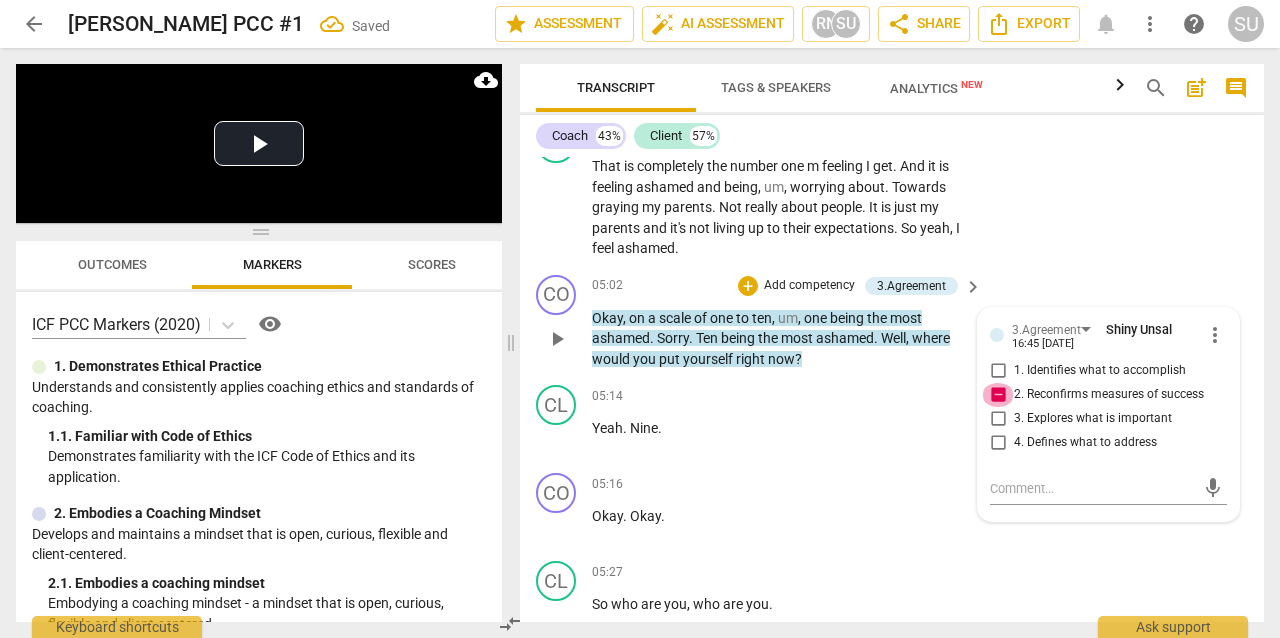 click on "2. Reconfirms measures of success" at bounding box center [998, 395] 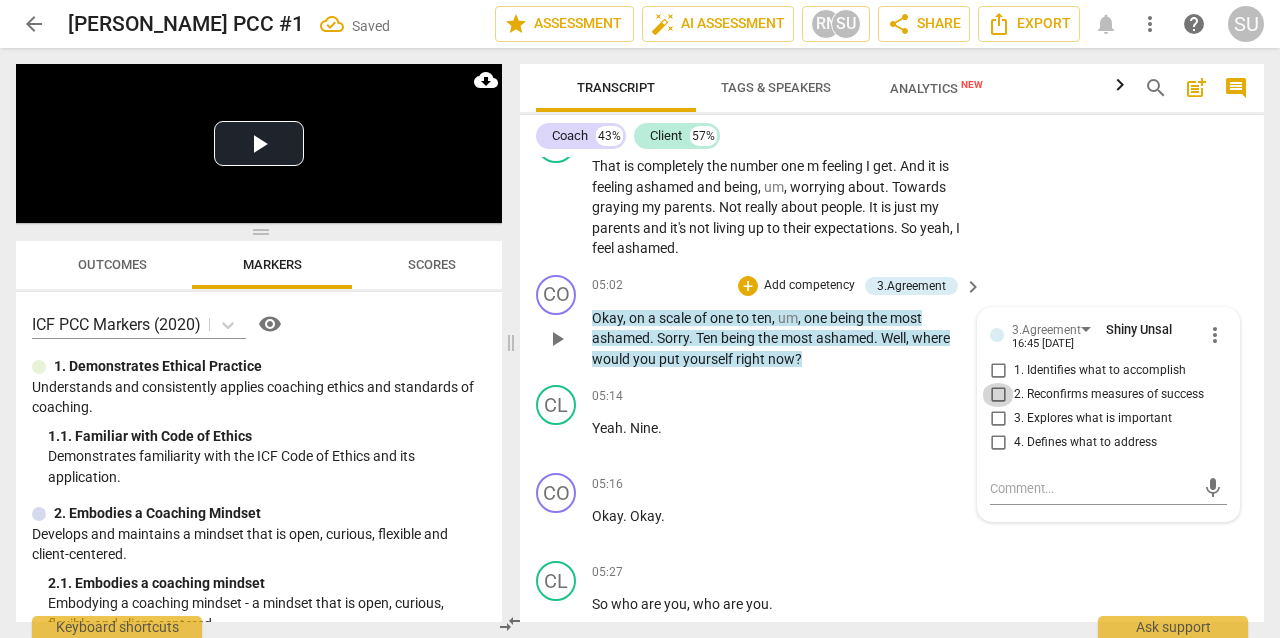 click on "2. Reconfirms measures of success" at bounding box center (998, 395) 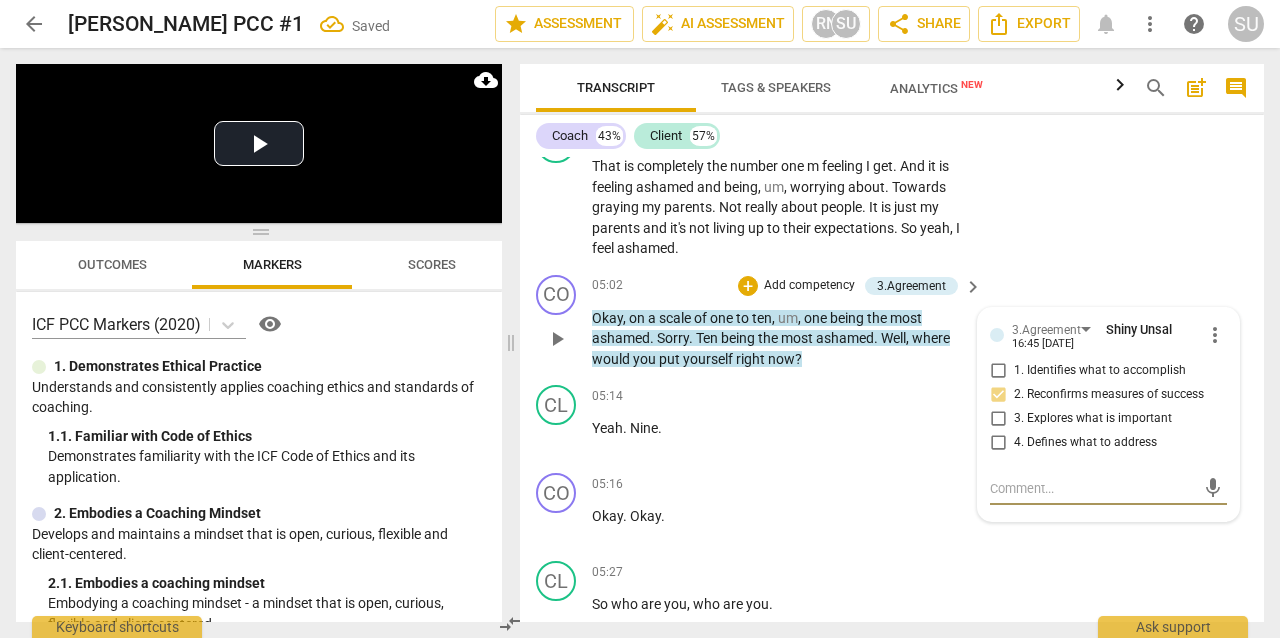click at bounding box center [1092, 488] 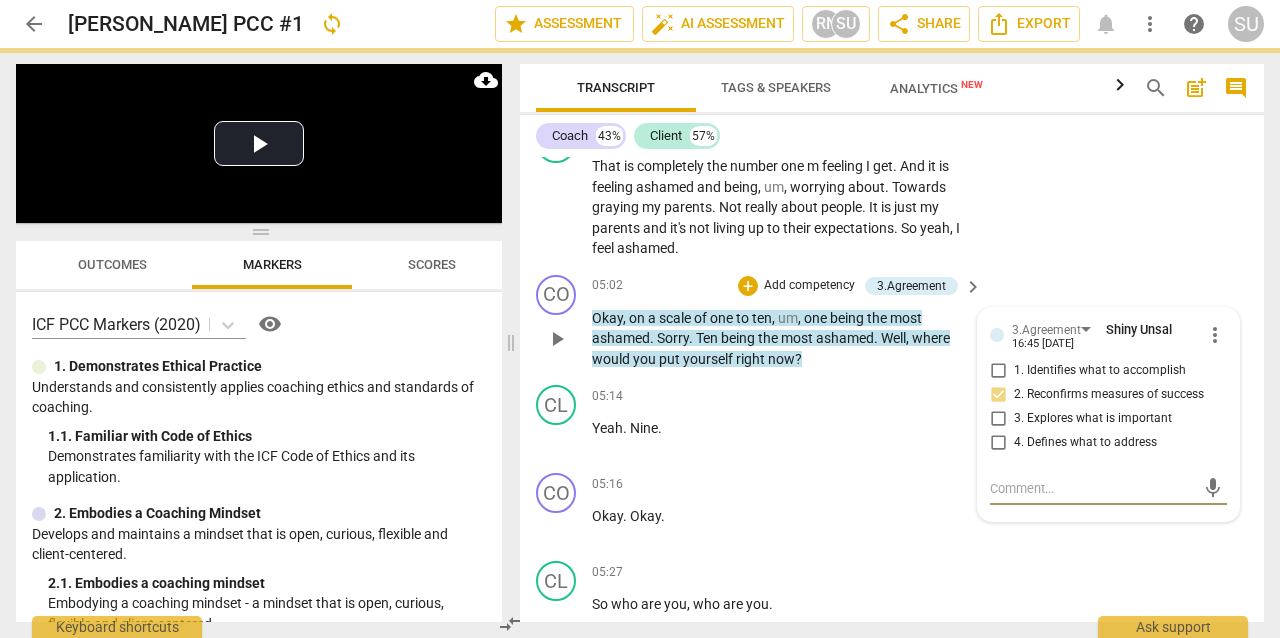type on "L" 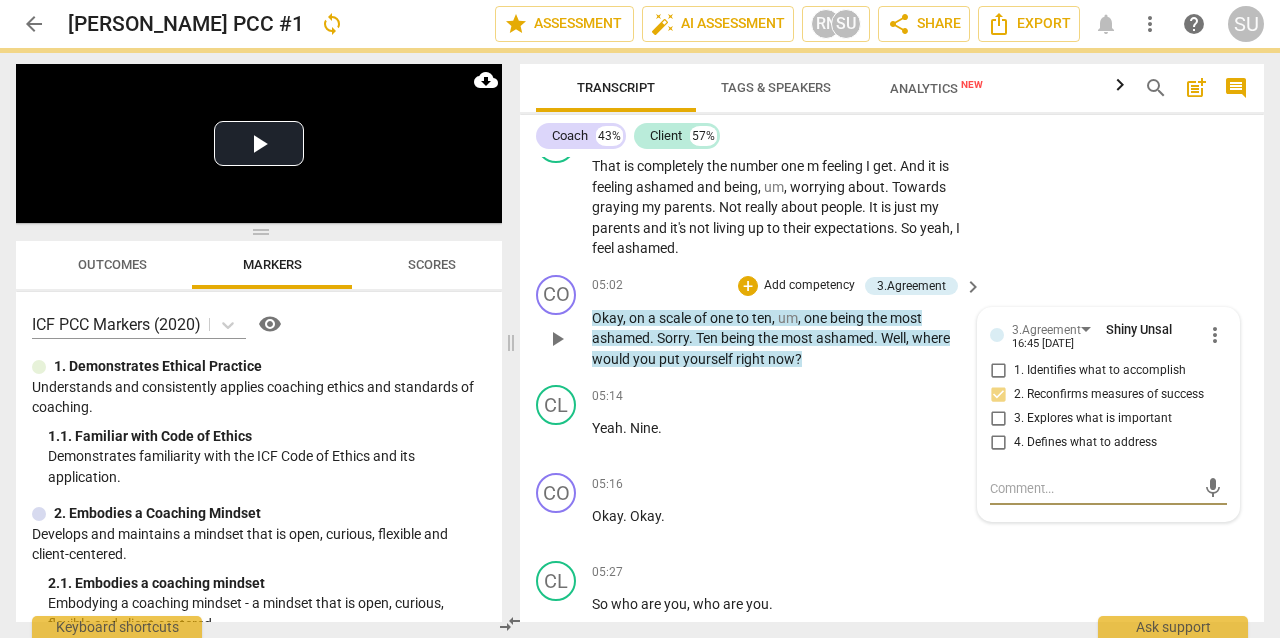 type on "L" 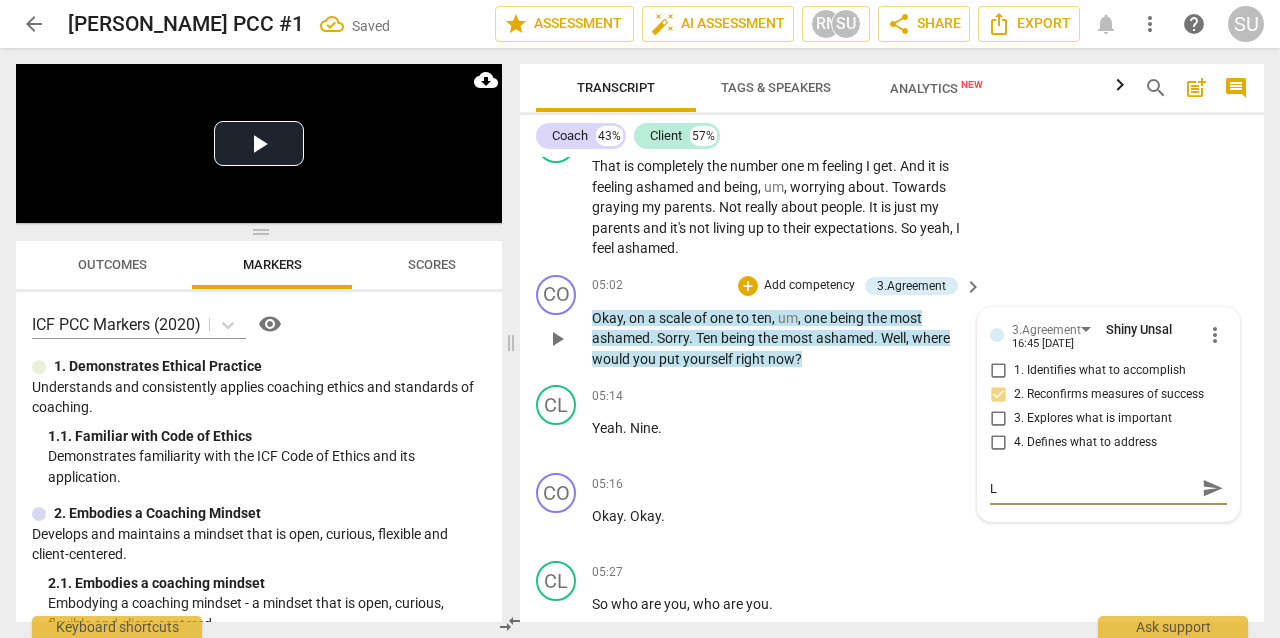 type on "Li" 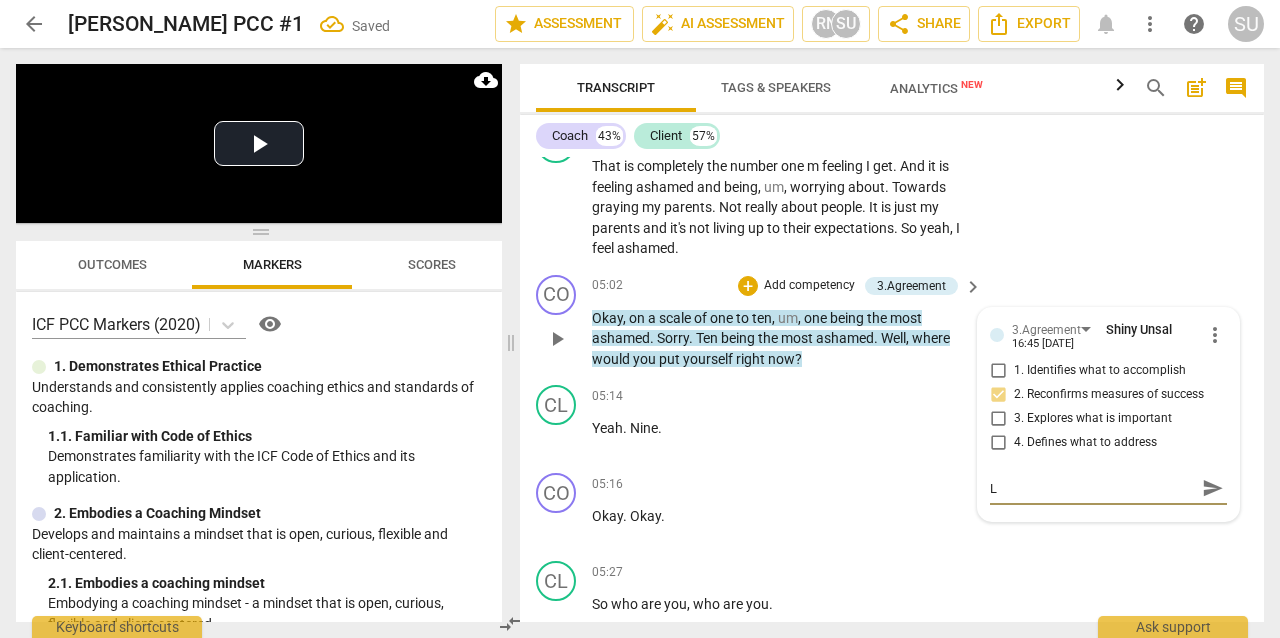 type on "Li" 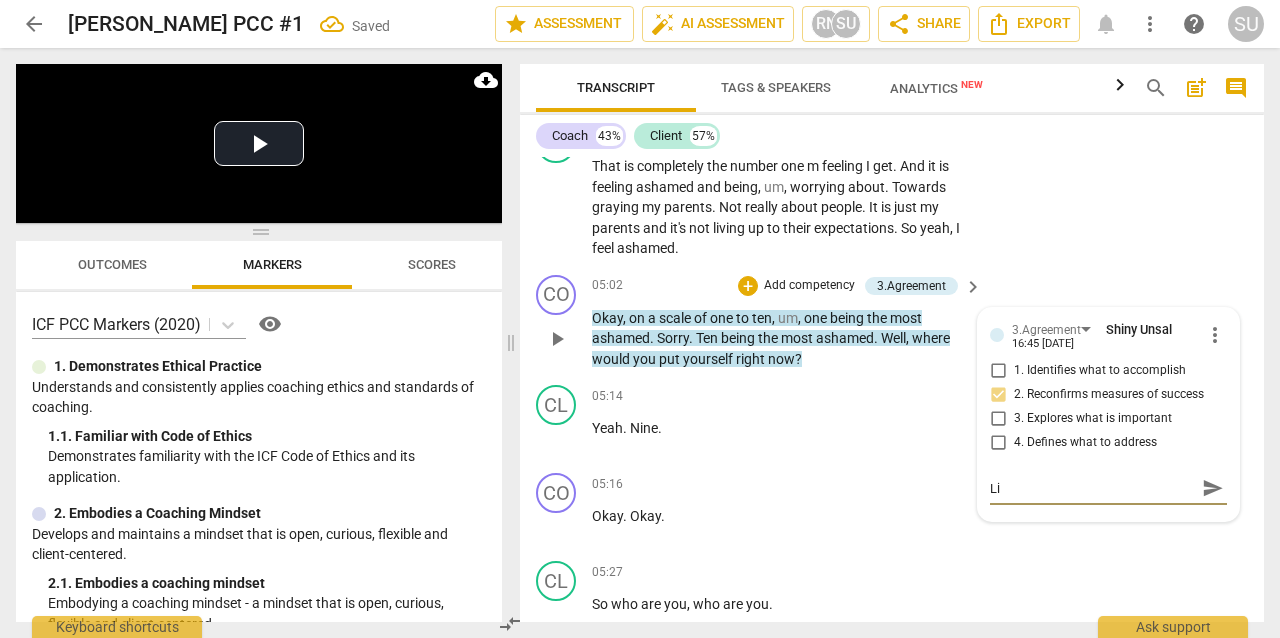 type on "Lik" 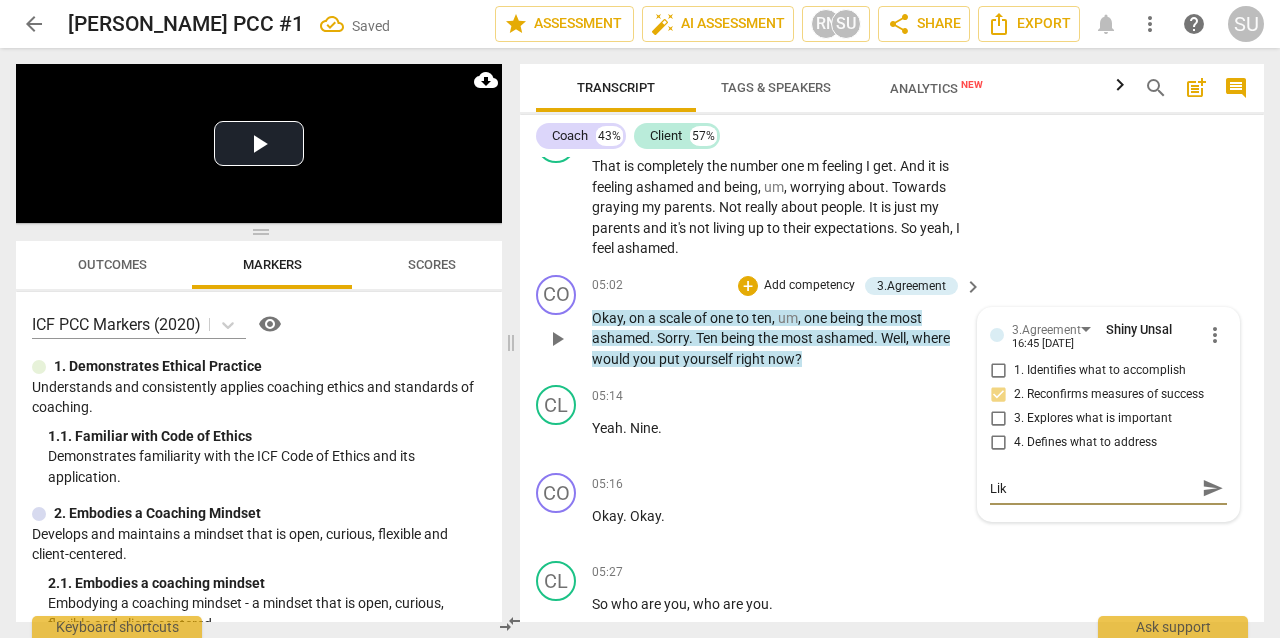 type on "Like" 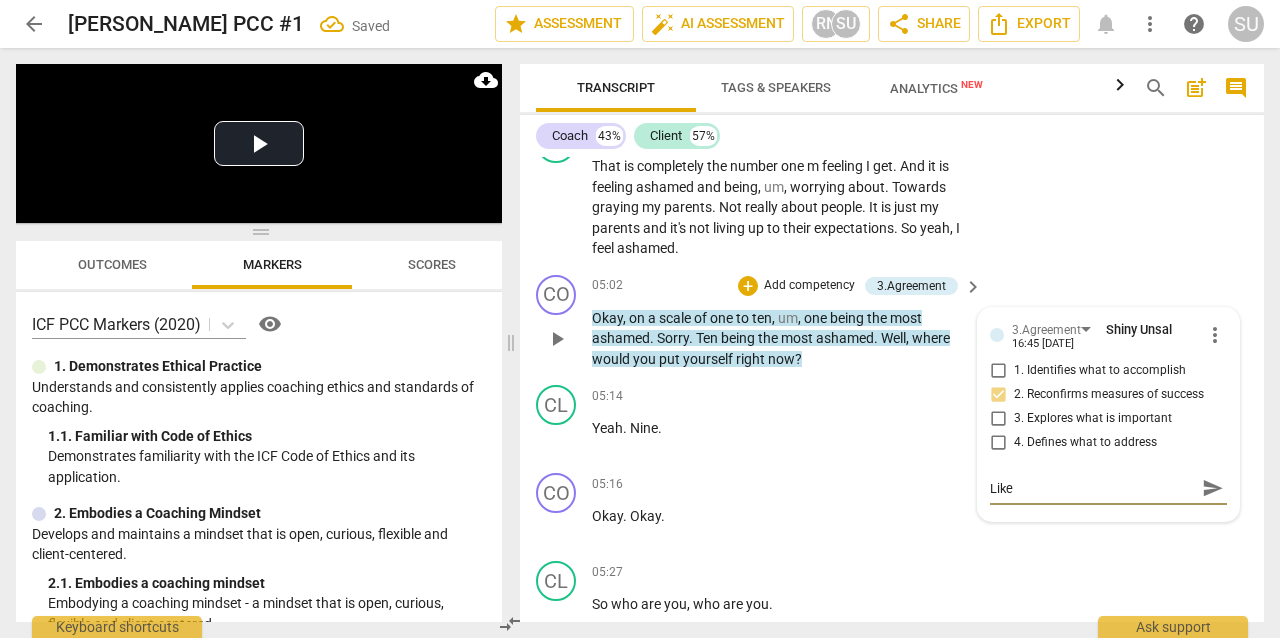 type on "Like" 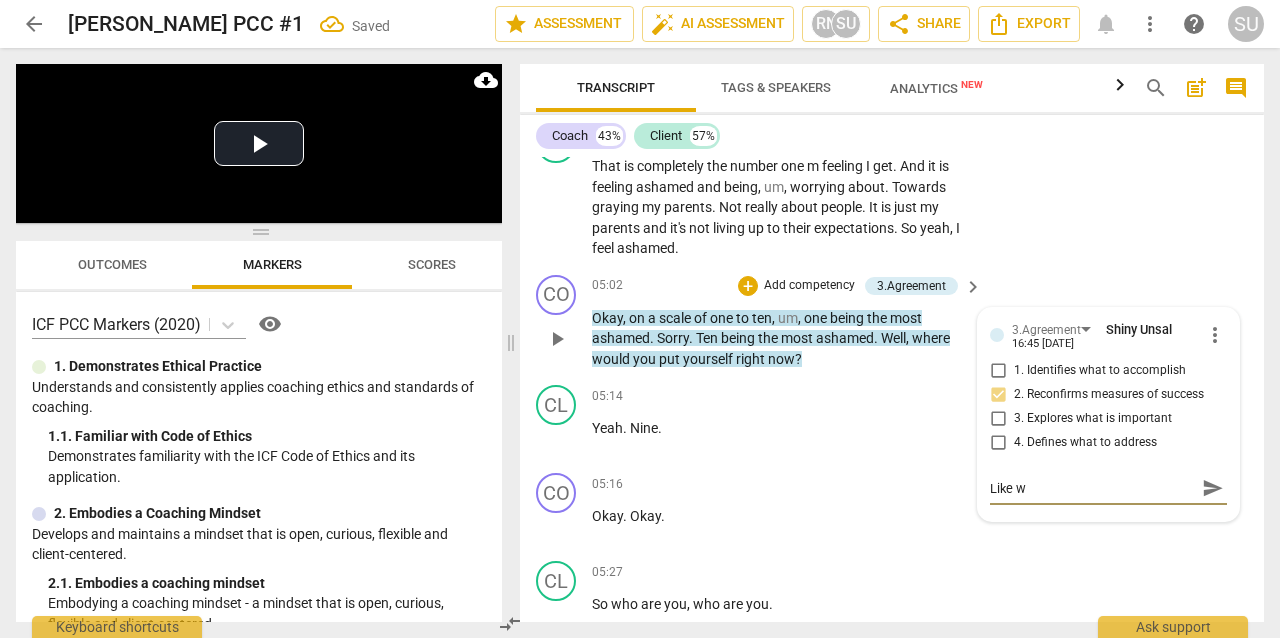 type on "Like we" 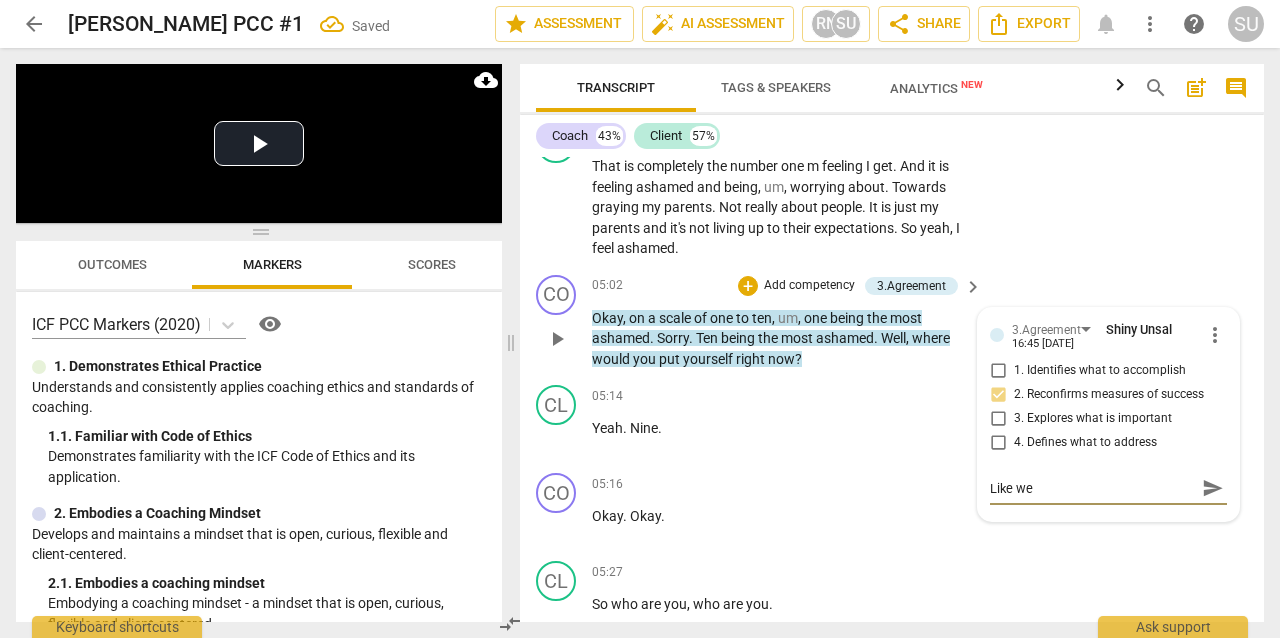 type on "Like we" 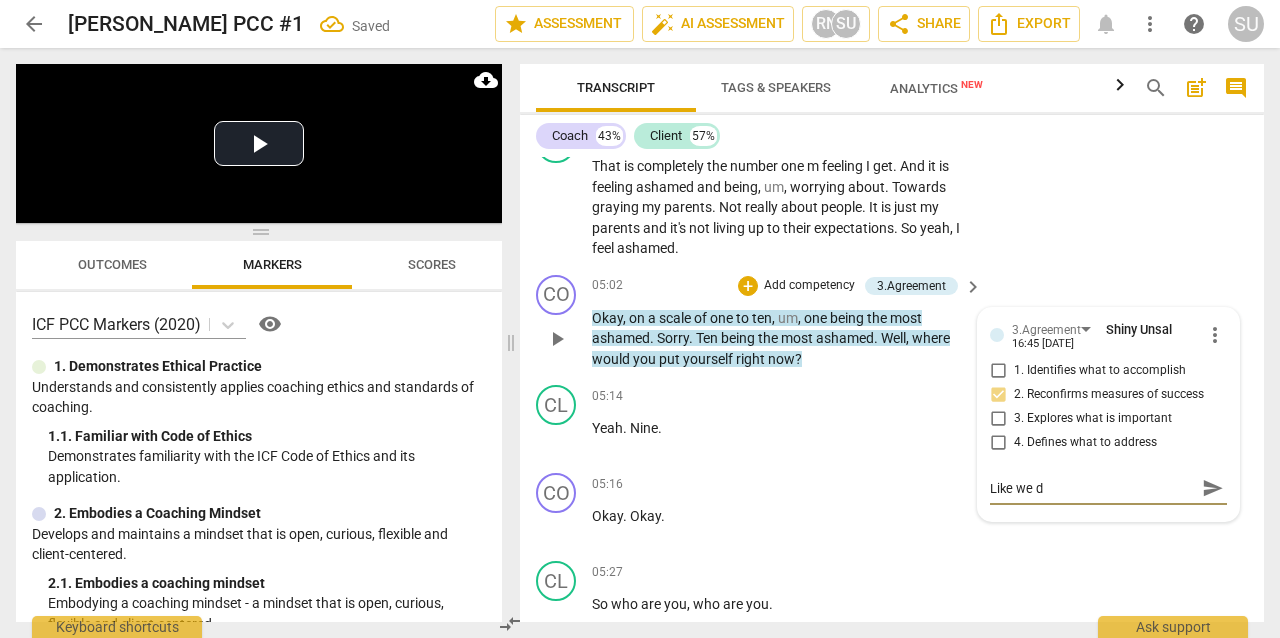 type on "Like we di" 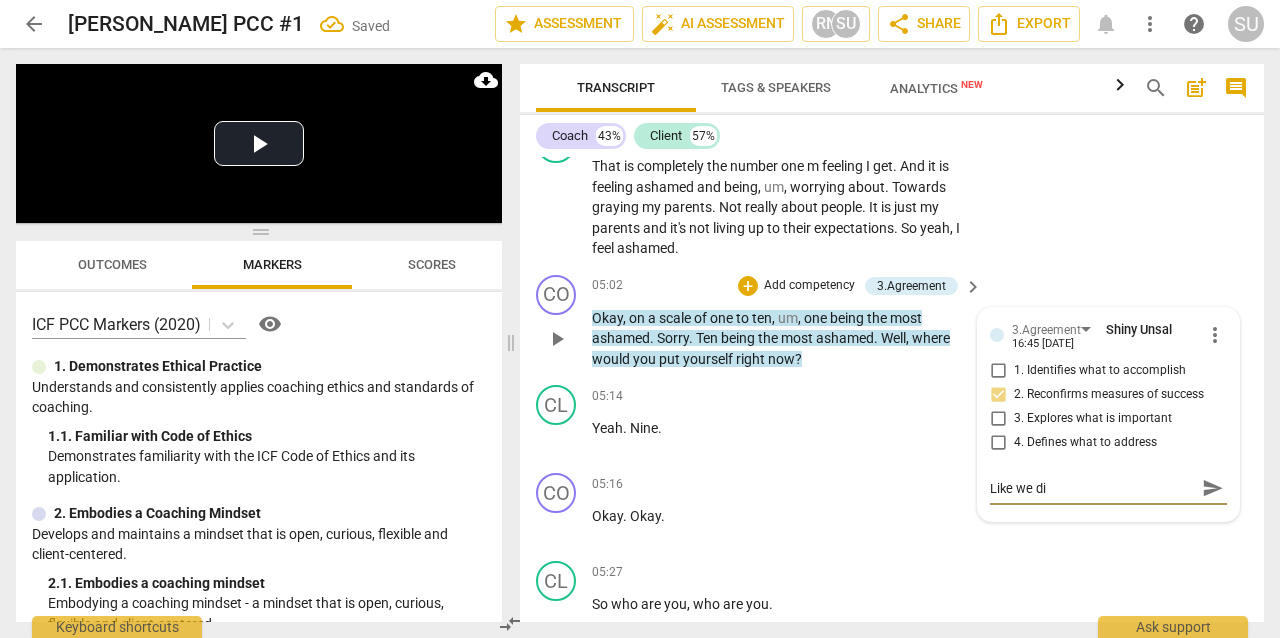 type on "Like we dis" 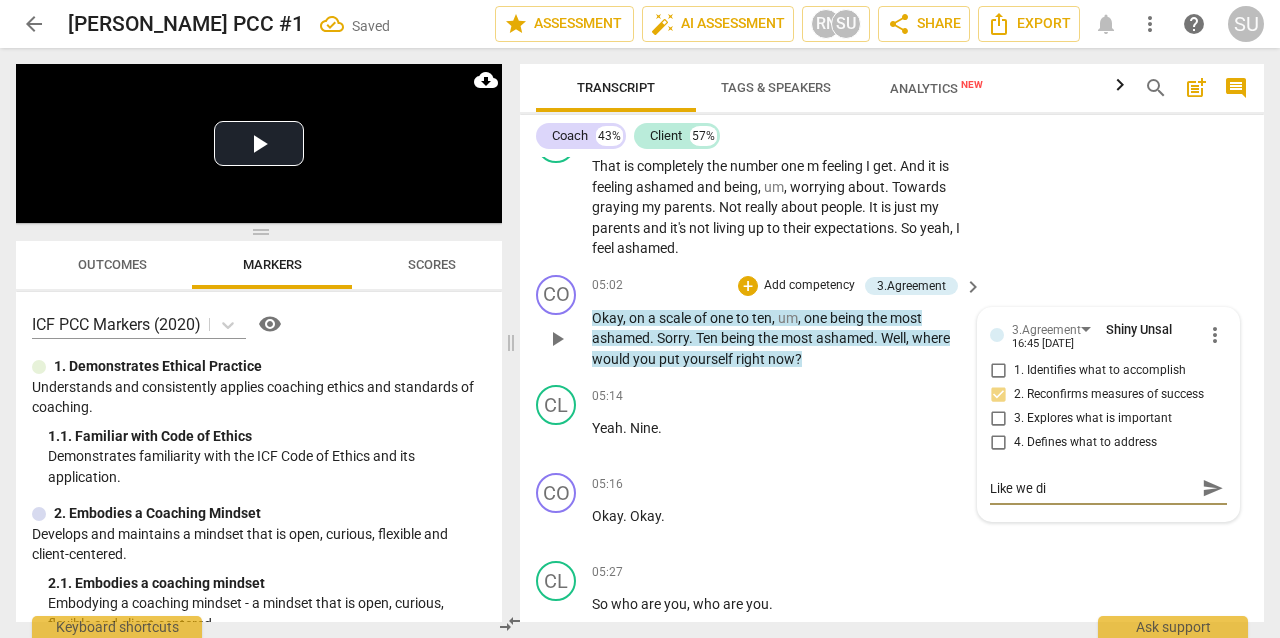 type on "Like we dis" 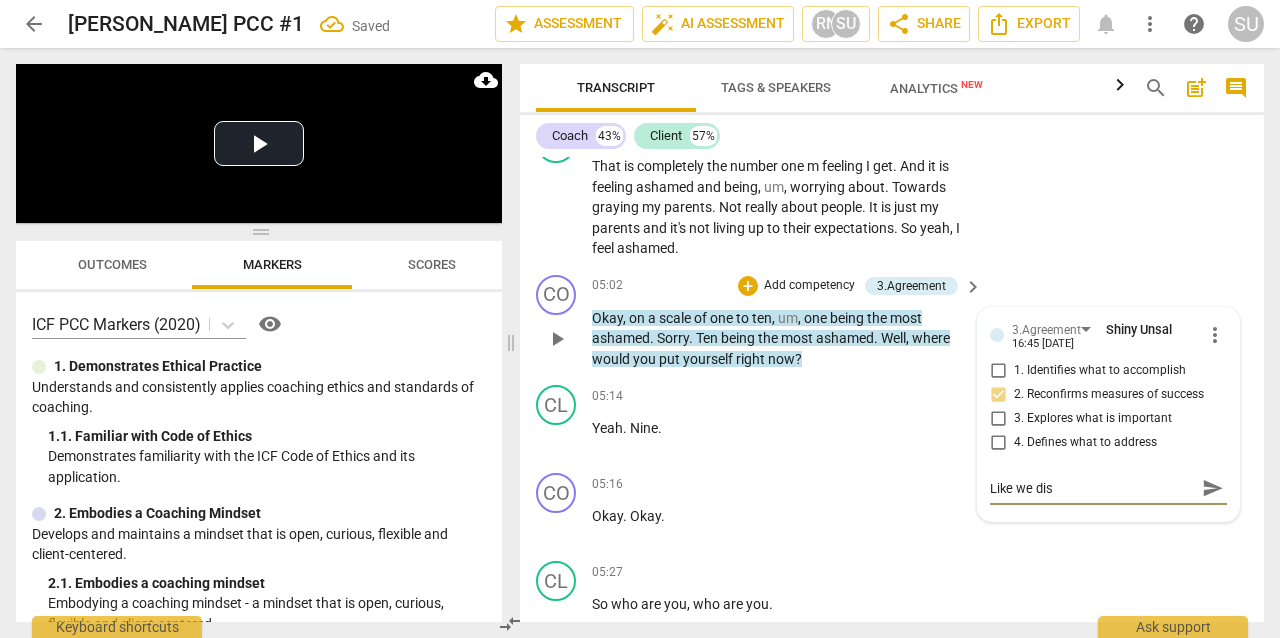 type on "Like we disc" 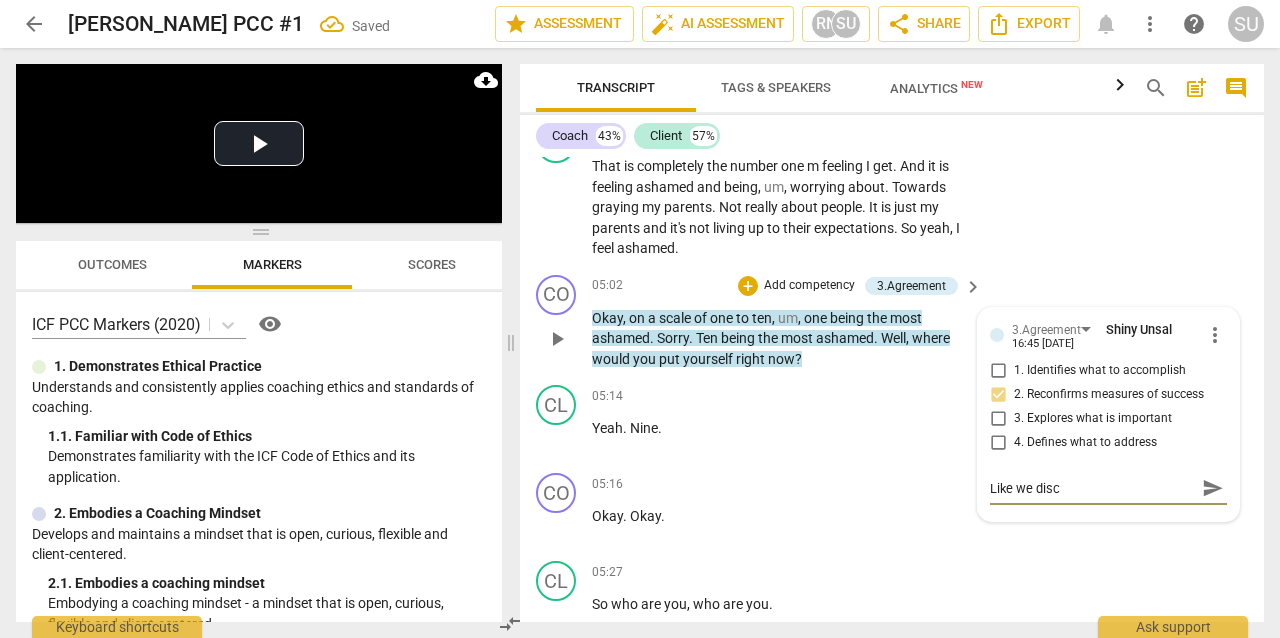 type on "Like we discu" 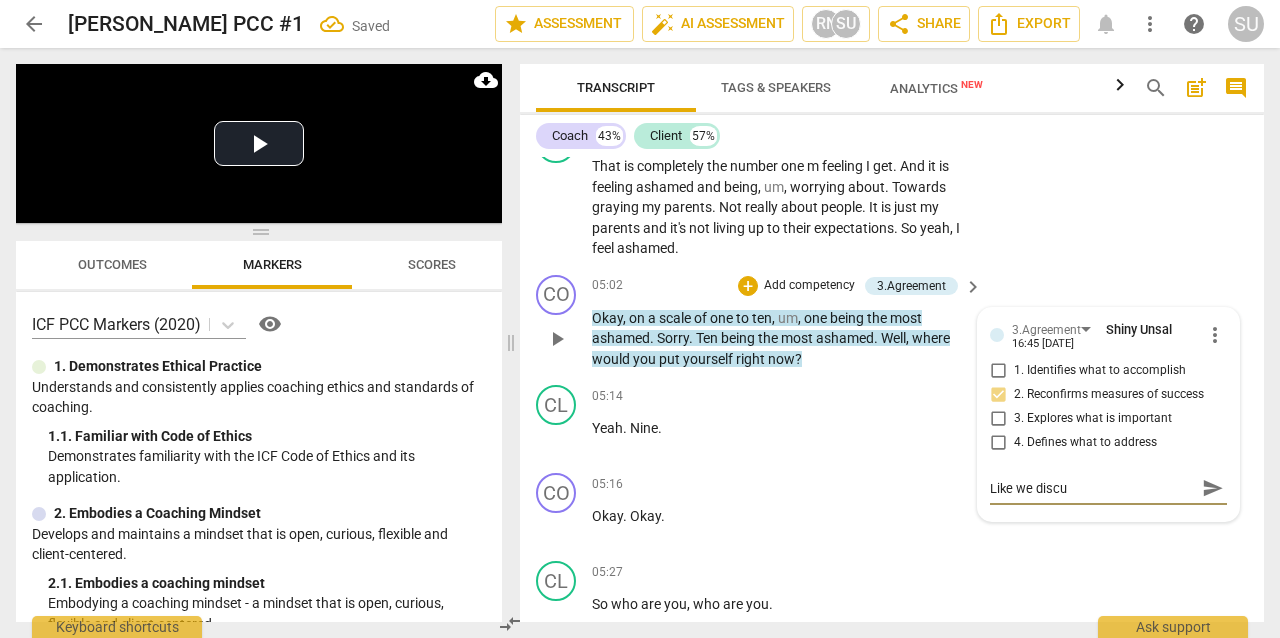type on "Like we discus" 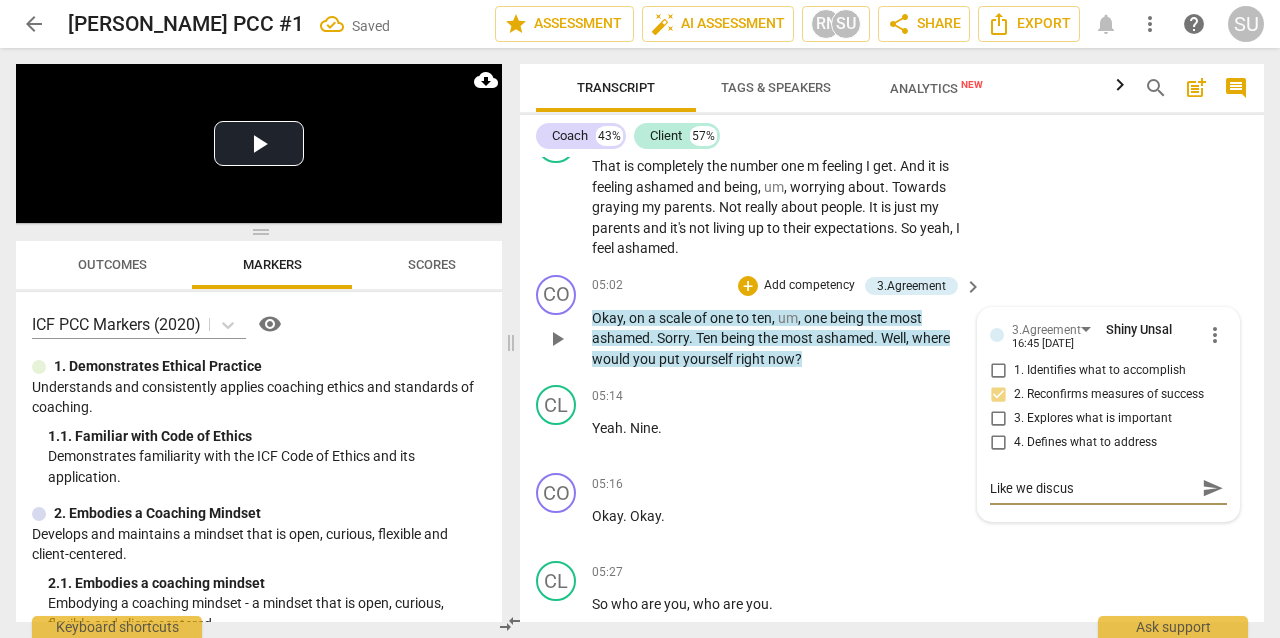 type on "Like we discuss" 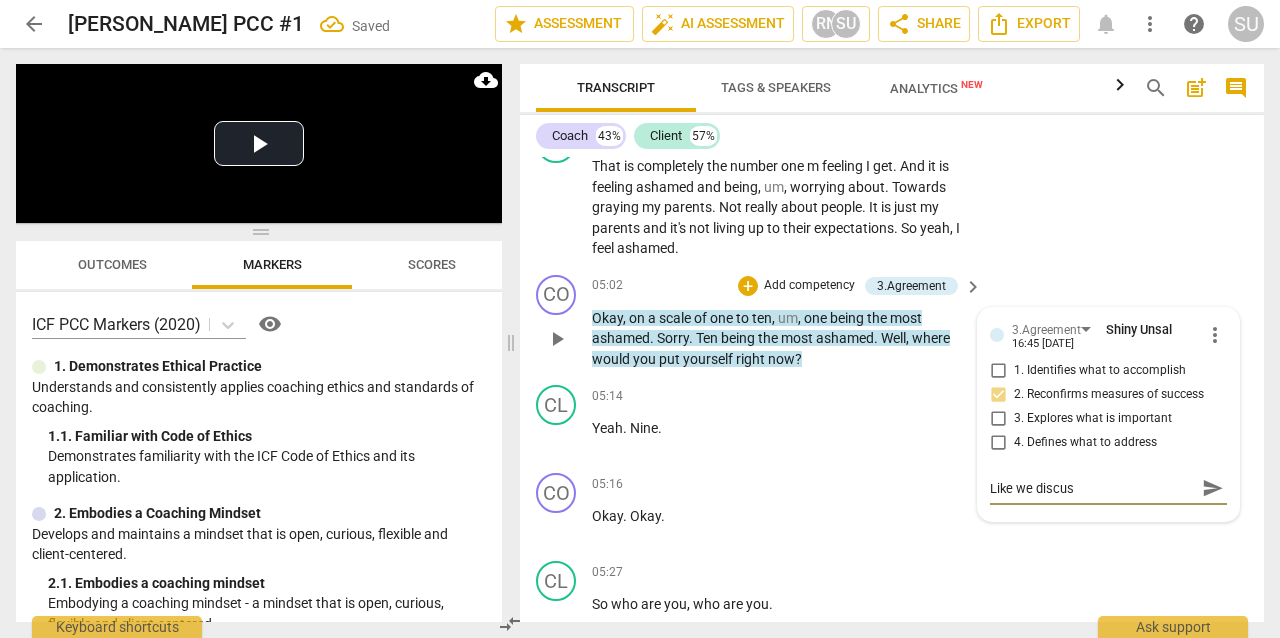 type on "Like we discuss" 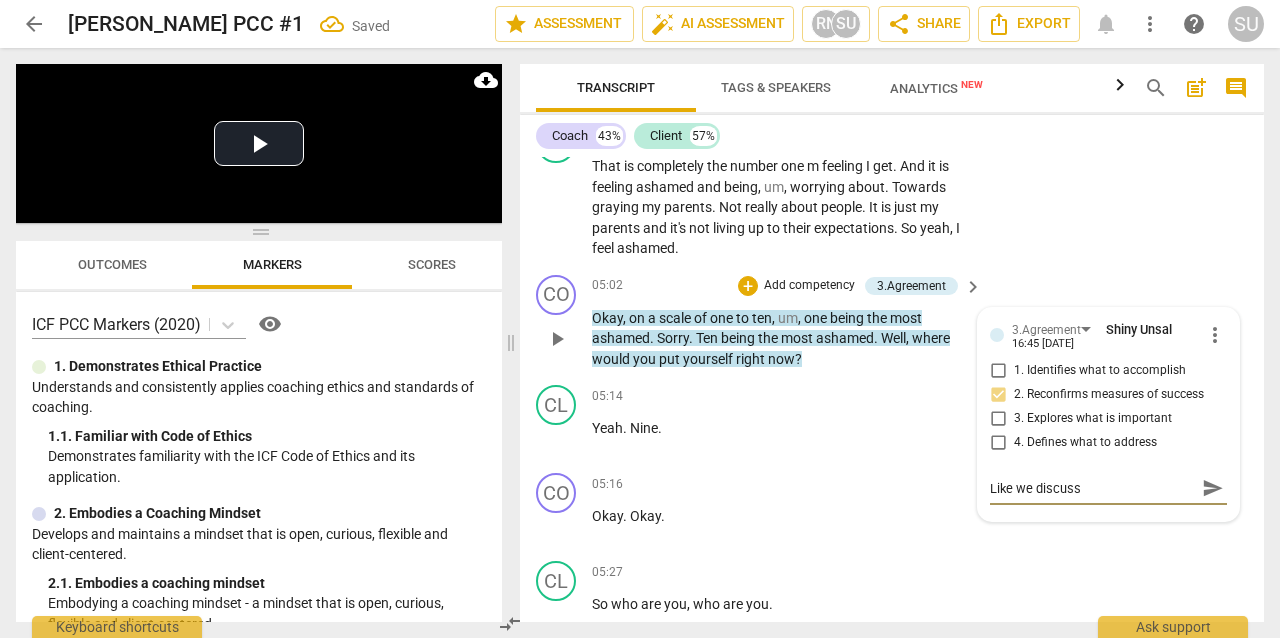 type on "Like we discusse" 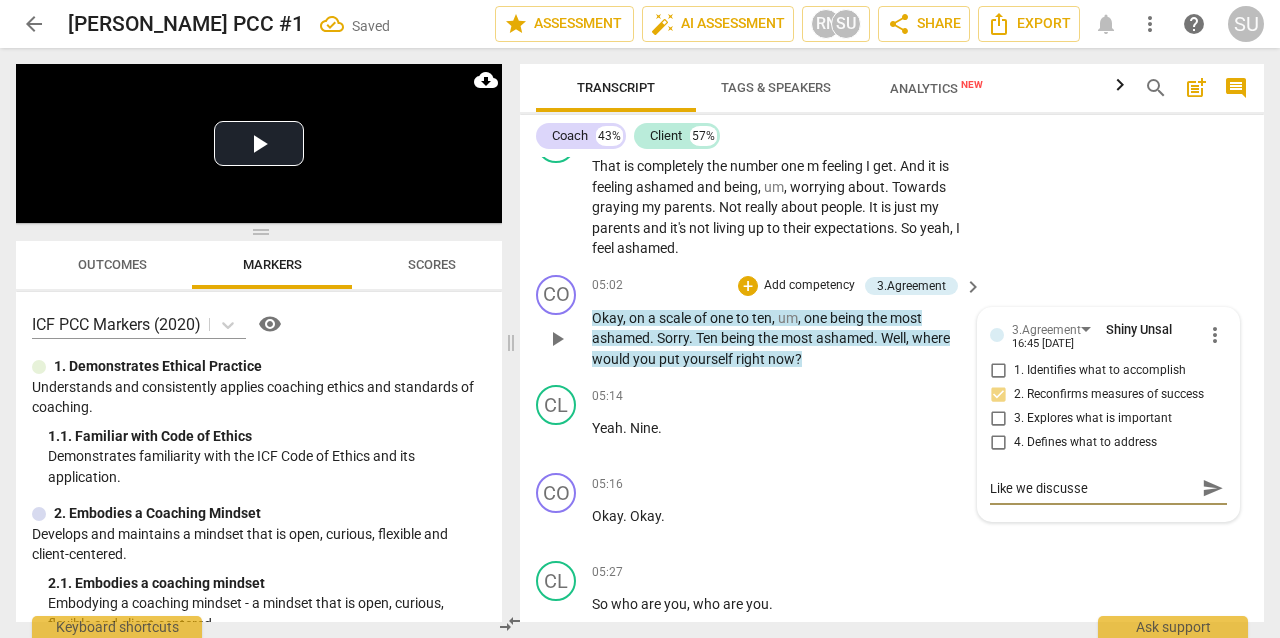 type on "Like we discussed" 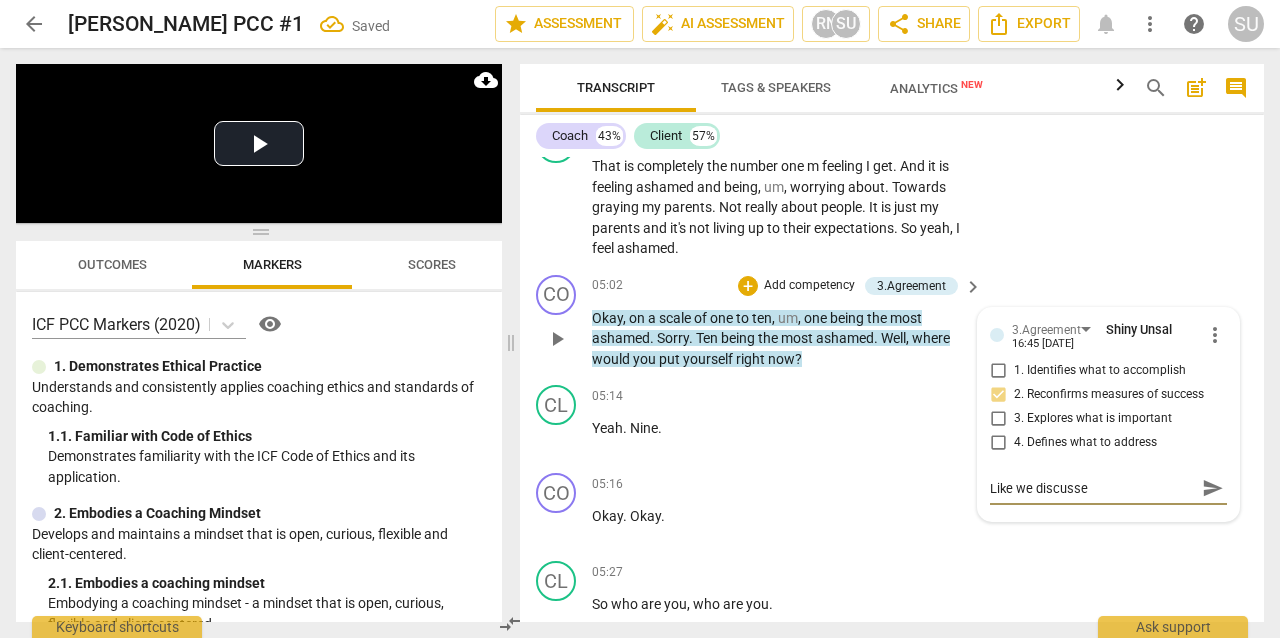 type on "Like we discussed" 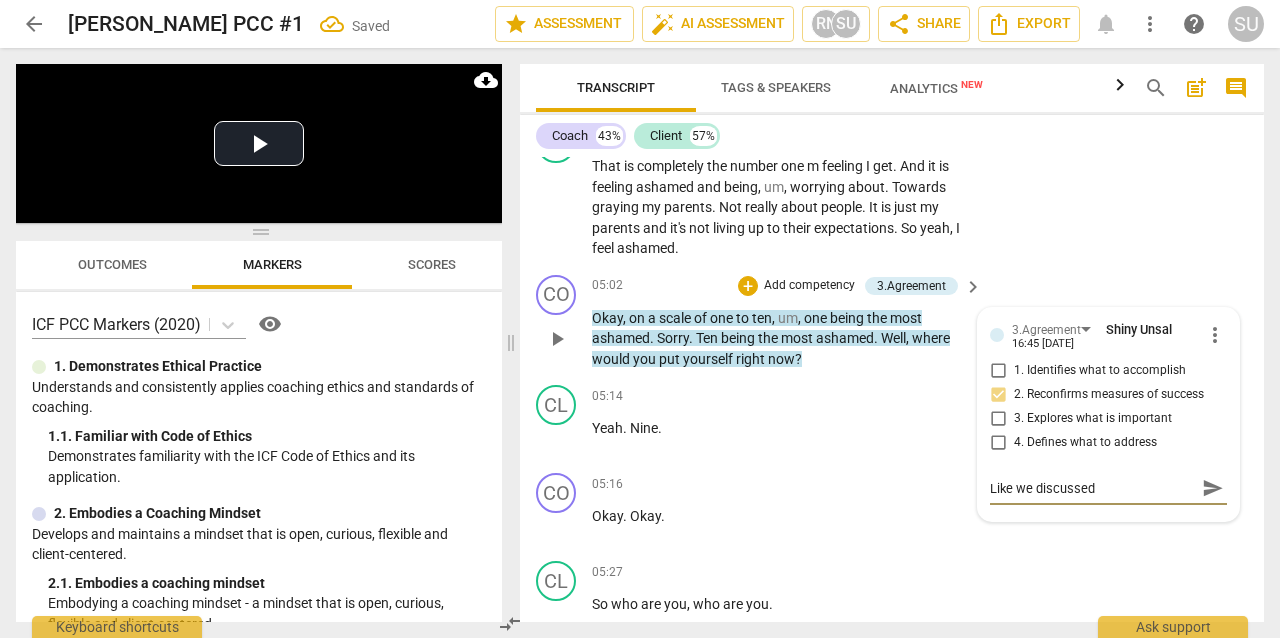 type on "Like we discussed," 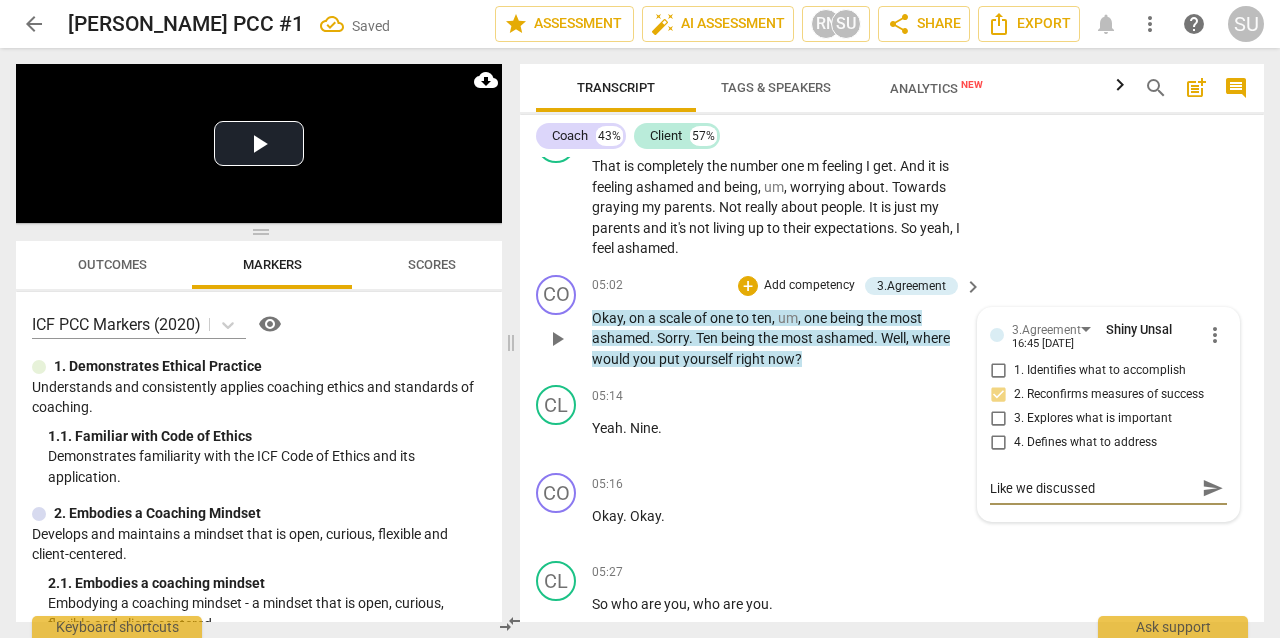 type on "Like we discussed," 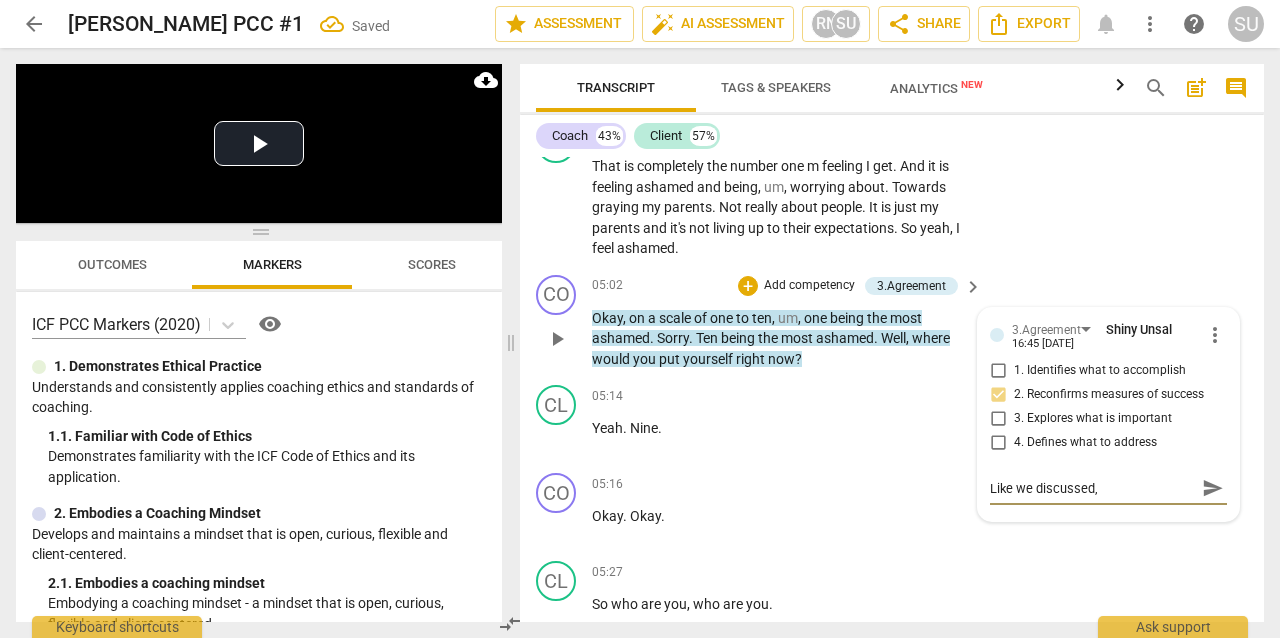 type on "Like we discussed," 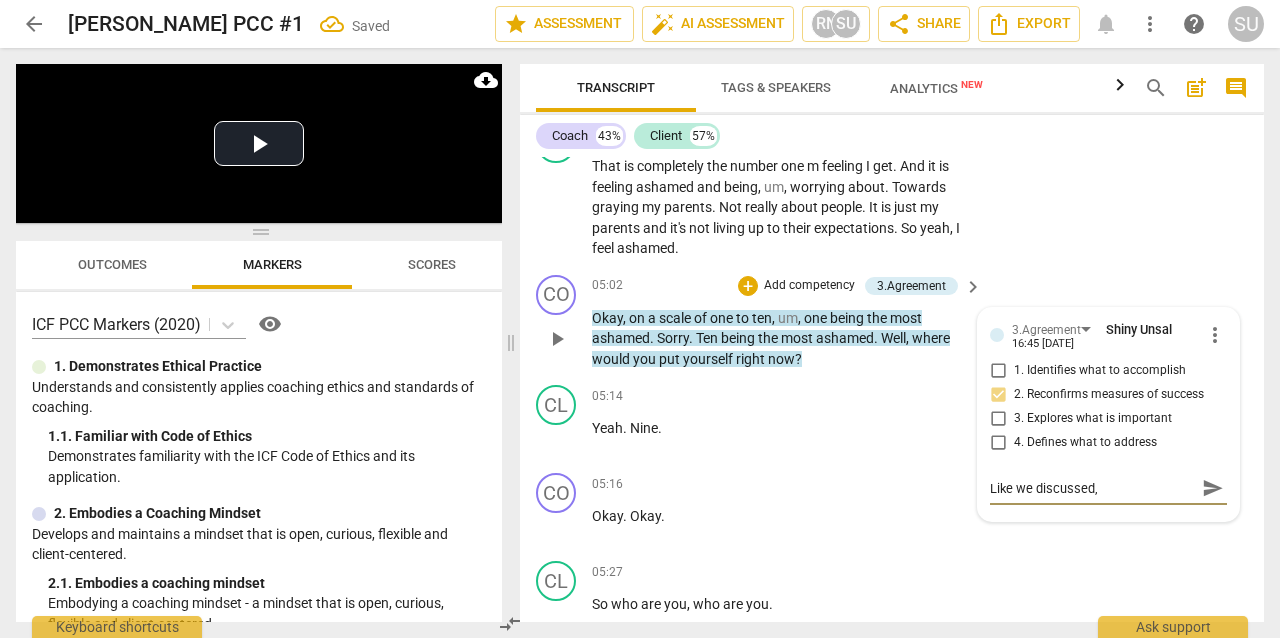 type on "Like we discussed," 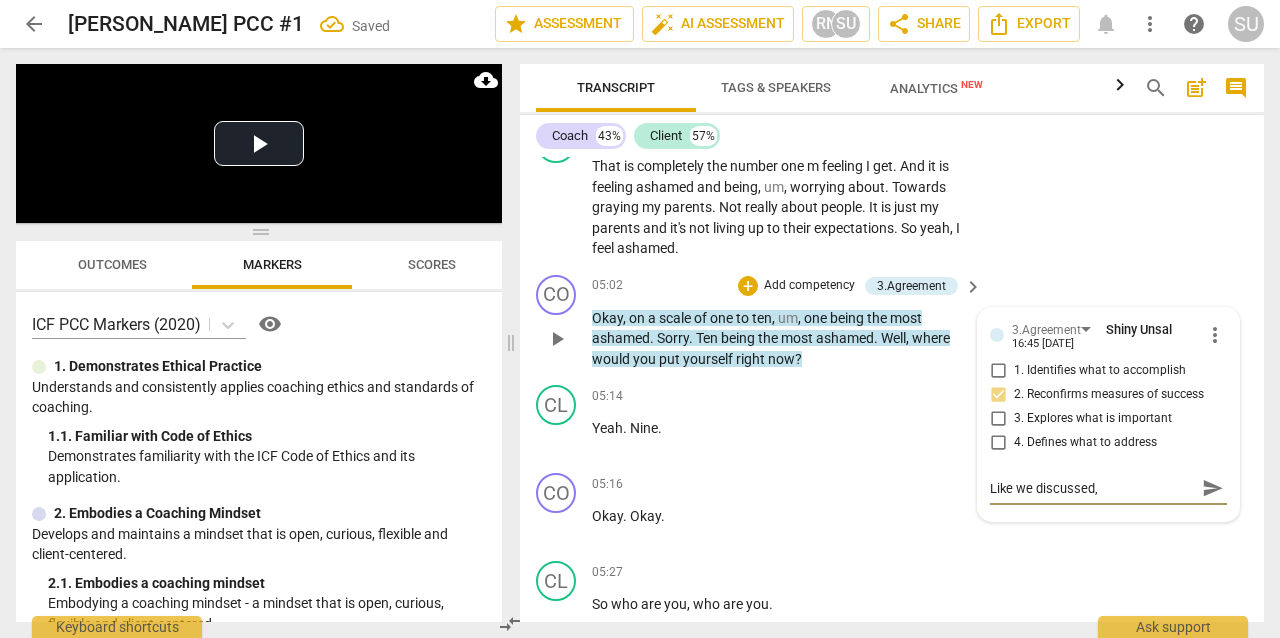 type on "Like we discussed, y" 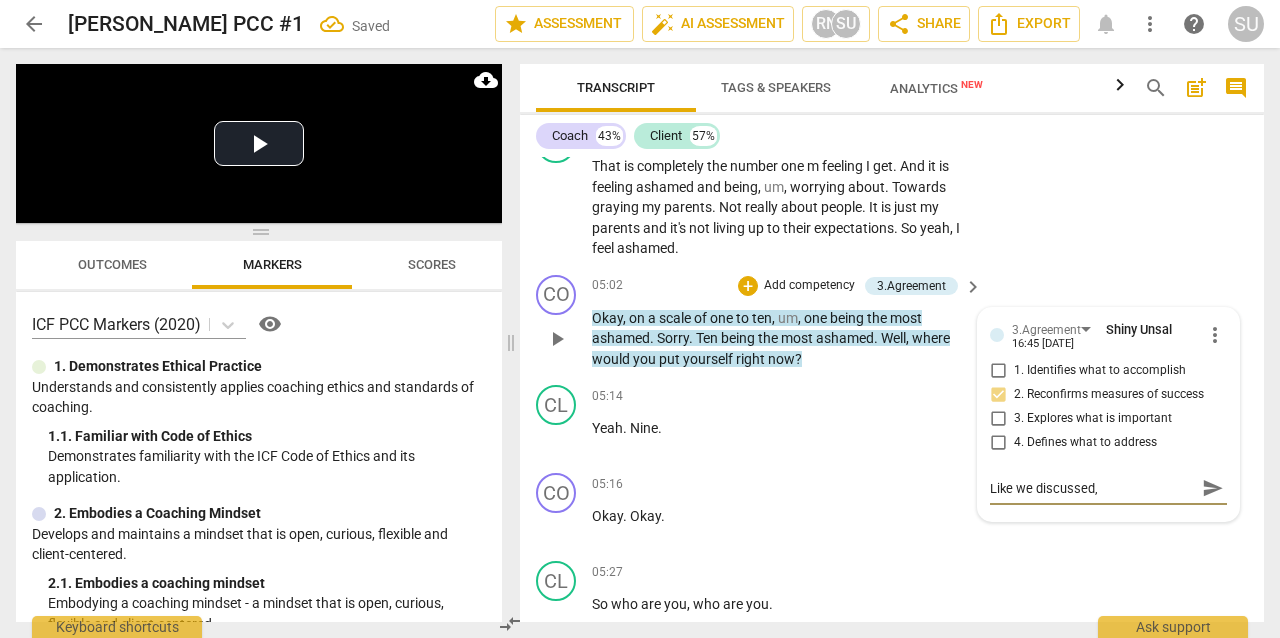 type on "Like we discussed, y" 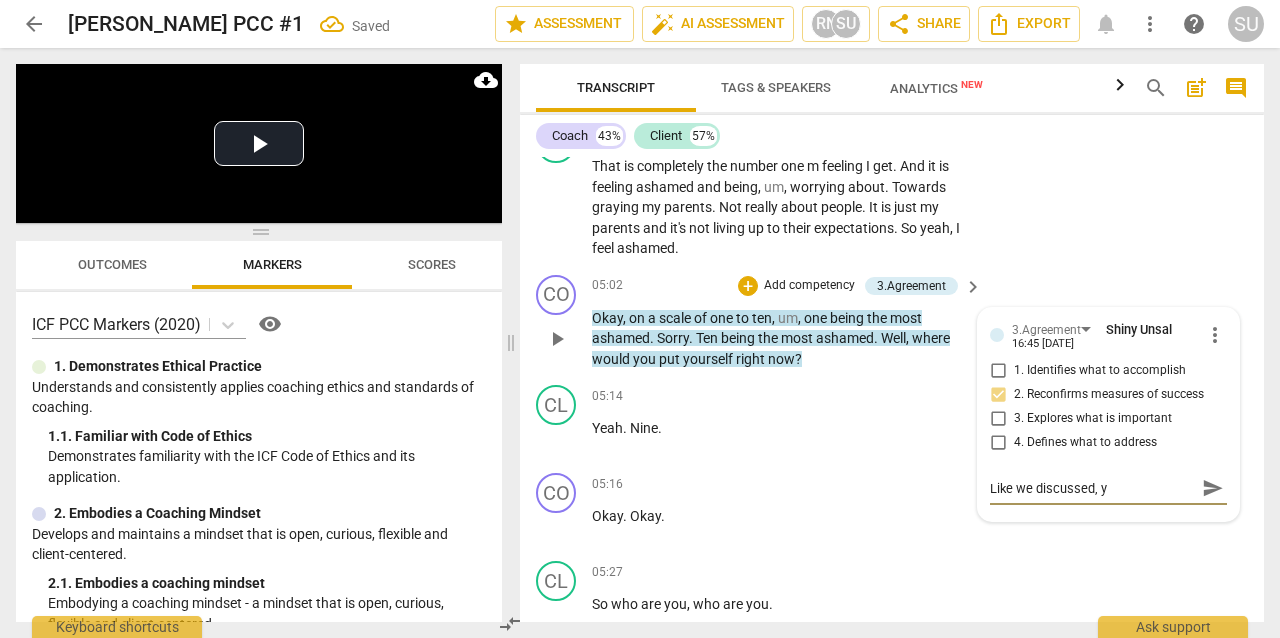 type on "Like we discussed, yo" 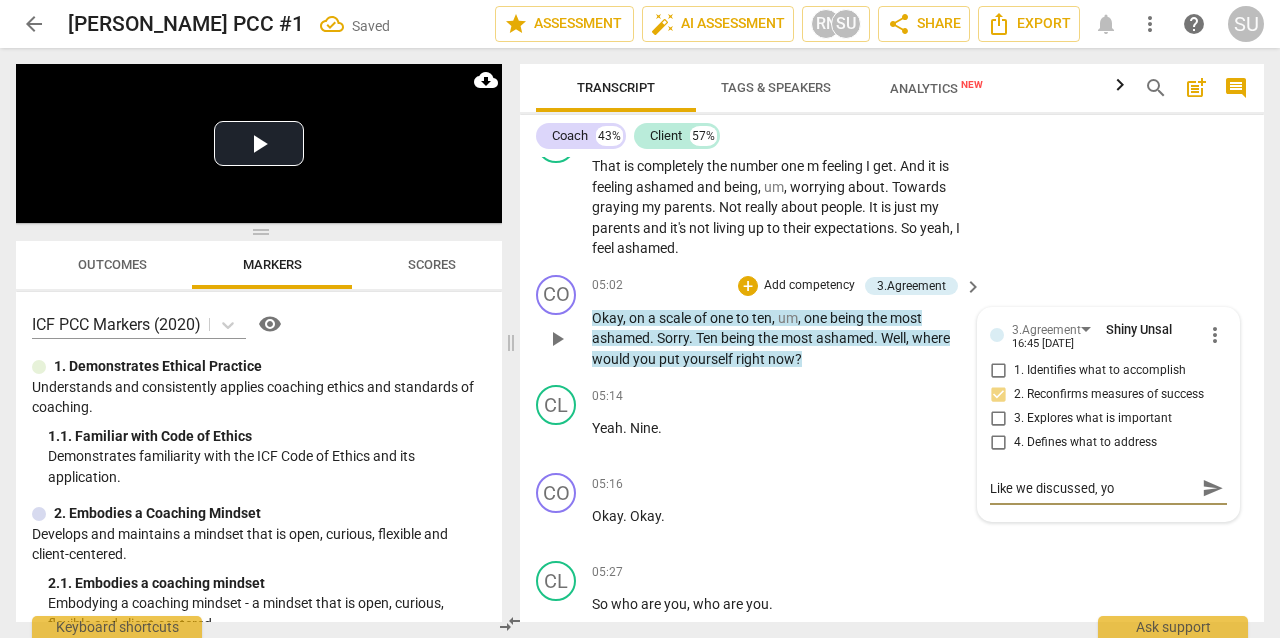 type on "Like we discussed, you" 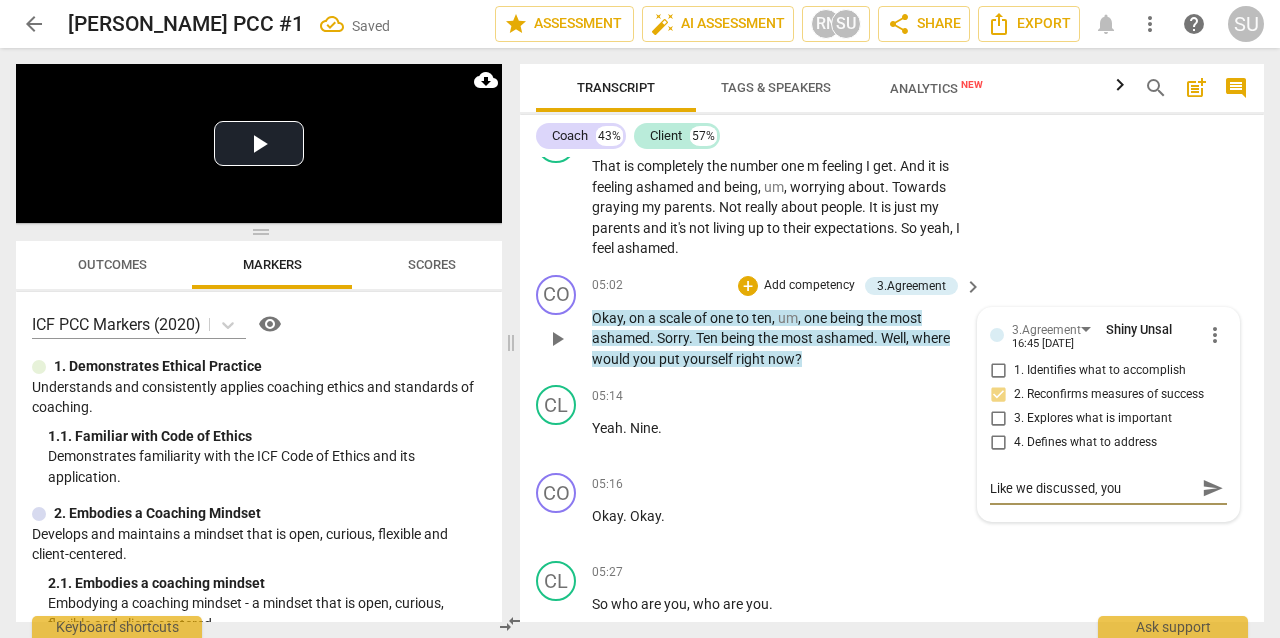 type on "Like we discussed, you" 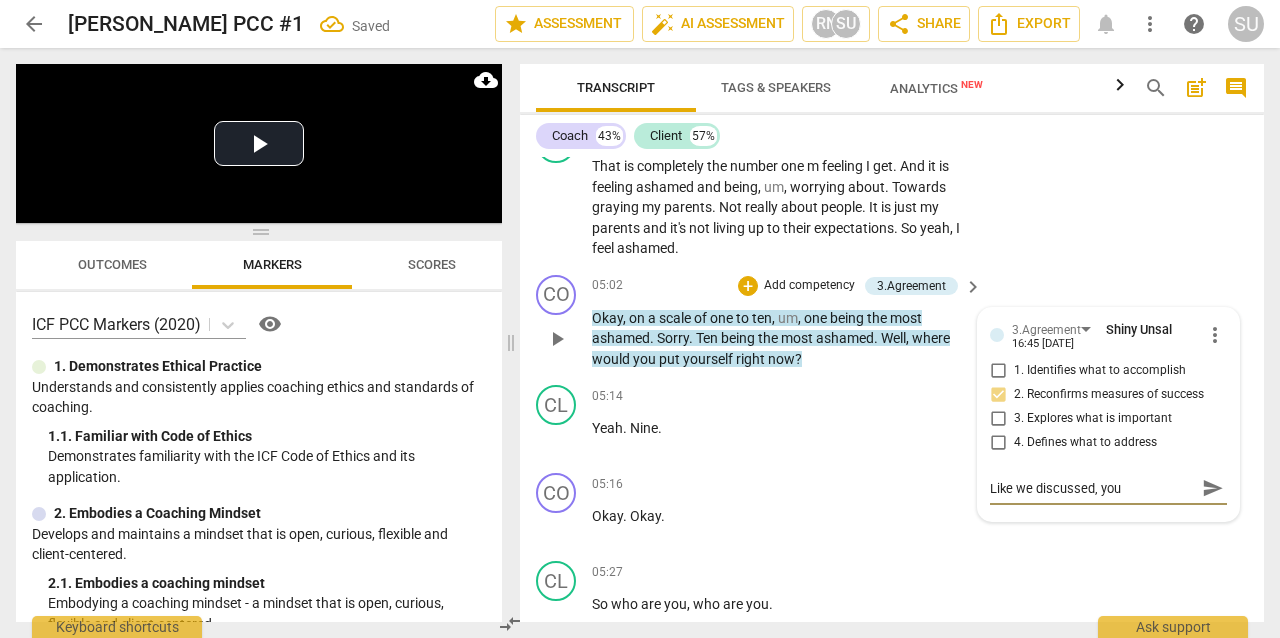 type on "Like we discussed, you" 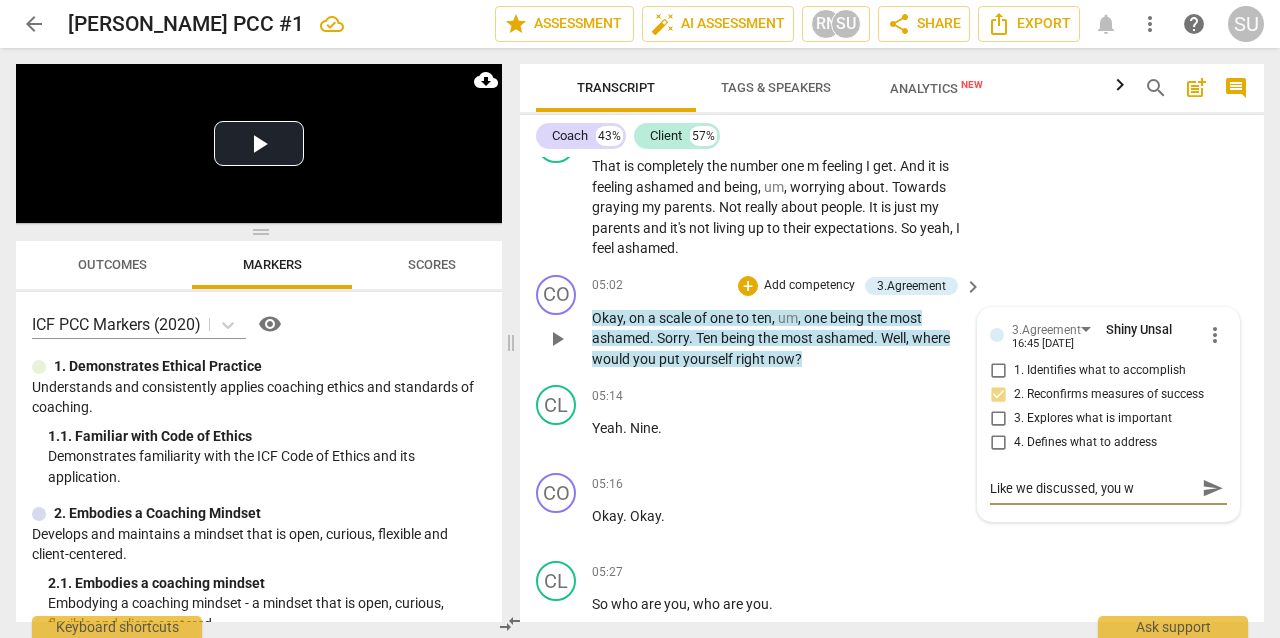 type on "Like we discussed, you" 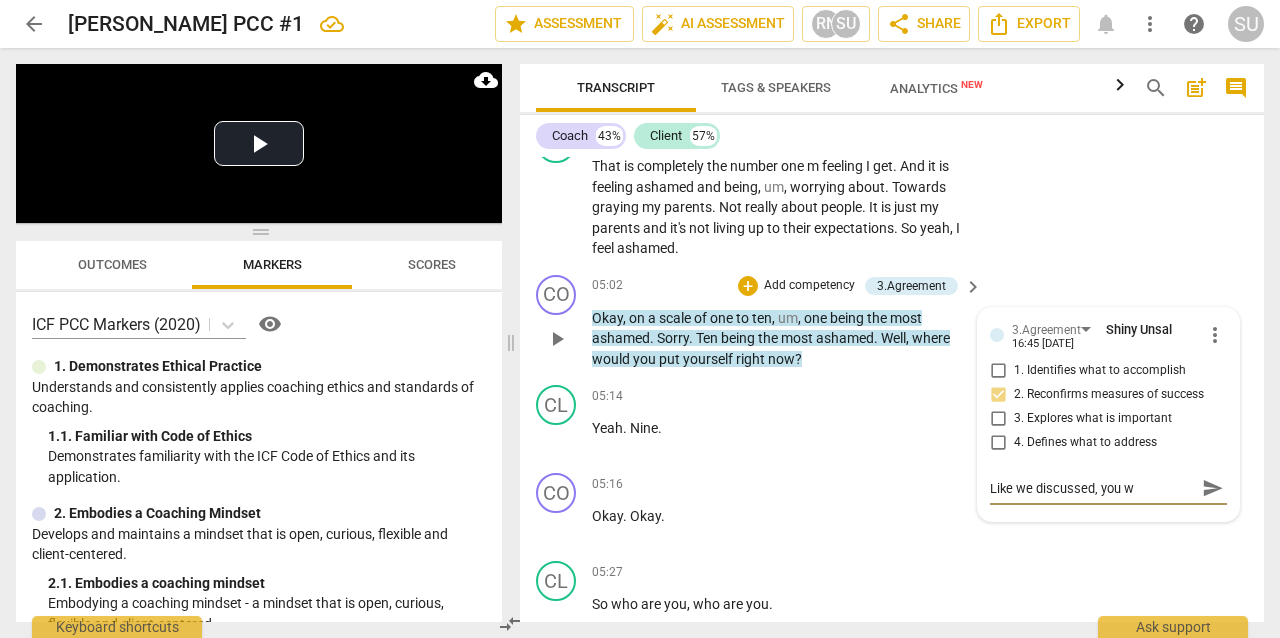 type on "Like we discussed, you" 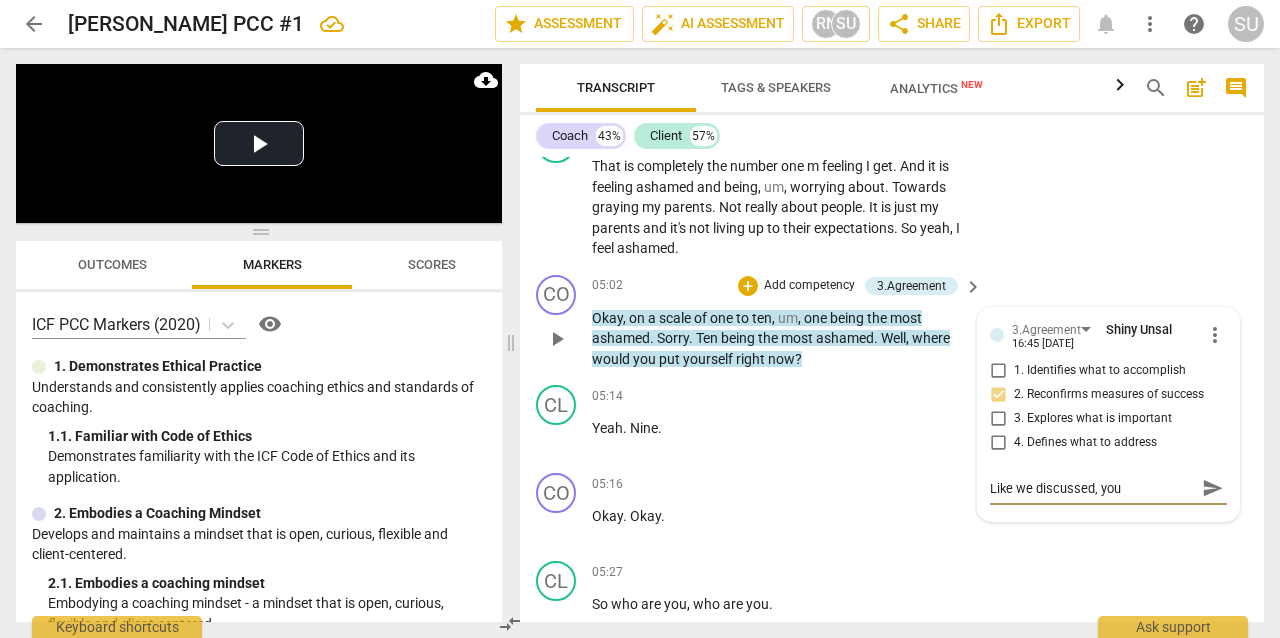 type on "Like we discussed, you d" 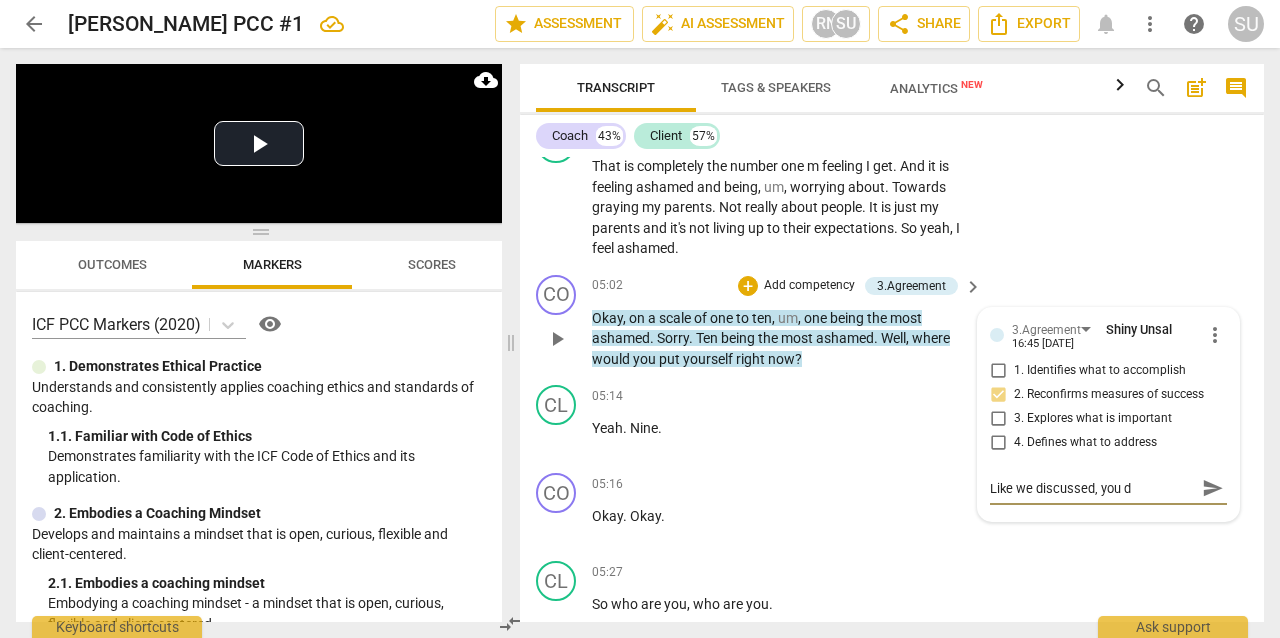type on "Like we discussed, you de" 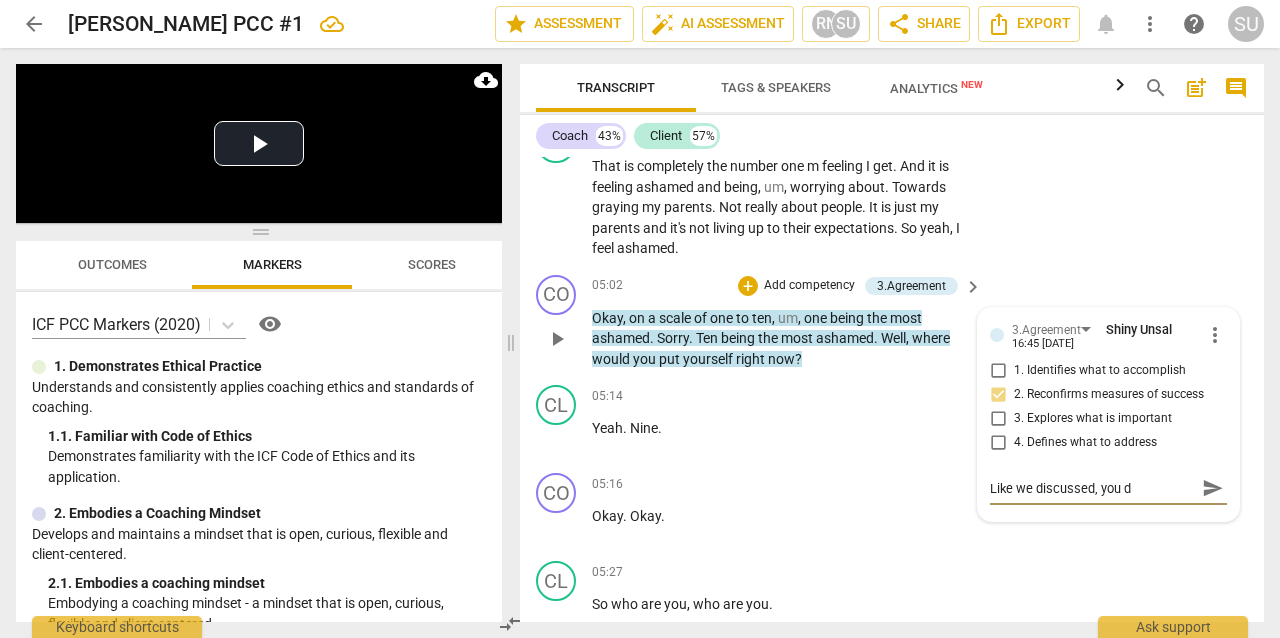 type on "Like we discussed, you de" 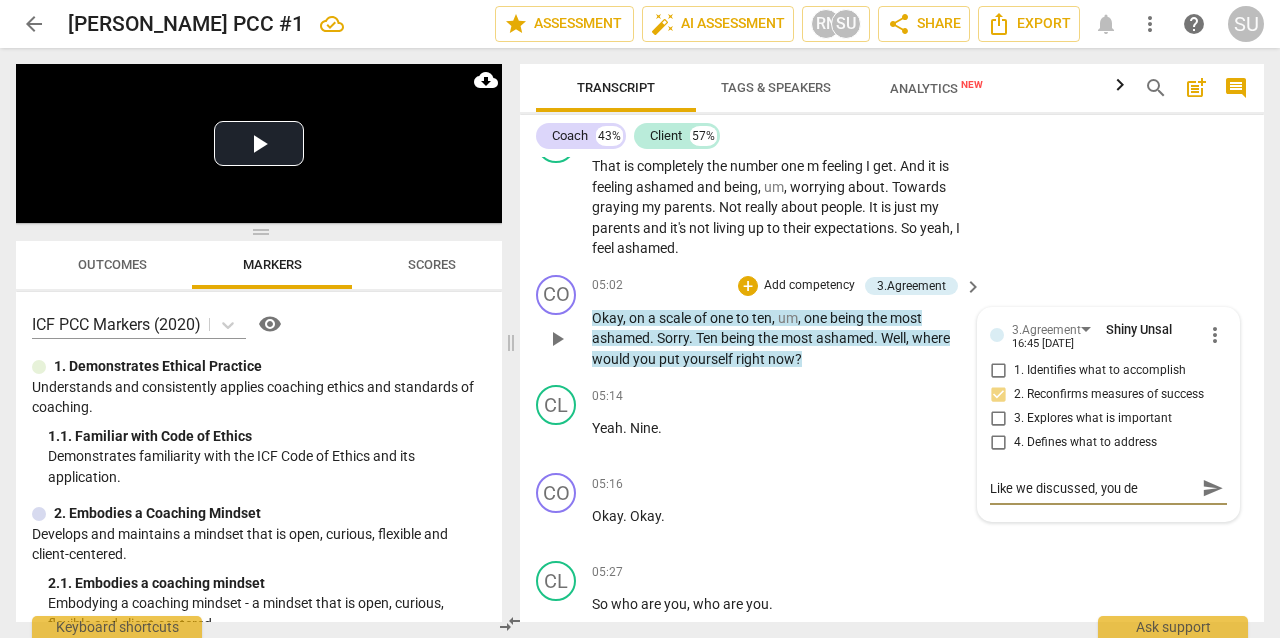 type on "Like we discussed, you def" 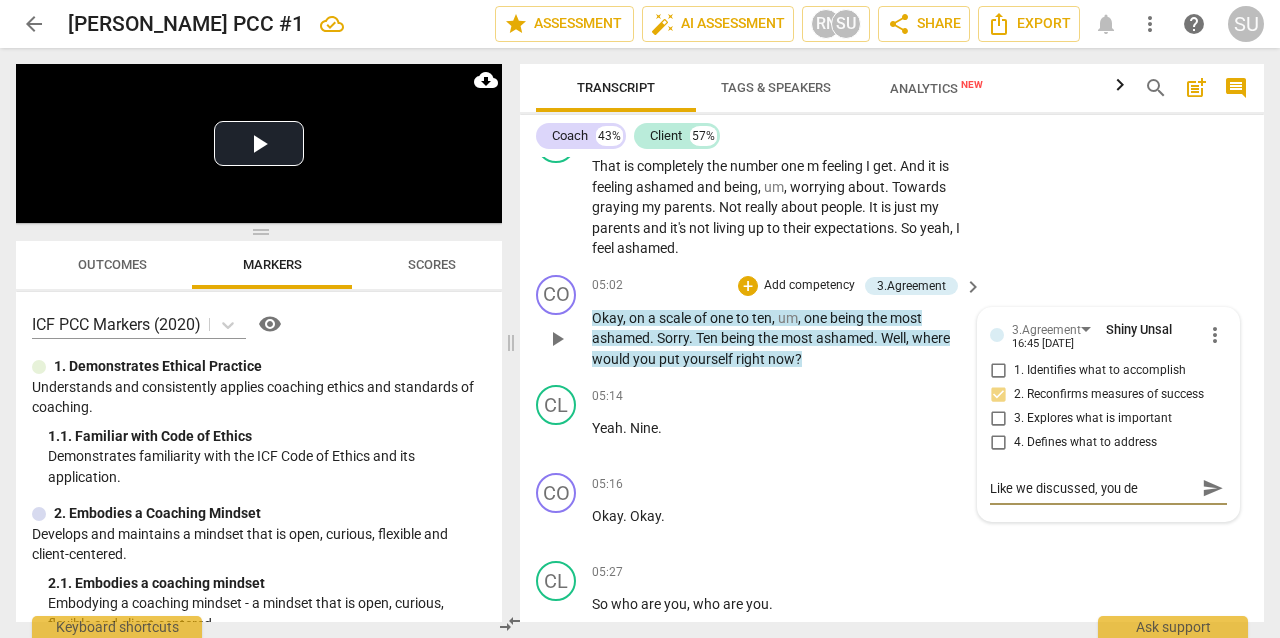 type on "Like we discussed, you def" 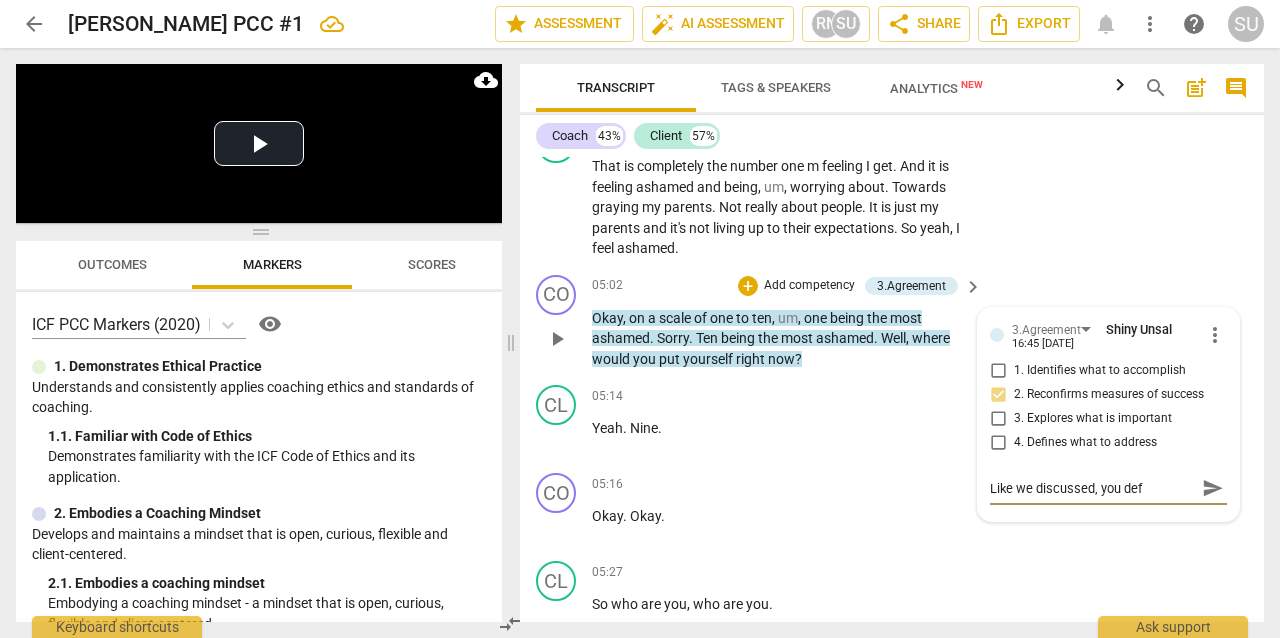 type on "Like we discussed, you defi" 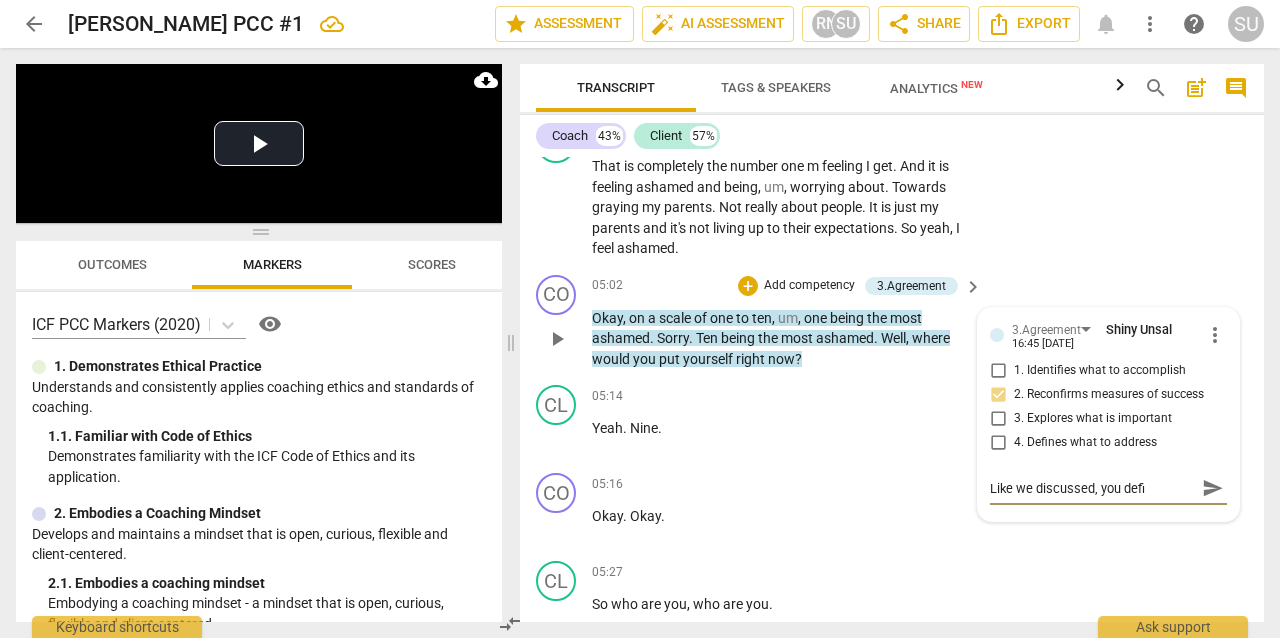 type on "Like we discussed, you defin" 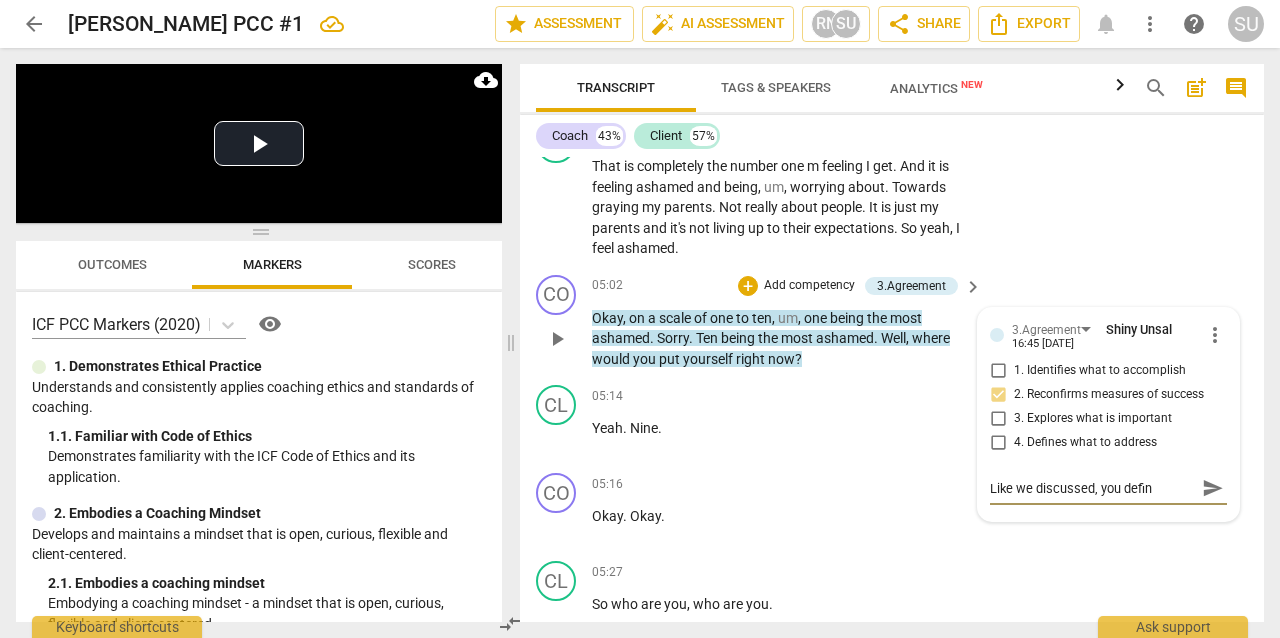 type on "Like we discussed, you defini" 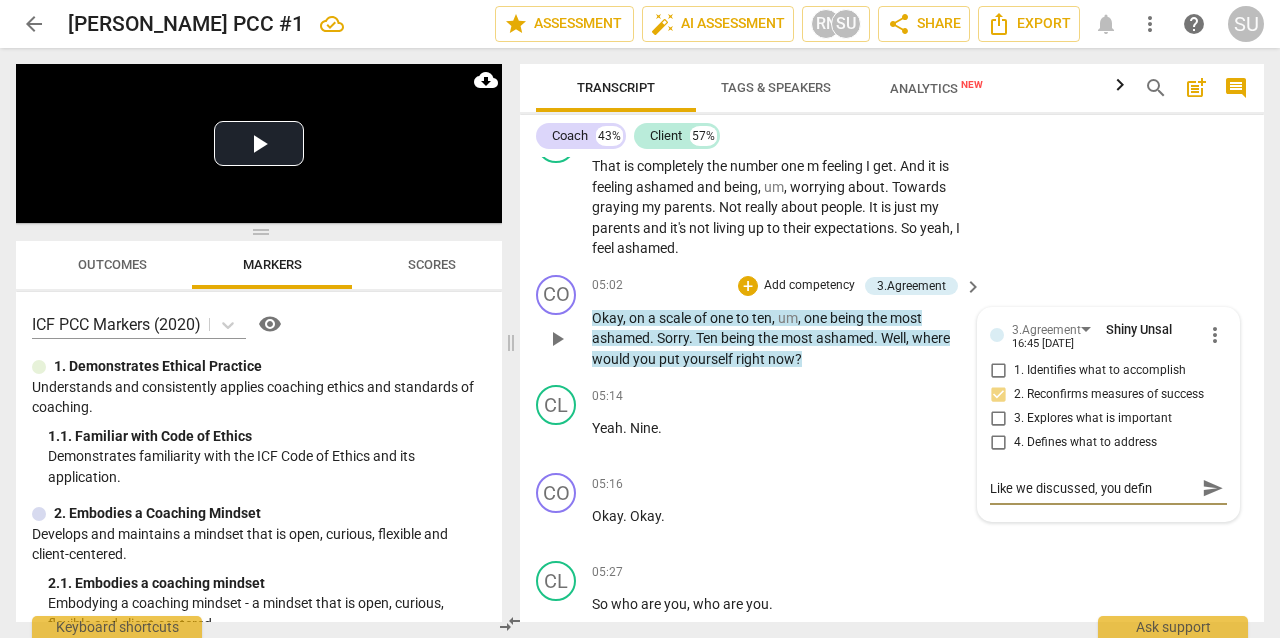 type on "Like we discussed, you defini" 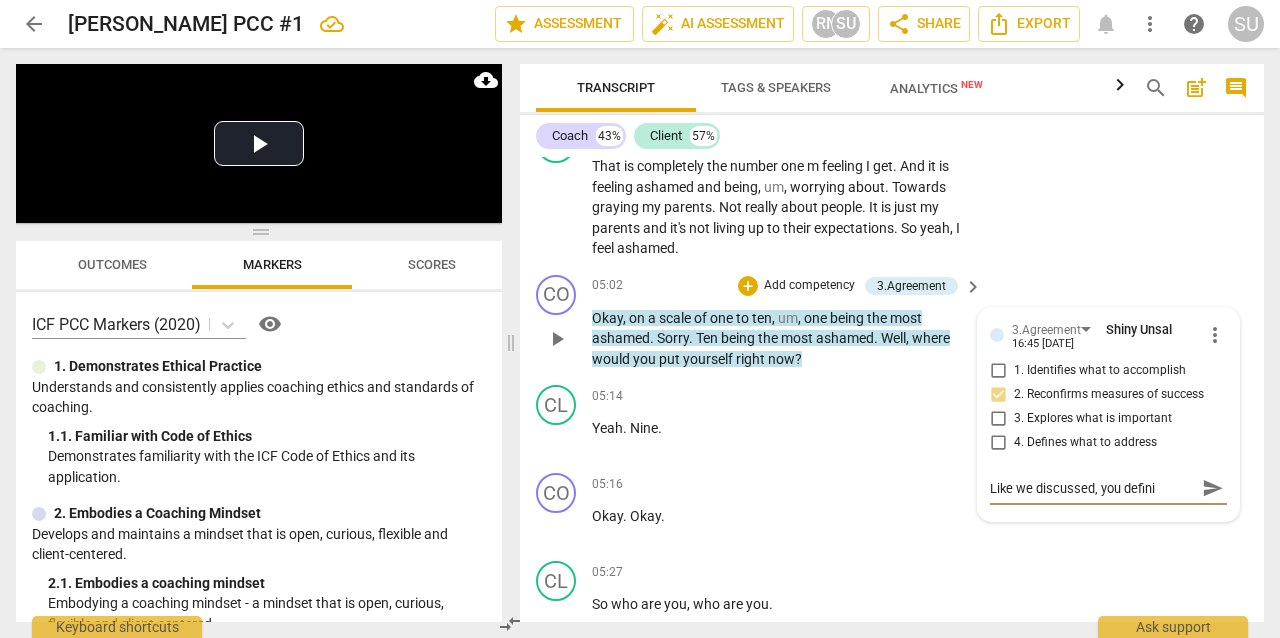 type on "Like we discussed, you definie" 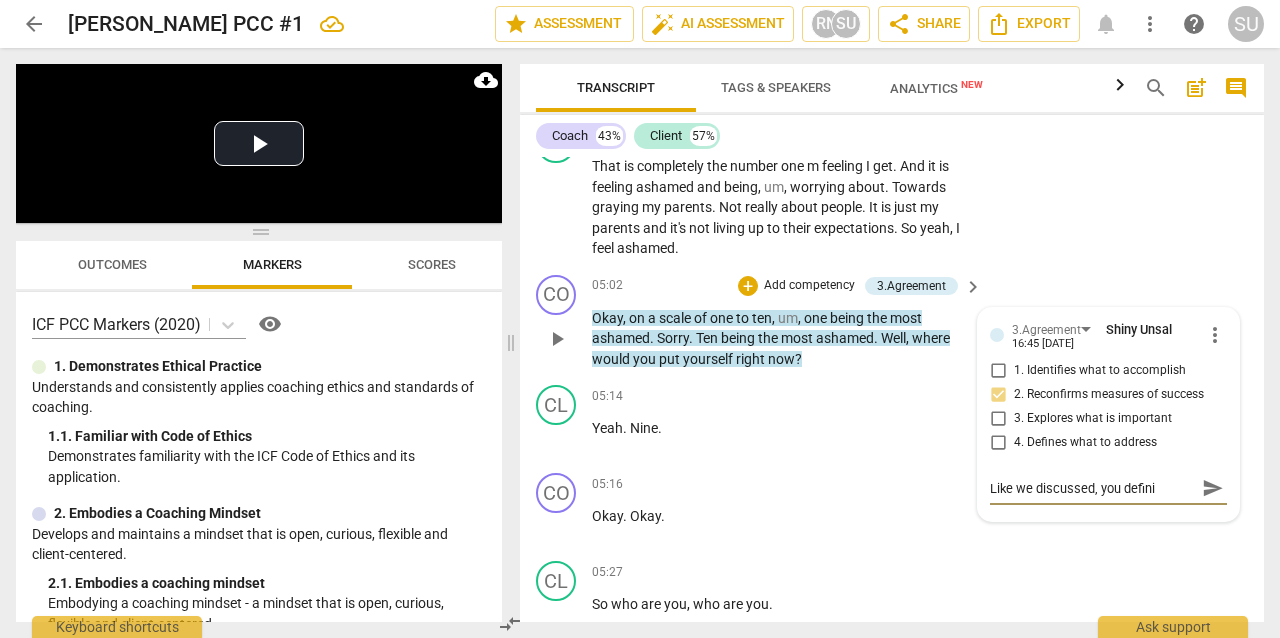 type on "Like we discussed, you definie" 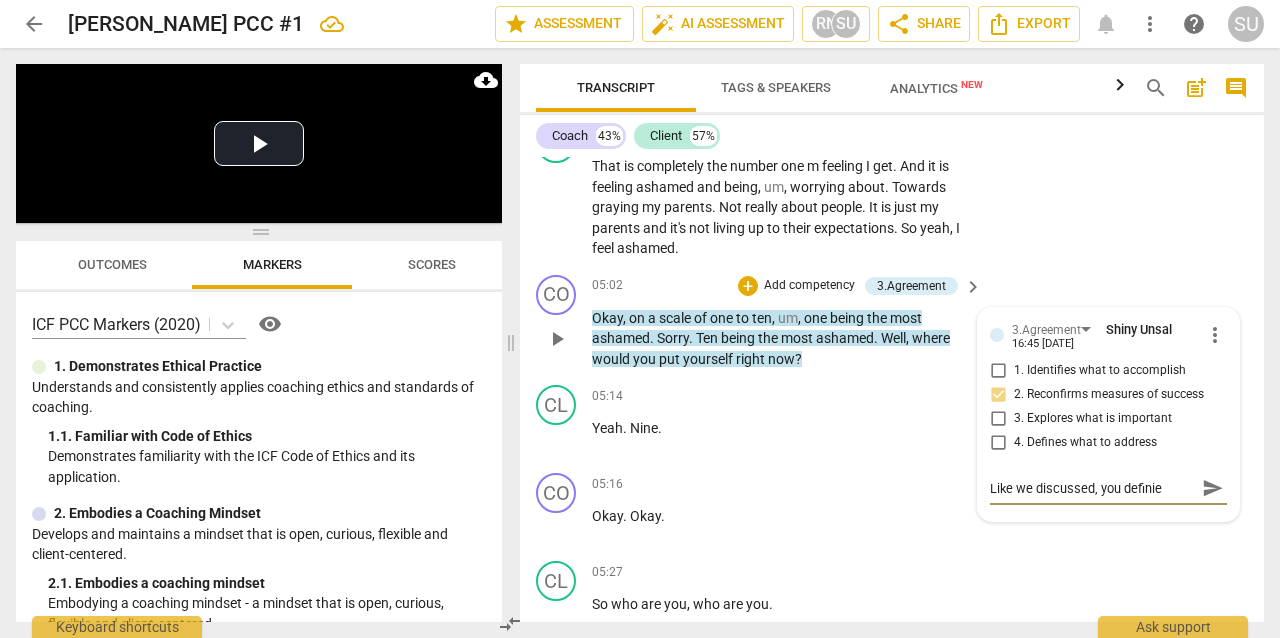 type on "Like we discussed, you definiet" 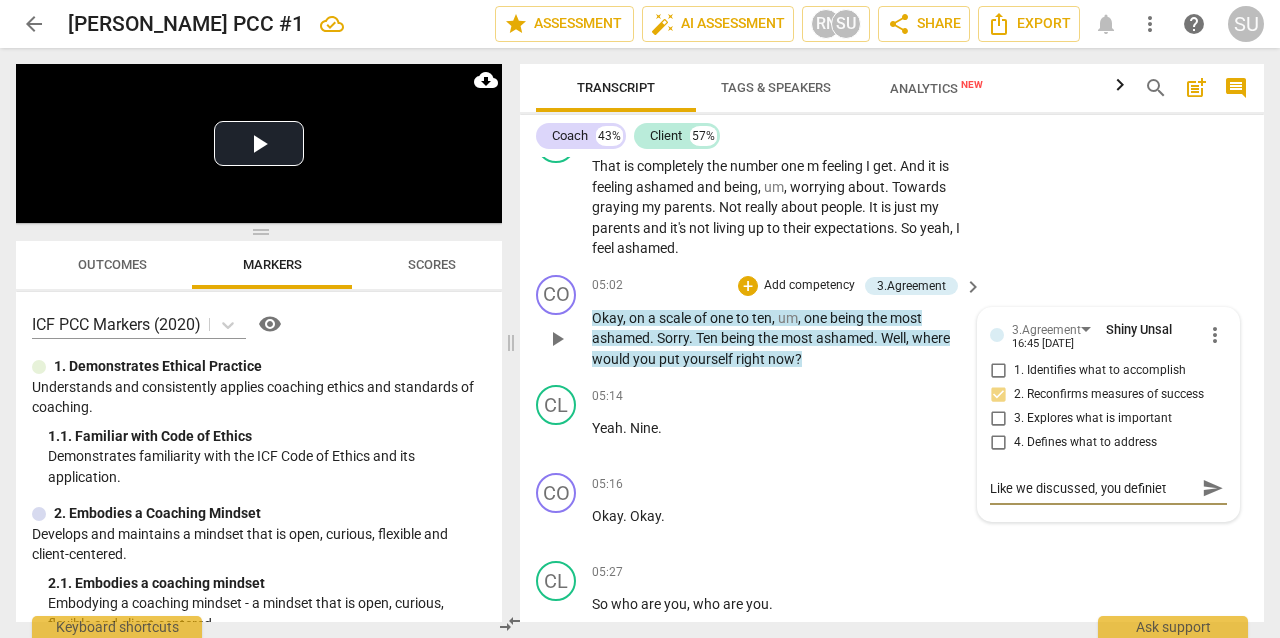 type on "Like we discussed, you definietl" 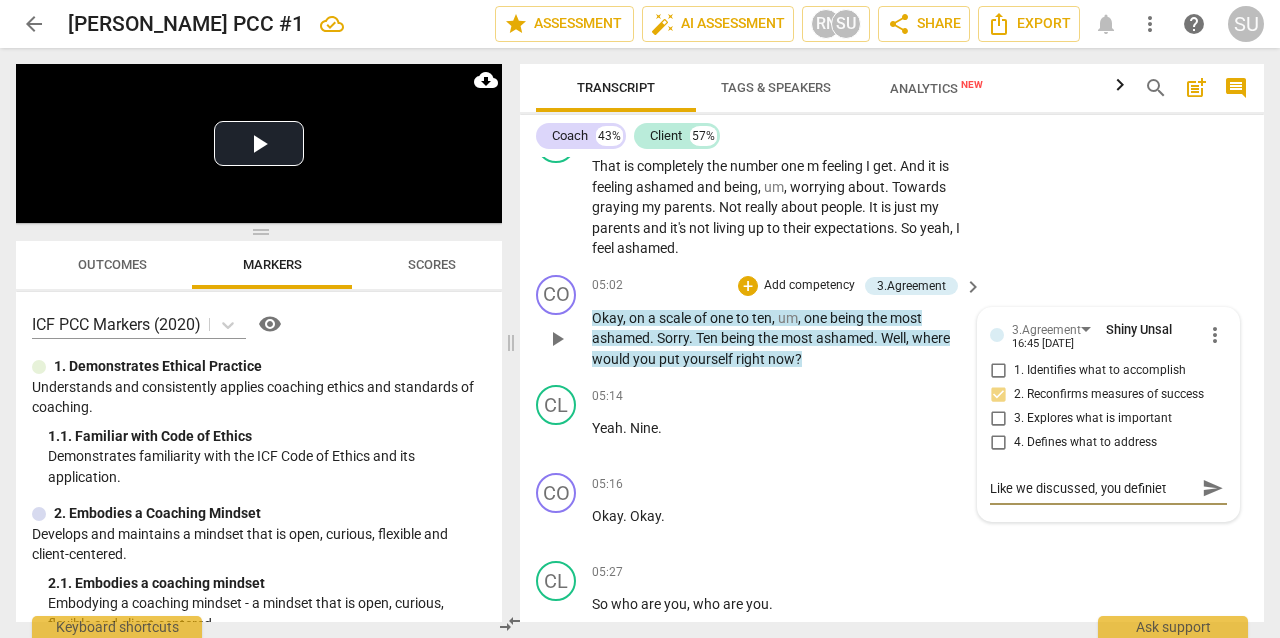 type on "Like we discussed, you definietl" 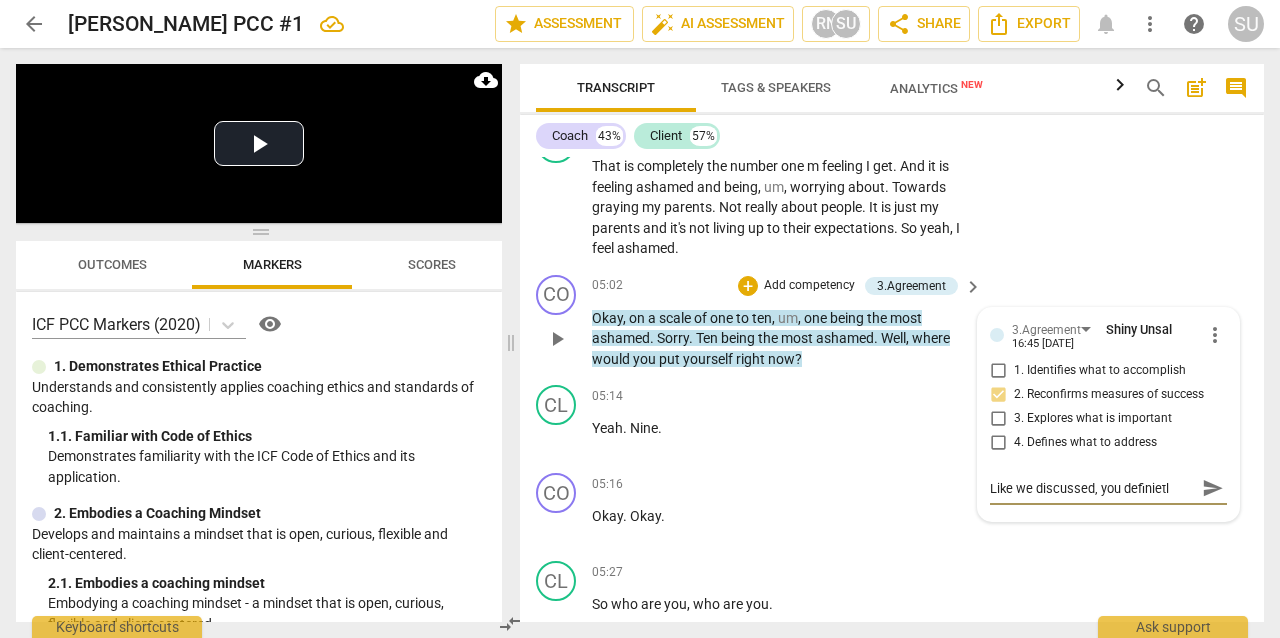 type on "Like we discussed, you definietly" 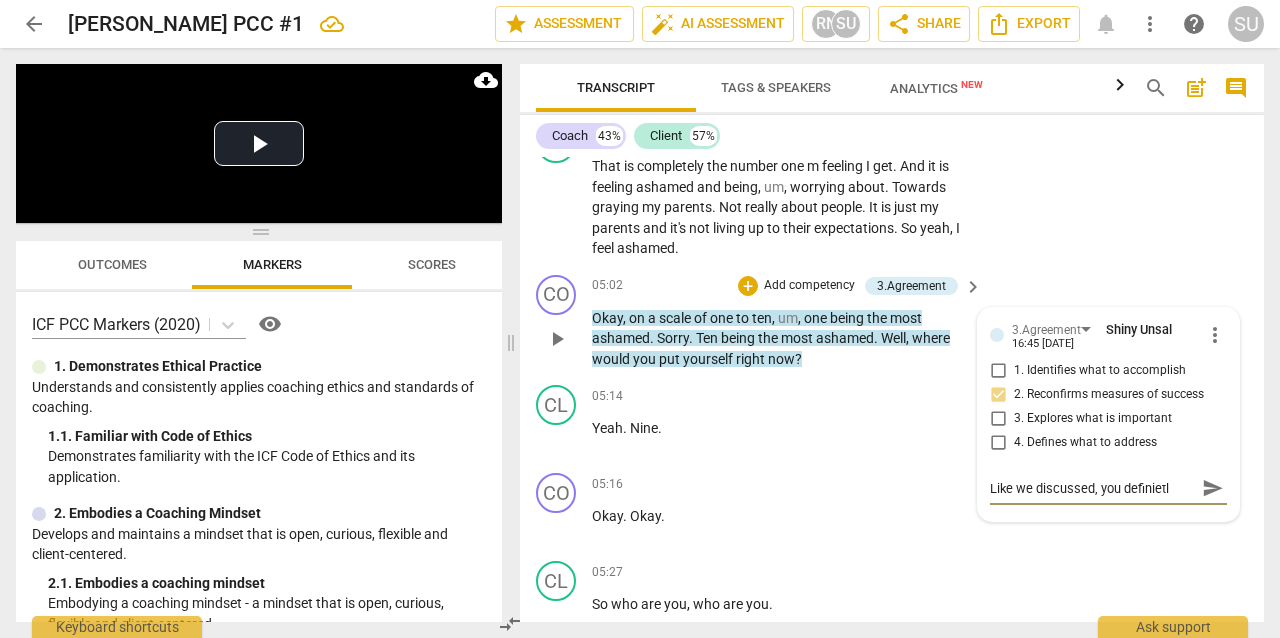type on "Like we discussed, you definietly" 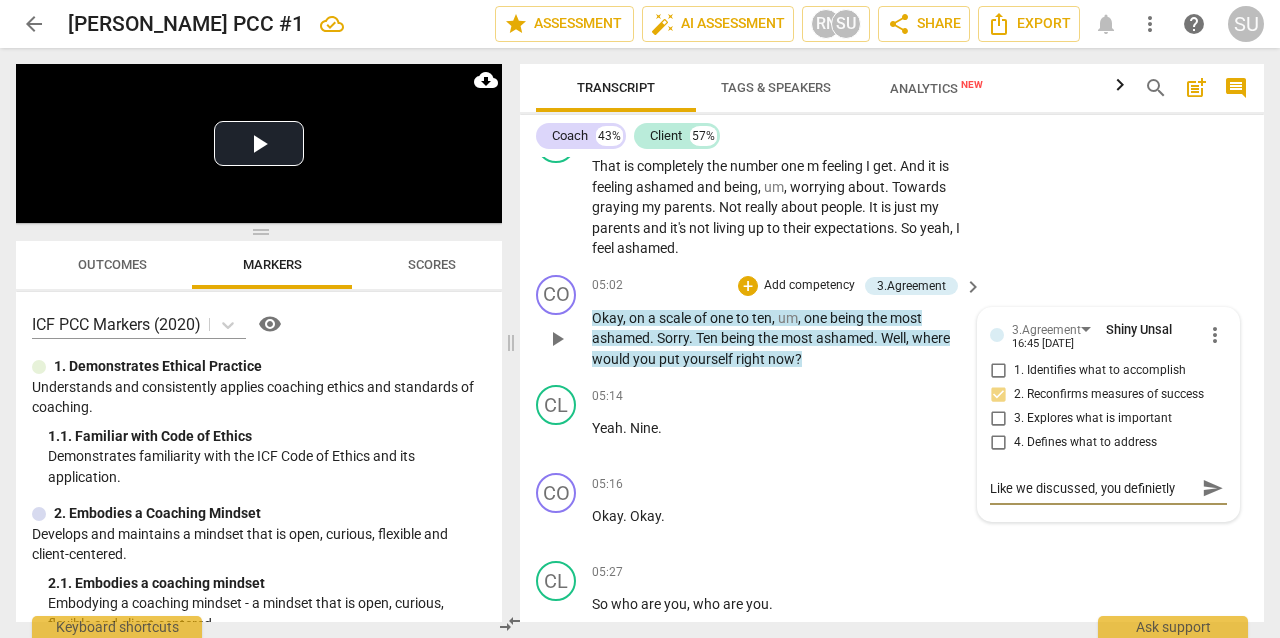 type on "Like we discussed, you definitely" 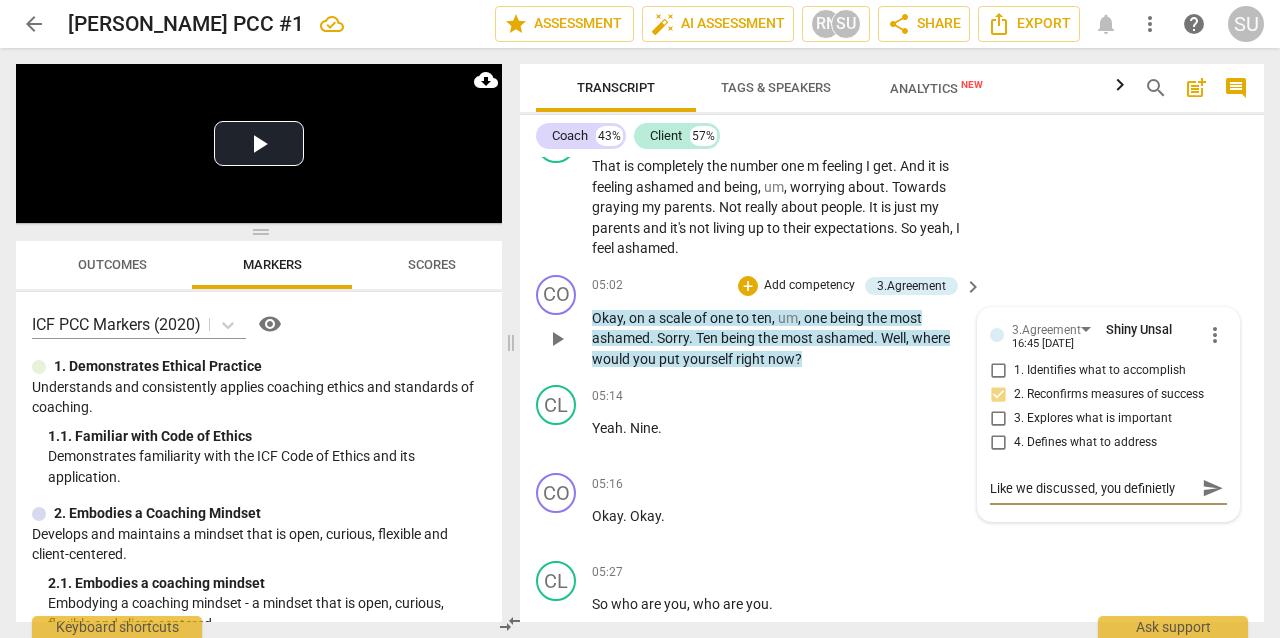 type on "Like we discussed, you definitely" 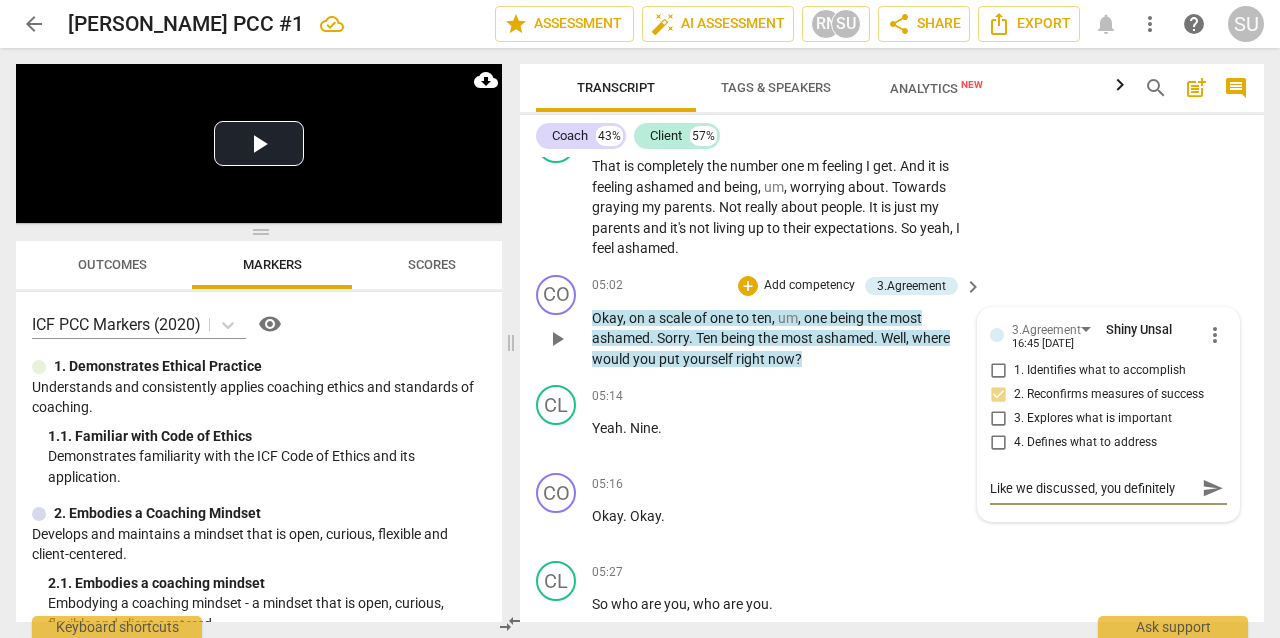 type on "Like we discussed, you definitely w" 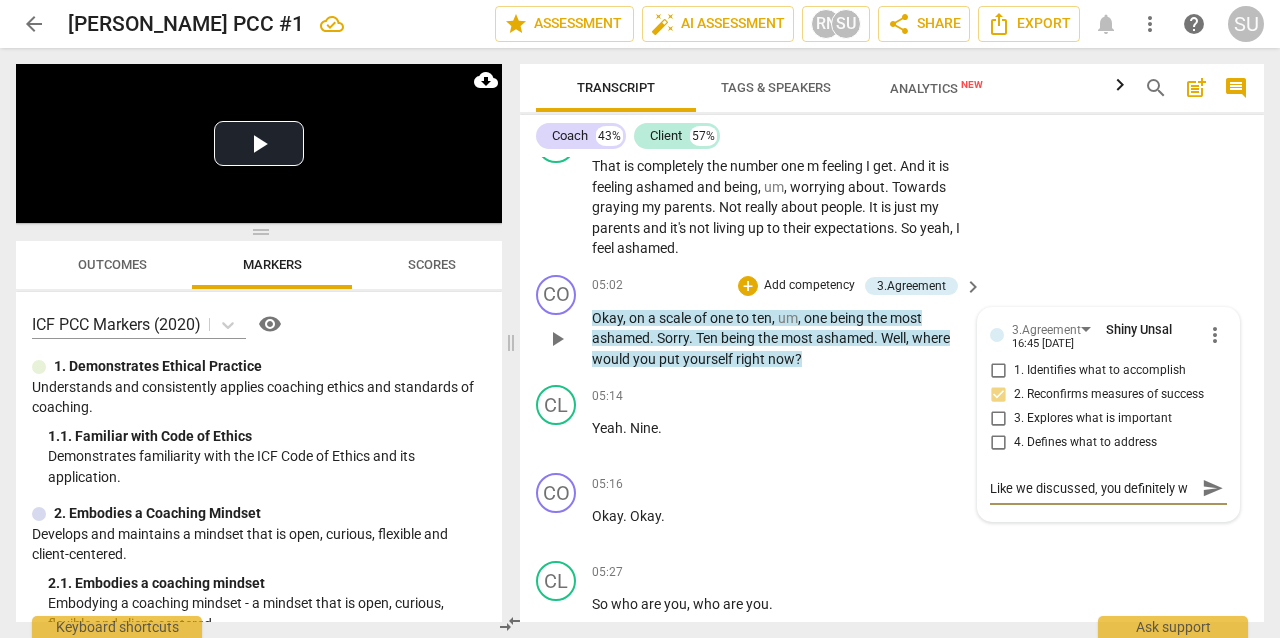 type on "Like we discussed, you definitely wa" 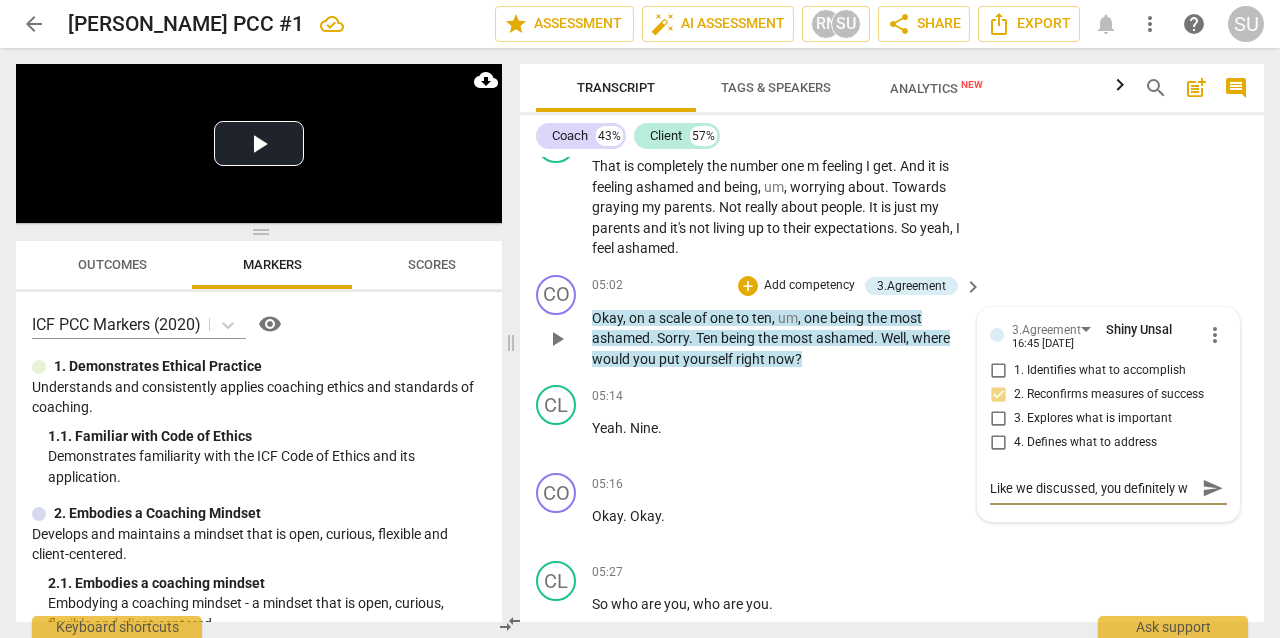 type on "Like we discussed, you definitely wa" 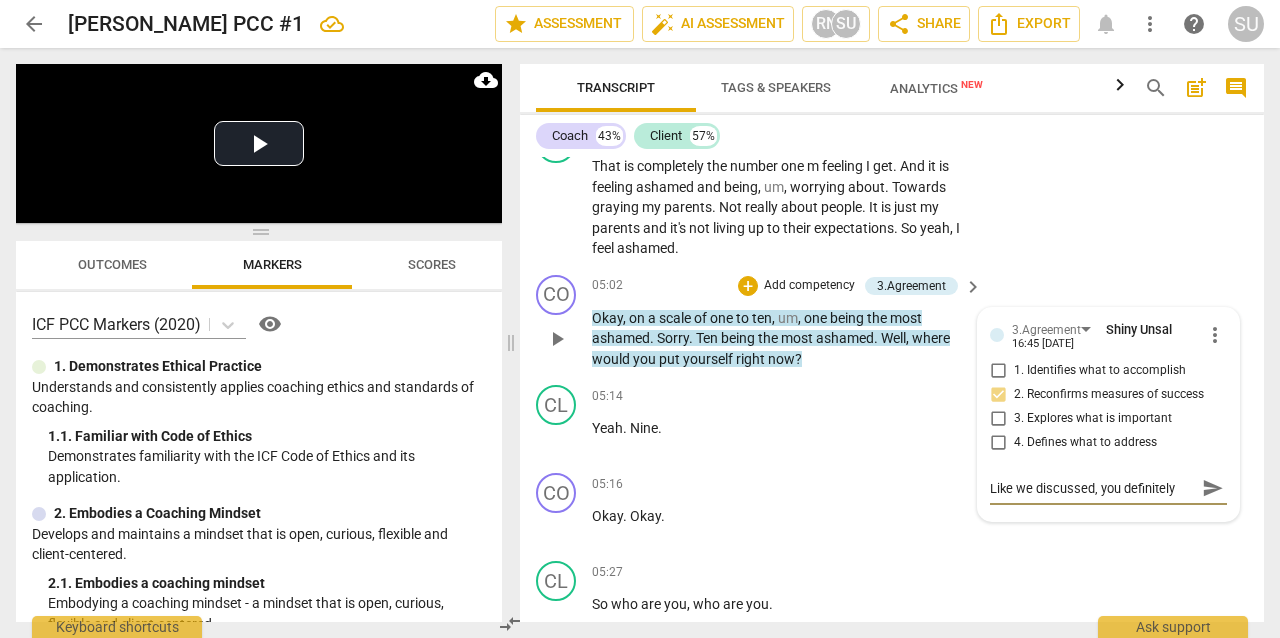 scroll, scrollTop: 17, scrollLeft: 0, axis: vertical 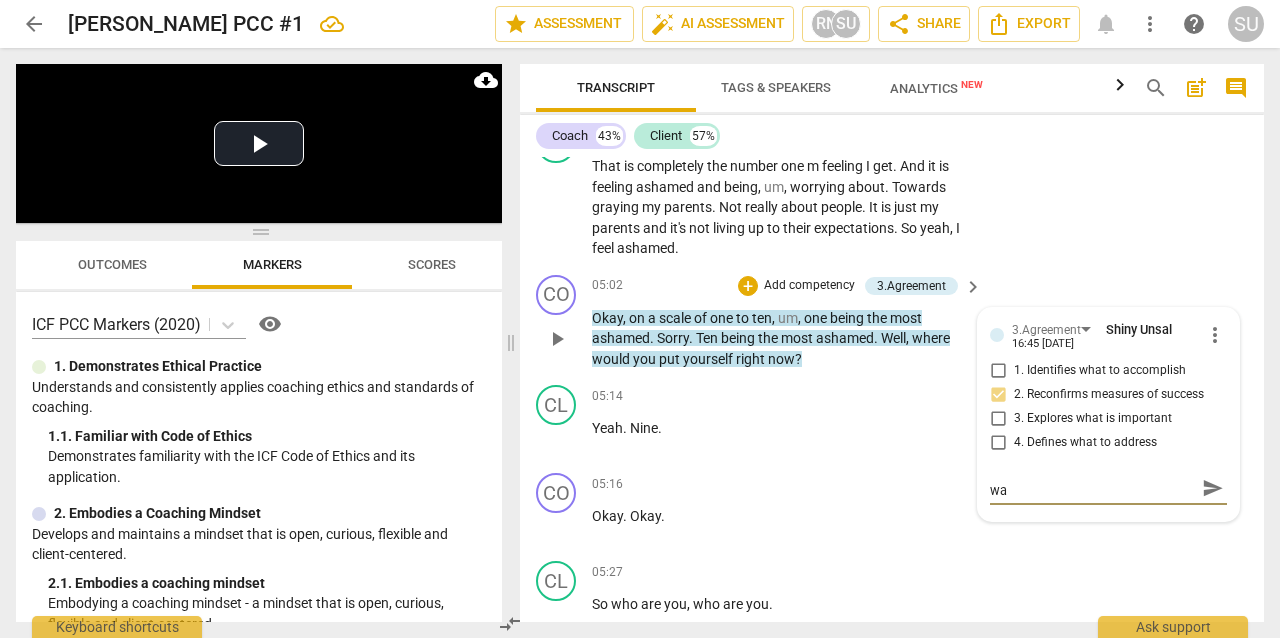 type on "Like we discussed, you definitely wan" 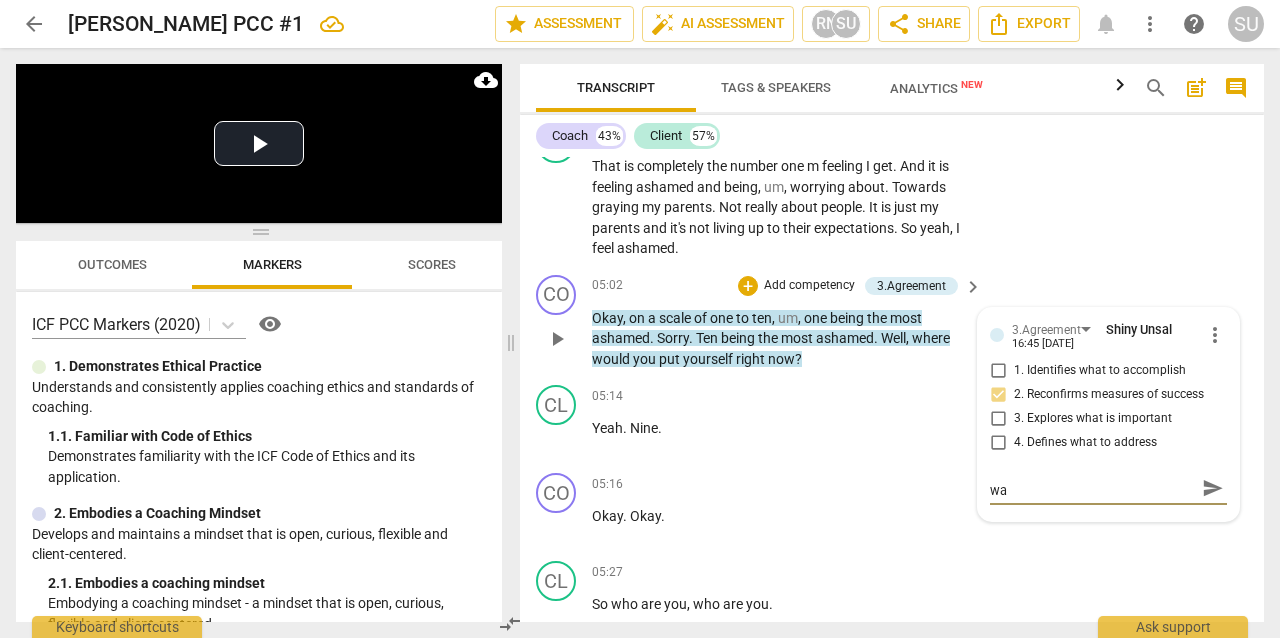 type on "Like we discussed, you definitely wan" 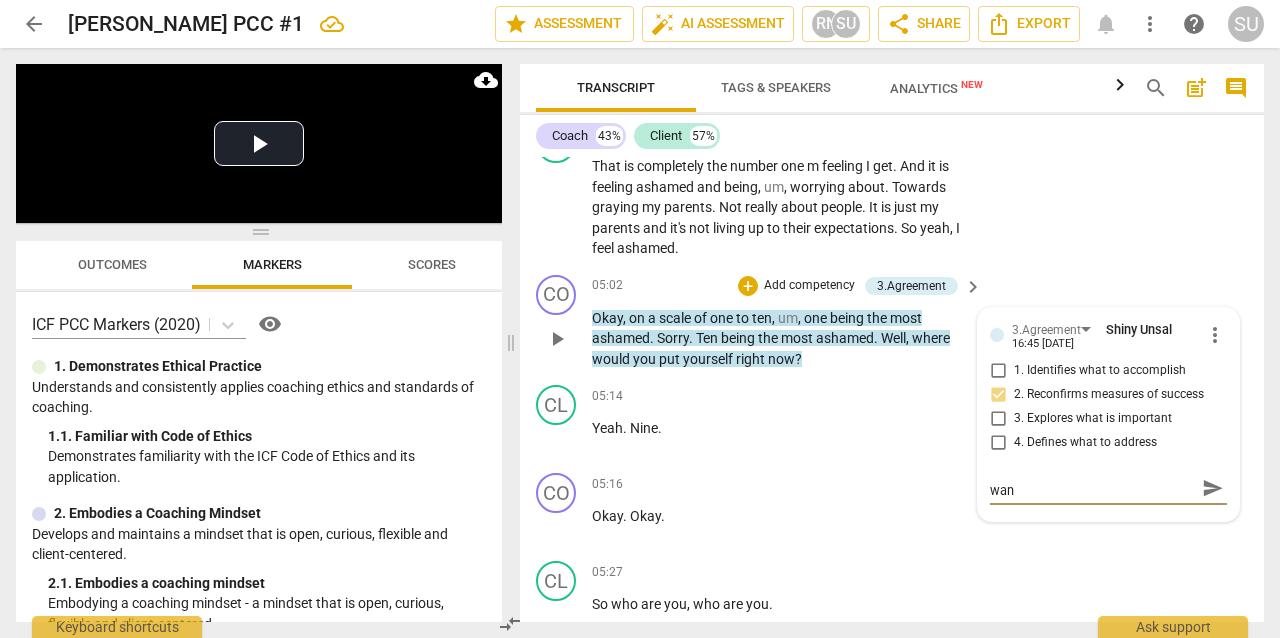 type on "Like we discussed, you definitely [PERSON_NAME]" 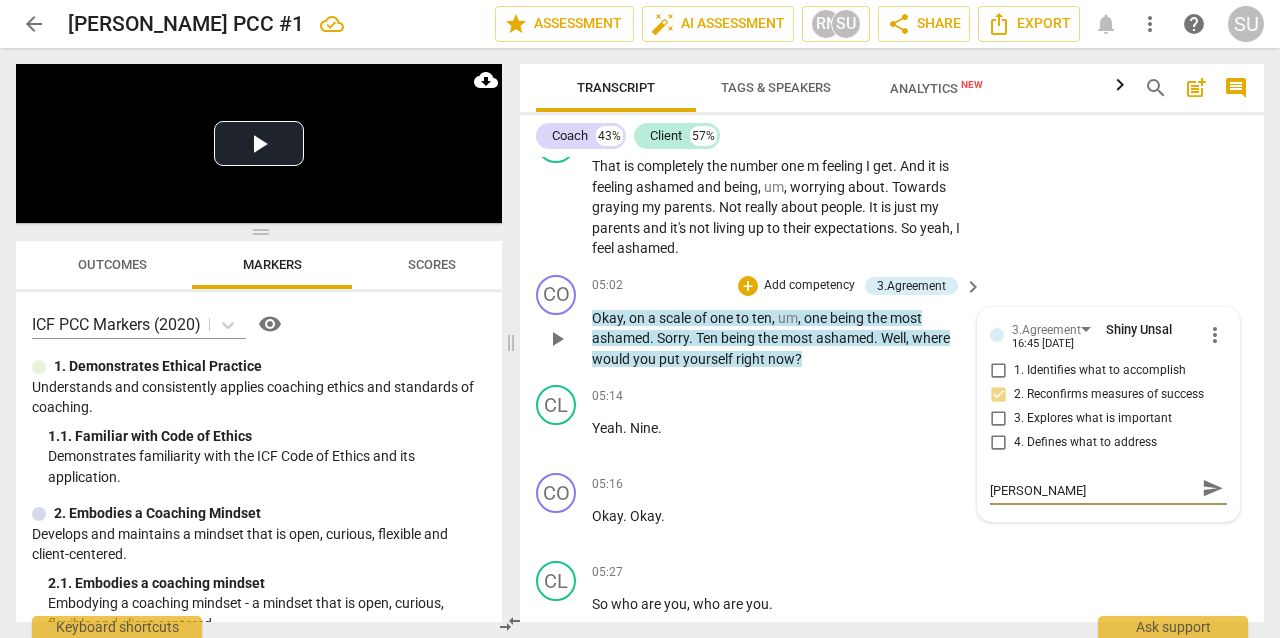 type on "Like we discussed, you definitely wanna" 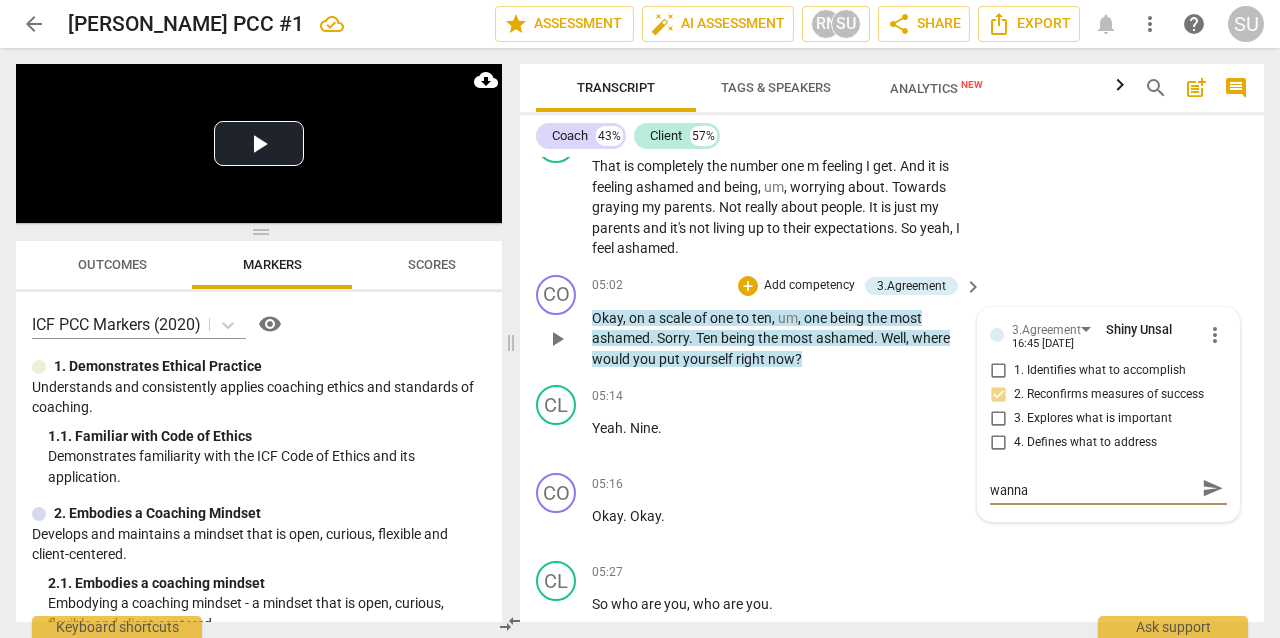 type on "Like we discussed, you definitely wanna" 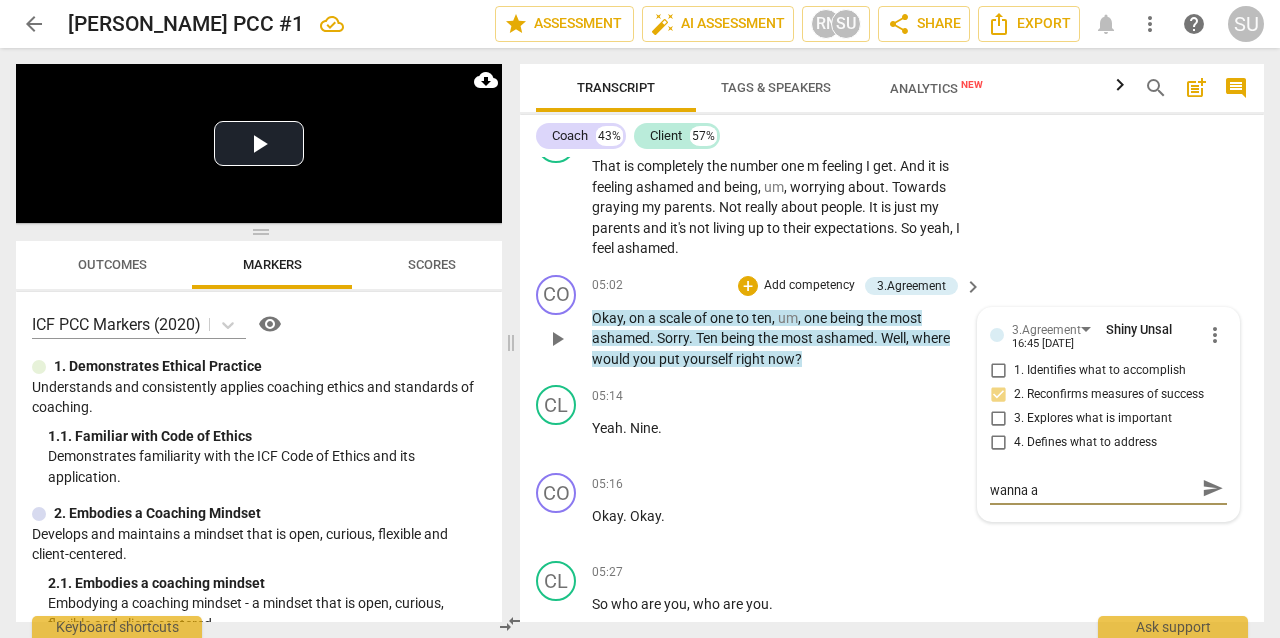 scroll, scrollTop: 0, scrollLeft: 0, axis: both 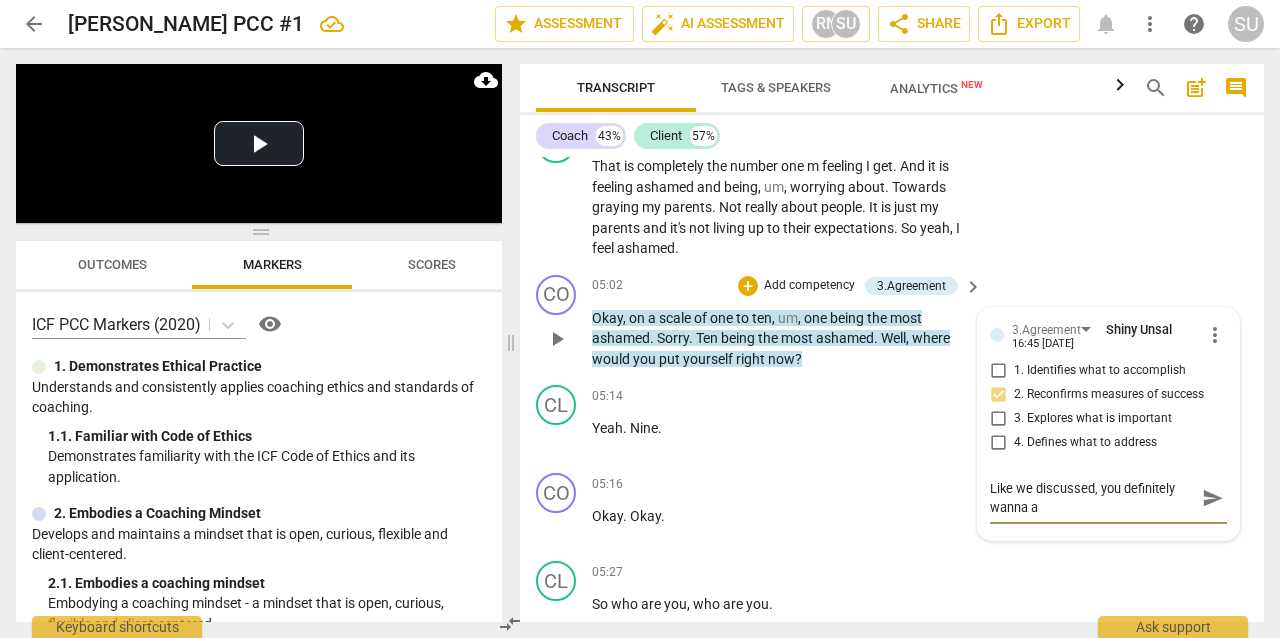 type on "Like we discussed, you definitely wanna as" 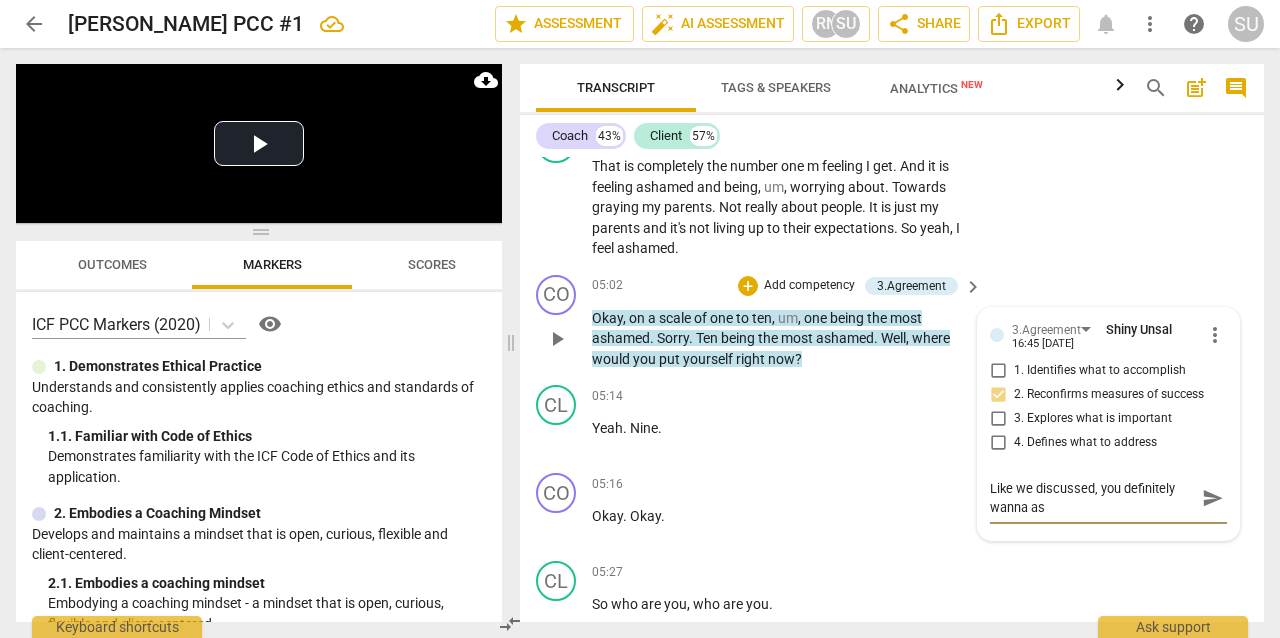 type on "Like we discussed, you definitely wanna ask" 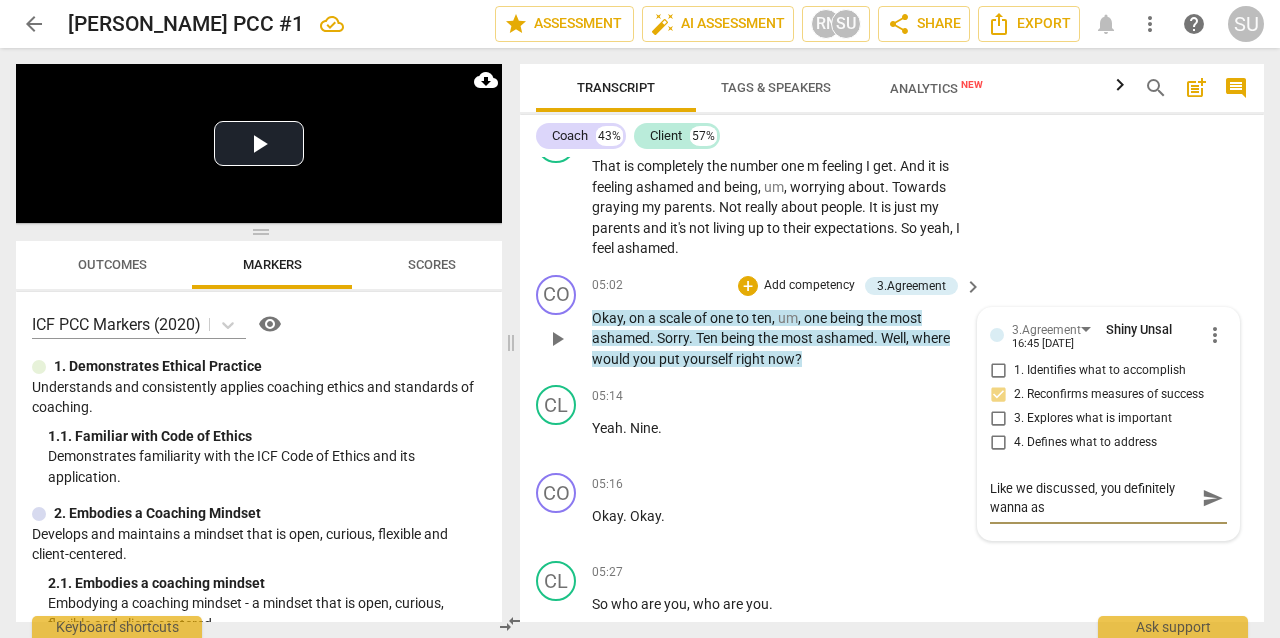 type on "Like we discussed, you definitely wanna ask" 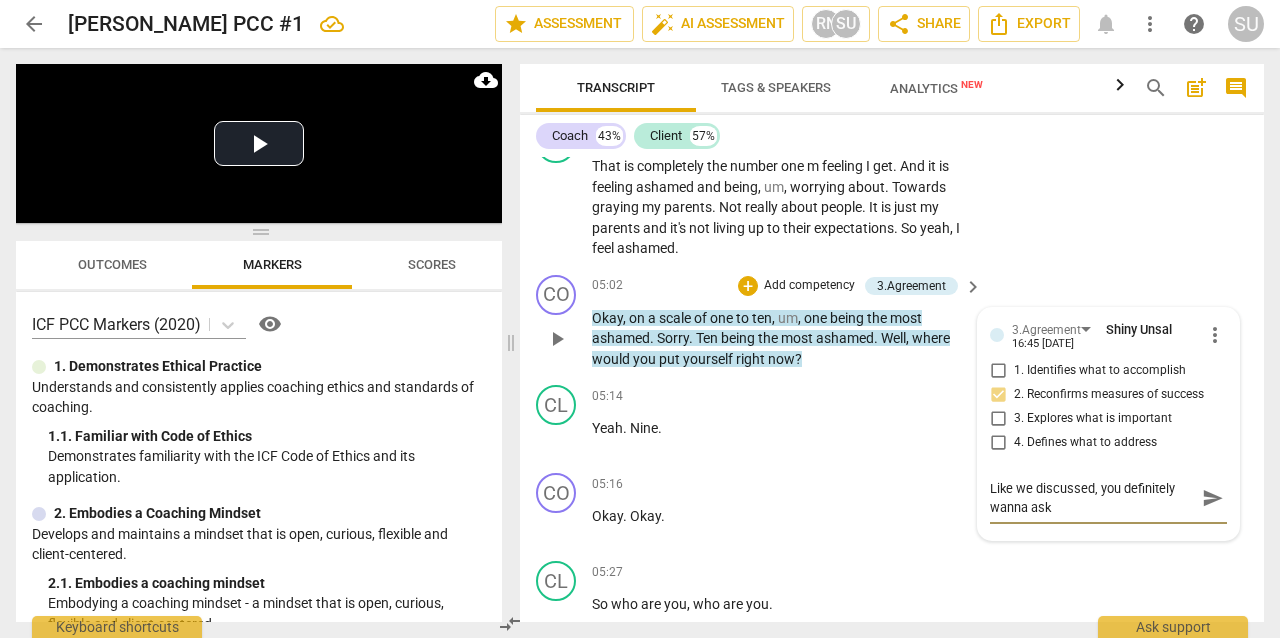 type on "Like we discussed, you definitely wanna ask" 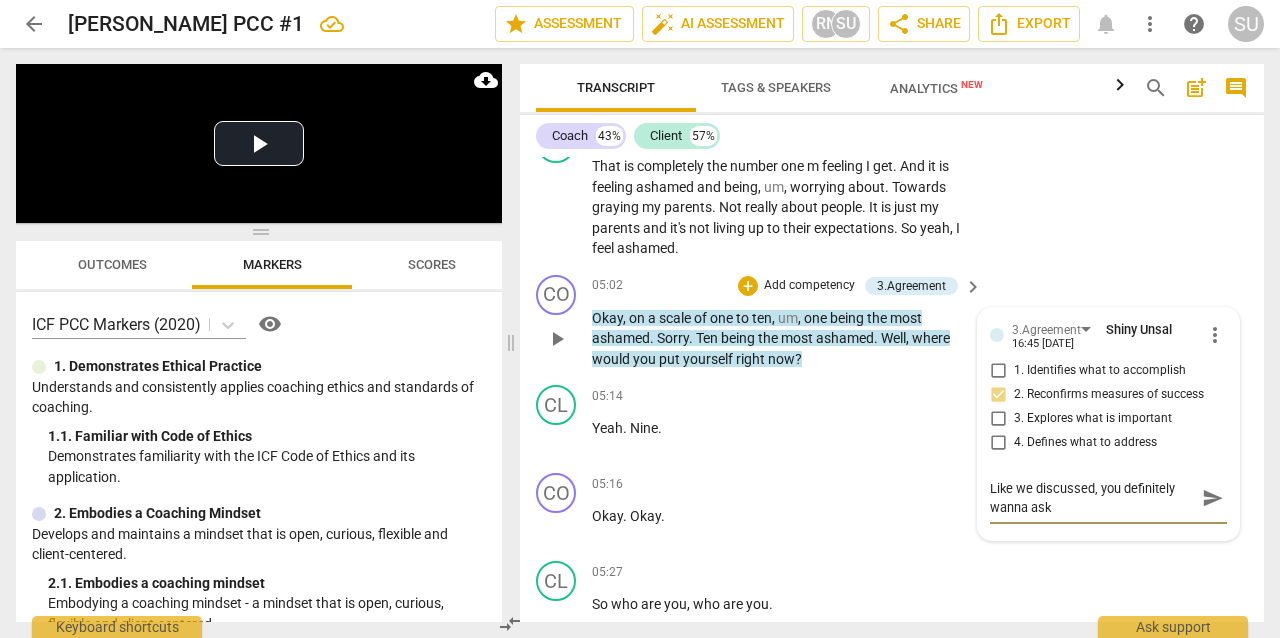 type on "Like we discussed, you definitely wanna ask w" 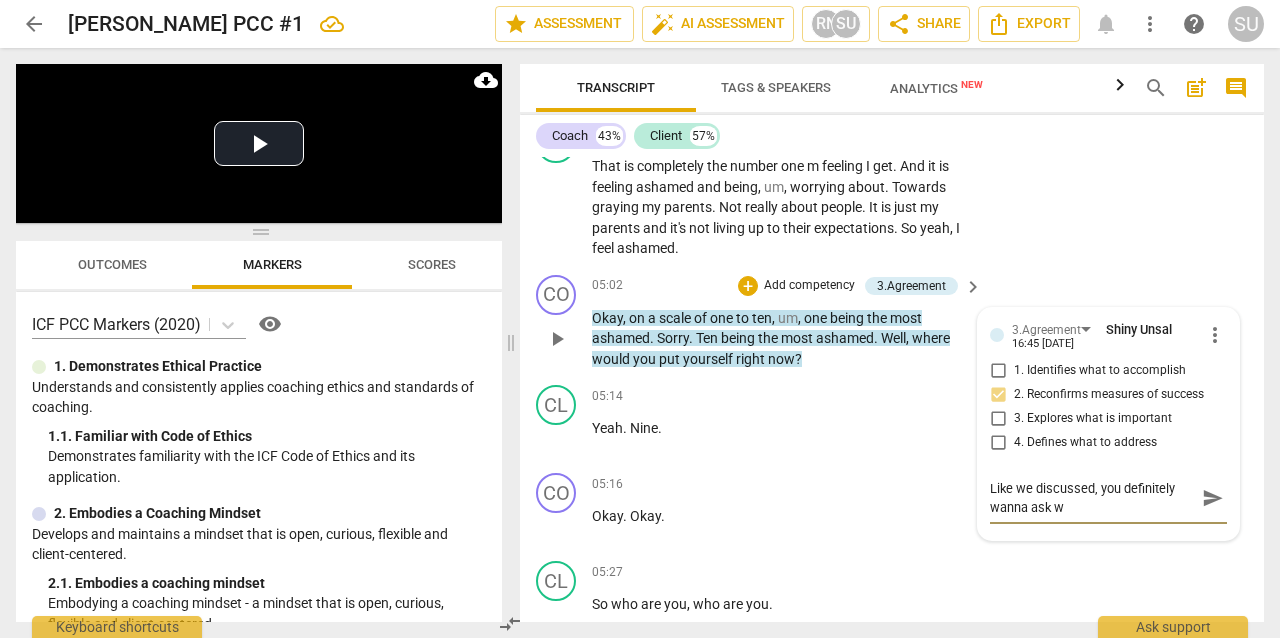 type on "Like we discussed, you definitely wanna ask wh" 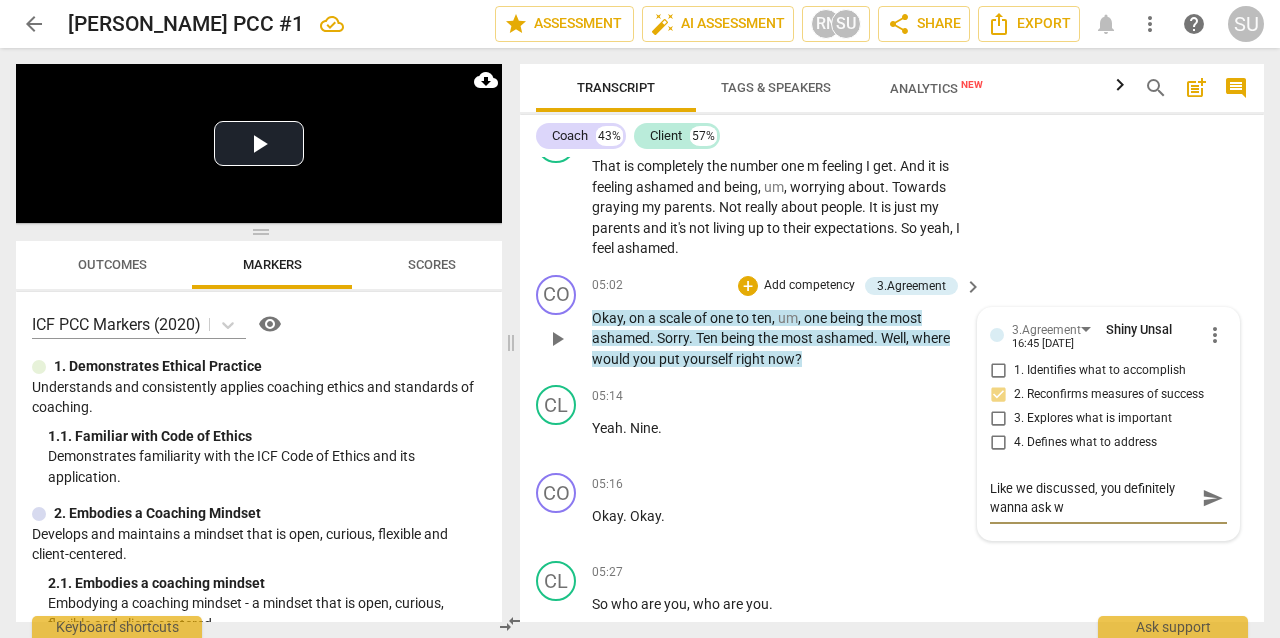 type on "Like we discussed, you definitely wanna ask wh" 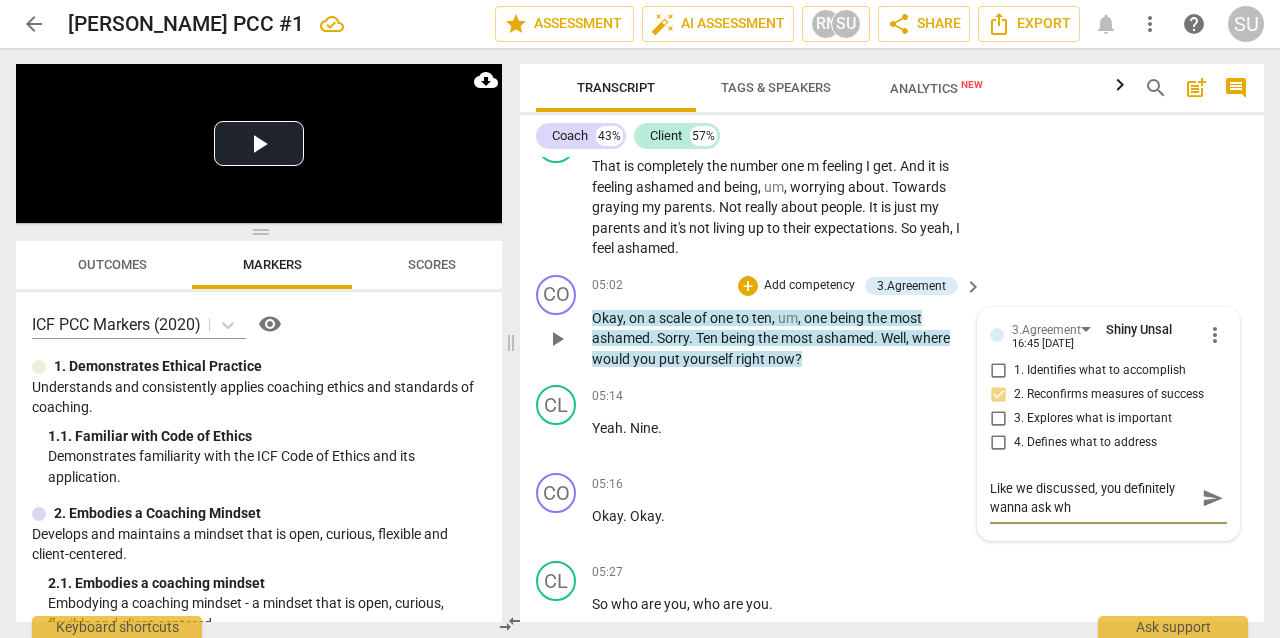 type on "Like we discussed, you definitely wanna ask whe" 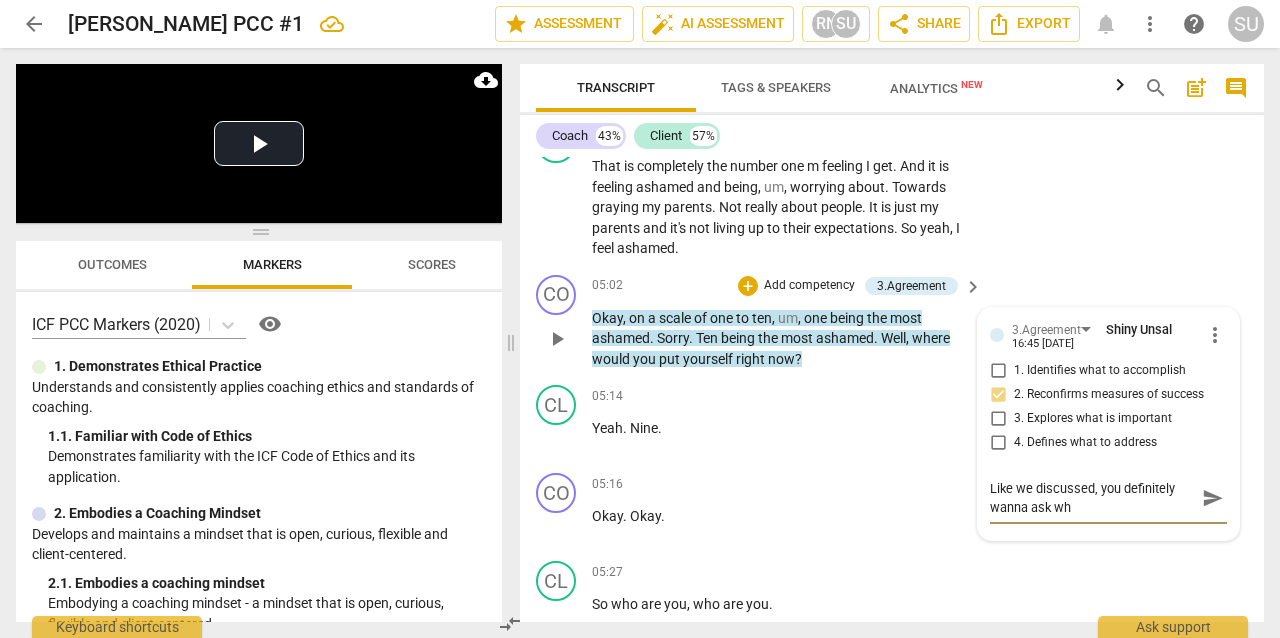 type on "Like we discussed, you definitely wanna ask whe" 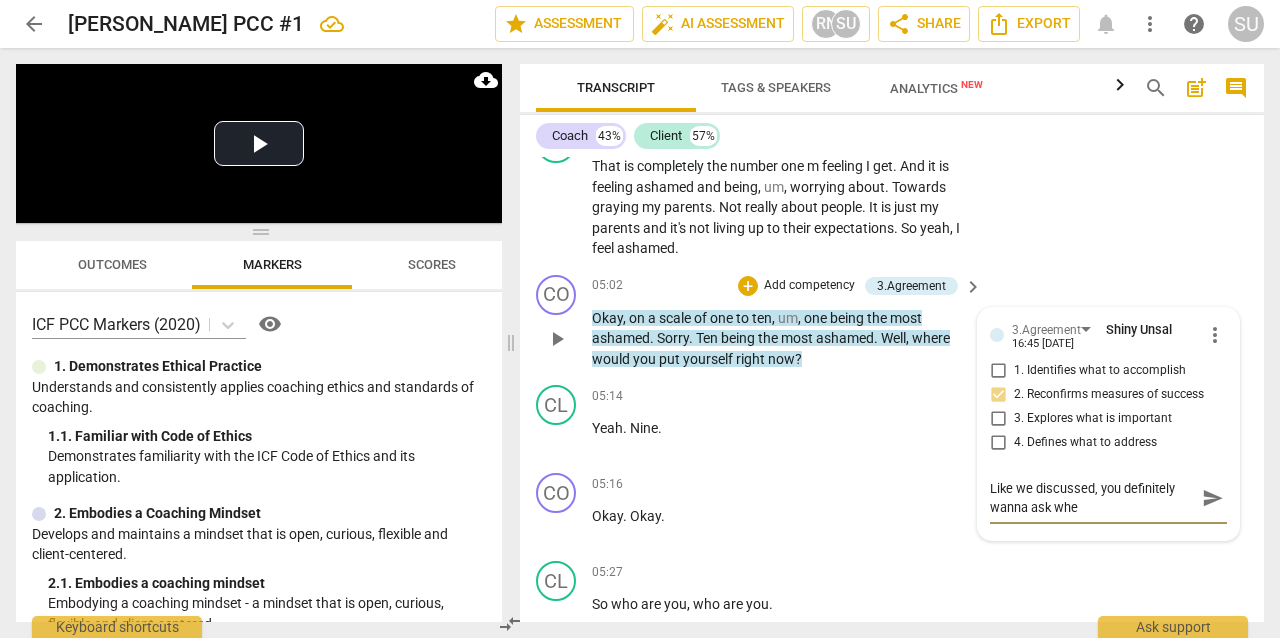 type on "Like we discussed, you definitely wanna ask wher" 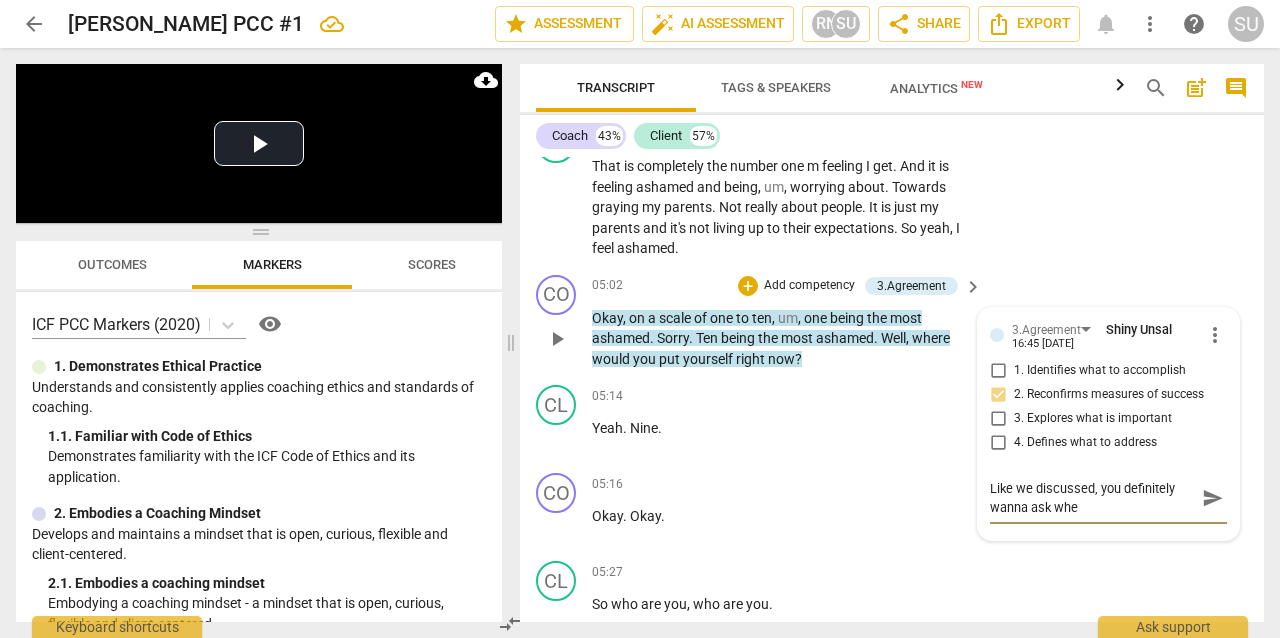 type on "Like we discussed, you definitely wanna ask wher" 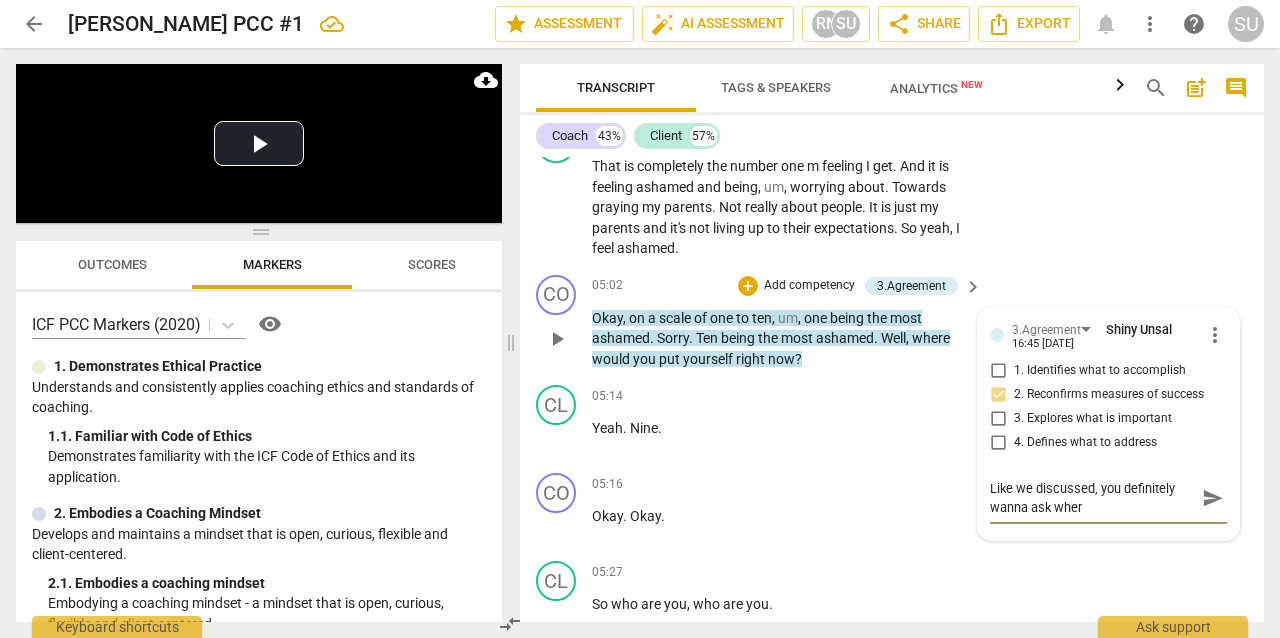 type on "Like we discussed, you definitely wanna ask where" 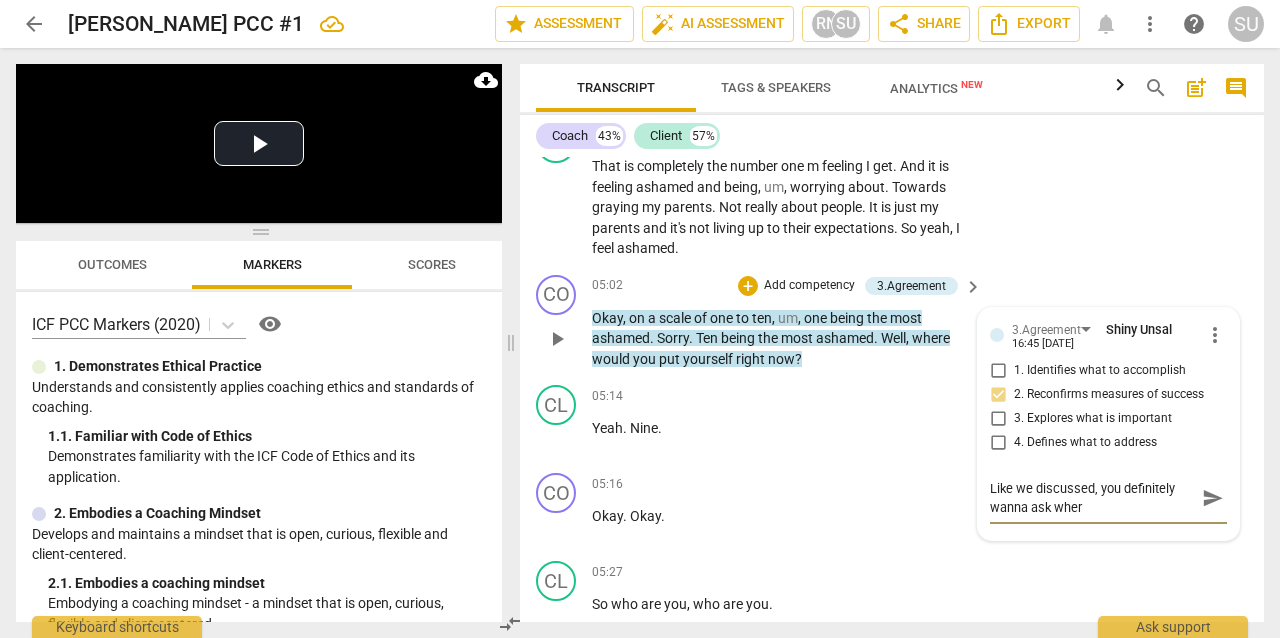 type on "Like we discussed, you definitely wanna ask where" 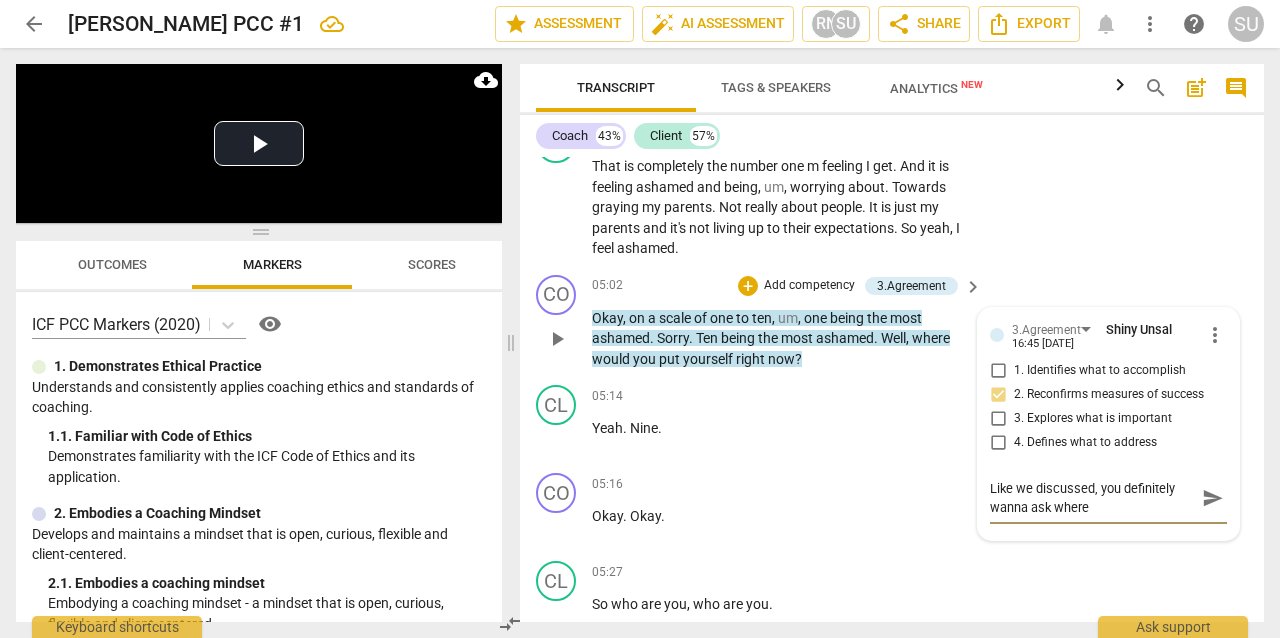 type on "Like we discussed, you definitely wanna ask where" 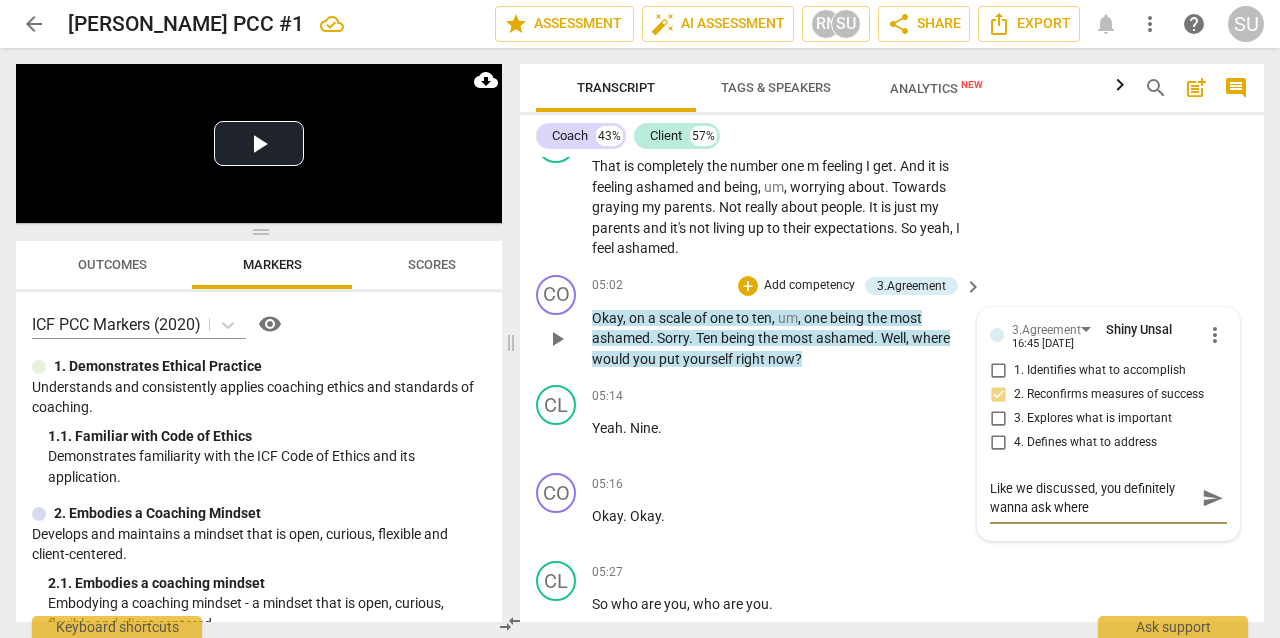 type on "Like we discussed, you definitely wanna ask where" 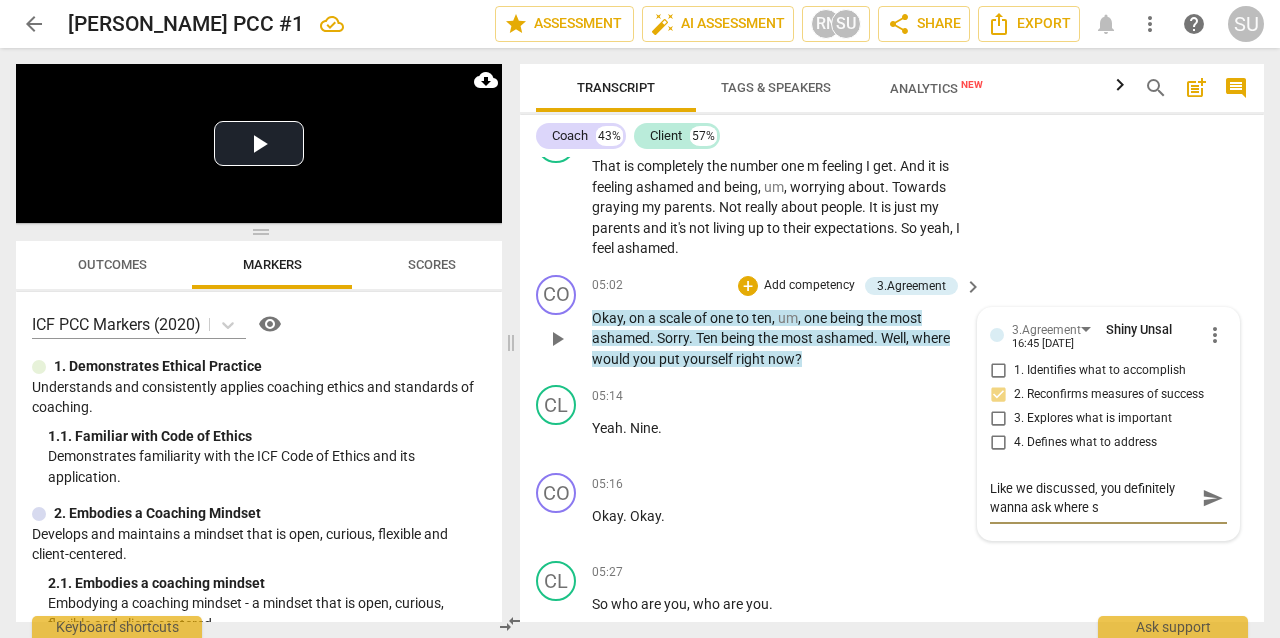 type on "Like we discussed, you definitely wanna ask where sh" 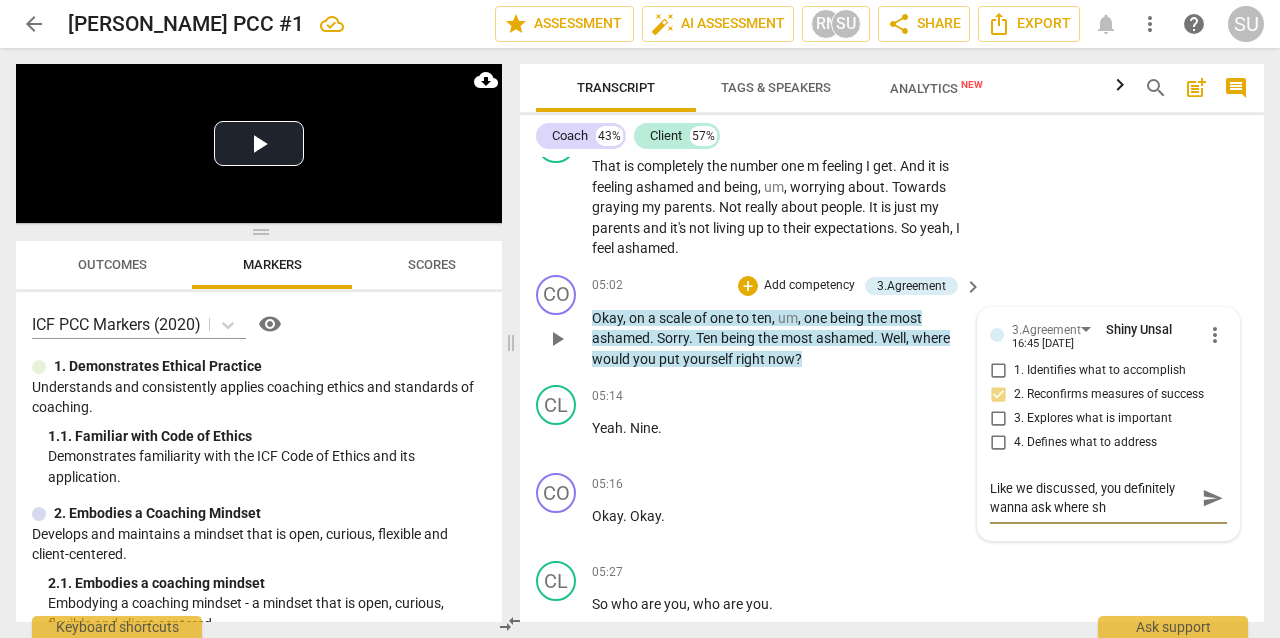 type on "Like we discussed, you definitely wanna ask where she" 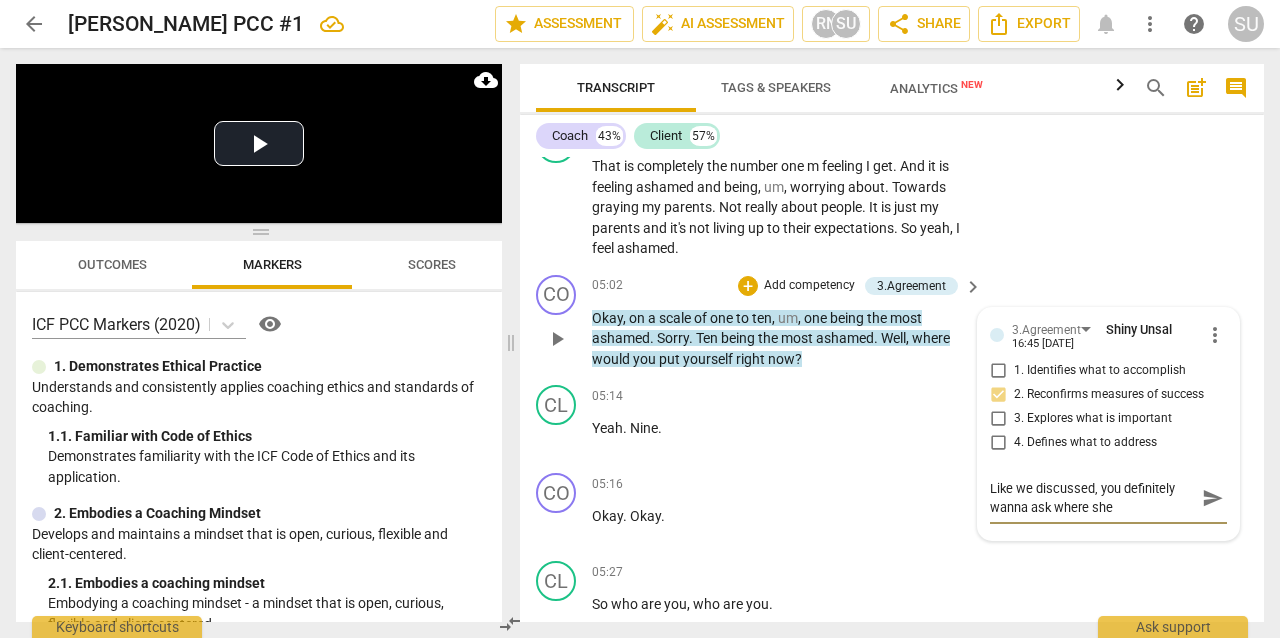 type on "Like we discussed, you definitely wanna ask where she" 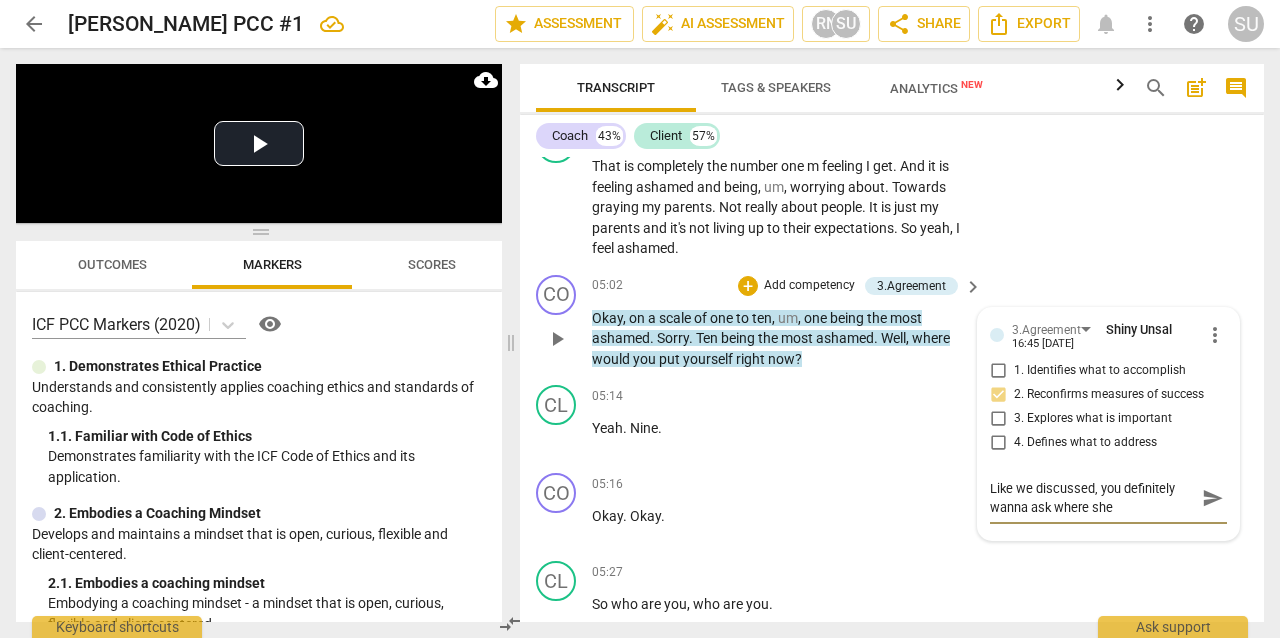 type on "Like we discussed, you definitely wanna ask where she" 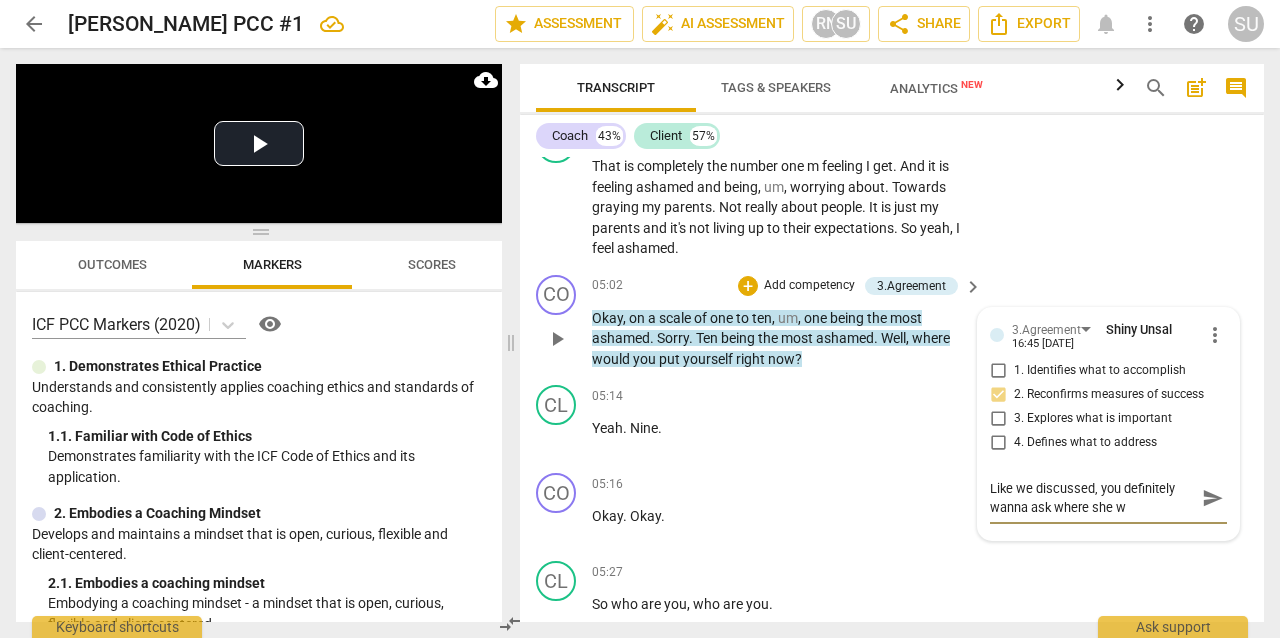 type on "Like we discussed, you definitely wanna ask where she wa" 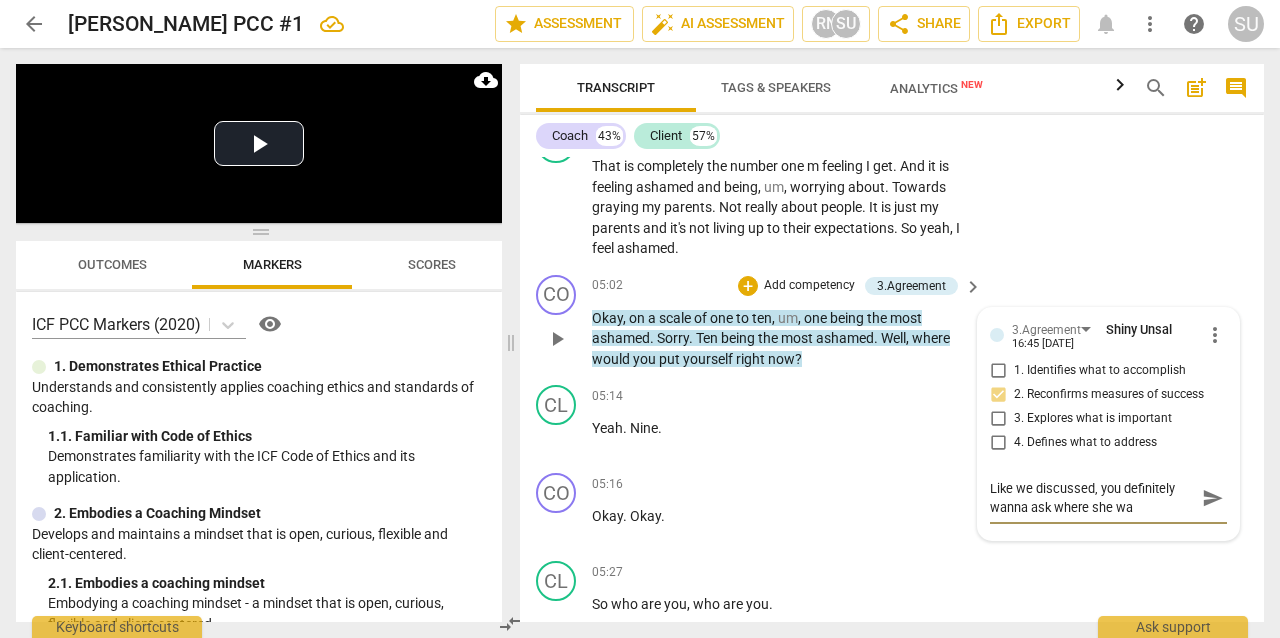 type on "Like we discussed, you definitely wanna ask where she wan" 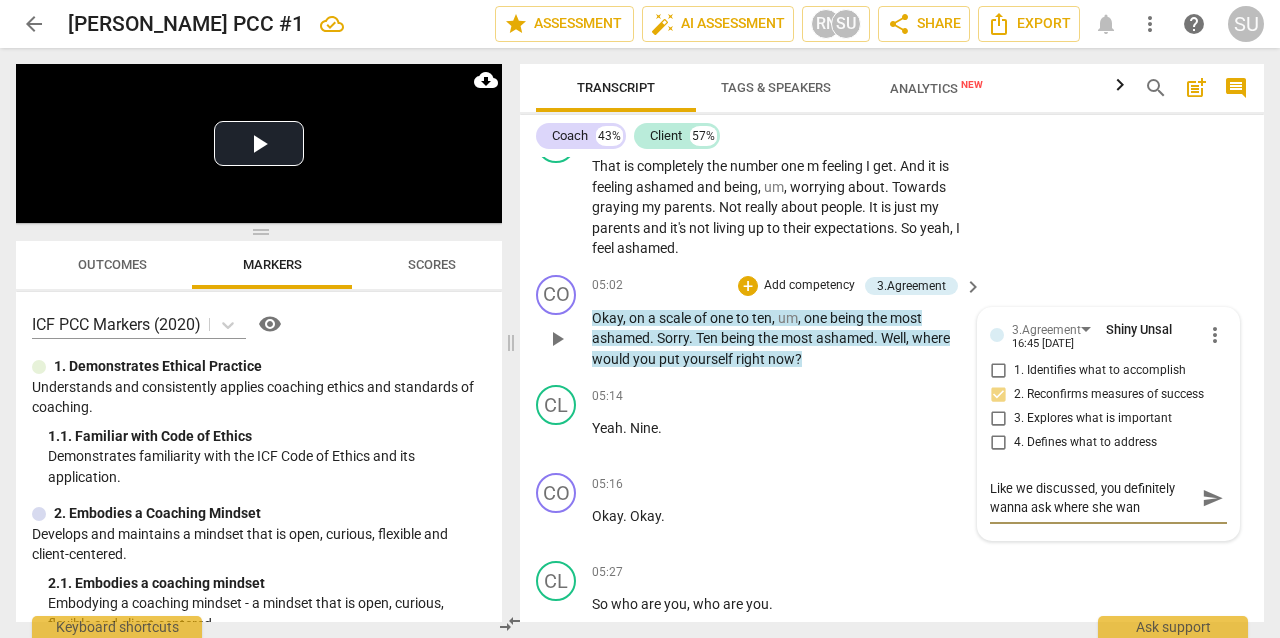 type on "Like we discussed, you definitely wanna ask where she want" 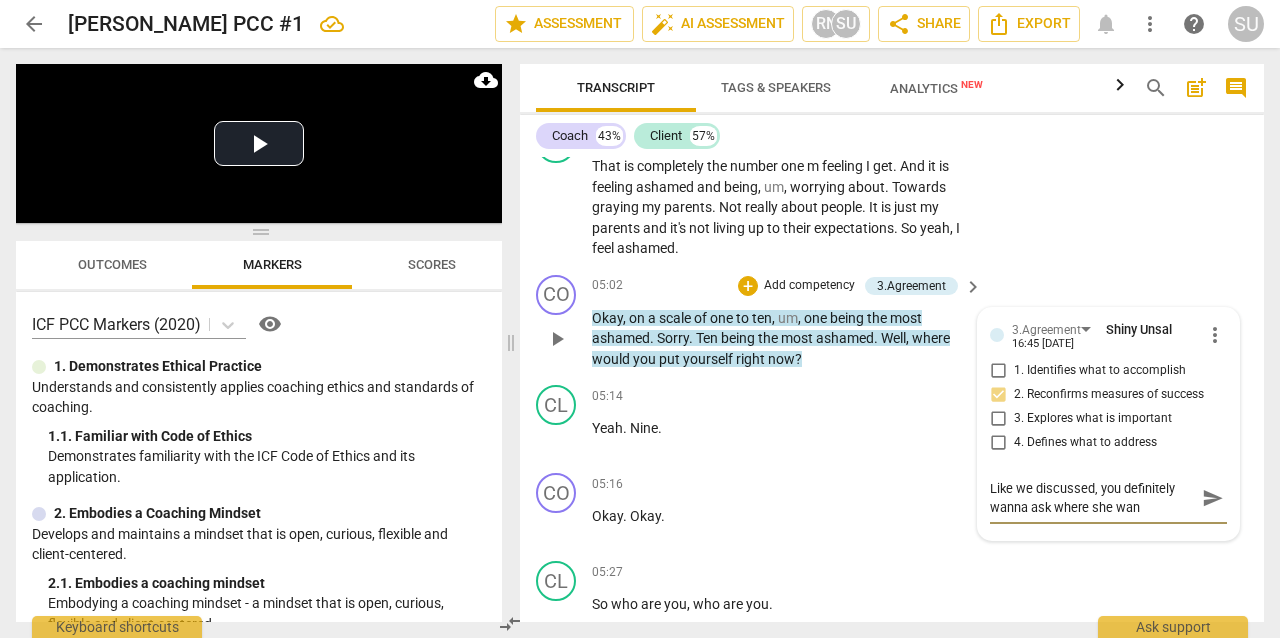 type on "Like we discussed, you definitely wanna ask where she want" 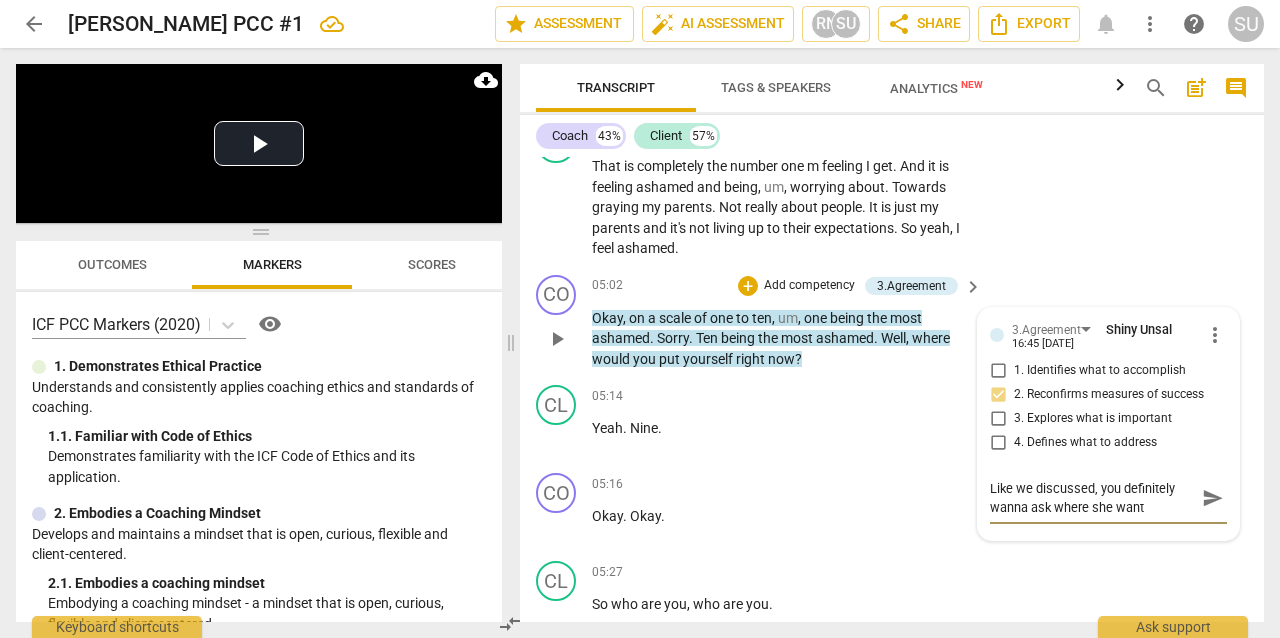 type on "Like we discussed, you definitely wanna ask where she wants" 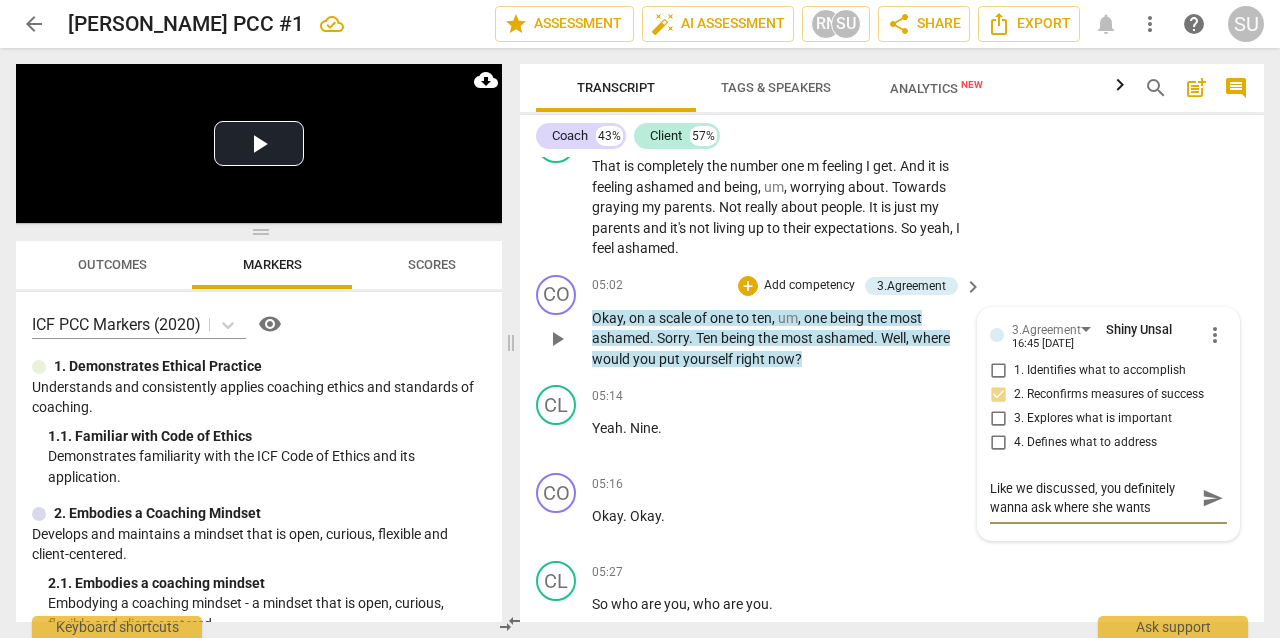 type on "Like we discussed, you definitely wanna ask where she wants" 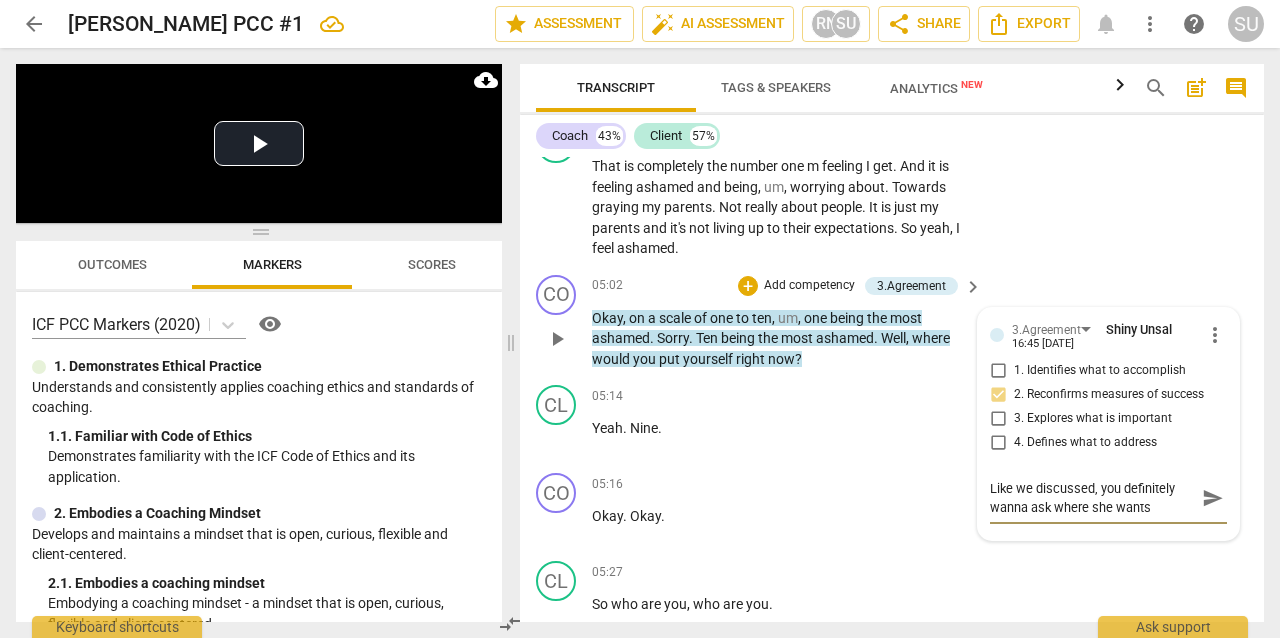 type on "Like we discussed, you definitely wanna ask where she wants" 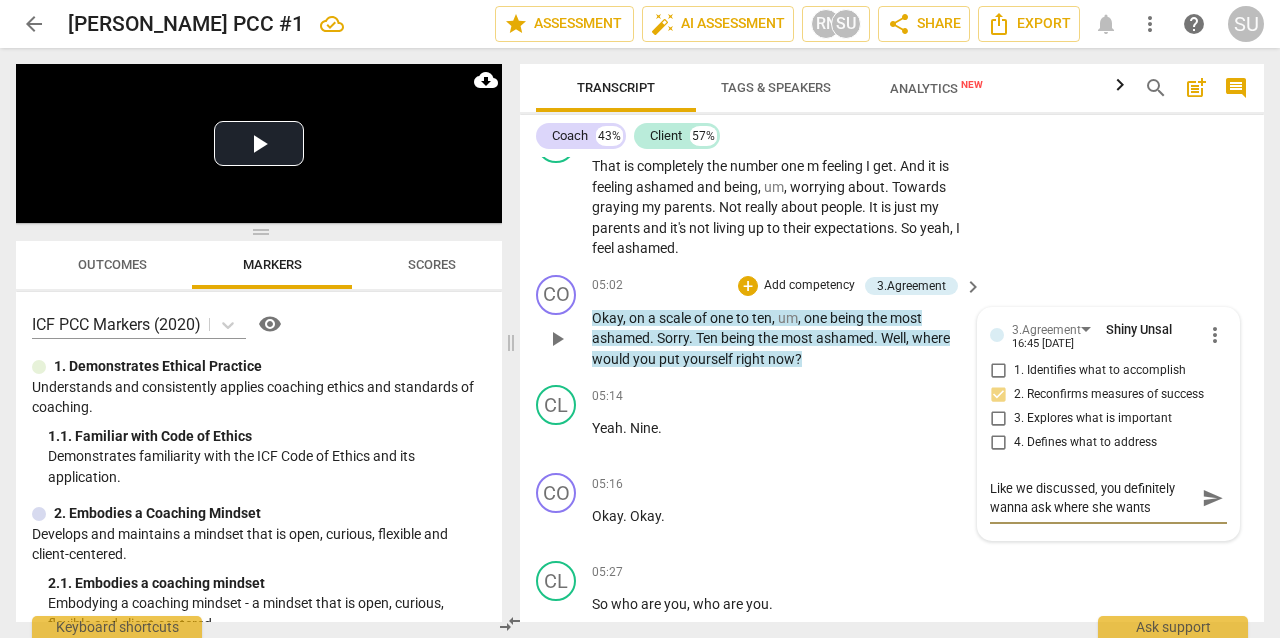 type on "Like we discussed, you definitely wanna ask where she wants t" 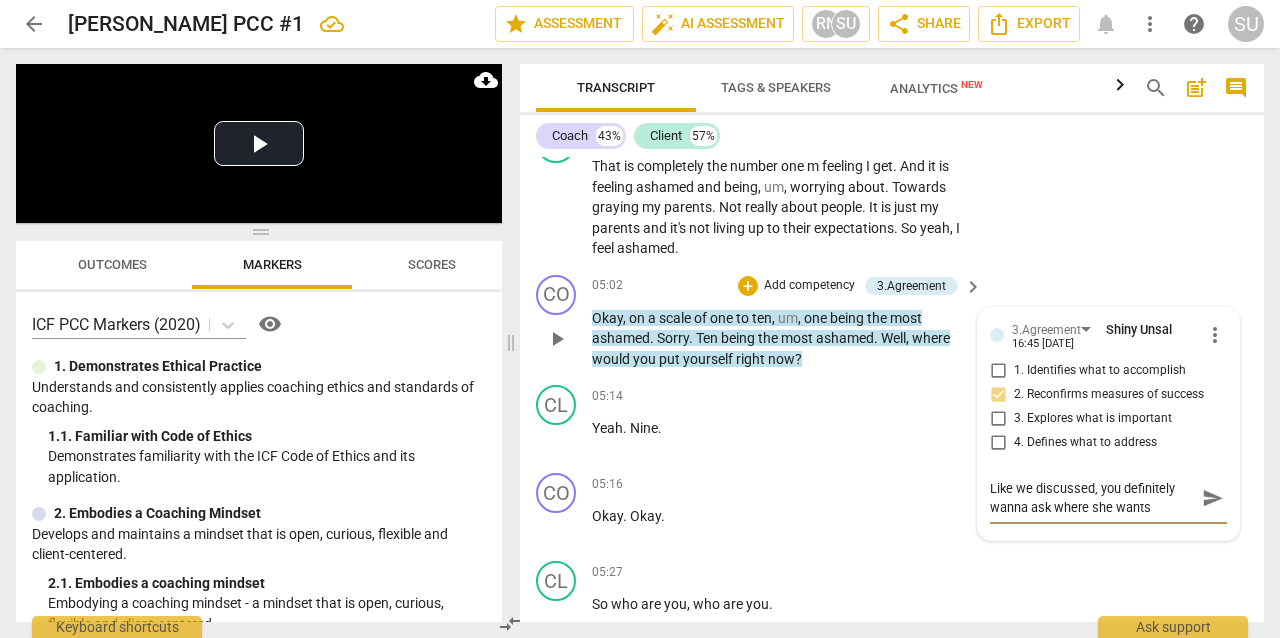 type on "Like we discussed, you definitely wanna ask where she wants t" 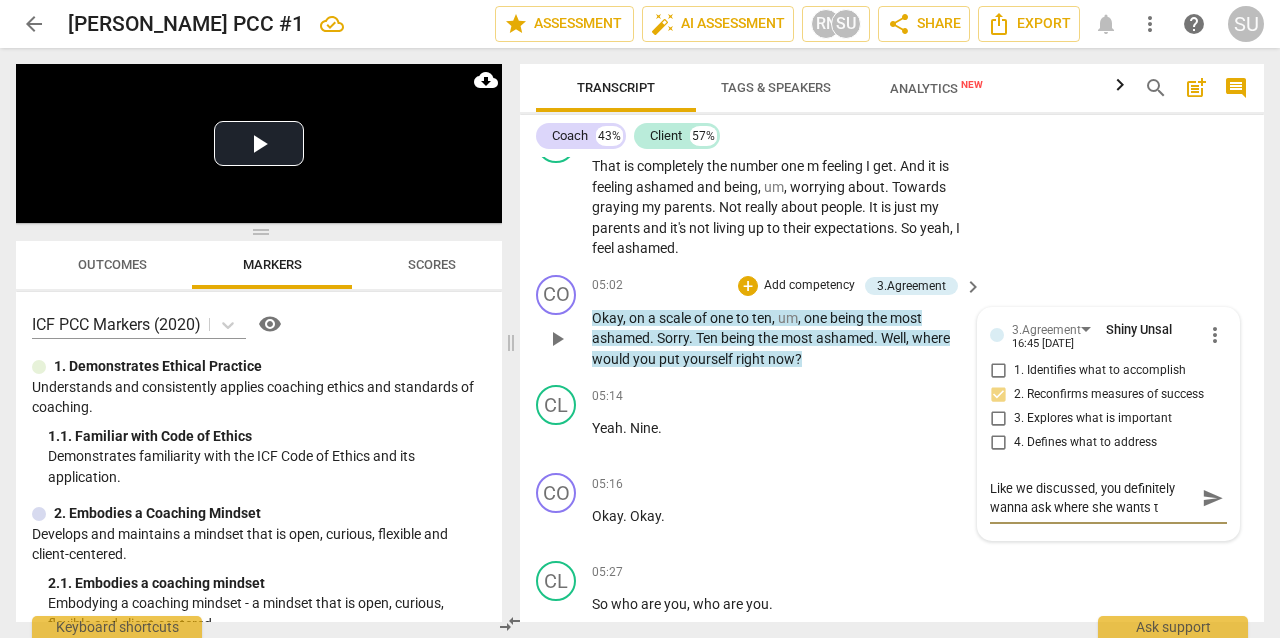 type on "Like we discussed, you definitely wanna ask where she wants to" 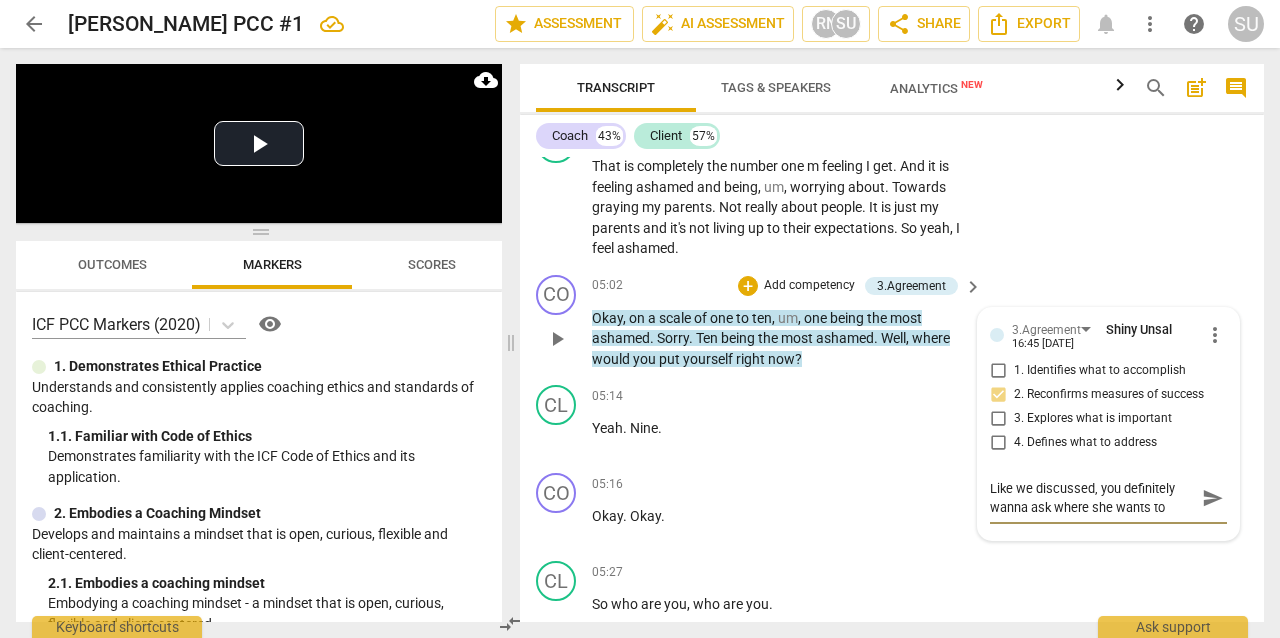 type on "Like we discussed, you definitely wanna ask where she wants to" 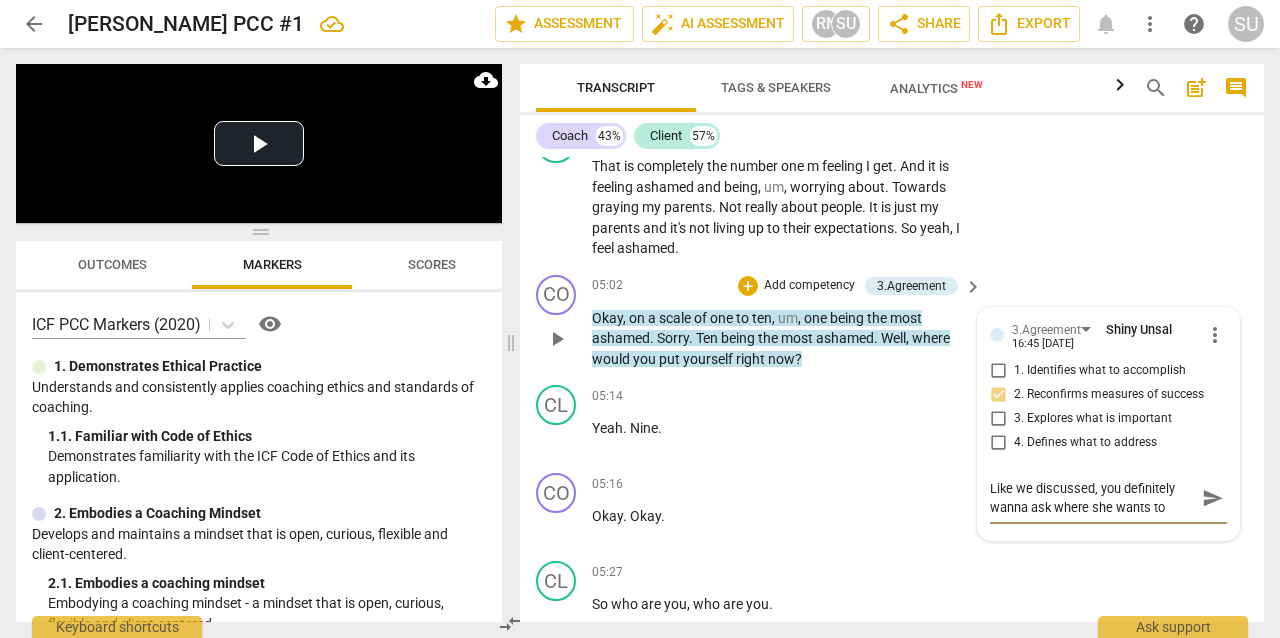 type on "Like we discussed, you definitely wanna ask where she wants to" 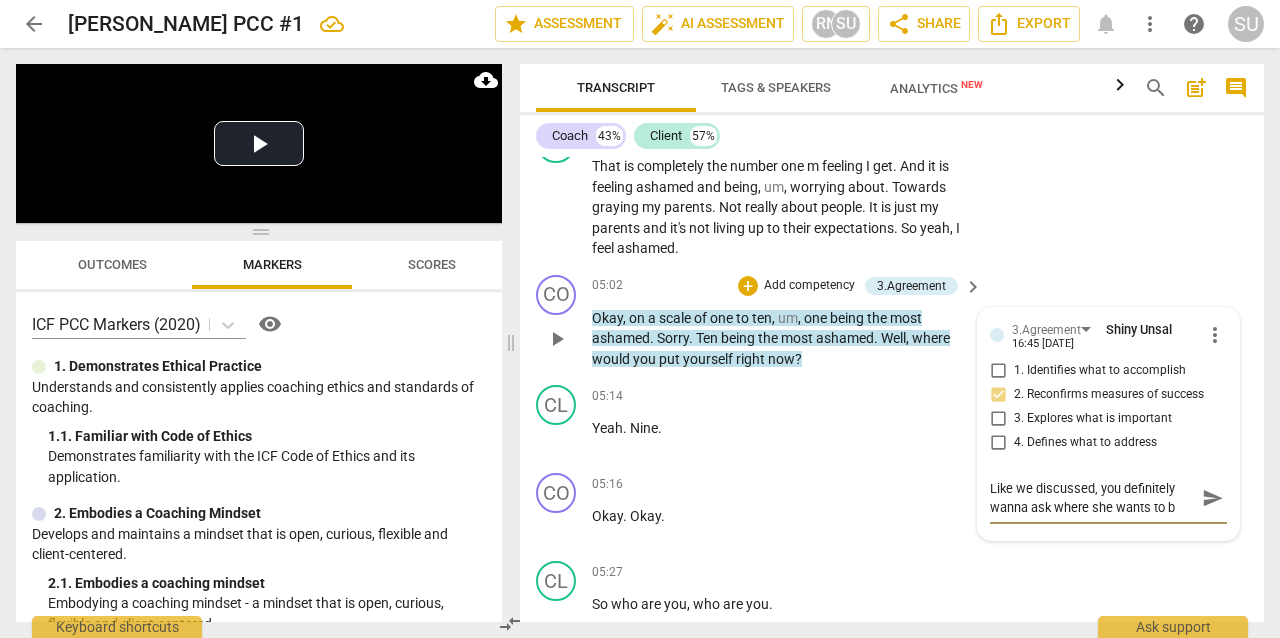 type on "Like we discussed, you definitely wanna ask where she wants to be" 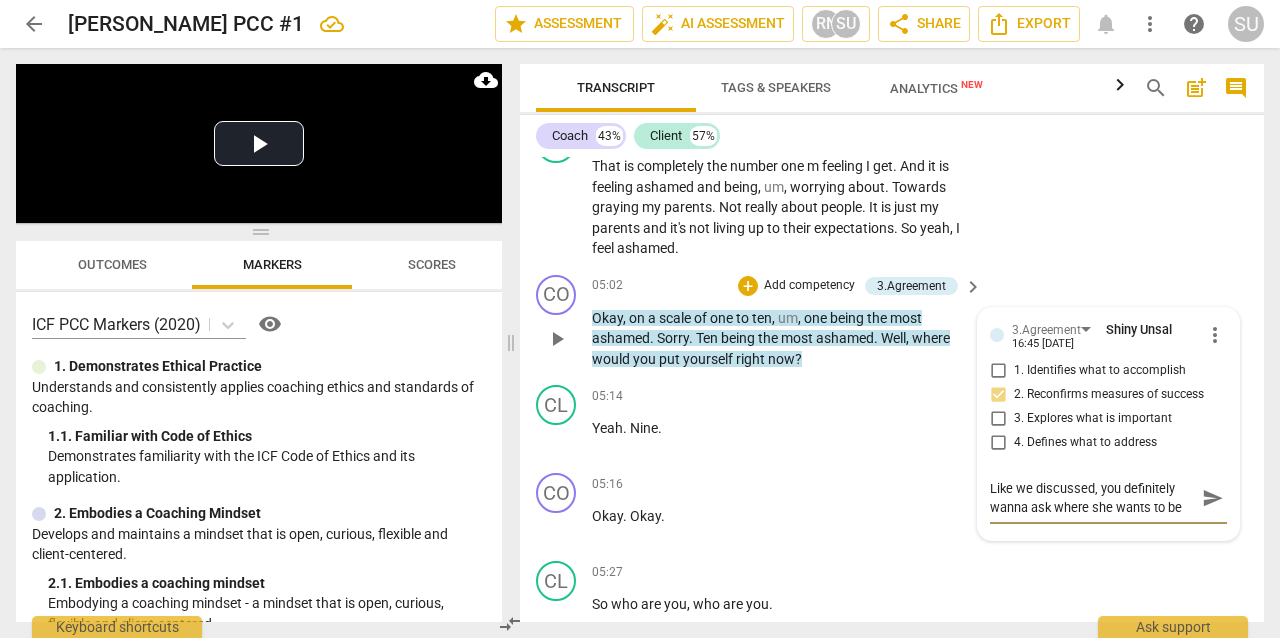 type on "Like we discussed, you definitely wanna ask where she wants to be" 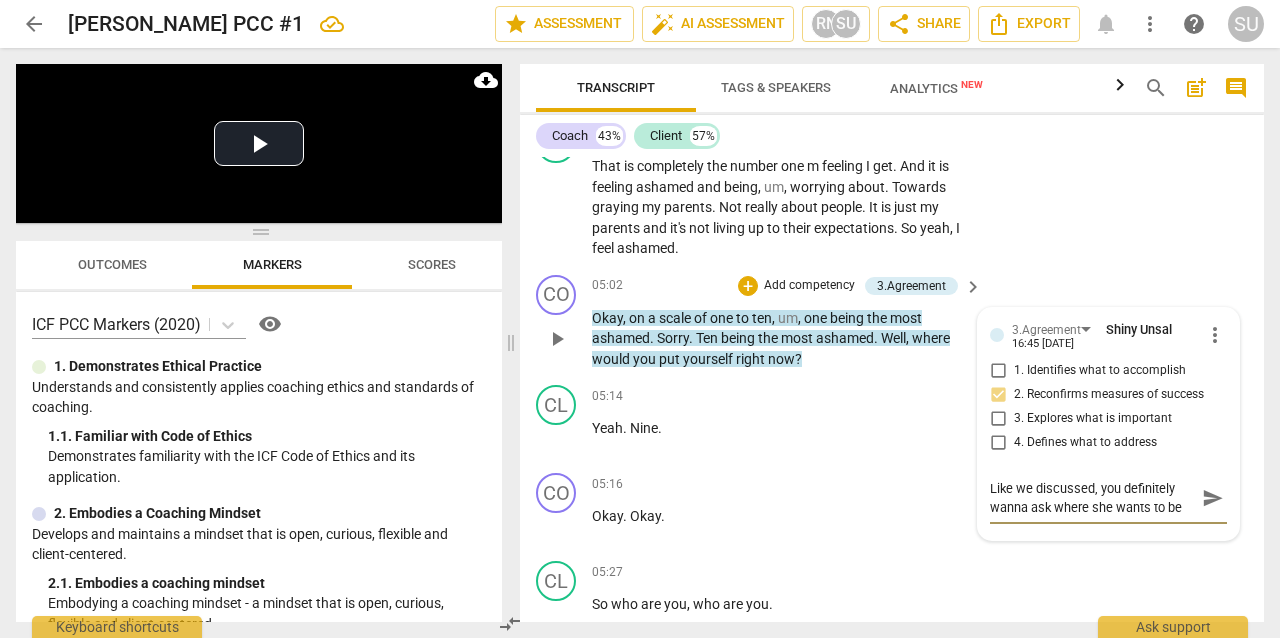type on "Like we discussed, you definitely wanna ask where she wants to be" 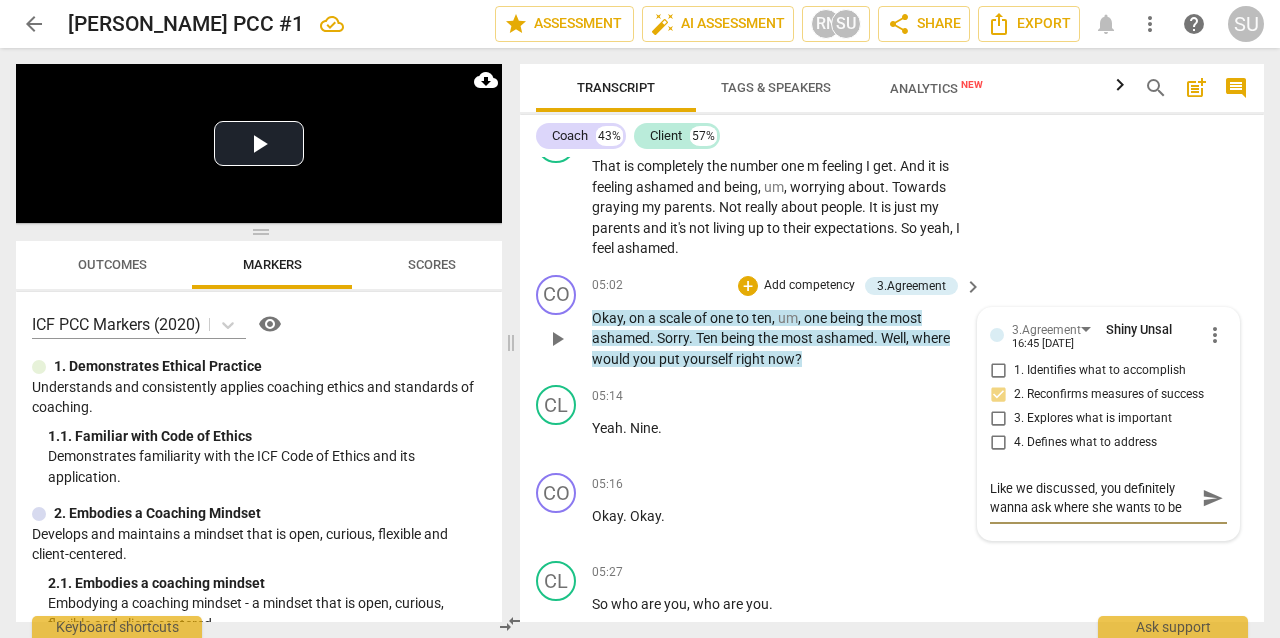 type on "Like we discussed, you definitely wanna ask where she wants to be a" 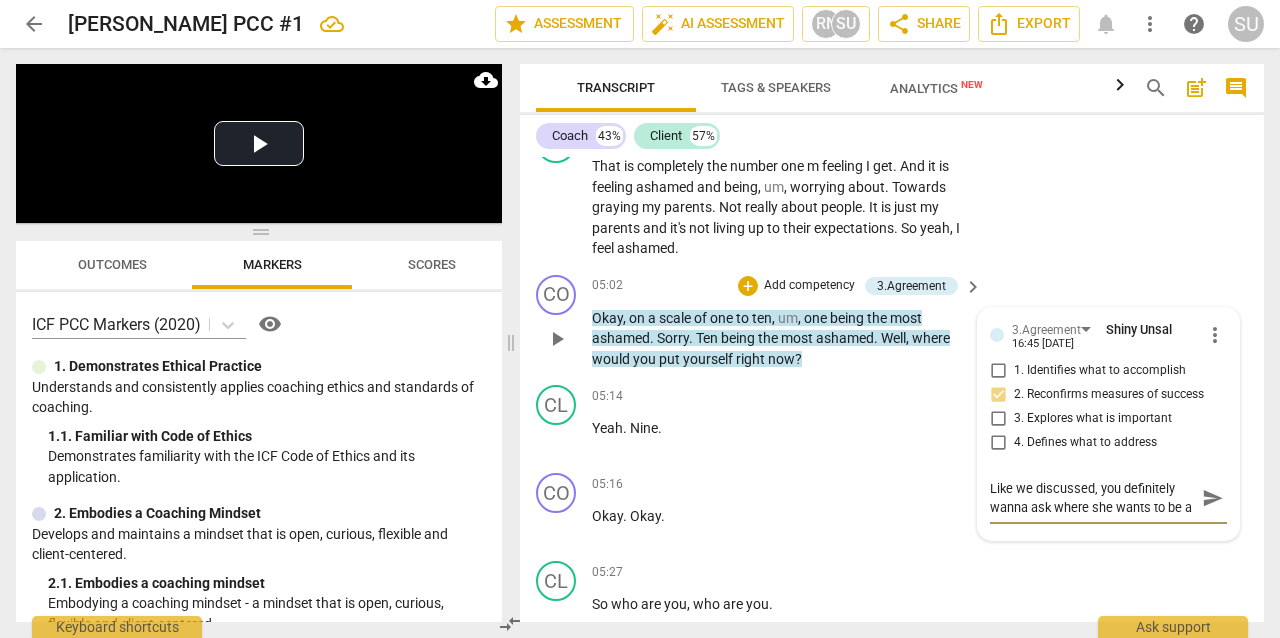 type on "Like we discussed, you definitely wanna ask where she wants to be at" 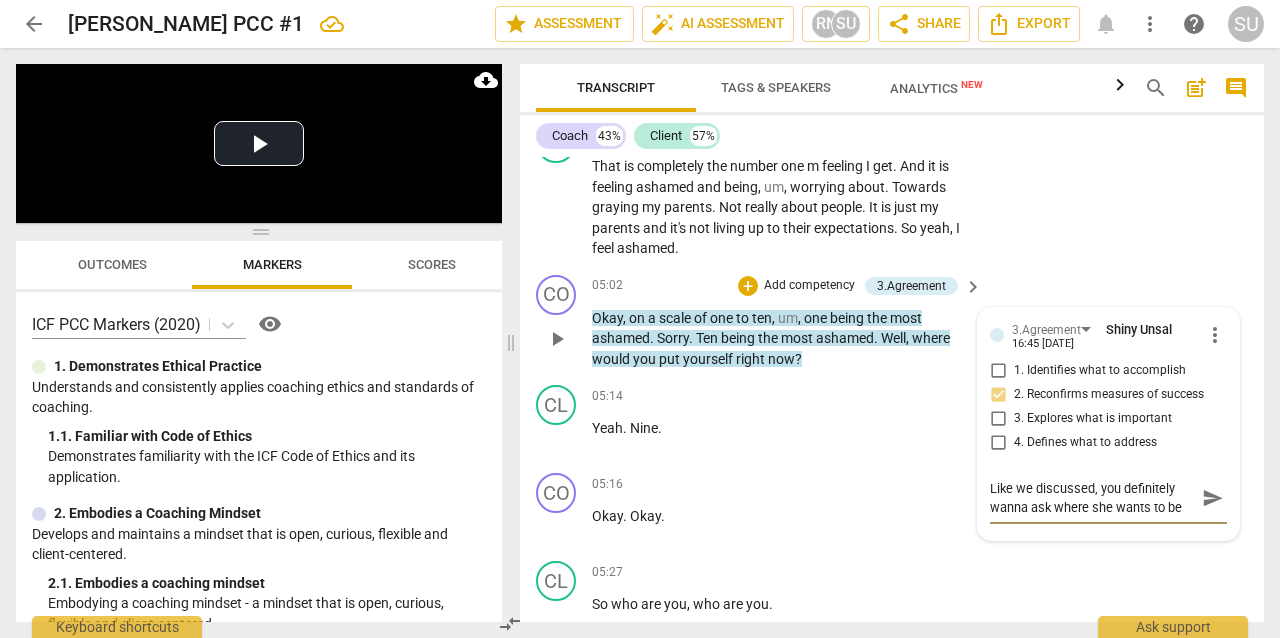 scroll, scrollTop: 17, scrollLeft: 0, axis: vertical 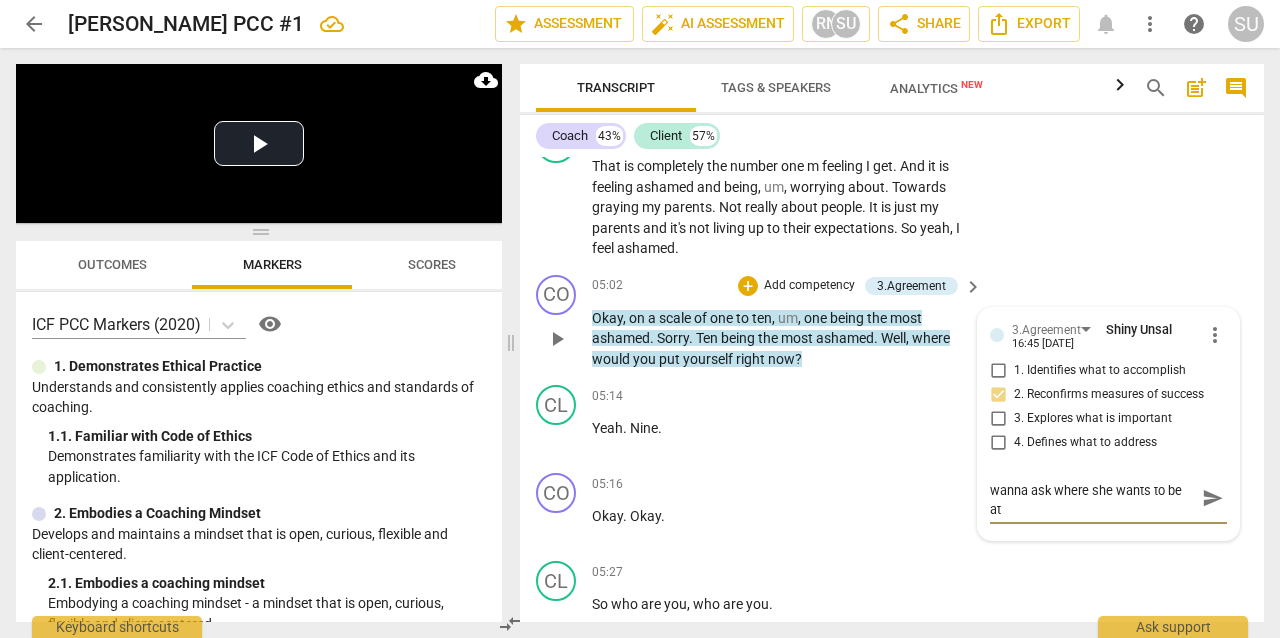 type on "Like we discussed, you definitely wanna ask where she wants to be at" 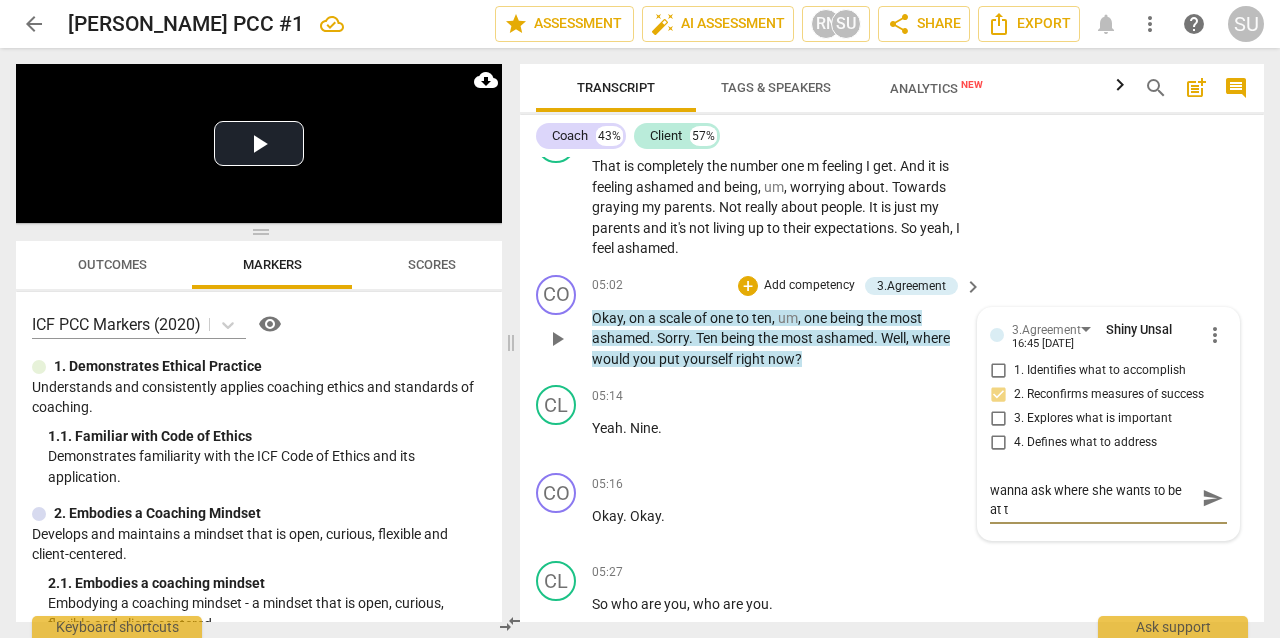 type on "Like we discussed, you definitely wanna ask where she wants to be at th" 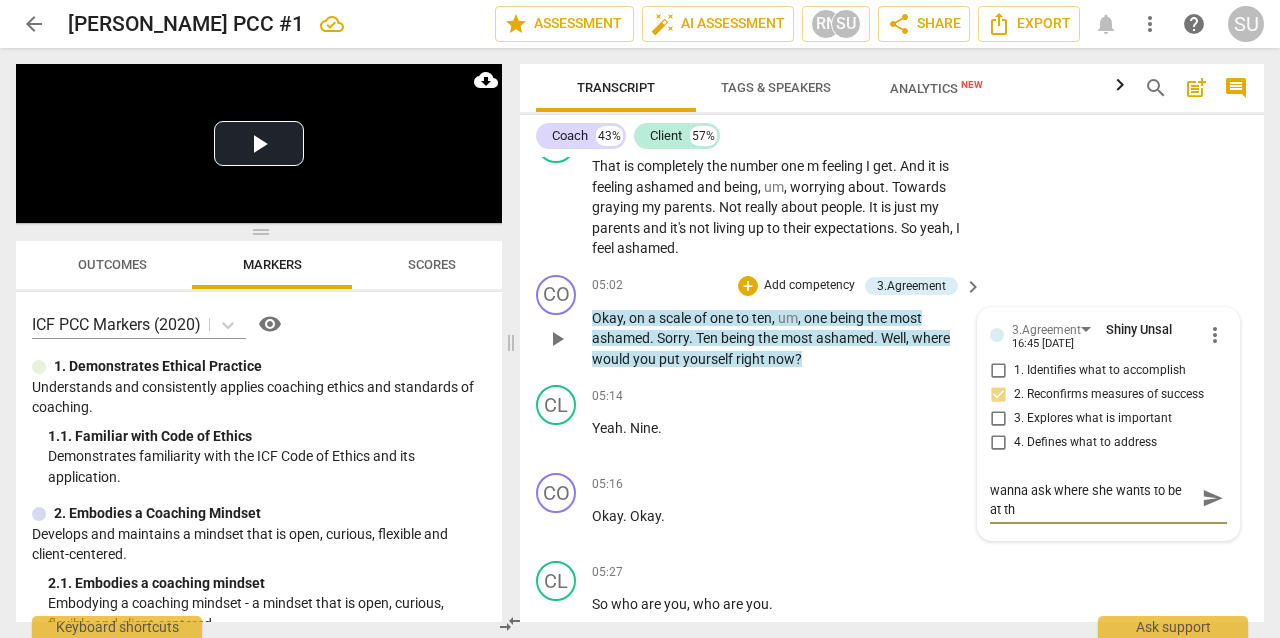 type on "Like we discussed, you definitely wanna ask where she wants to be at the" 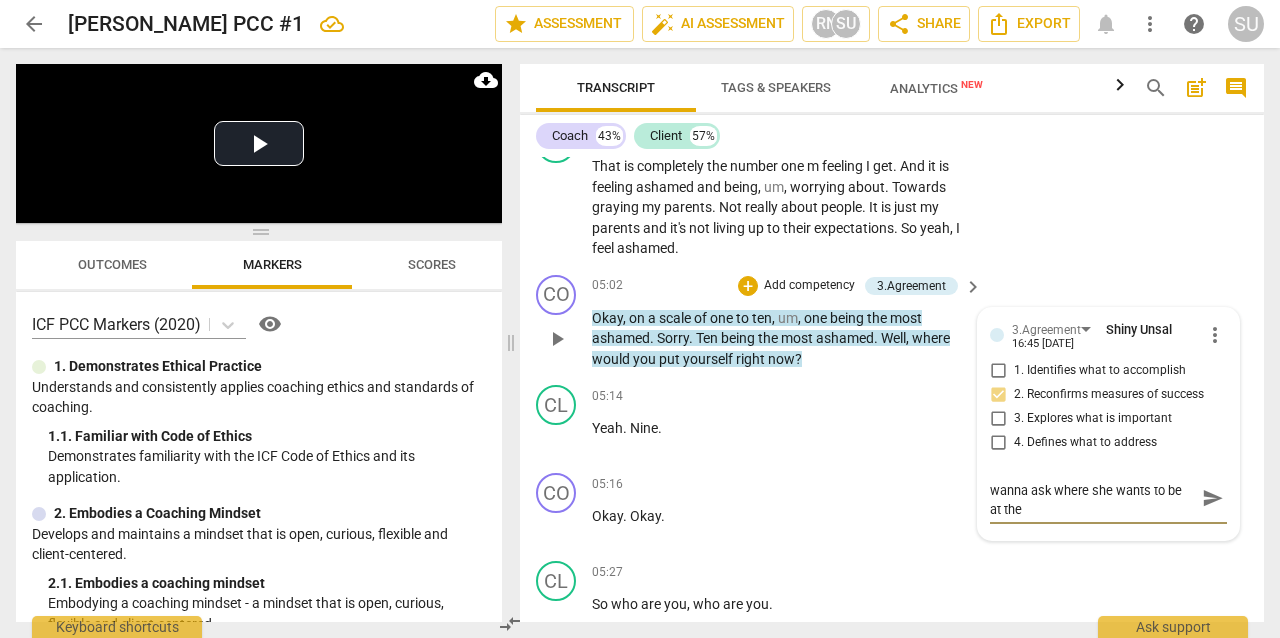 type on "Like we discussed, you definitely wanna ask where she wants to be at the" 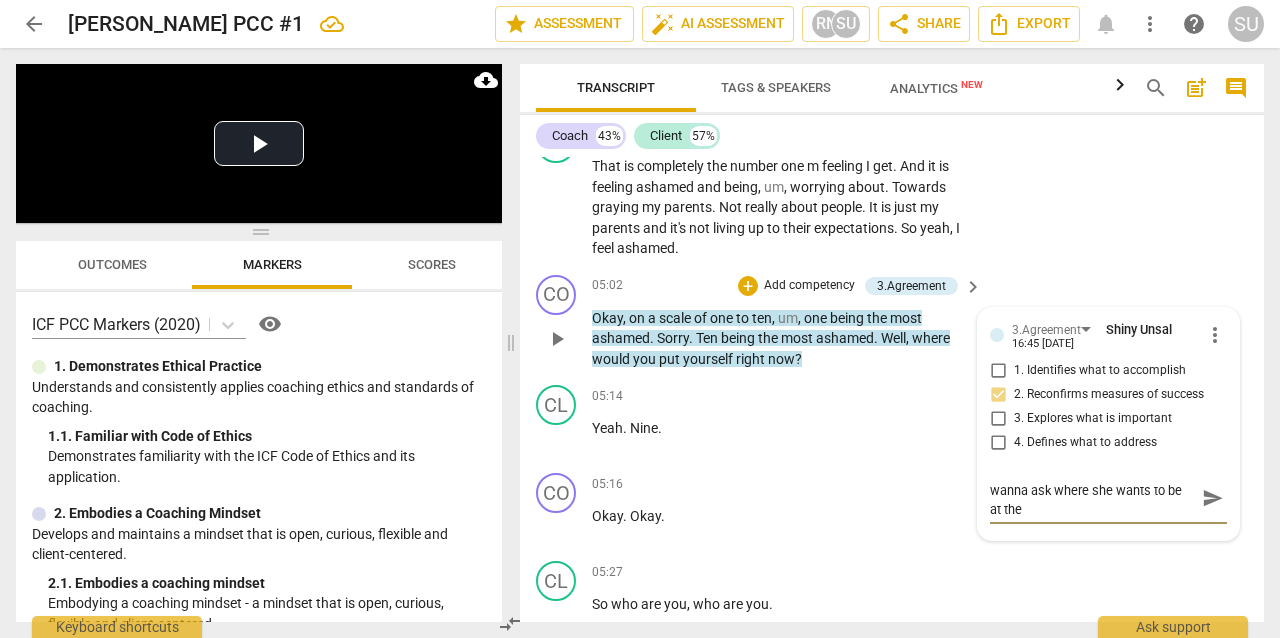 type on "Like we discussed, you definitely wanna ask where she wants to be at the e" 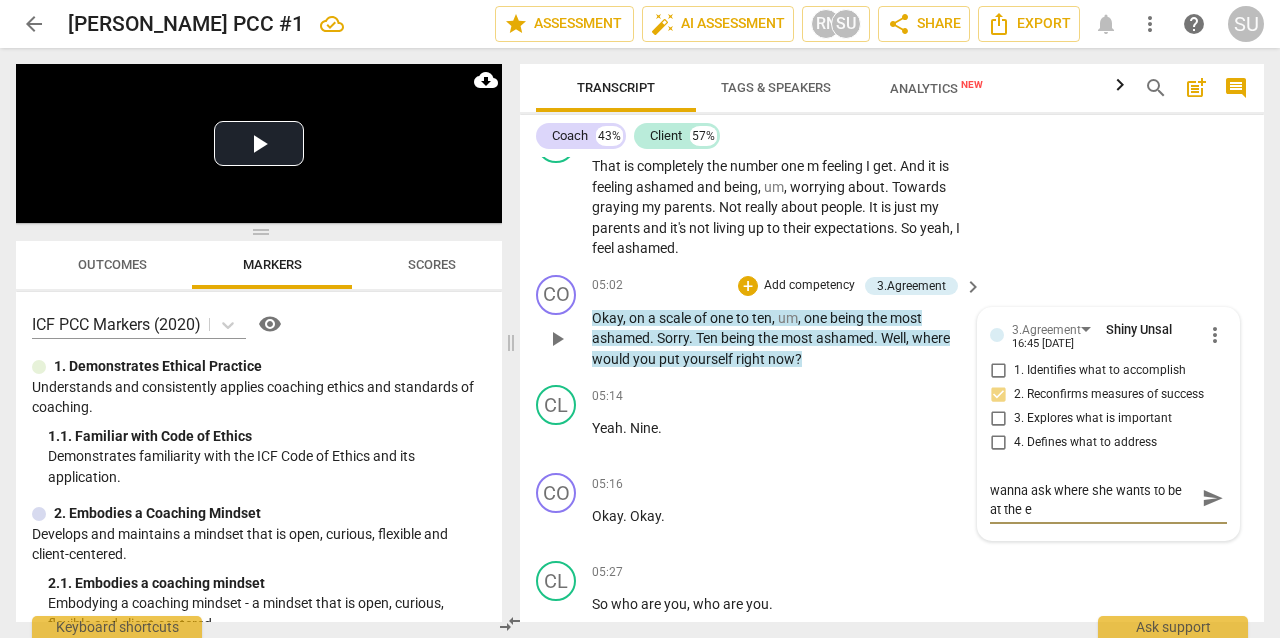 type on "Like we discussed, you definitely wanna ask where she wants to be at the en" 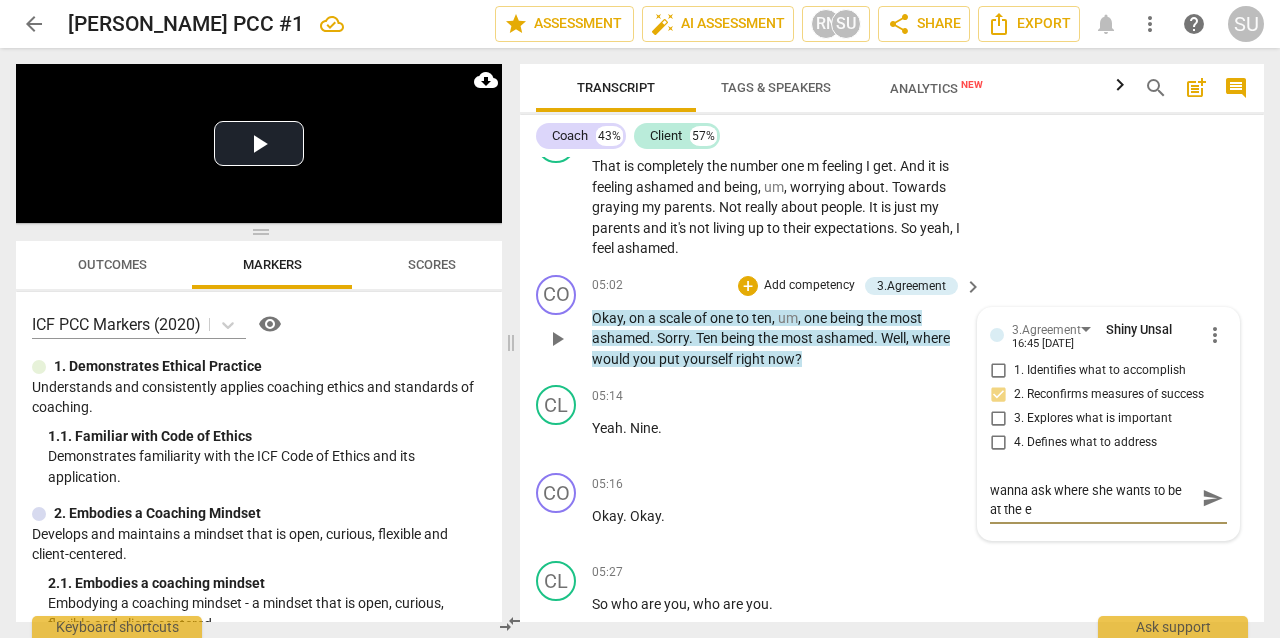 type on "Like we discussed, you definitely wanna ask where she wants to be at the en" 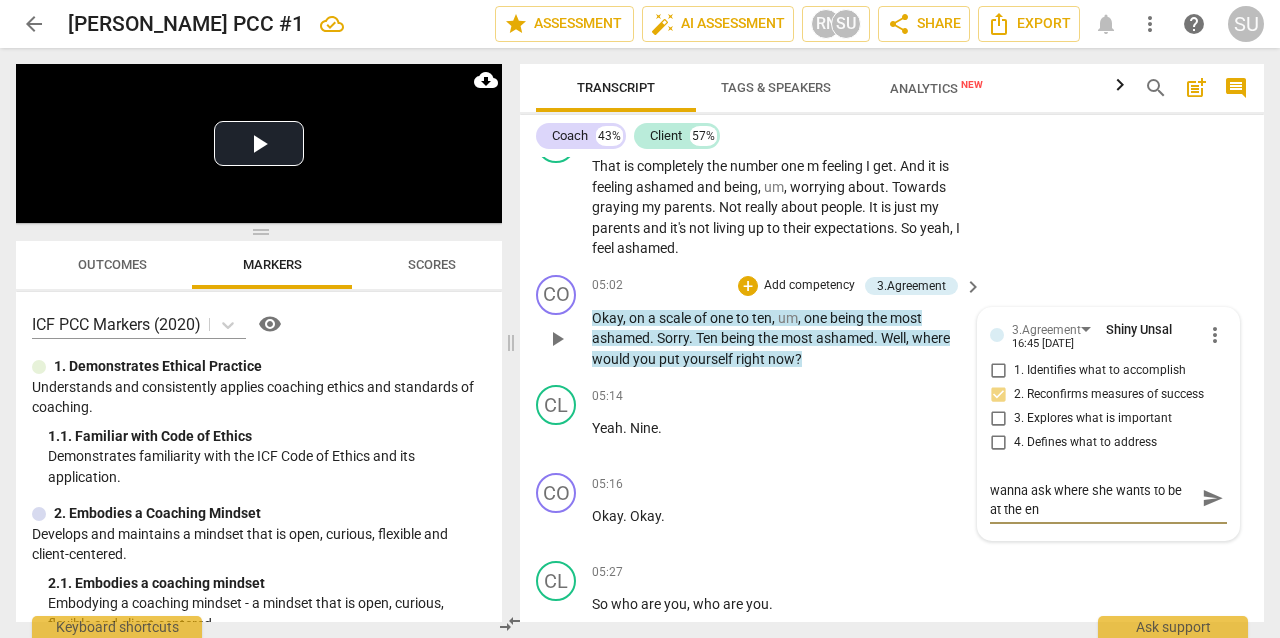 type on "Like we discussed, you definitely wanna ask where she wants to be at the end" 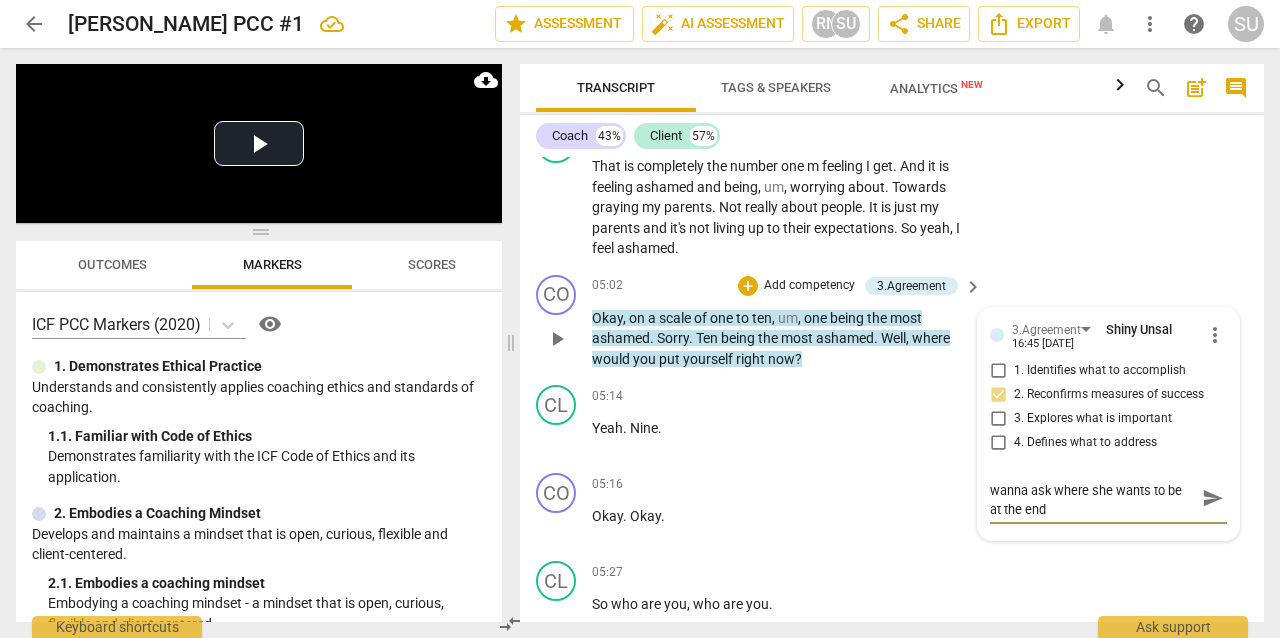 type on "Like we discussed, you definitely wanna ask where she wants to be at the end" 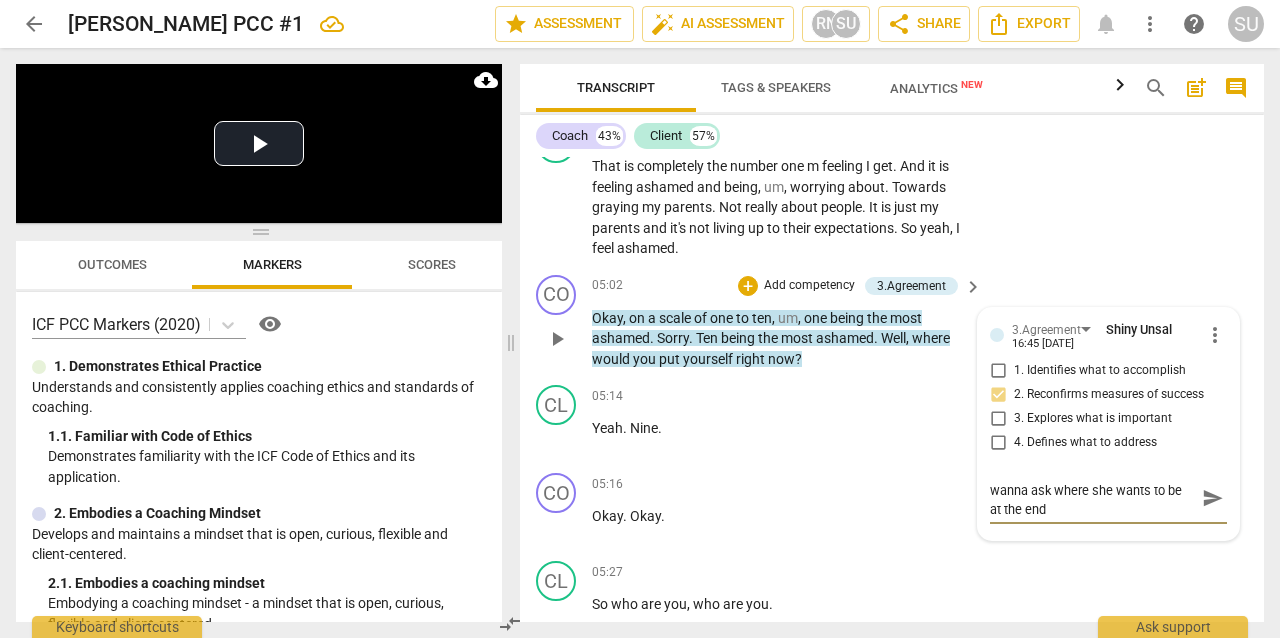 type on "Like we discussed, you definitely wanna ask where she wants to be at the end o" 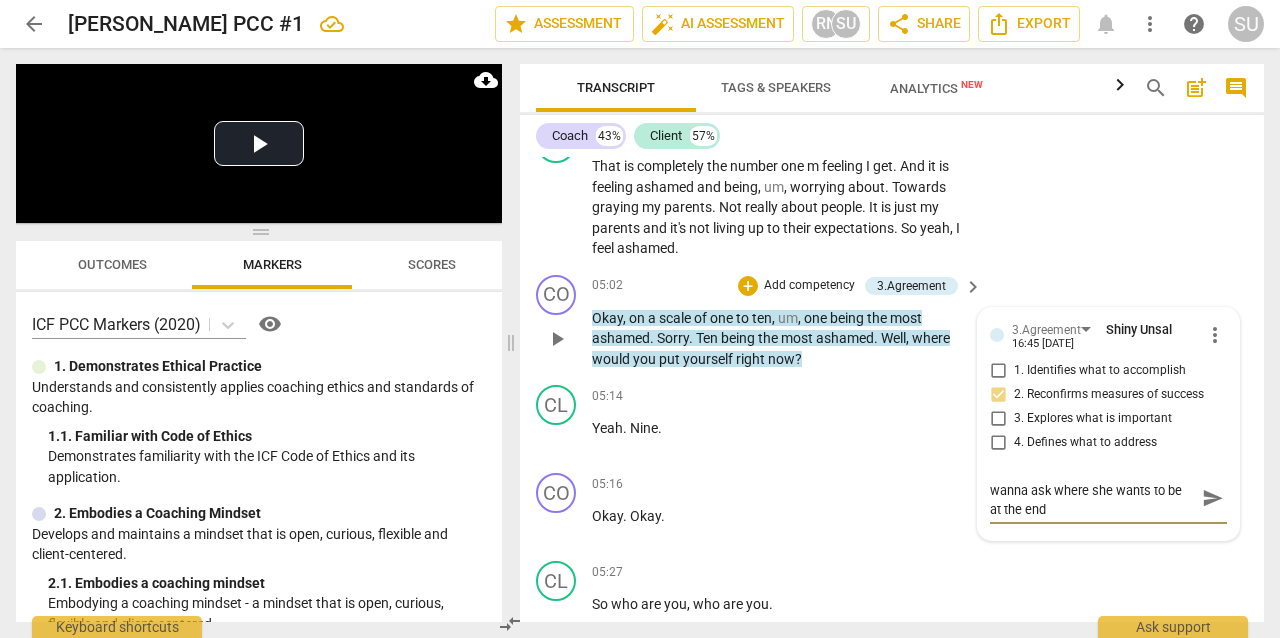 type on "Like we discussed, you definitely wanna ask where she wants to be at the end o" 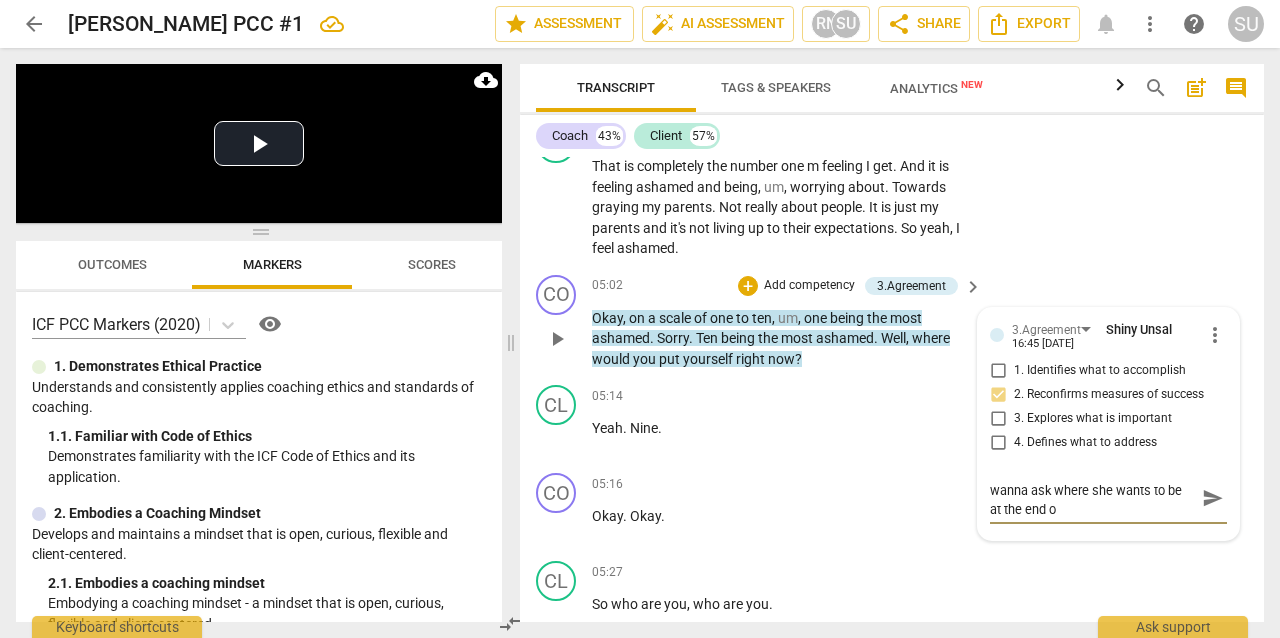 type on "Like we discussed, you definitely wanna ask where she wants to be at the end of" 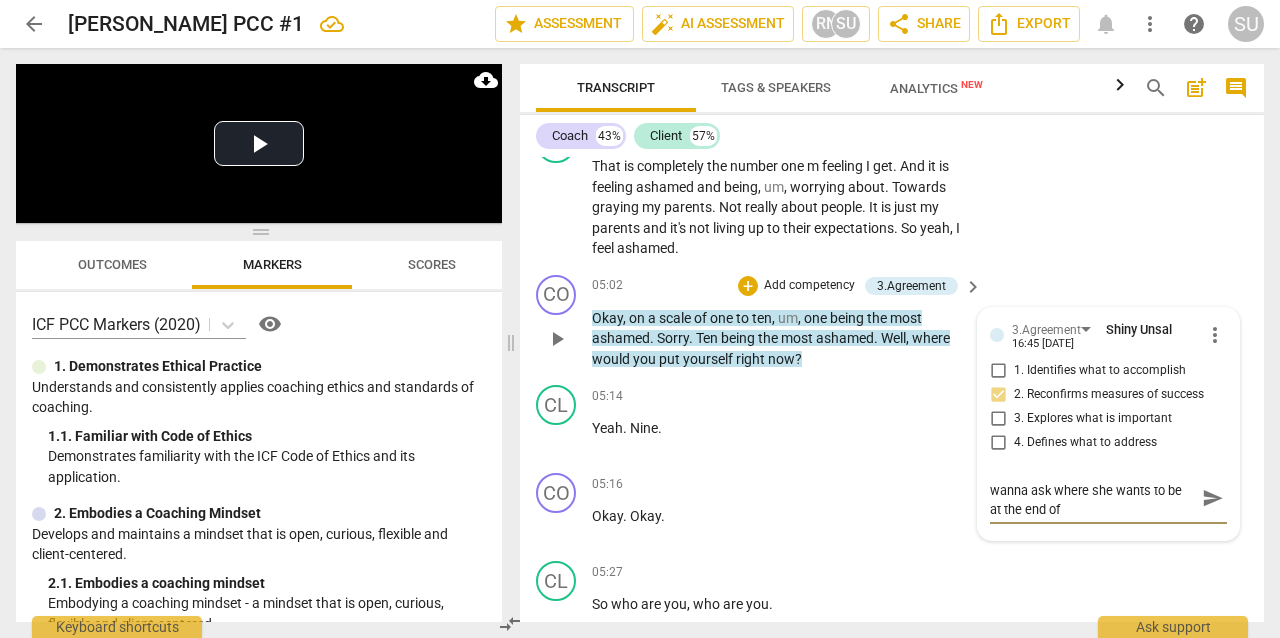 type on "Like we discussed, you definitely wanna ask where she wants to be at the end of" 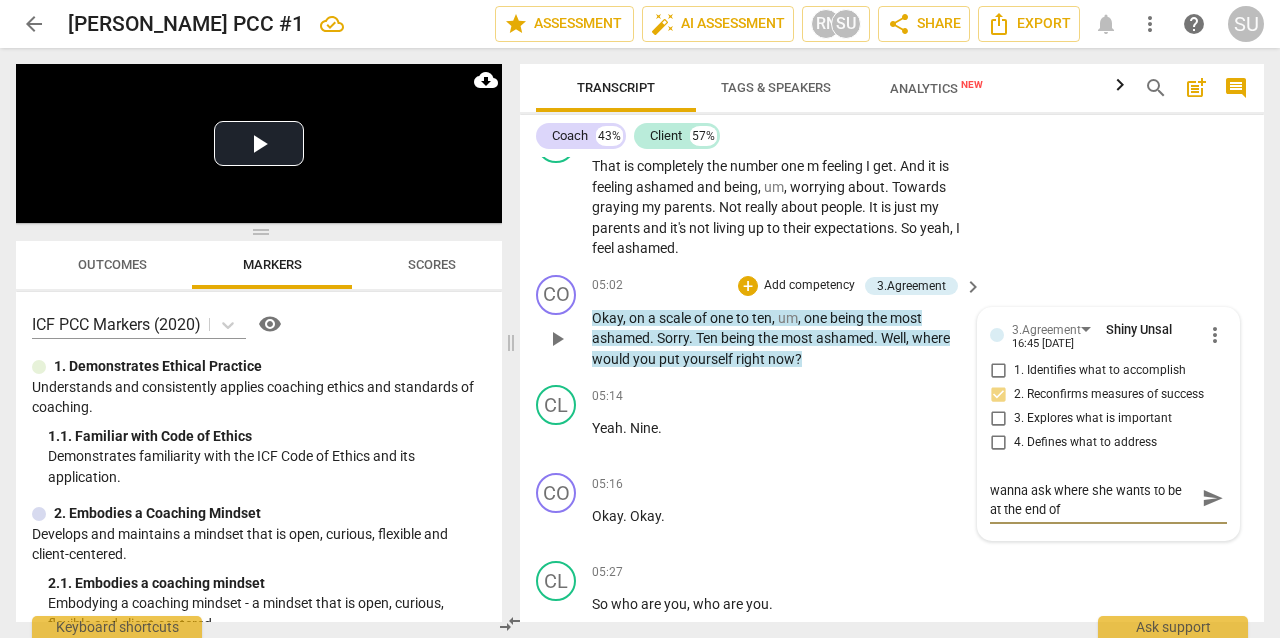 type on "Like we discussed, you definitely wanna ask where she wants to be at the end of" 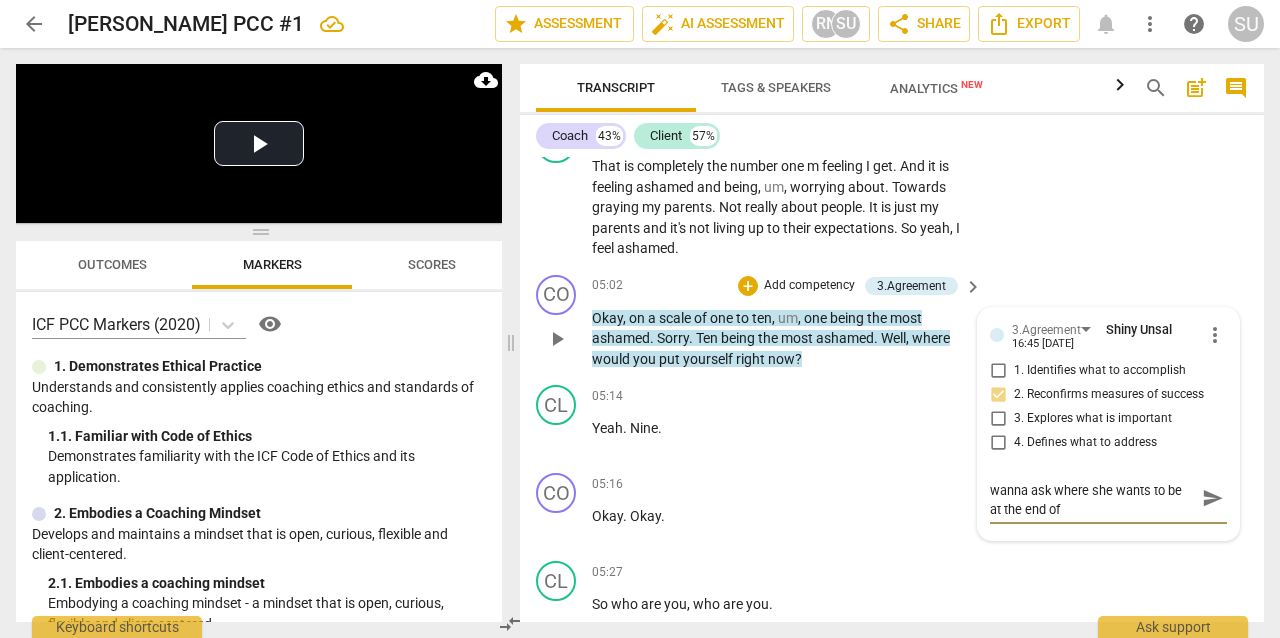 type on "Like we discussed, you definitely wanna ask where she wants to be at the end of t" 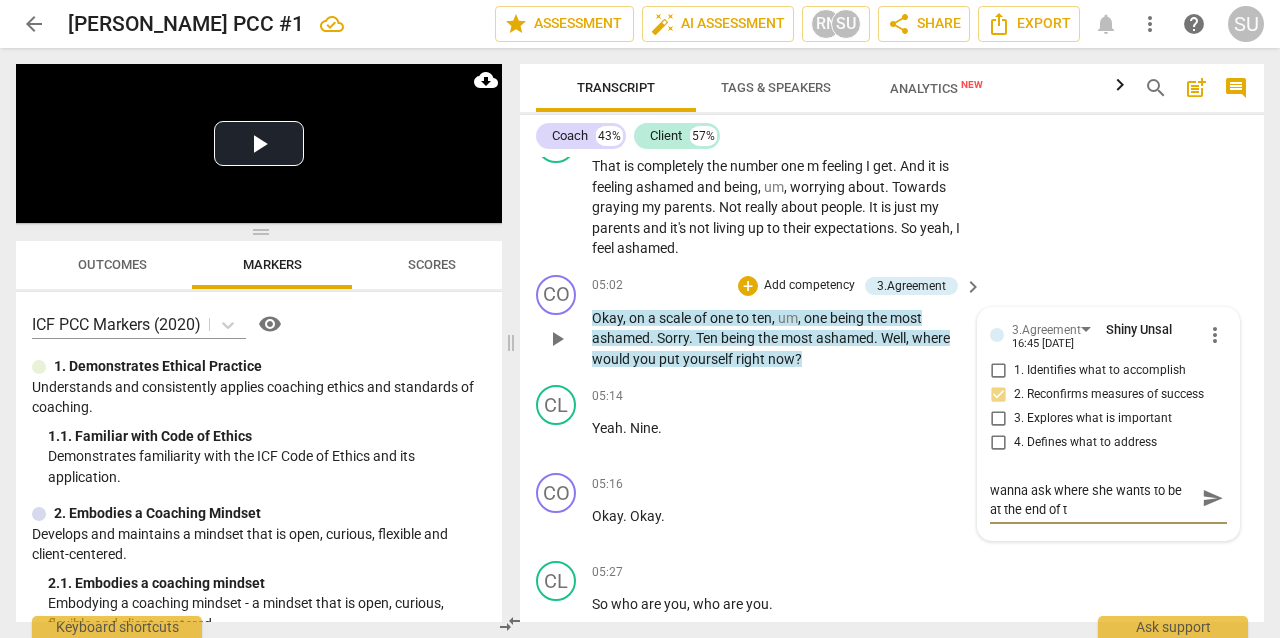 type on "Like we discussed, you definitely wanna ask where she wants to be at the end of th" 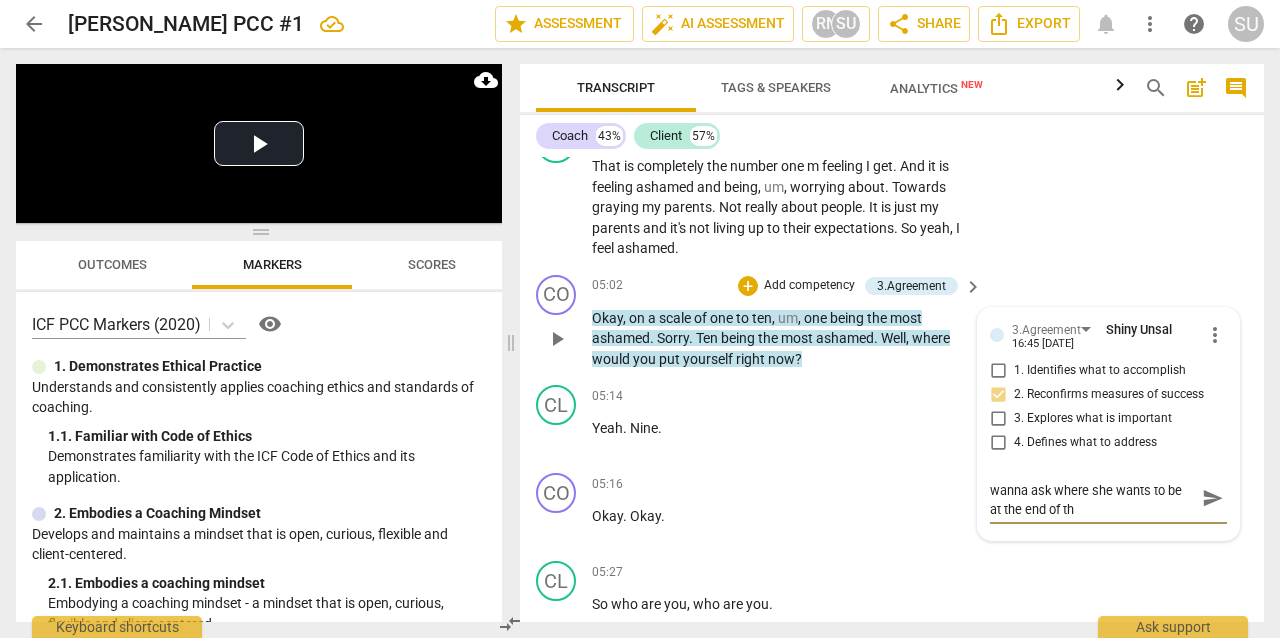 scroll, scrollTop: 0, scrollLeft: 0, axis: both 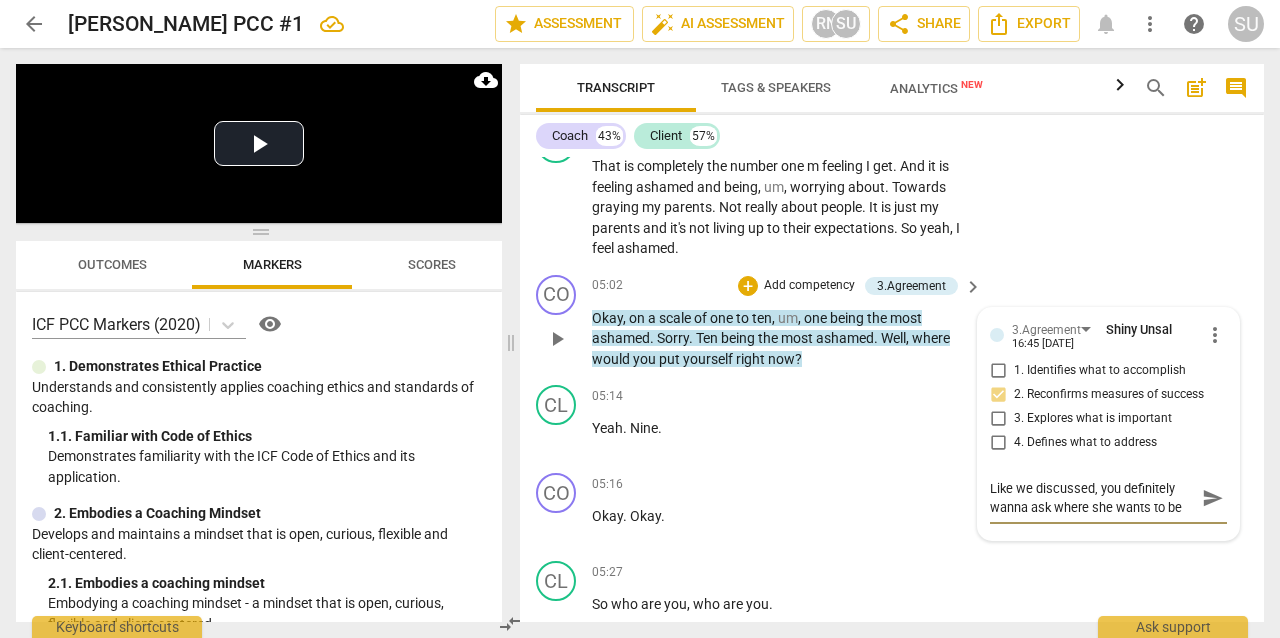 type on "Like we discussed, you definitely wanna ask where she wants to be at the end of the" 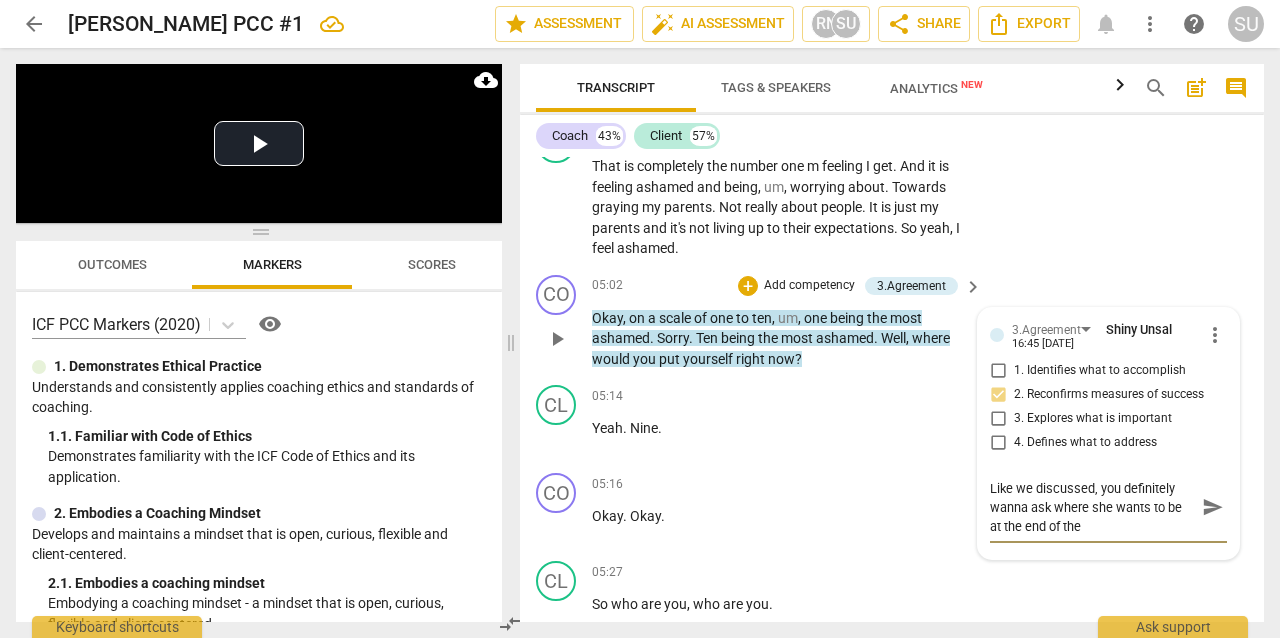 type on "Like we discussed, you definitely wanna ask where she wants to be at the end of the" 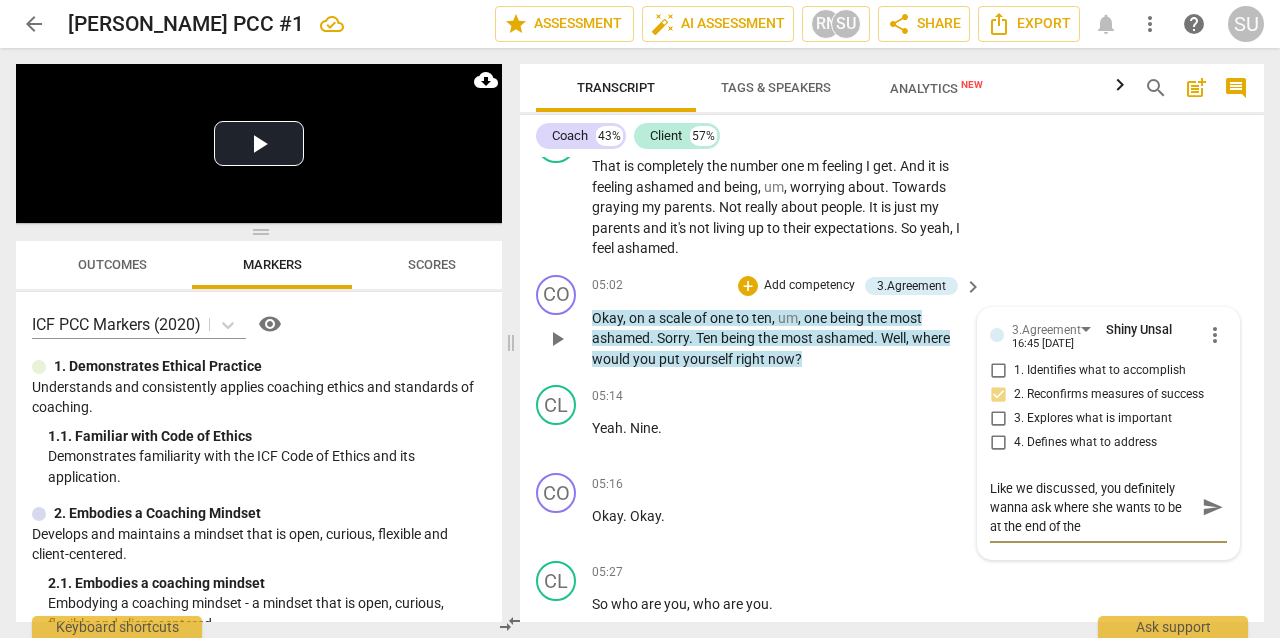 type on "Like we discussed, you definitely wanna ask where she wants to be at the end of the" 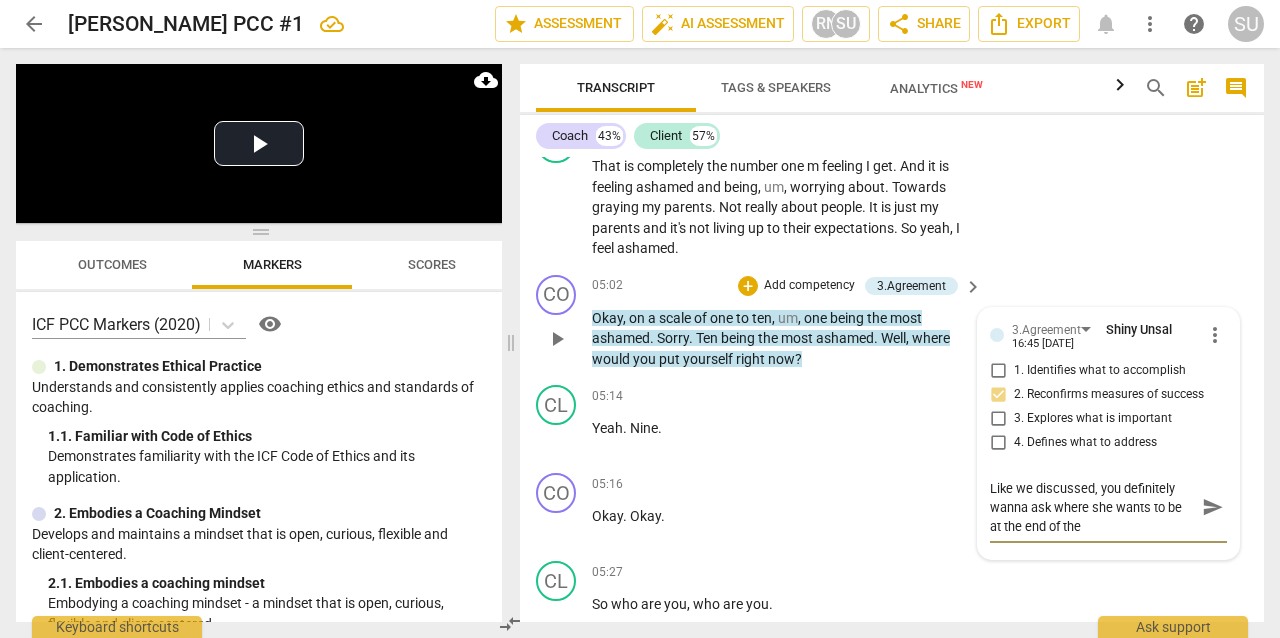 type on "Like we discussed, you definitely wanna ask where she wants to be at the end of the s" 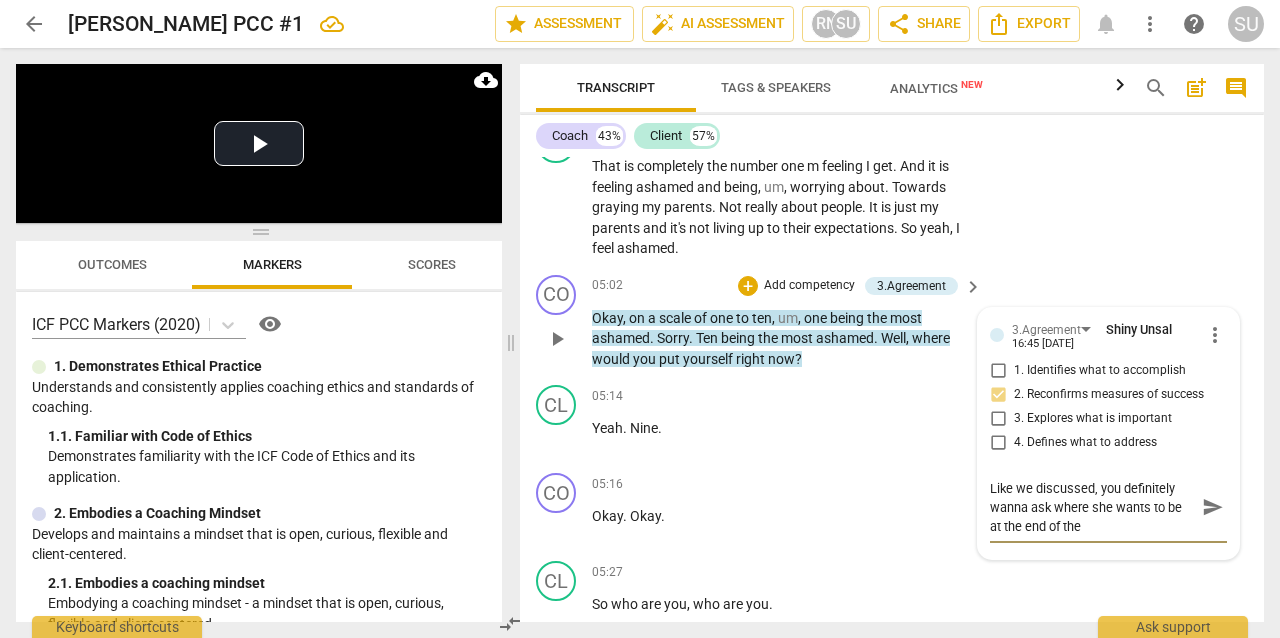 type on "Like we discussed, you definitely wanna ask where she wants to be at the end of the s" 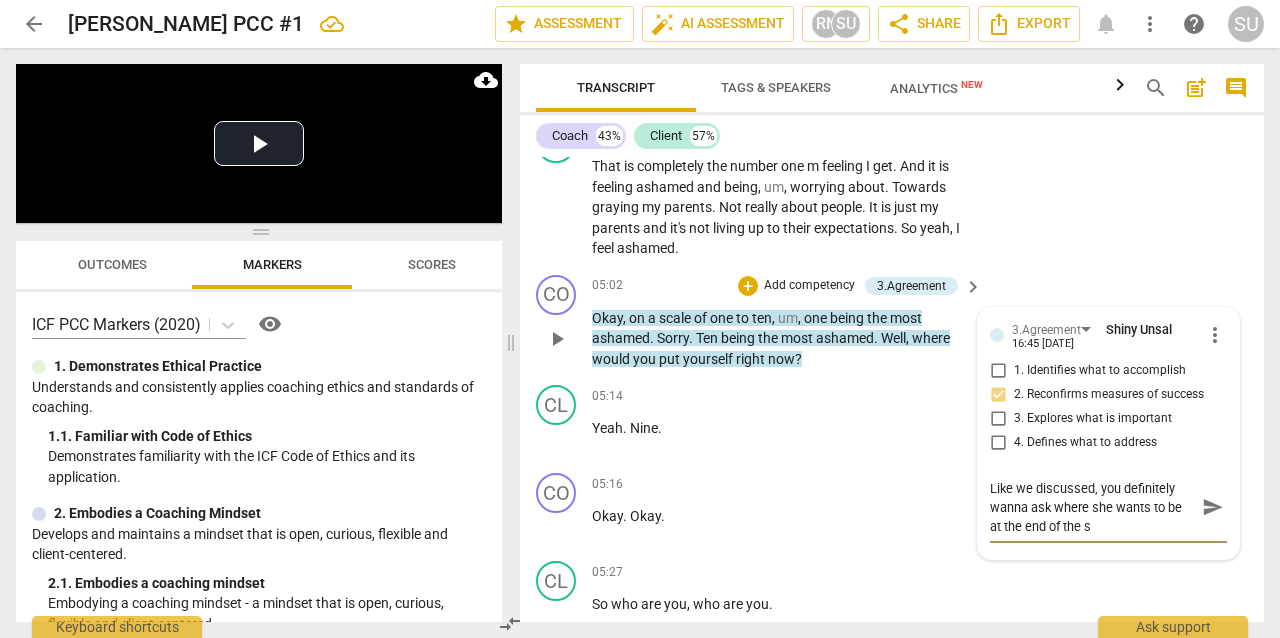 type on "Like we discussed, you definitely wanna ask where she wants to be at the end of the se" 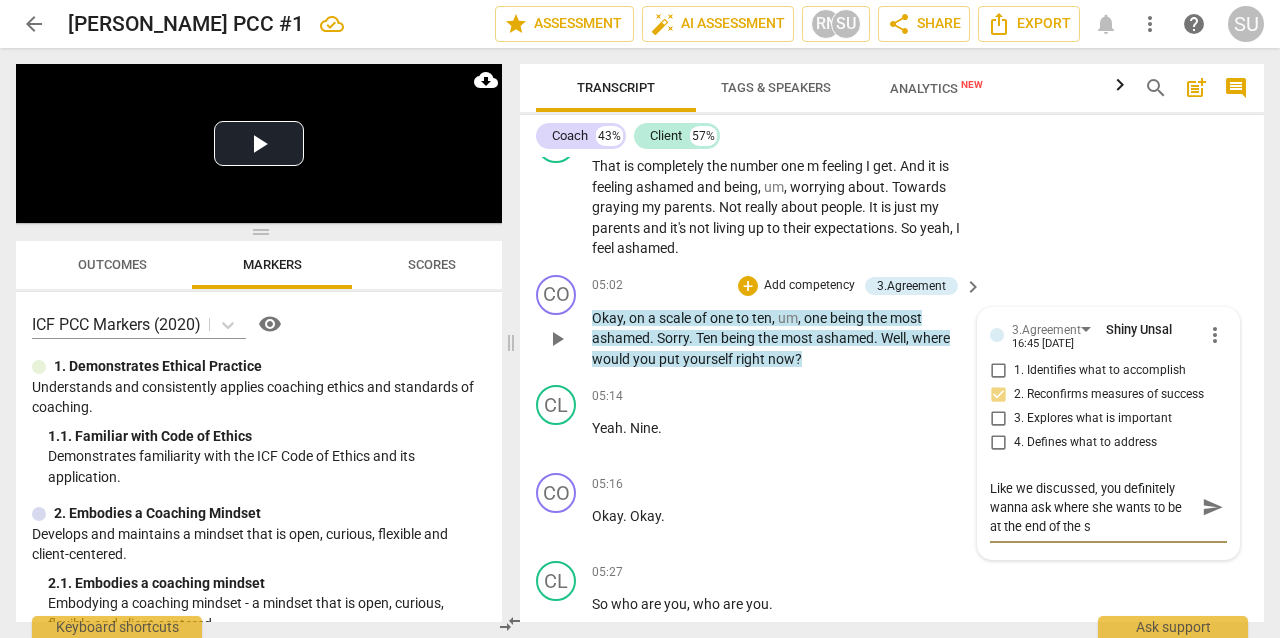 type on "Like we discussed, you definitely wanna ask where she wants to be at the end of the se" 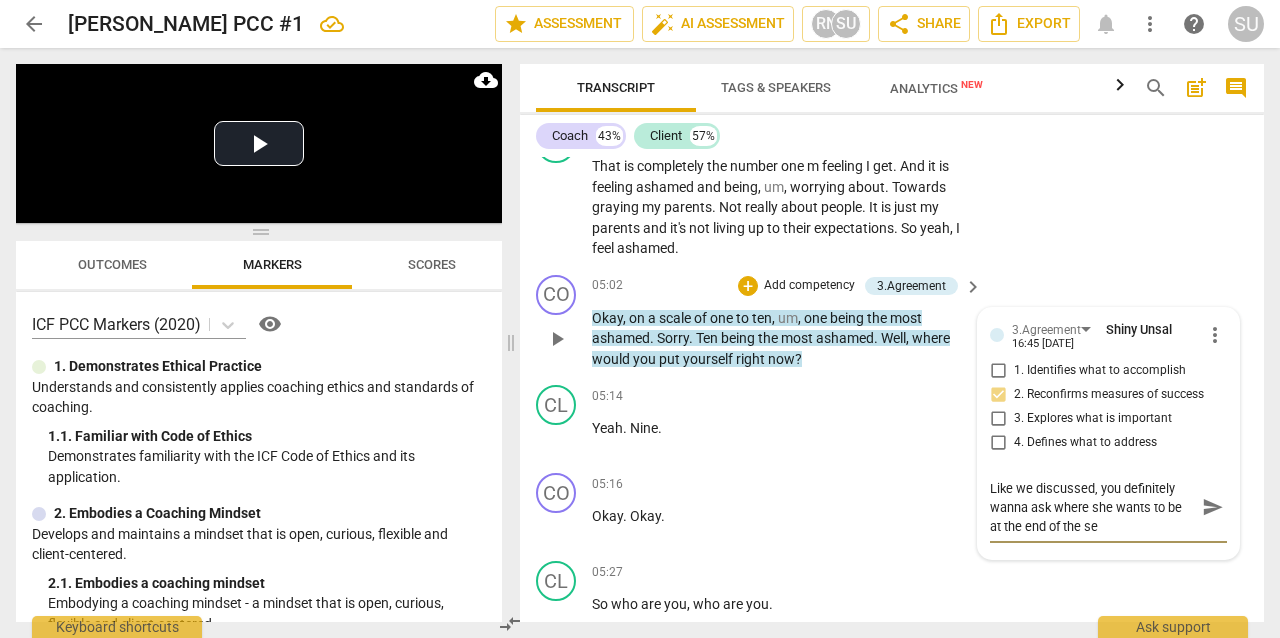type on "Like we discussed, you definitely wanna ask where she wants to be at the end of the ses" 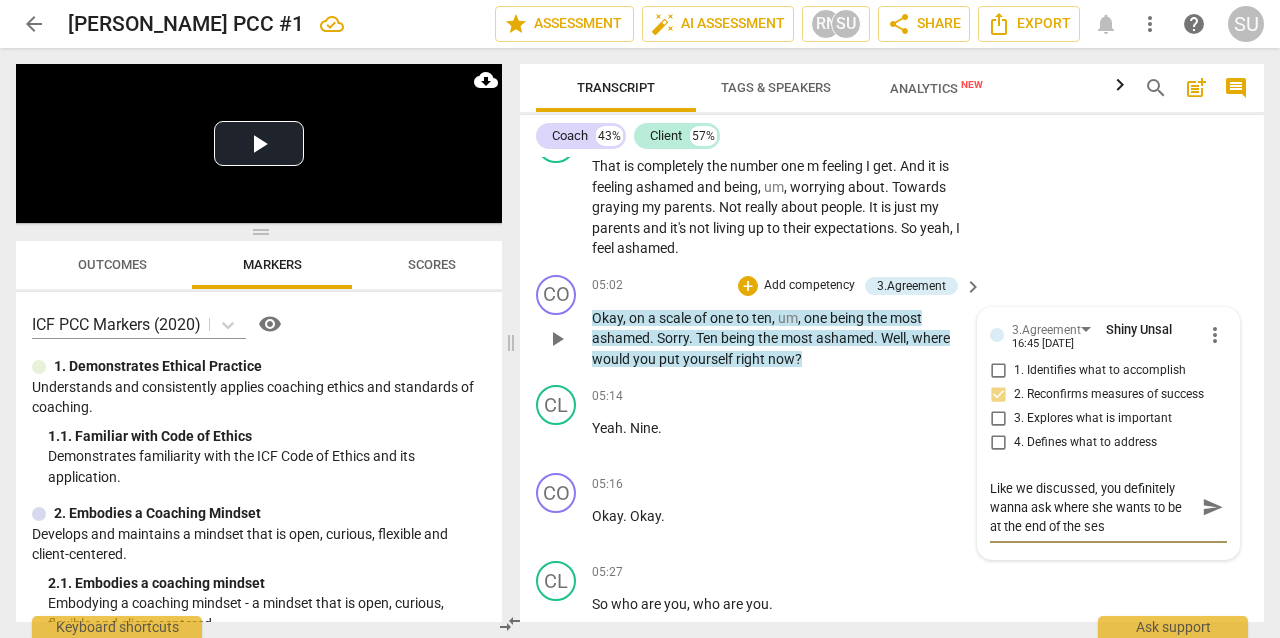 type on "Like we discussed, you definitely wanna ask where she wants to be at the end of the sess" 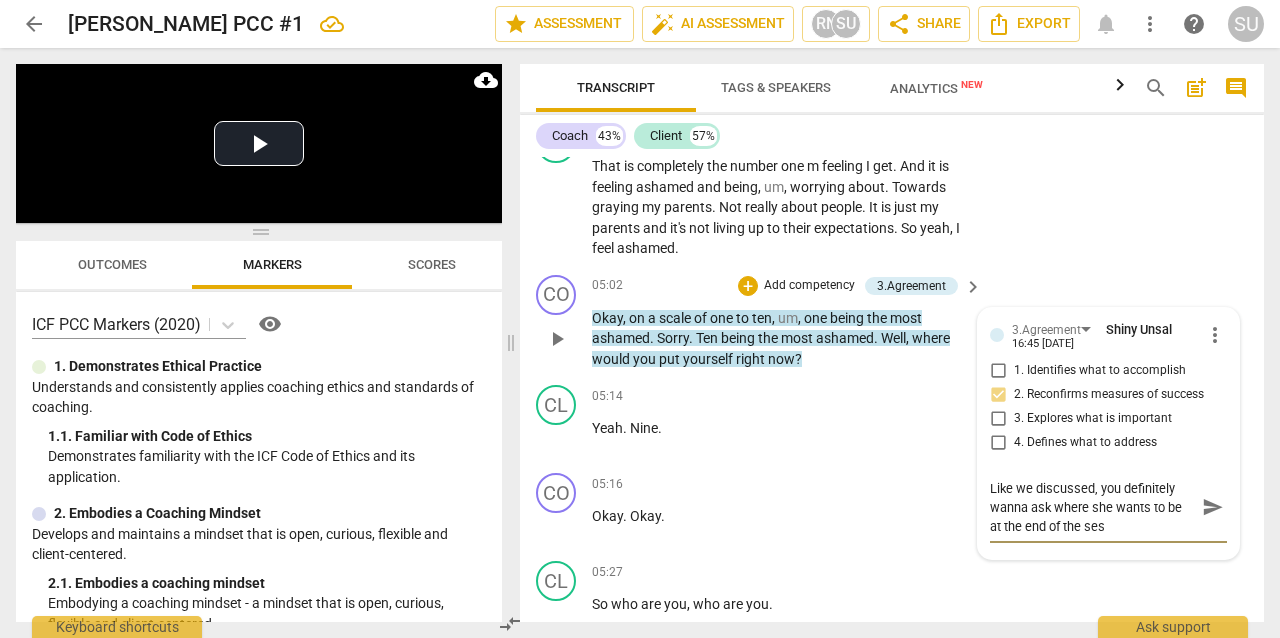 type on "Like we discussed, you definitely wanna ask where she wants to be at the end of the sess" 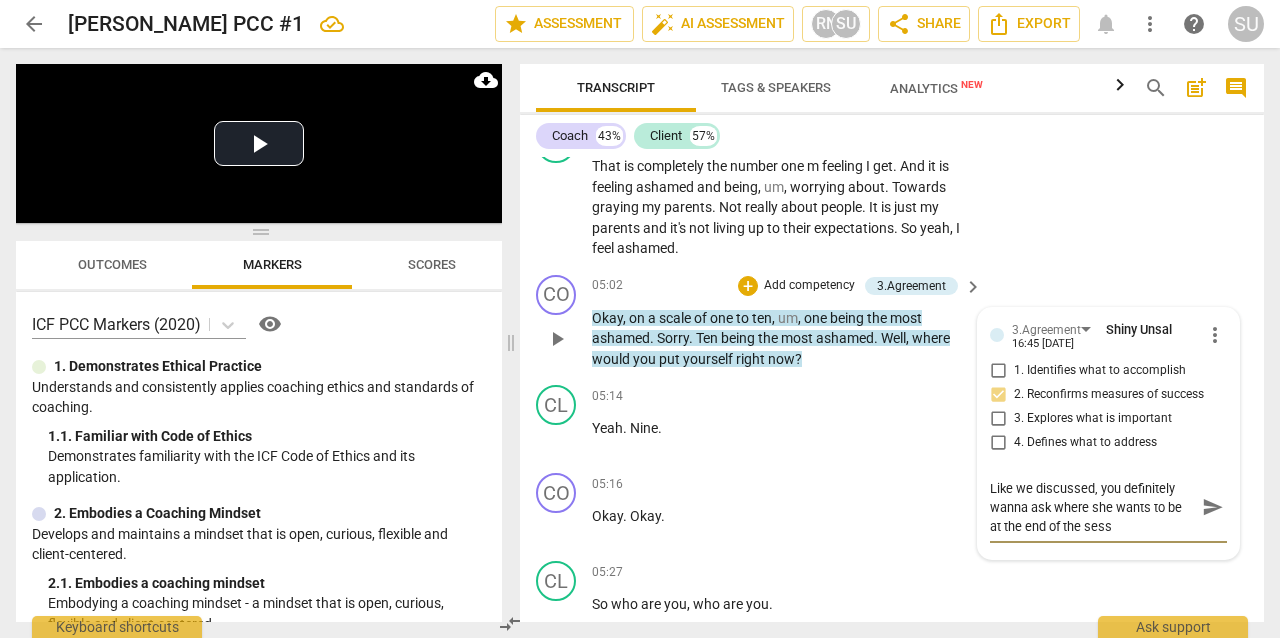 type on "Like we discussed, you definitely wanna ask where she wants to be at the end of the sessi" 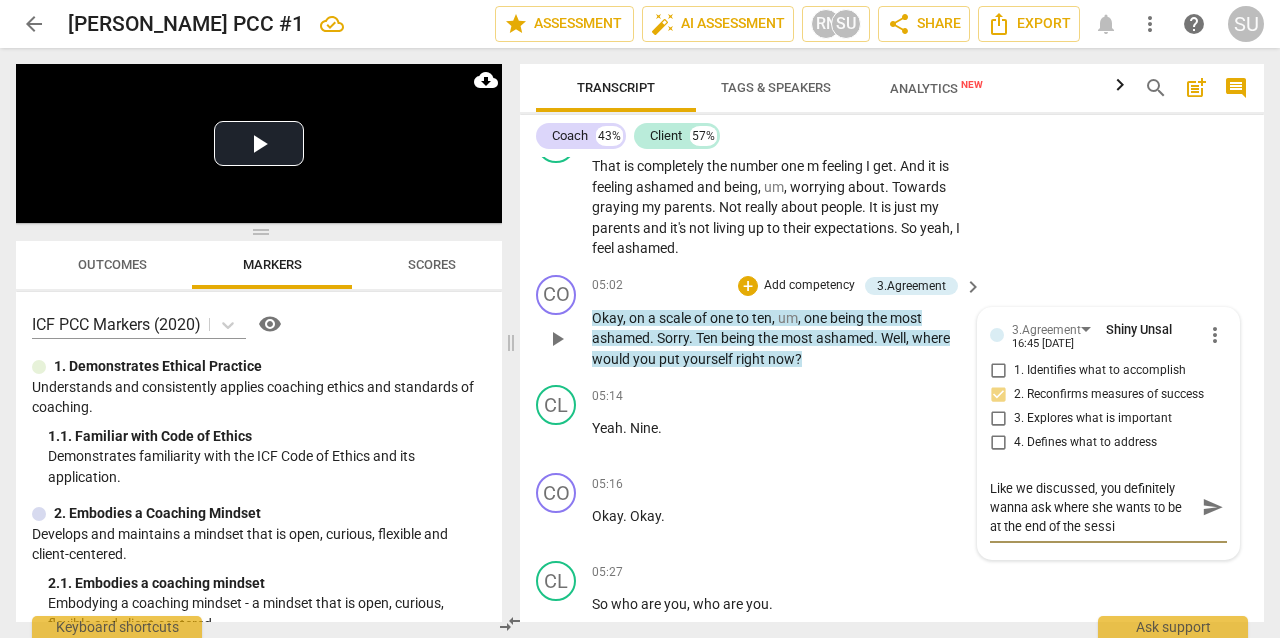 type on "Like we discussed, you definitely wanna ask where she wants to be at the end of the sessio" 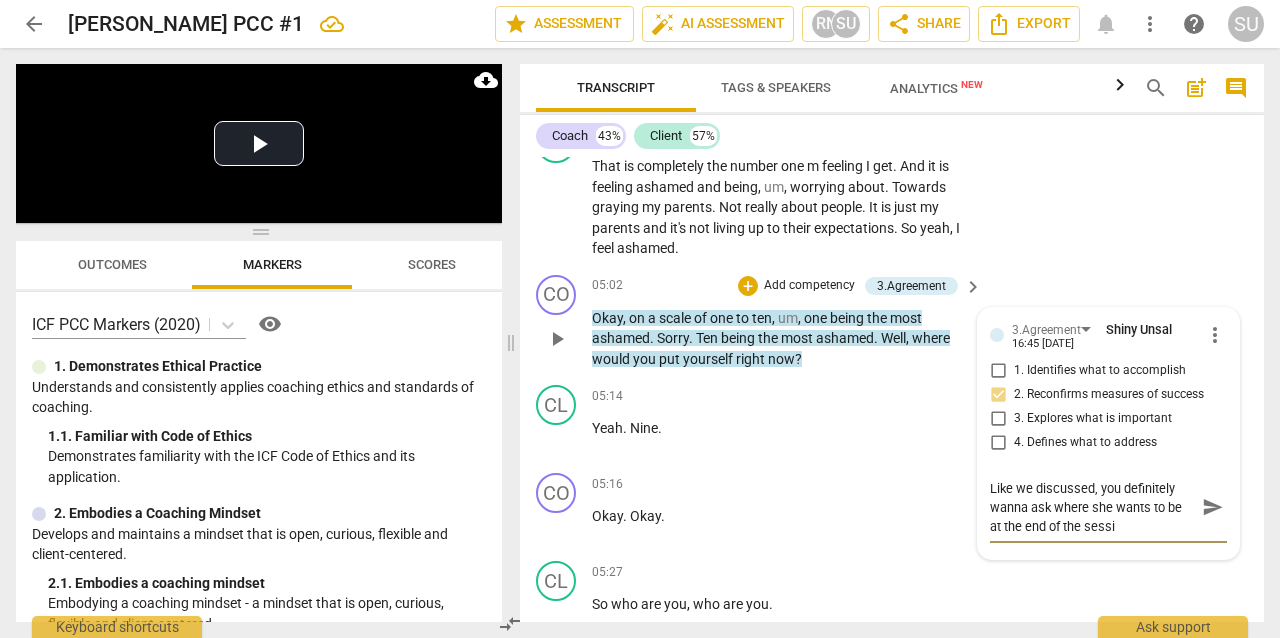 type on "Like we discussed, you definitely wanna ask where she wants to be at the end of the sessio" 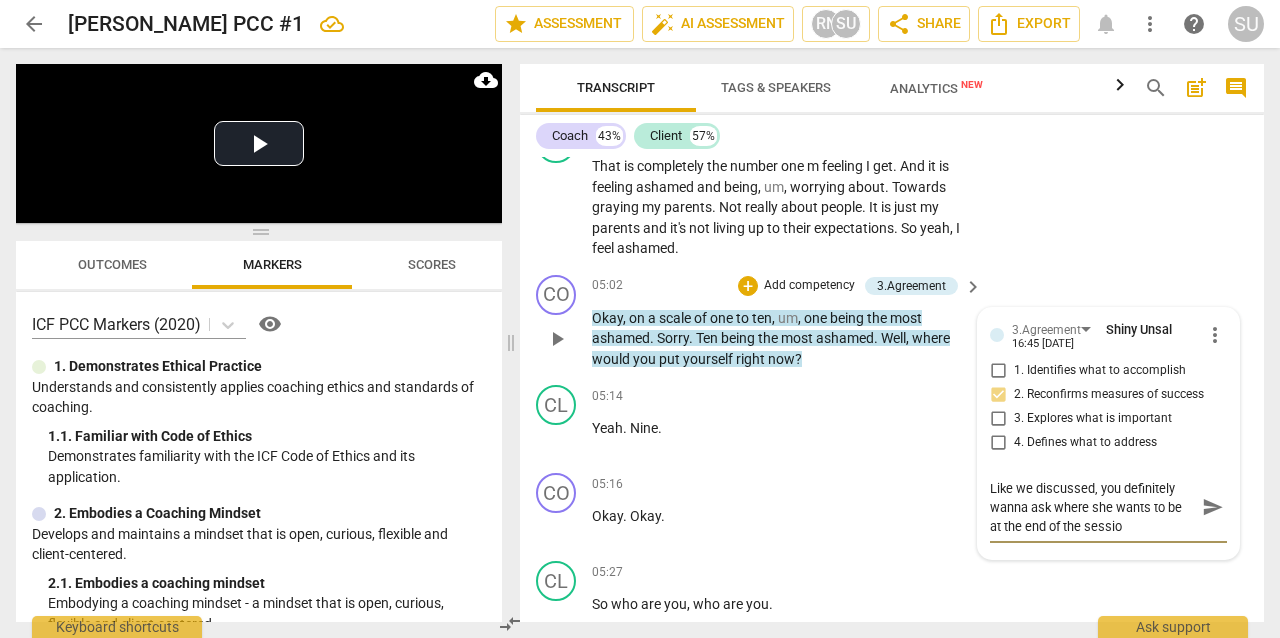 type on "Like we discussed, you definitely wanna ask where she wants to be at the end of the session" 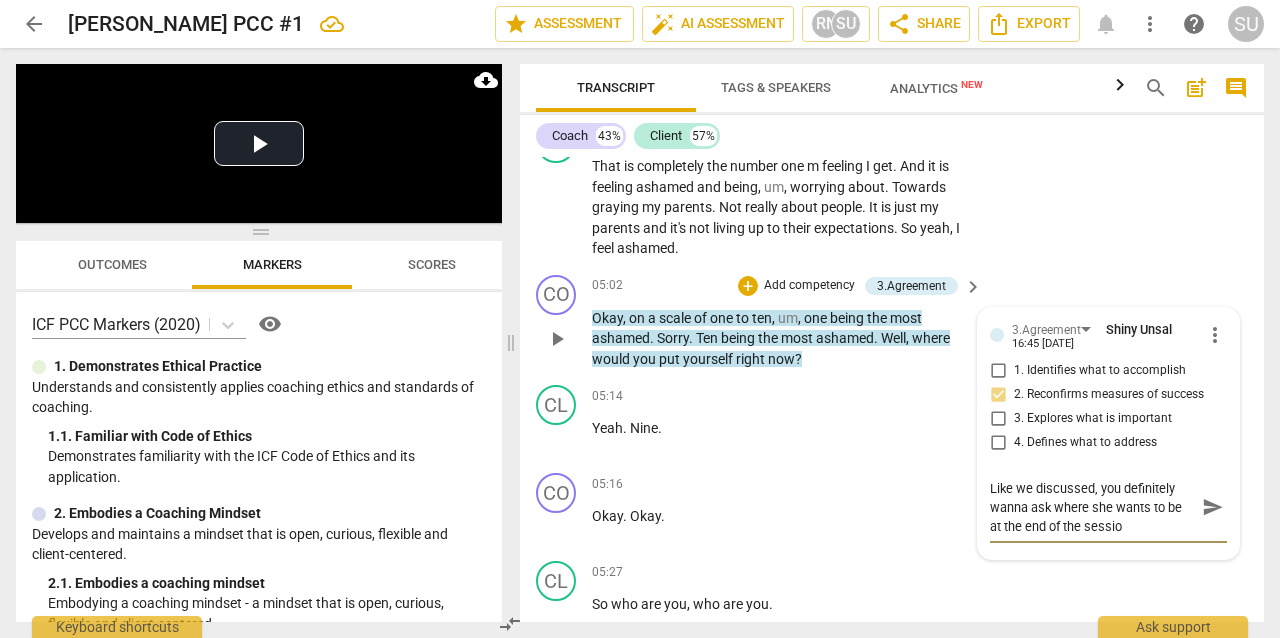 type on "Like we discussed, you definitely wanna ask where she wants to be at the end of the session" 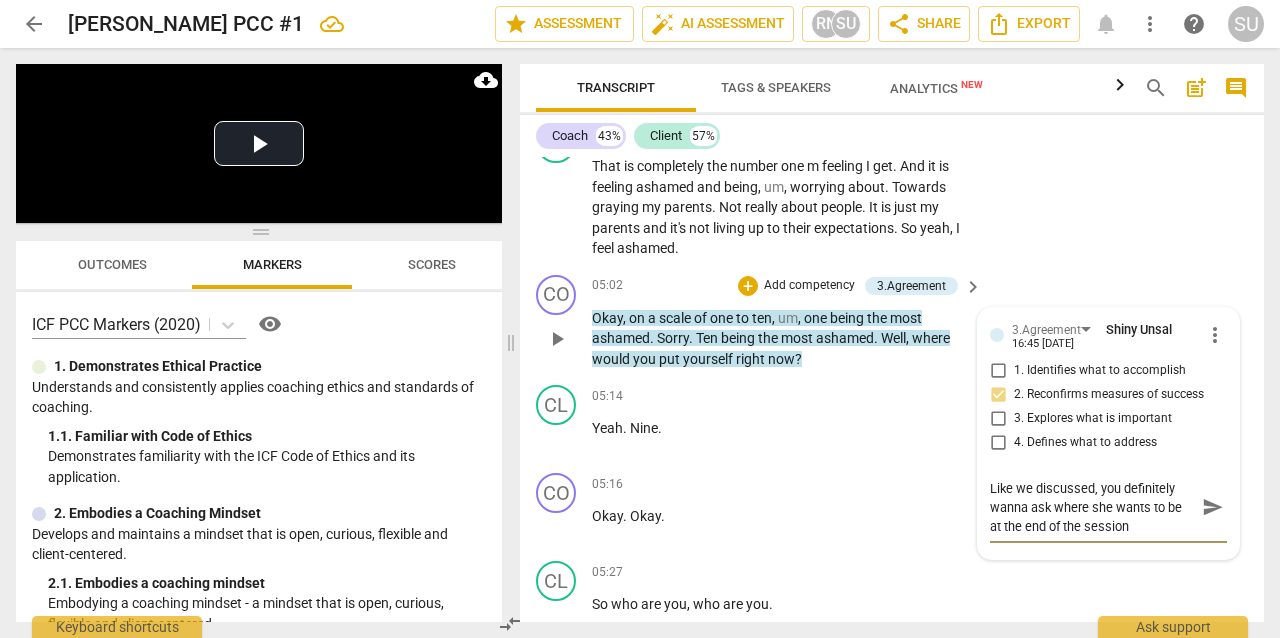 type on "Like we discussed, you definitely wanna ask where she wants to be at the end of the session." 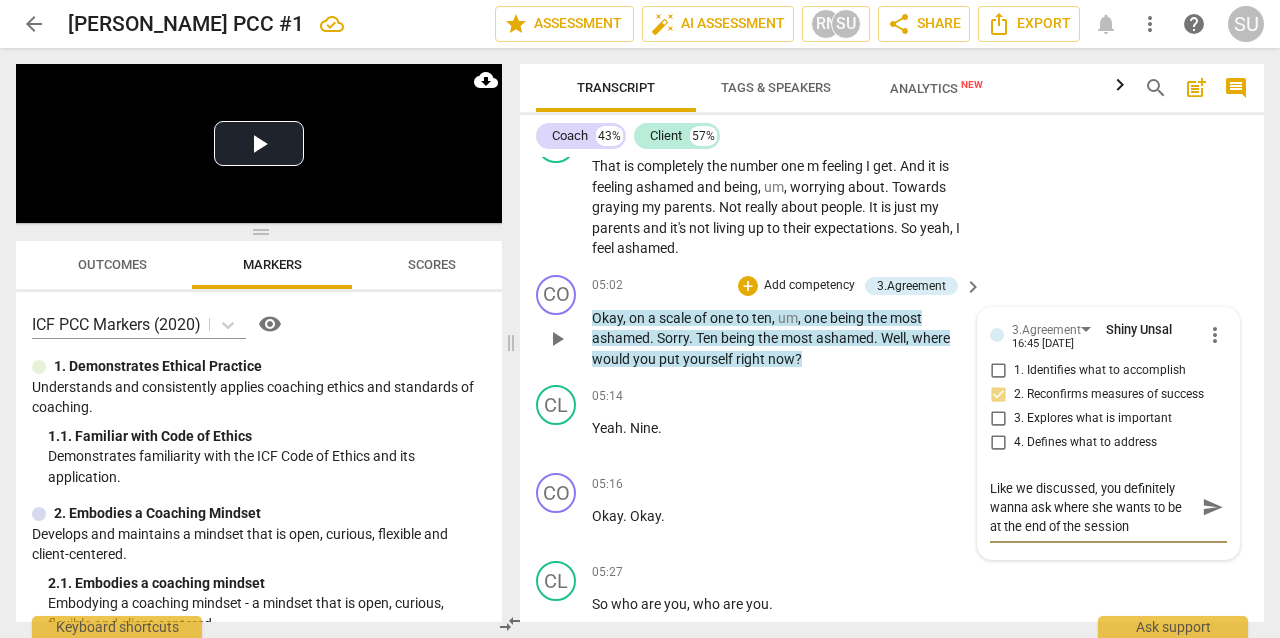 type on "Like we discussed, you definitely wanna ask where she wants to be at the end of the session." 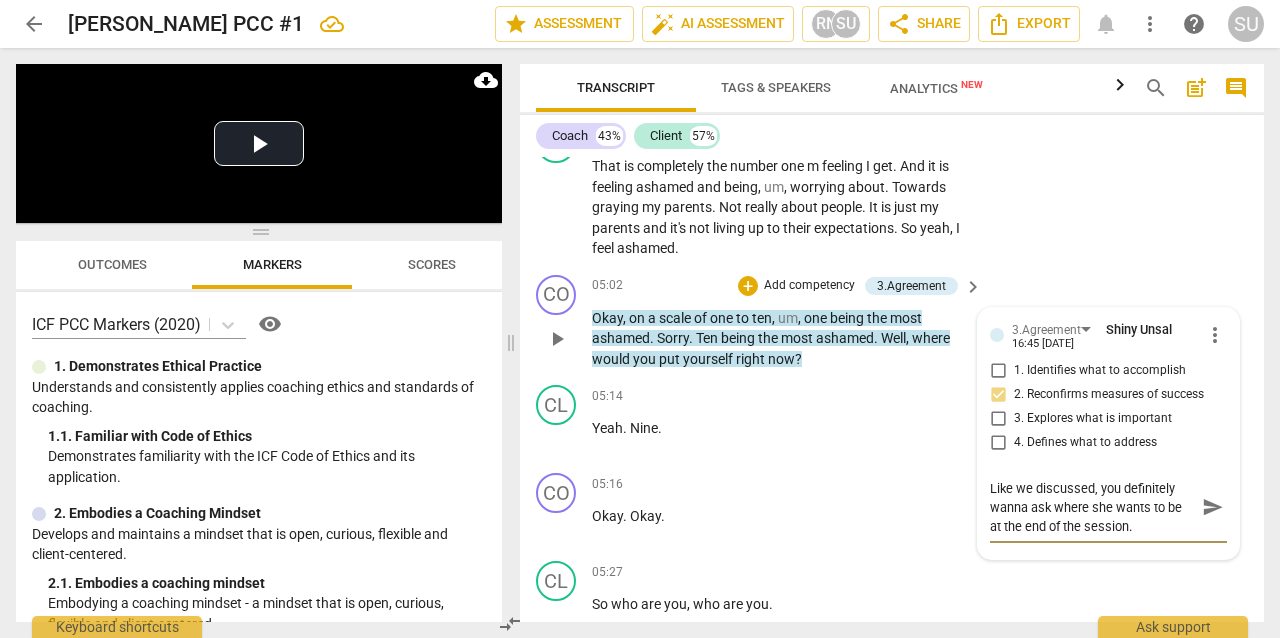 type on "Like we discussed, you definitely wanna ask where she wants to be at the end of the session." 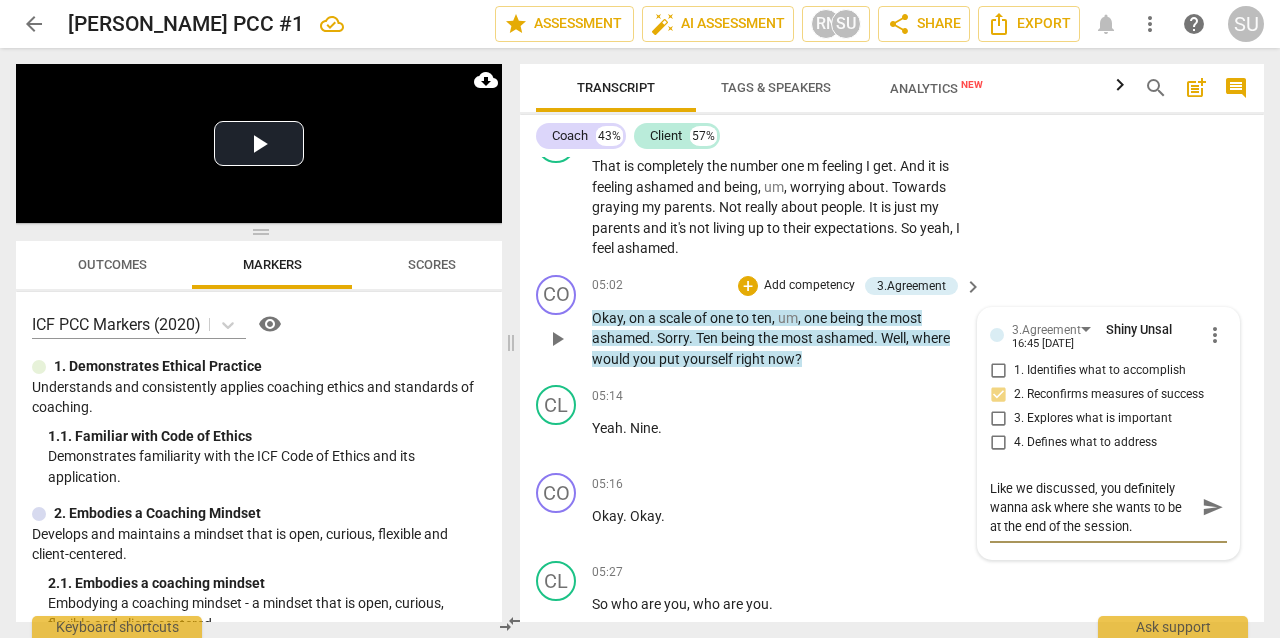 type on "Like we discussed, you definitely wanna ask where she wants to be at the end of the session. T" 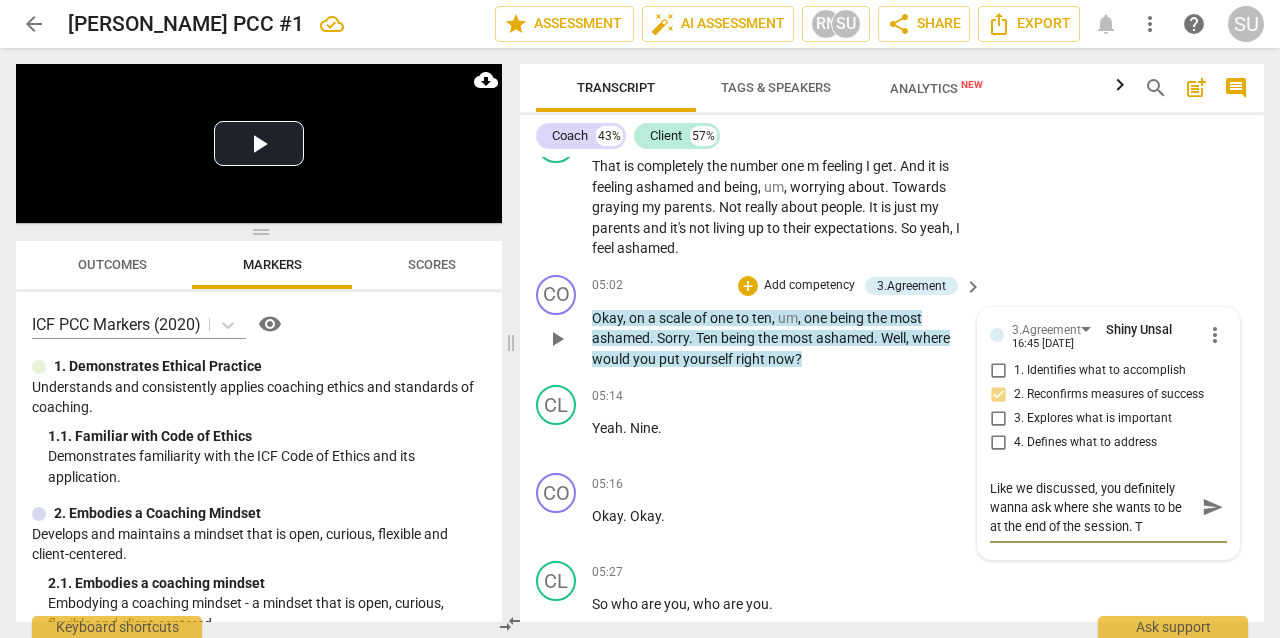 type on "Like we discussed, you definitely wanna ask where she wants to be at the end of the session. Th" 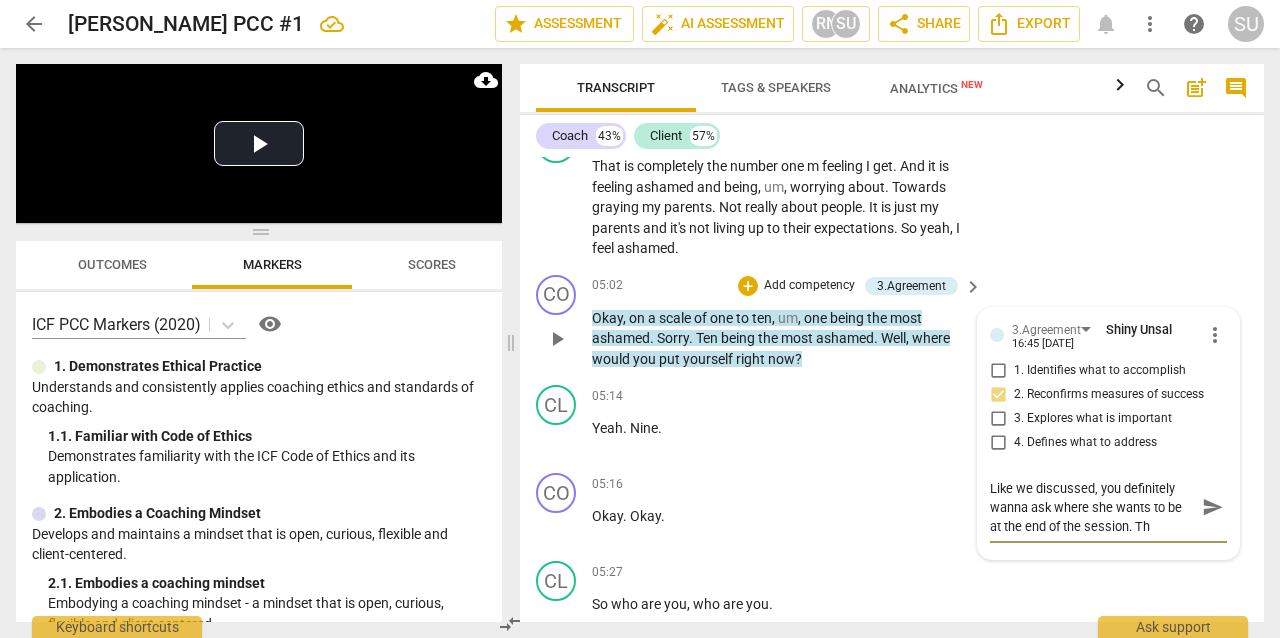 type on "Like we discussed, you definitely wanna ask where she wants to be at the end of the session. Tha" 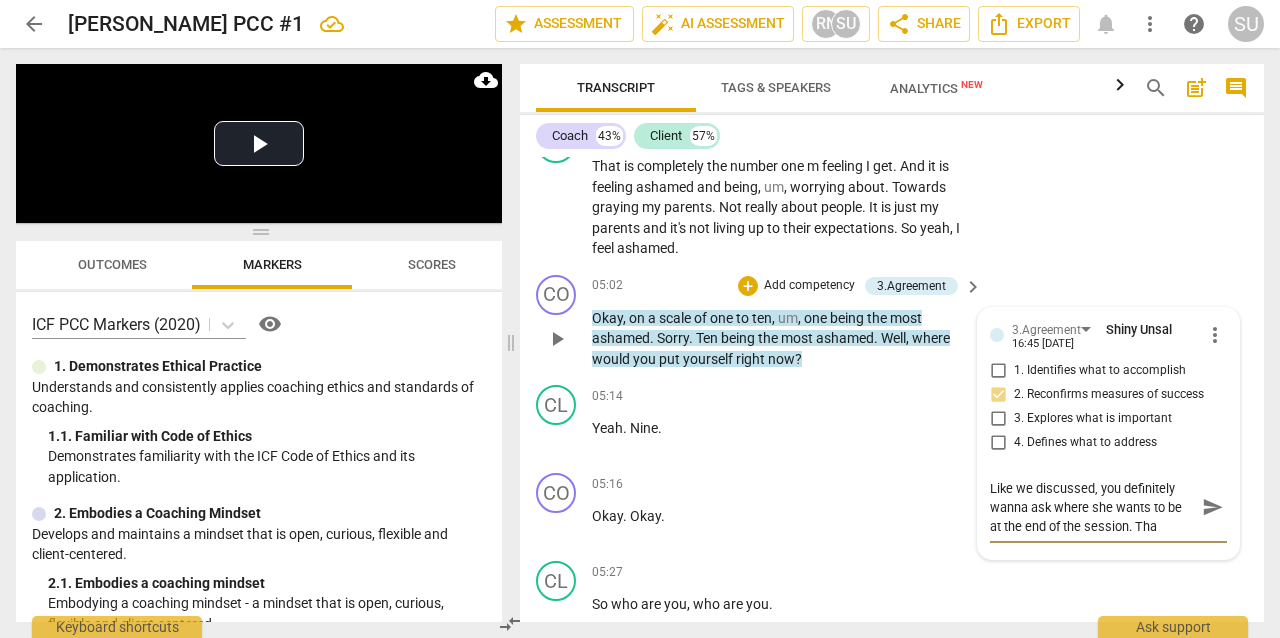 type on "Like we discussed, you definitely wanna ask where she wants to be at the end of the session. That" 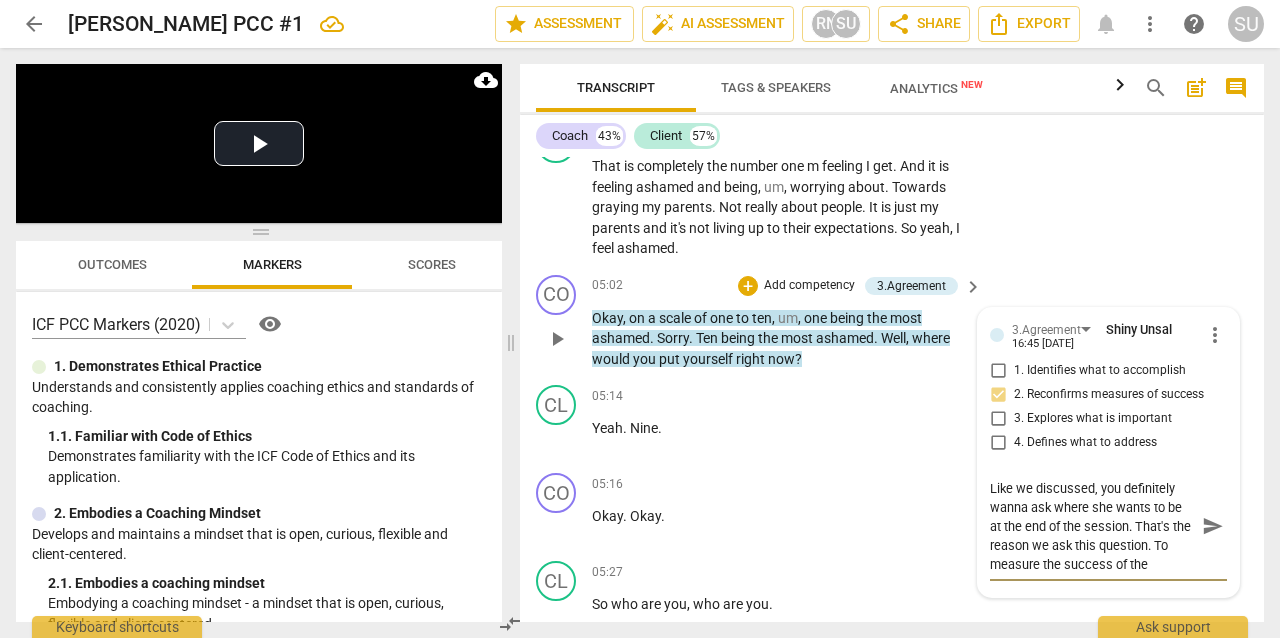 scroll, scrollTop: 17, scrollLeft: 0, axis: vertical 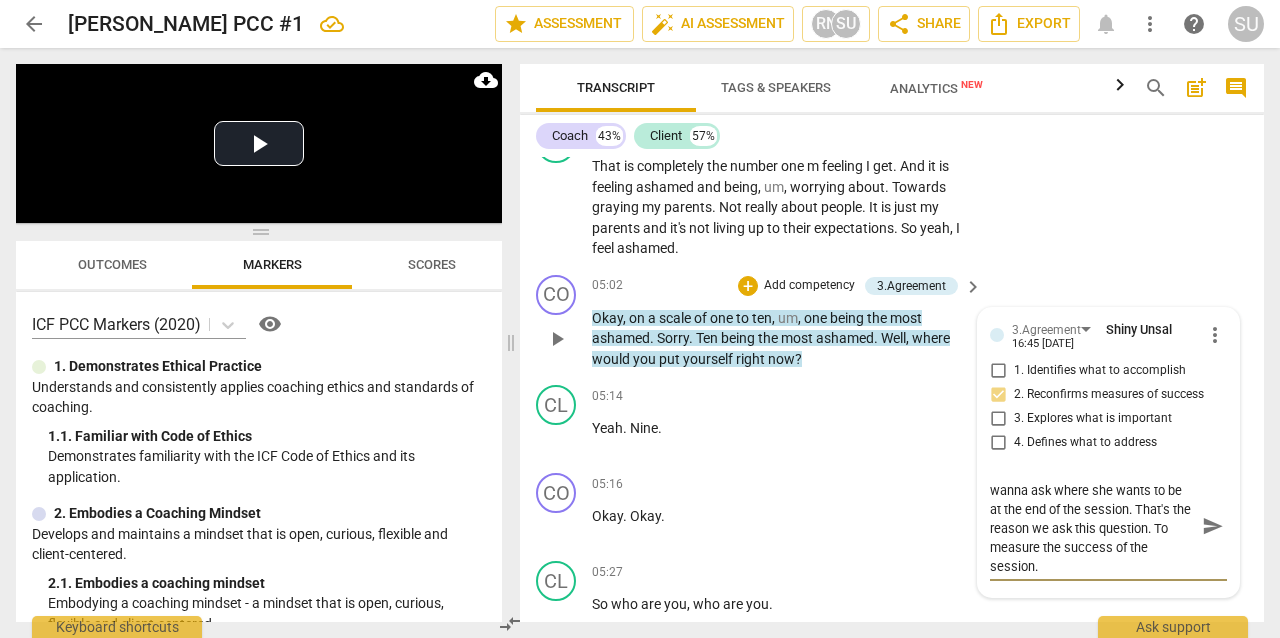 click on "send" at bounding box center (1213, 526) 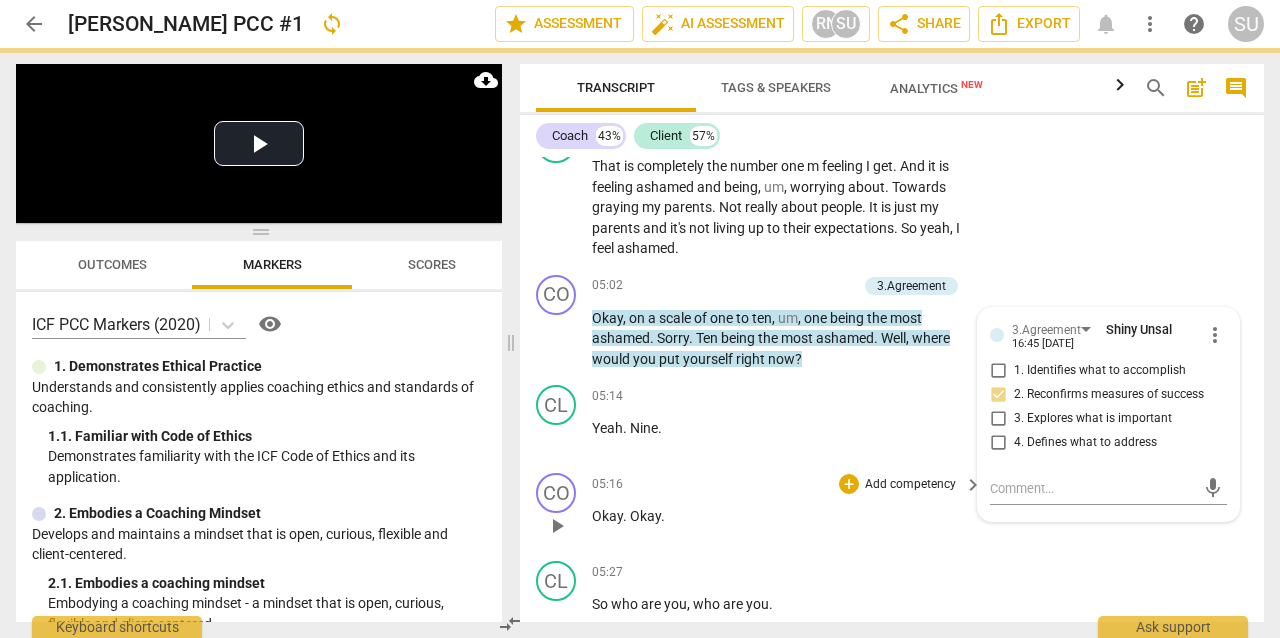 scroll, scrollTop: 0, scrollLeft: 0, axis: both 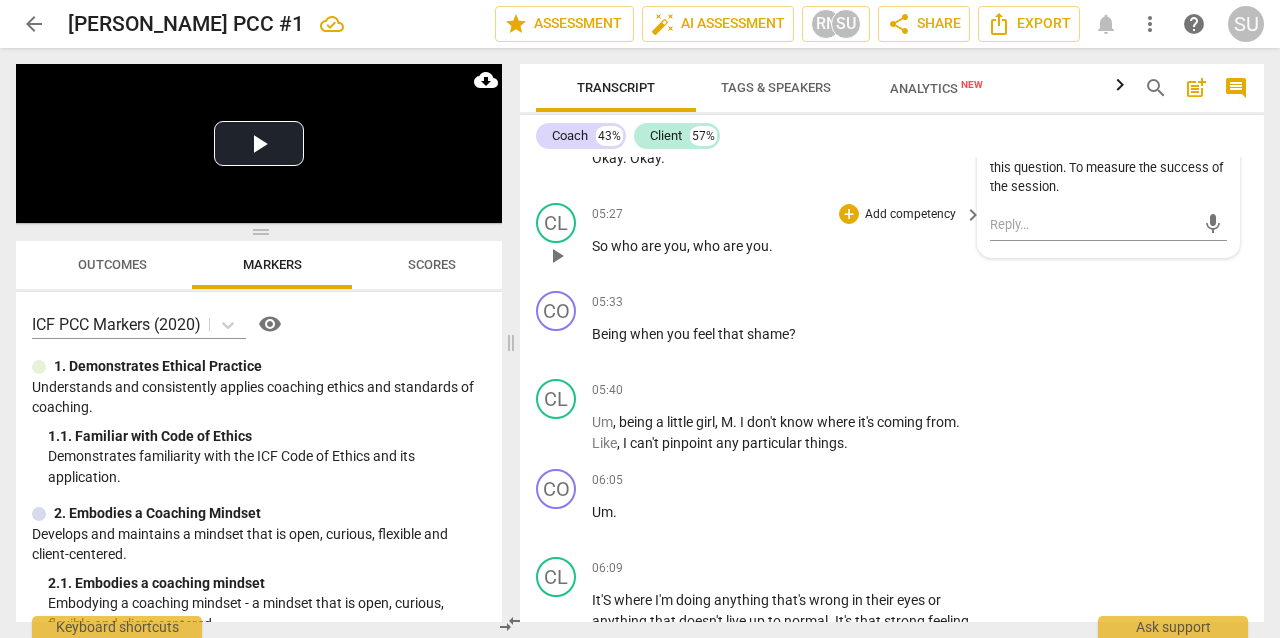click on "Add competency" at bounding box center (910, 215) 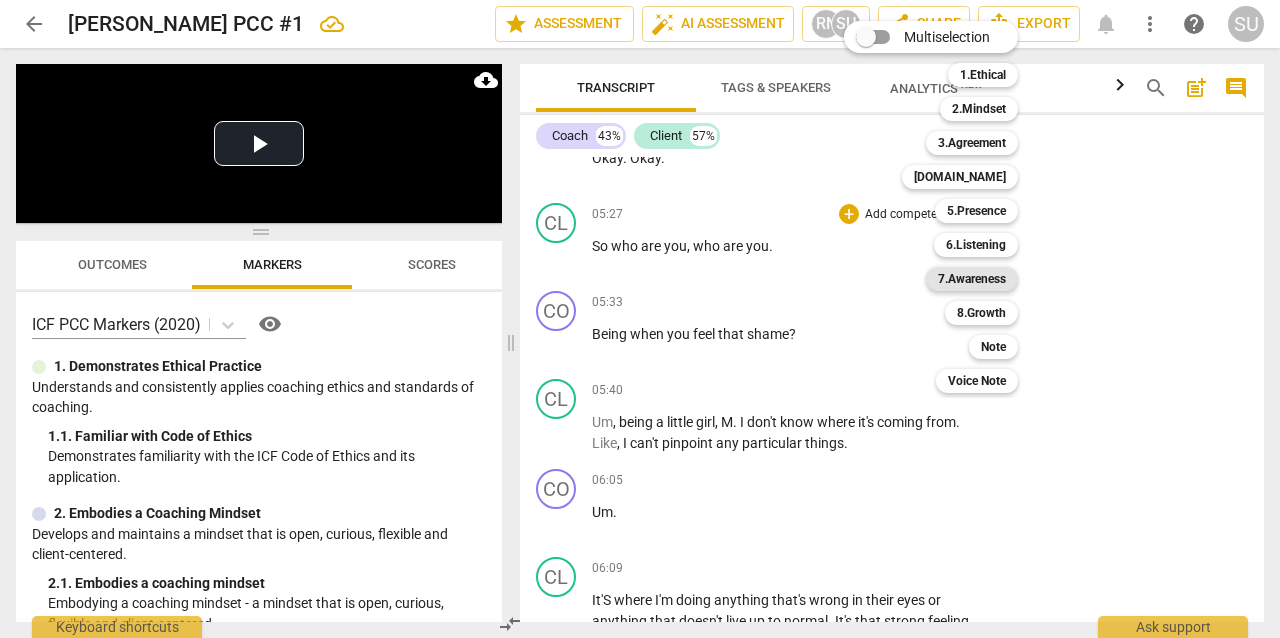 click on "7.Awareness" at bounding box center (972, 279) 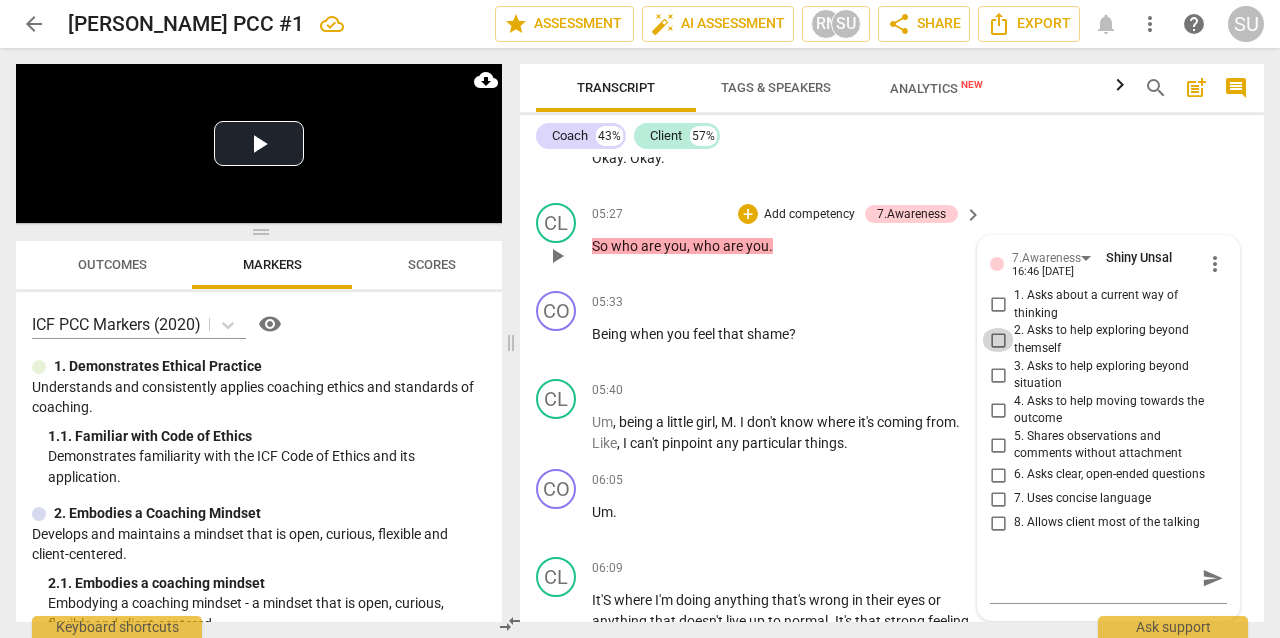 click on "2. Asks to help exploring beyond themself" at bounding box center [998, 340] 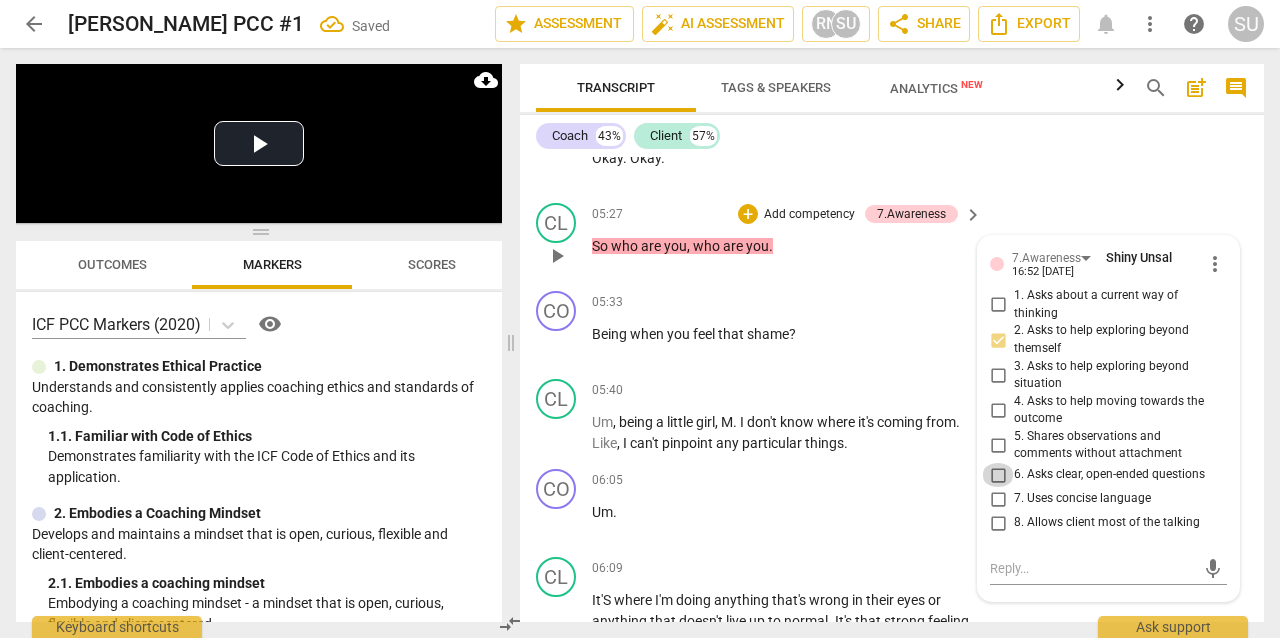 click on "6. Asks clear, open-ended questions" at bounding box center [998, 475] 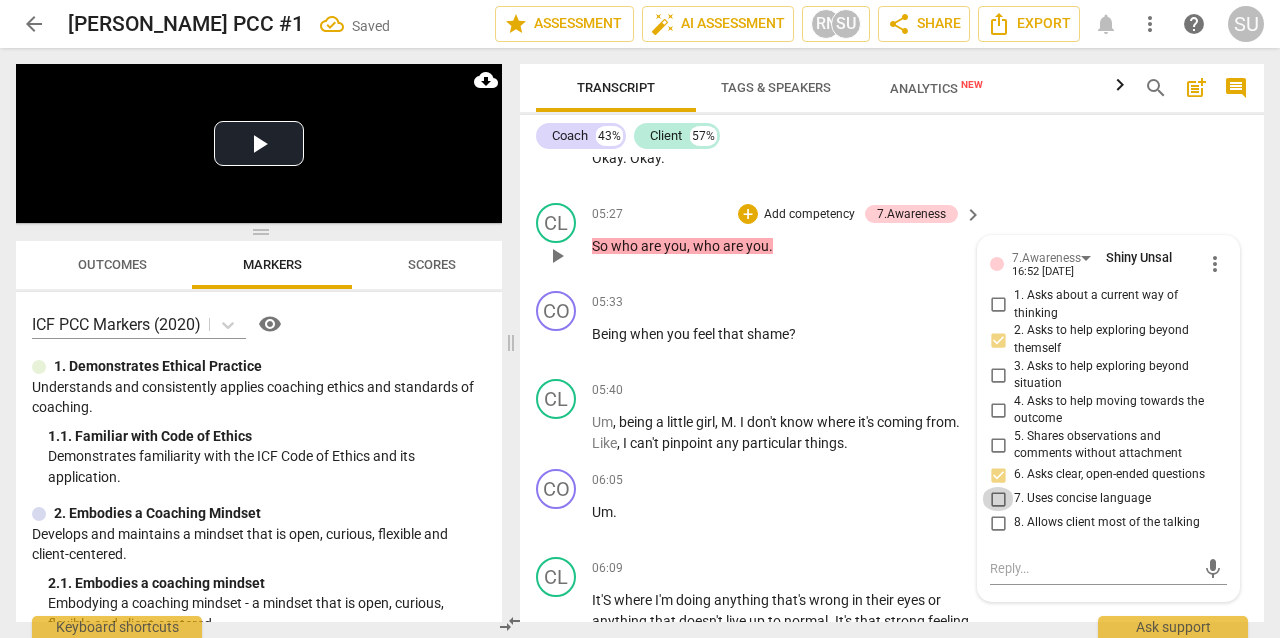 click on "7. Uses concise language" at bounding box center [998, 499] 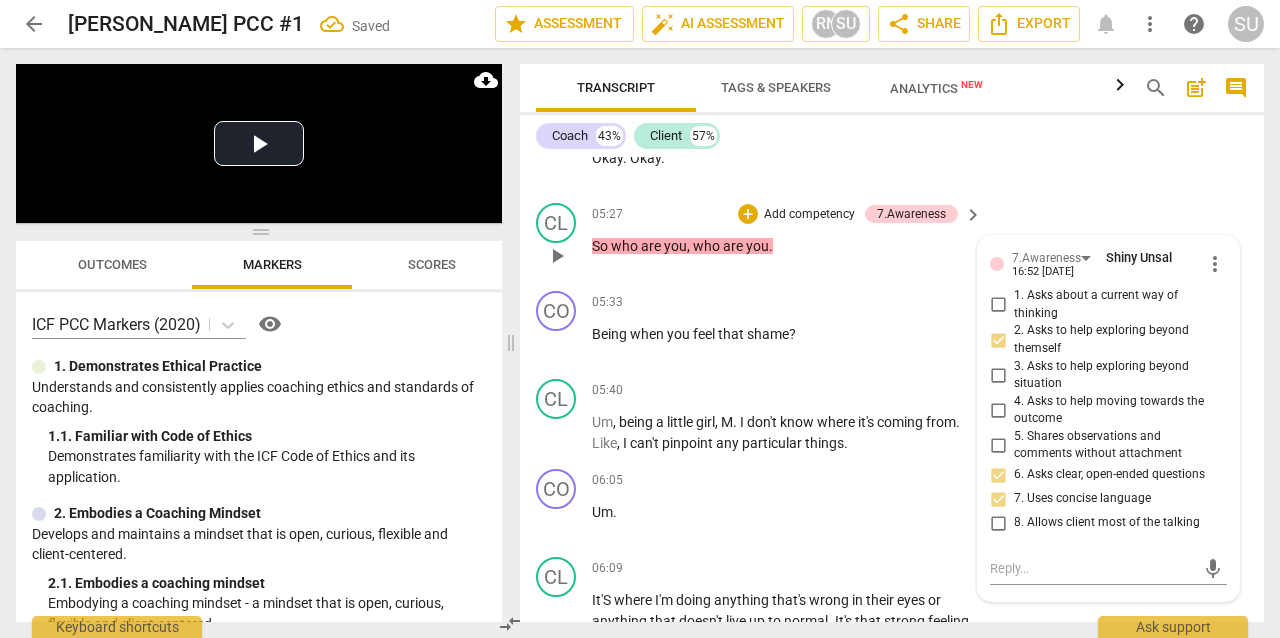 click on "8. Allows client most of the talking" at bounding box center [998, 523] 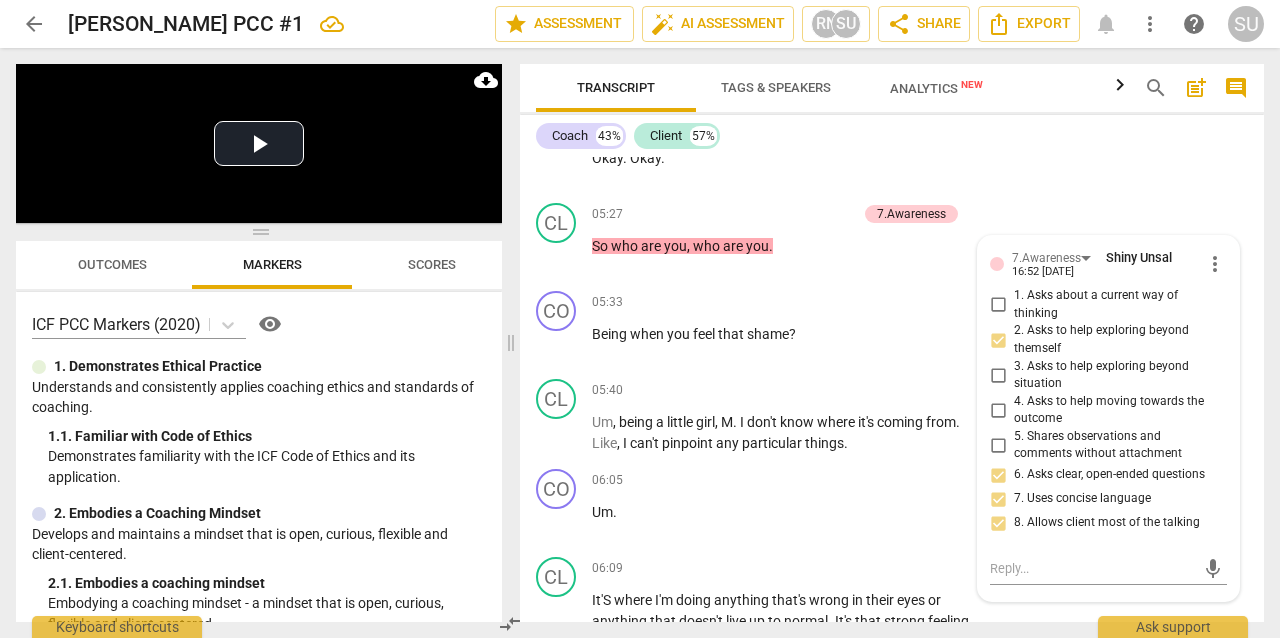 click on "Coach 43% Client 57%" at bounding box center [892, 136] 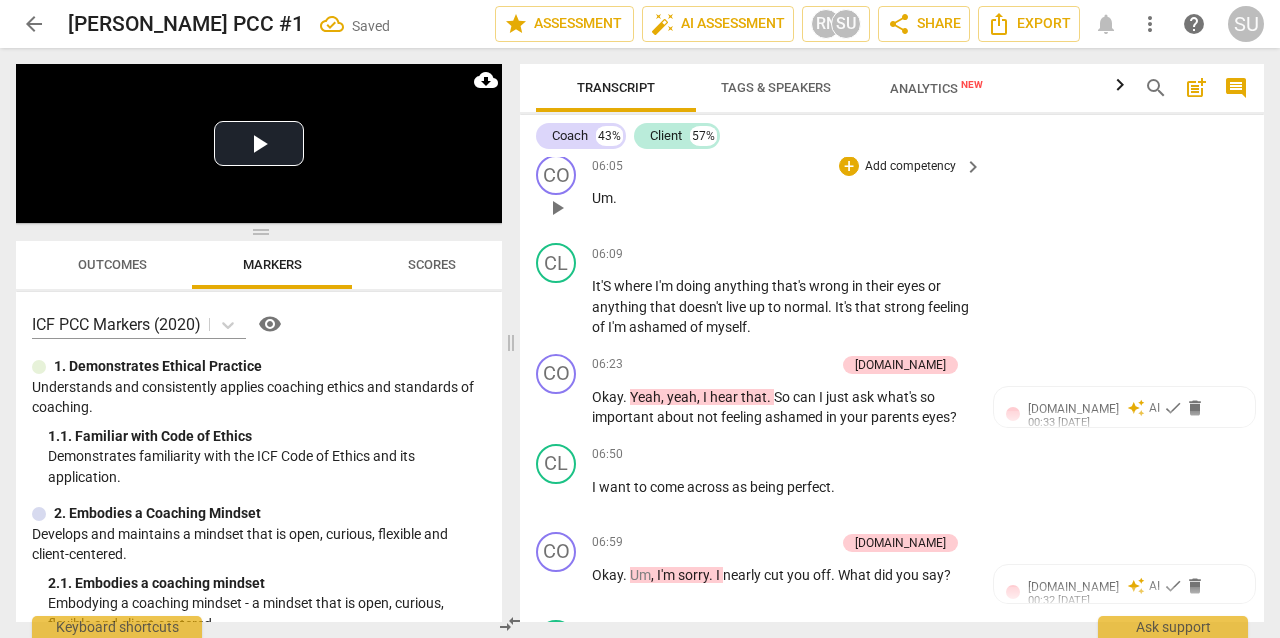 scroll, scrollTop: 3114, scrollLeft: 0, axis: vertical 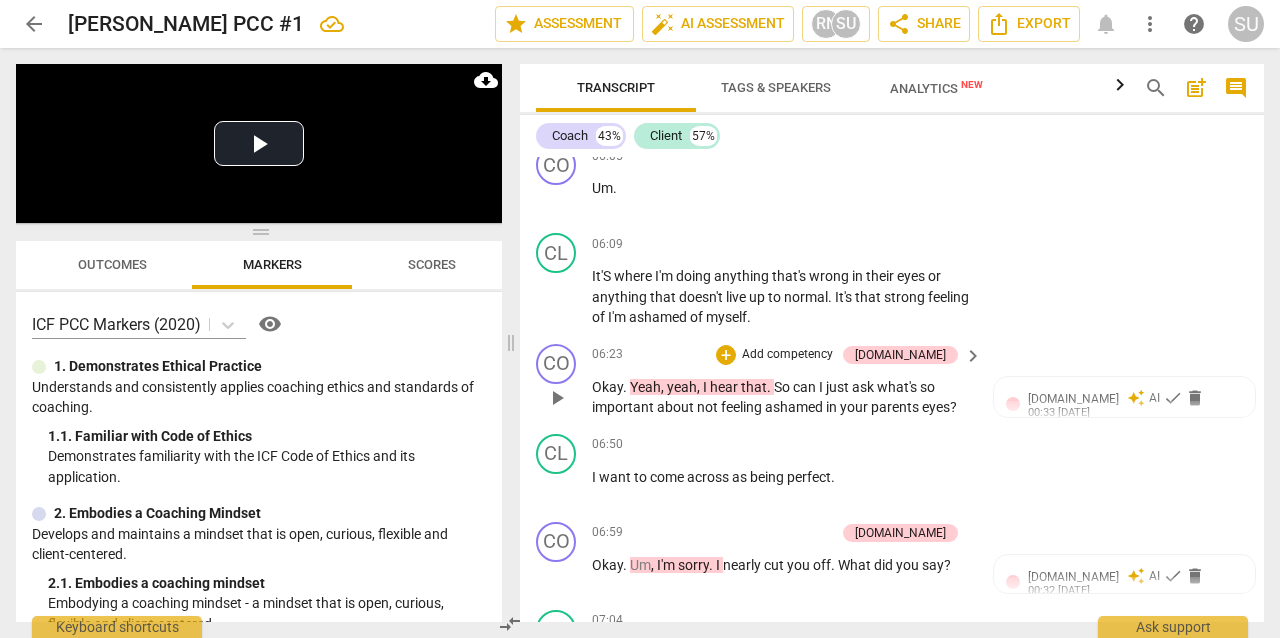 click on "Add competency" at bounding box center (787, 355) 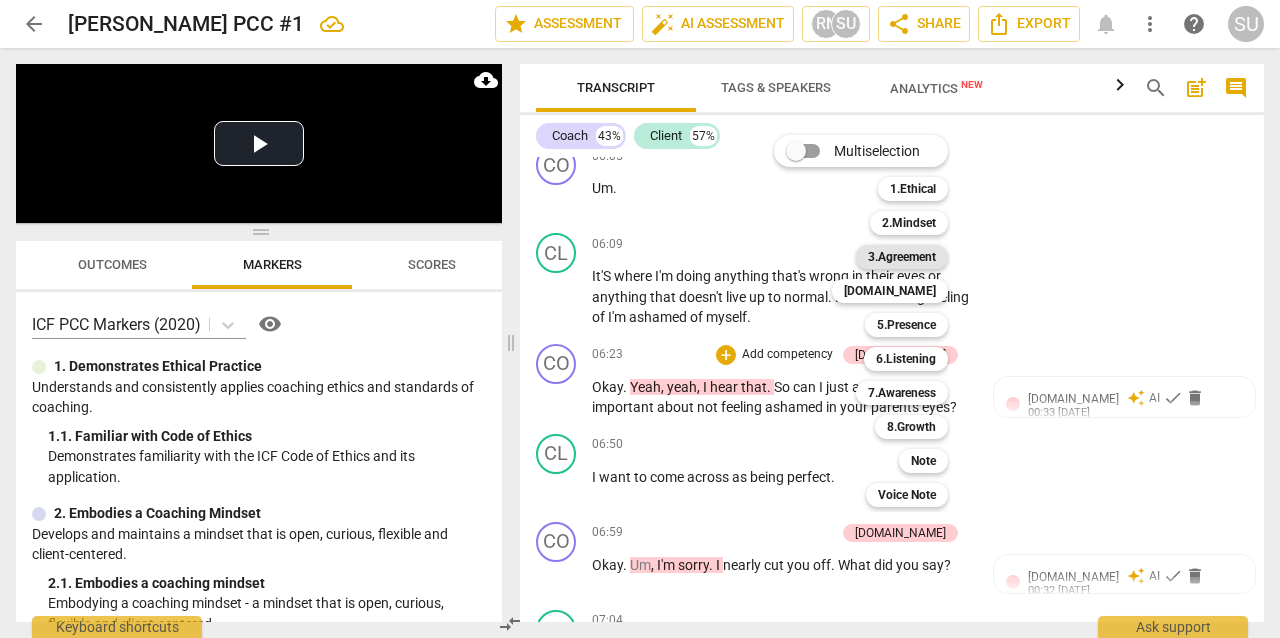 click on "3.Agreement" at bounding box center [902, 257] 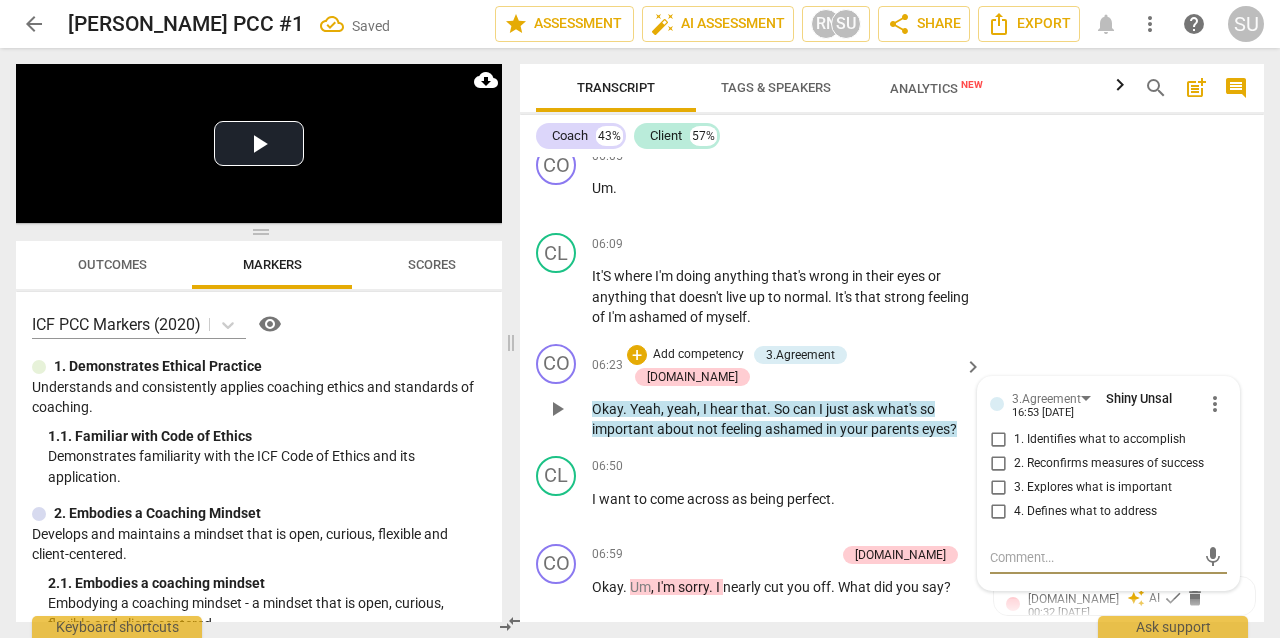 click on "3. Explores what is important" at bounding box center [998, 488] 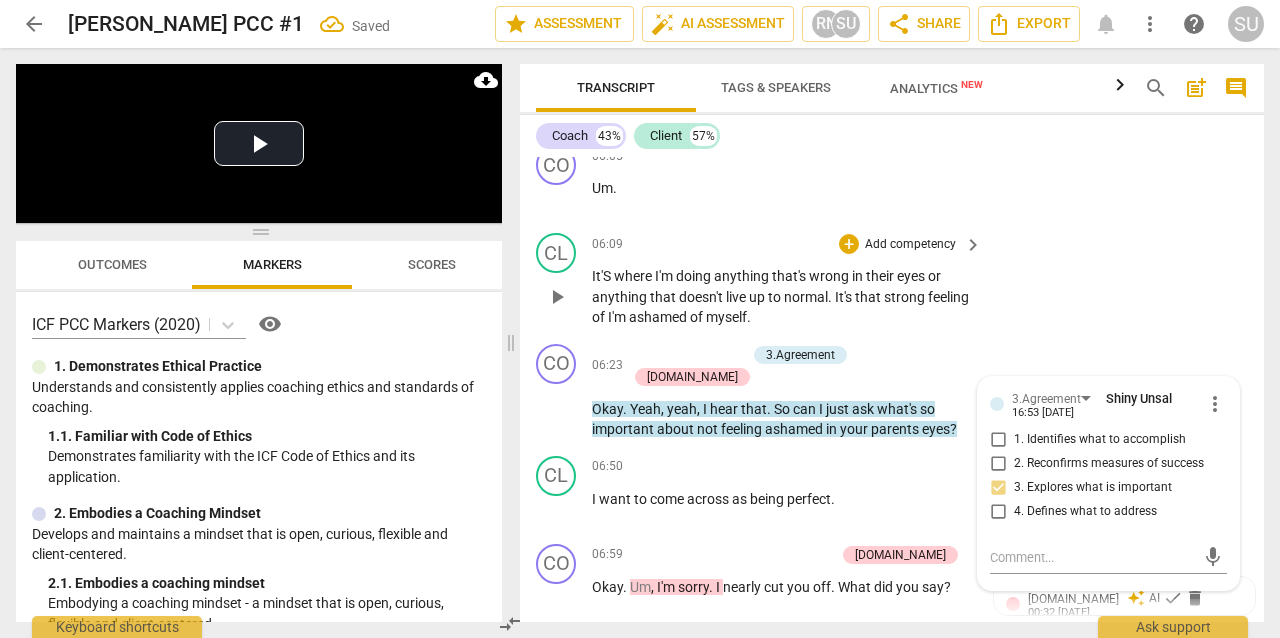 click on "CL play_arrow pause 06:09 + Add competency keyboard_arrow_right It'S   where   I'm   doing   anything   that's   wrong   in   their   eyes   or   anything   that   doesn't   live   up   to   normal .   It's   that   strong   feeling   of   I'm   ashamed   of   myself ." at bounding box center (892, 280) 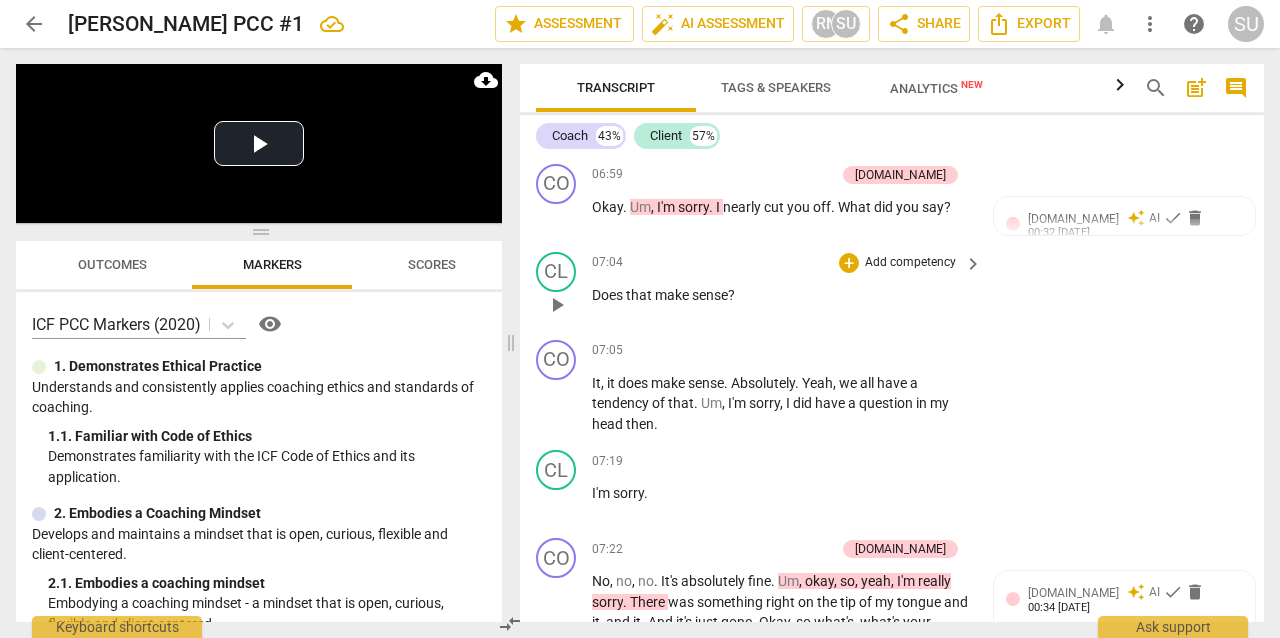 scroll, scrollTop: 3497, scrollLeft: 0, axis: vertical 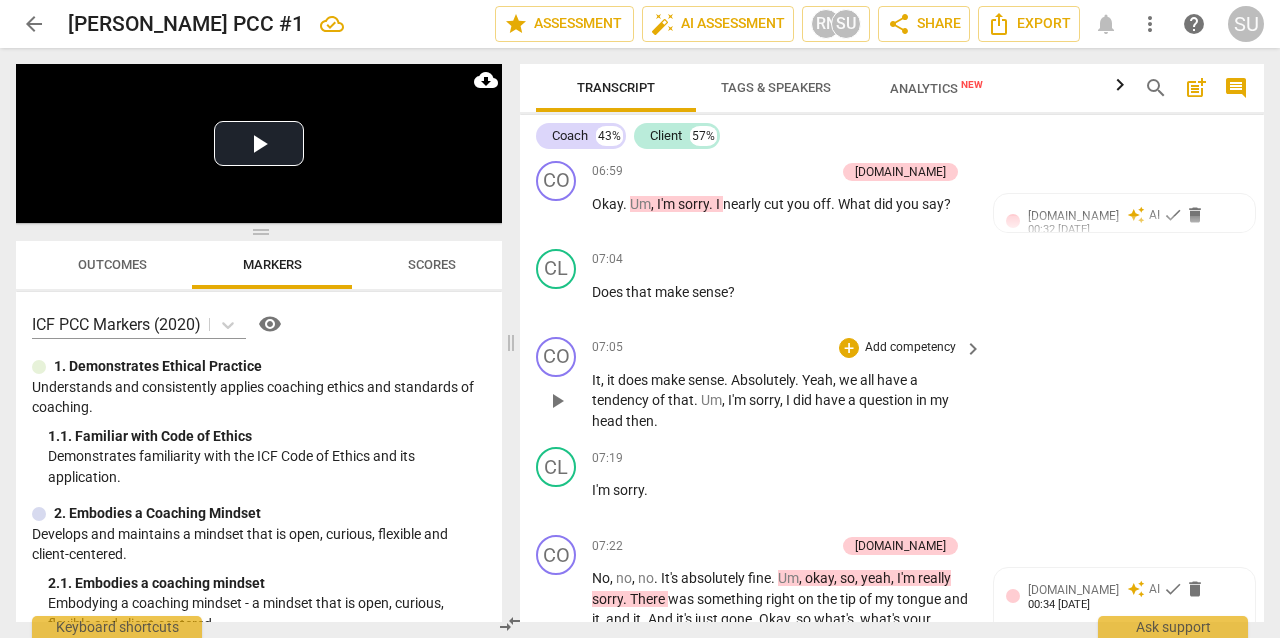 click on "Add competency" at bounding box center [910, 348] 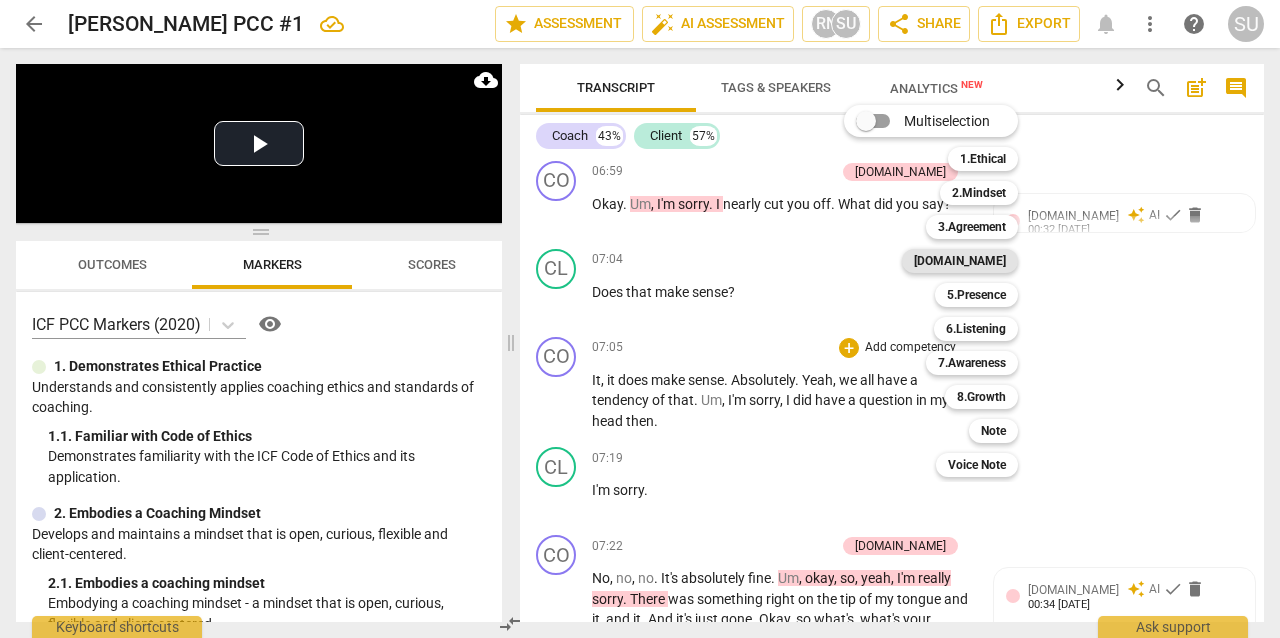 click on "[DOMAIN_NAME]" at bounding box center [960, 261] 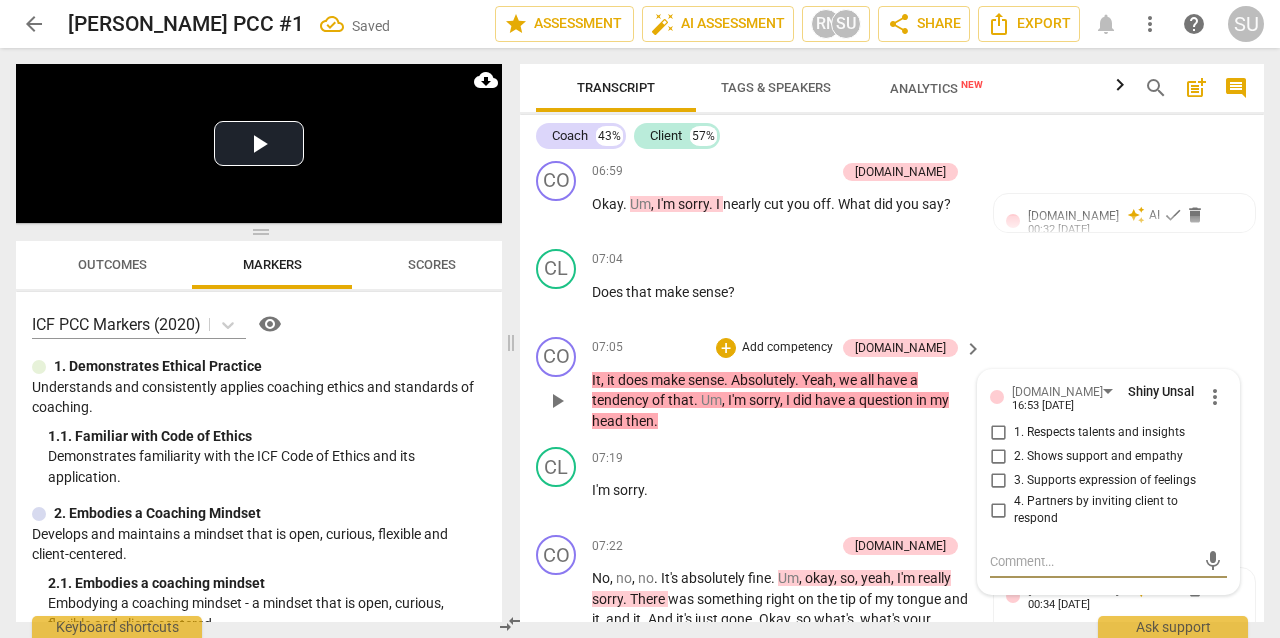 click on "3. Supports expression of feelings" at bounding box center [998, 481] 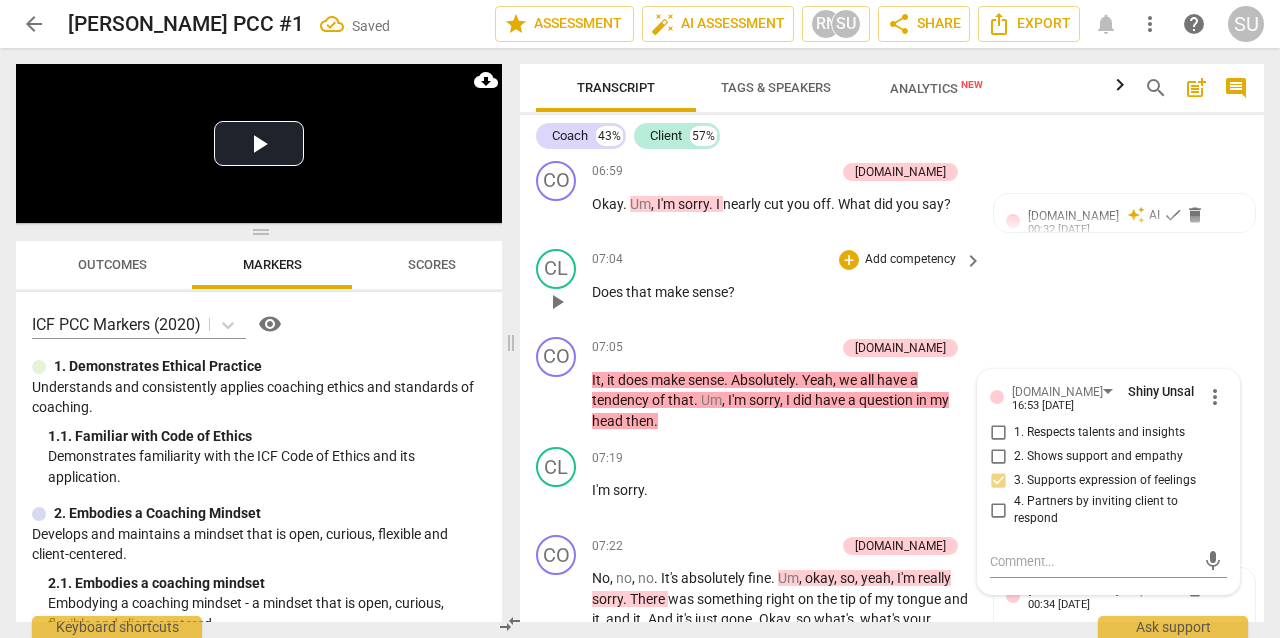 click on "CL play_arrow pause 07:04 + Add competency keyboard_arrow_right Does   that   make   sense ?" at bounding box center [892, 285] 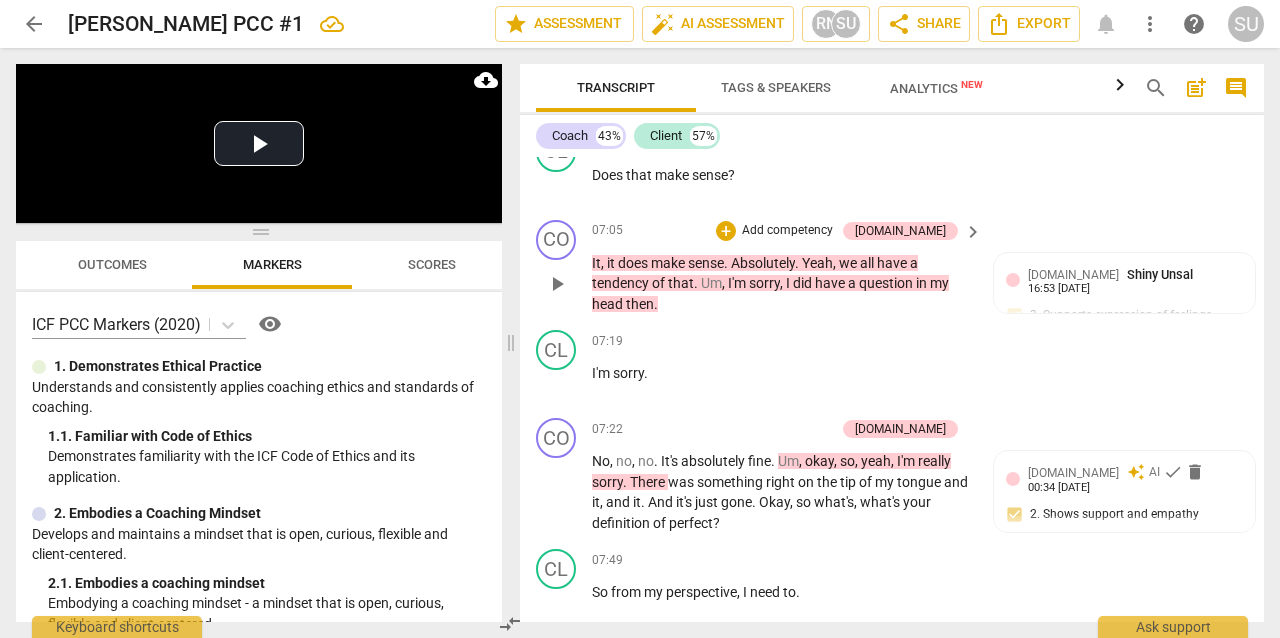 scroll, scrollTop: 3631, scrollLeft: 0, axis: vertical 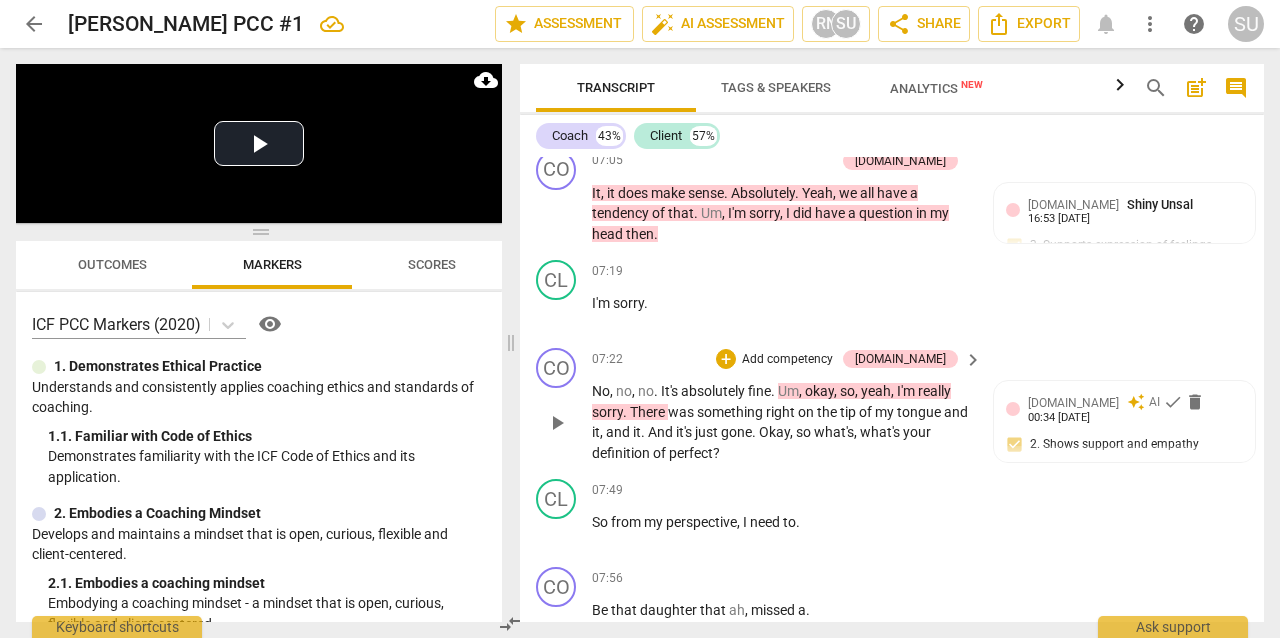 click on "Add competency" at bounding box center (787, 360) 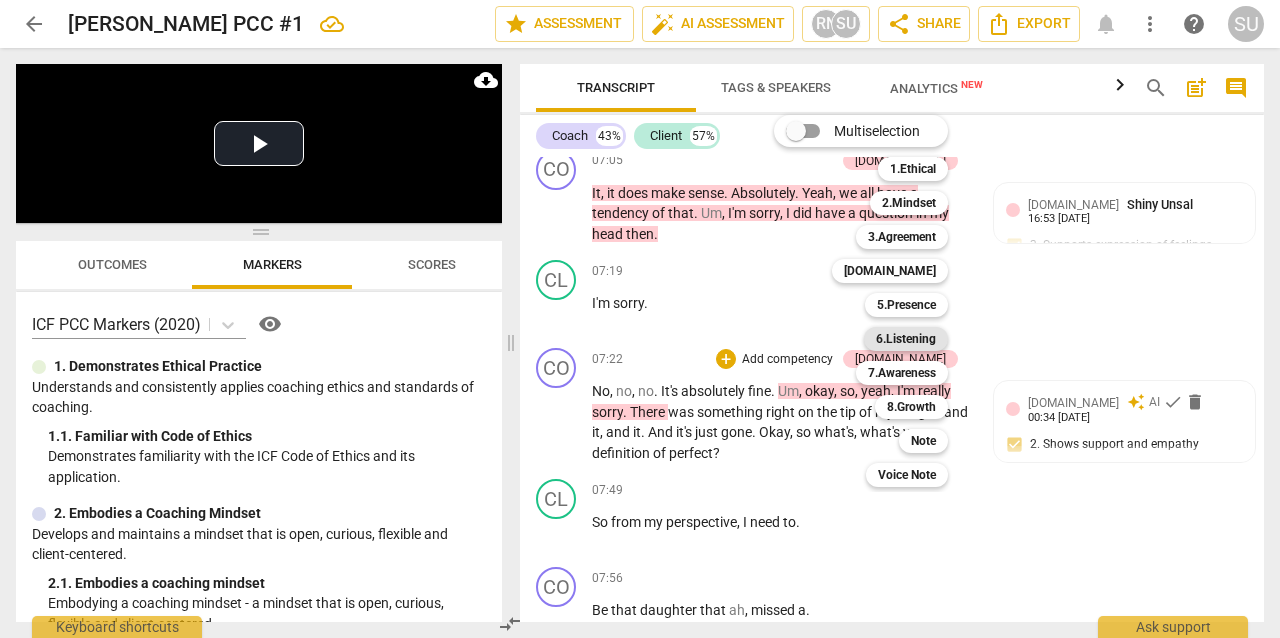 click on "6.Listening" at bounding box center [906, 339] 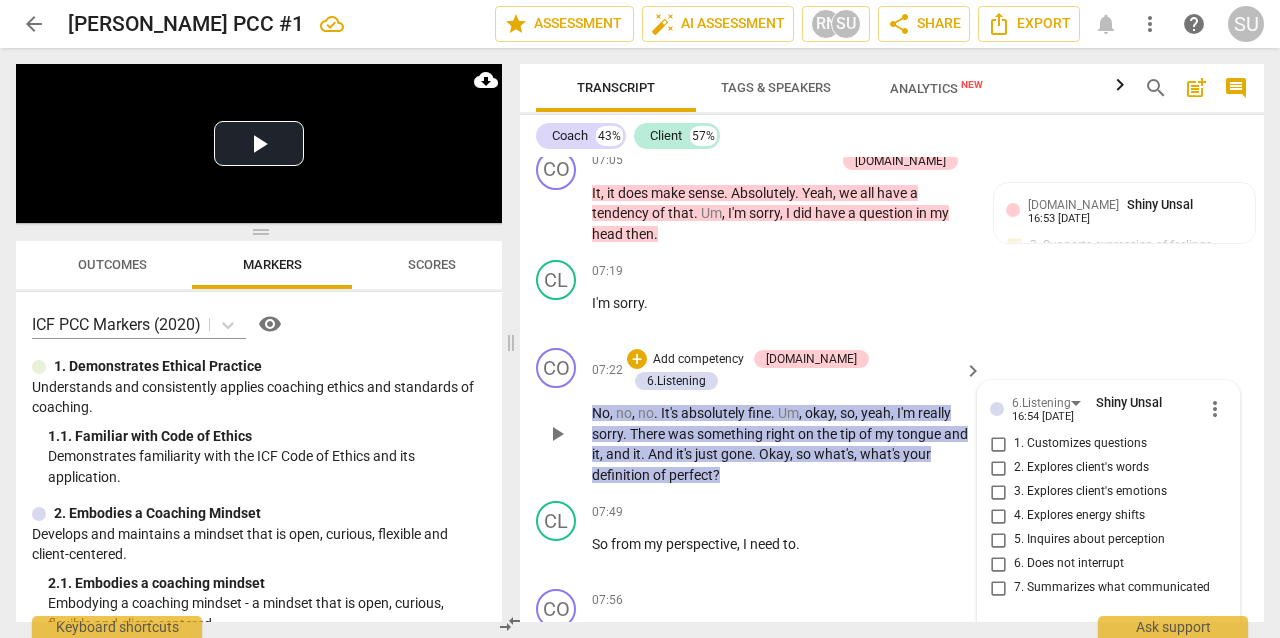click on "2. Explores client's words" at bounding box center [998, 468] 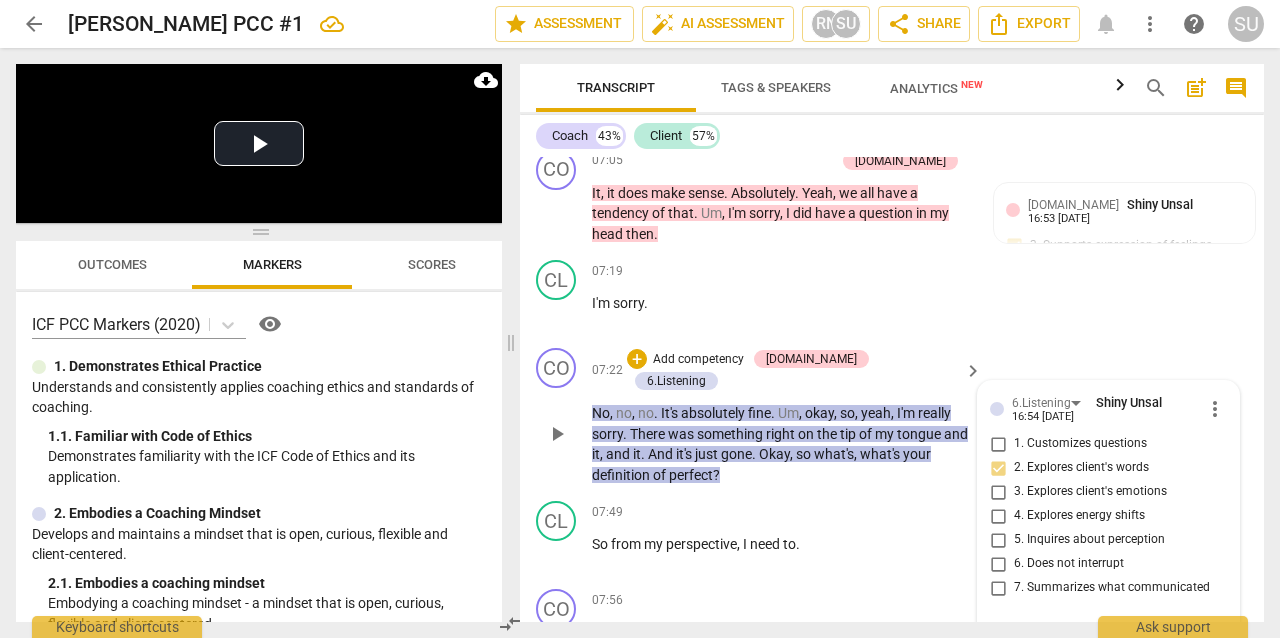 click at bounding box center [1092, 633] 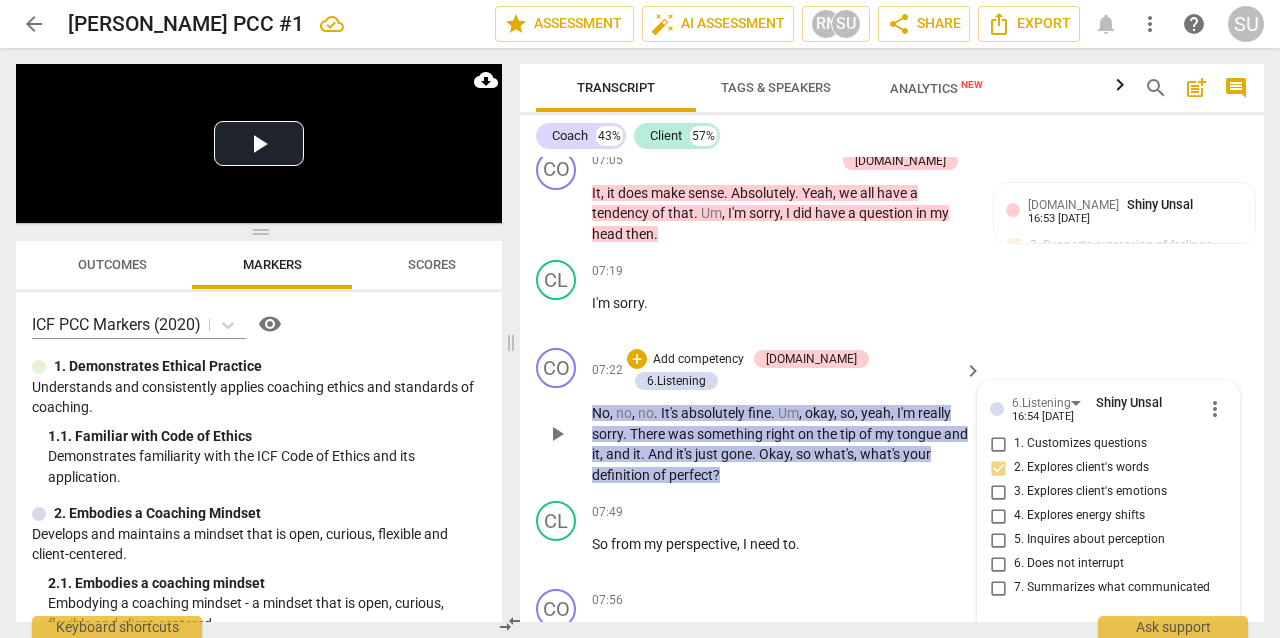 scroll, scrollTop: 17, scrollLeft: 0, axis: vertical 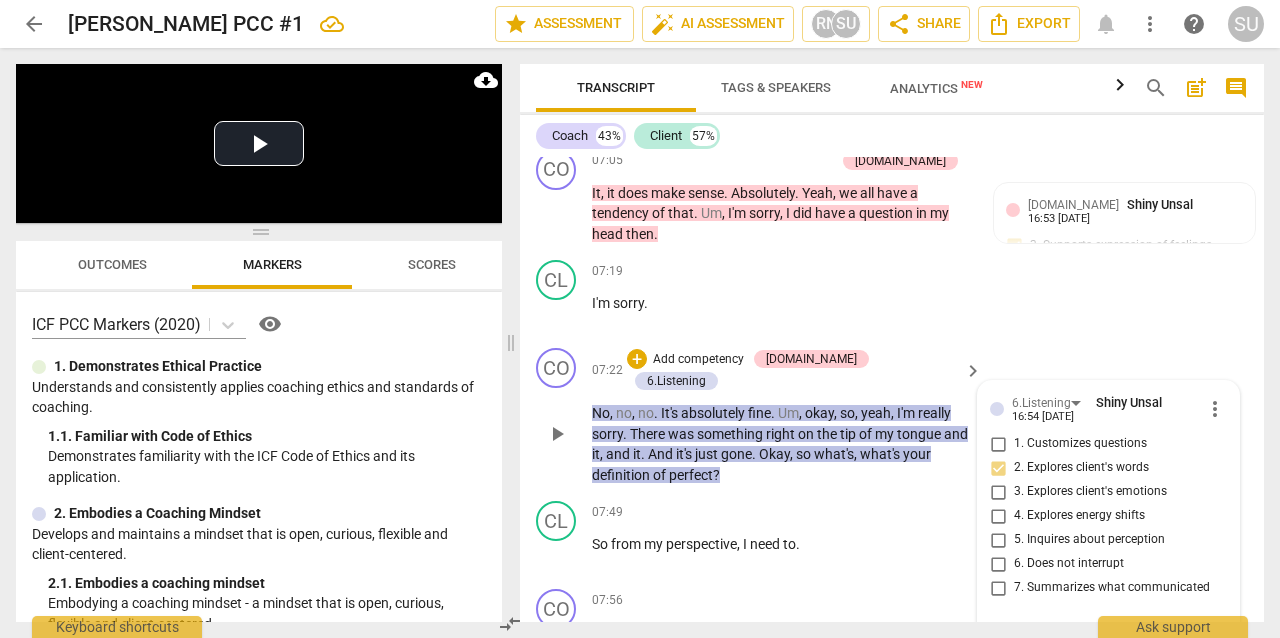 click on "send" at bounding box center [1213, 653] 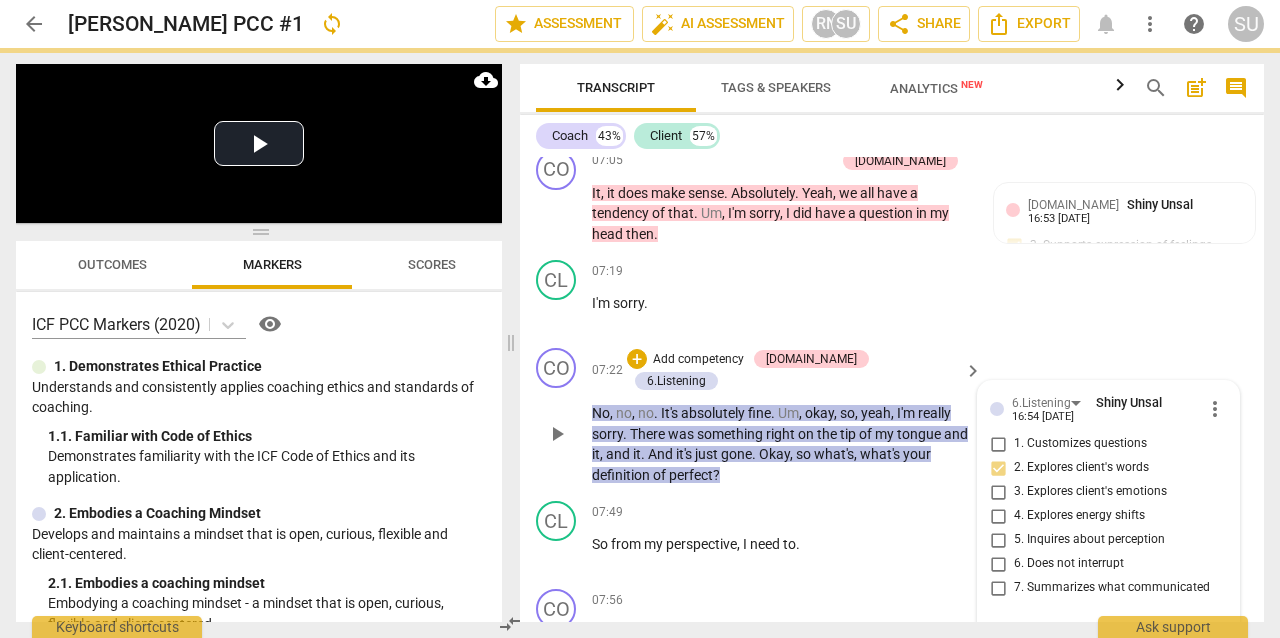 scroll, scrollTop: 0, scrollLeft: 0, axis: both 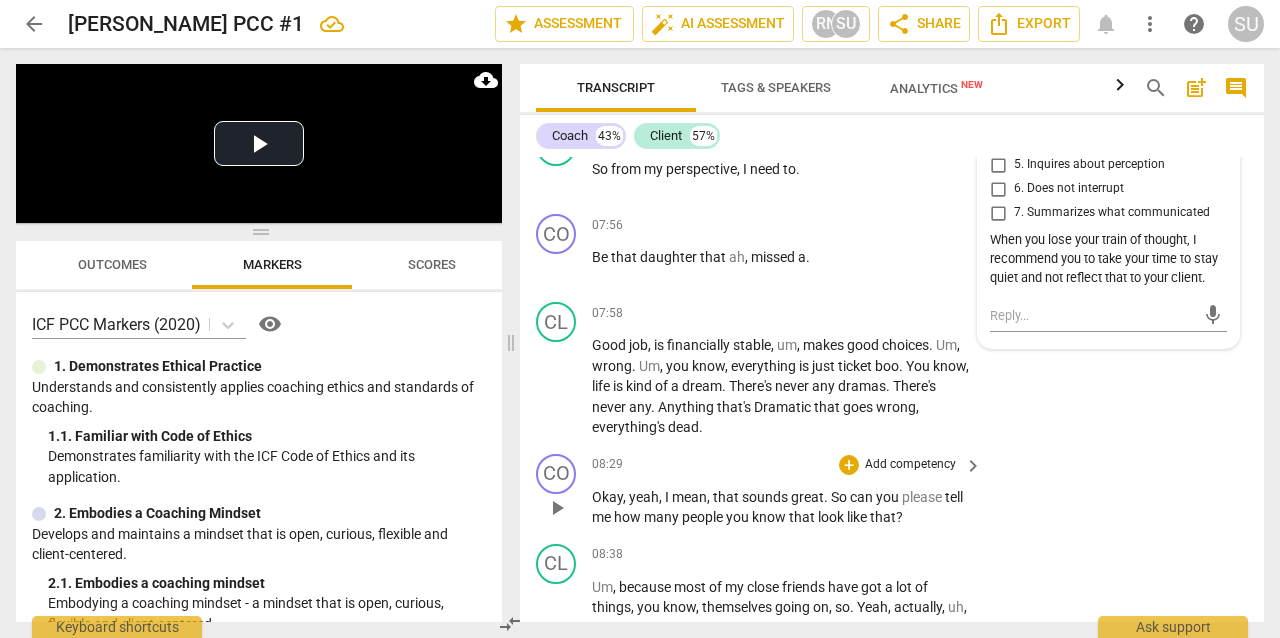 click on "Add competency" at bounding box center [910, 465] 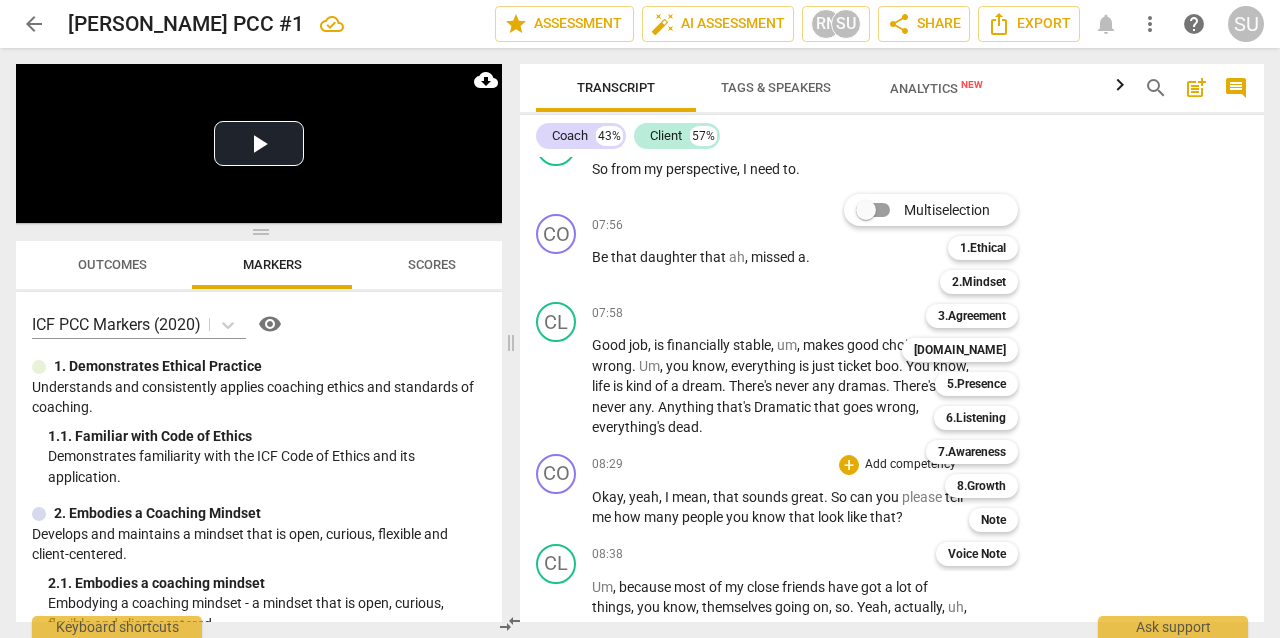 click at bounding box center (640, 319) 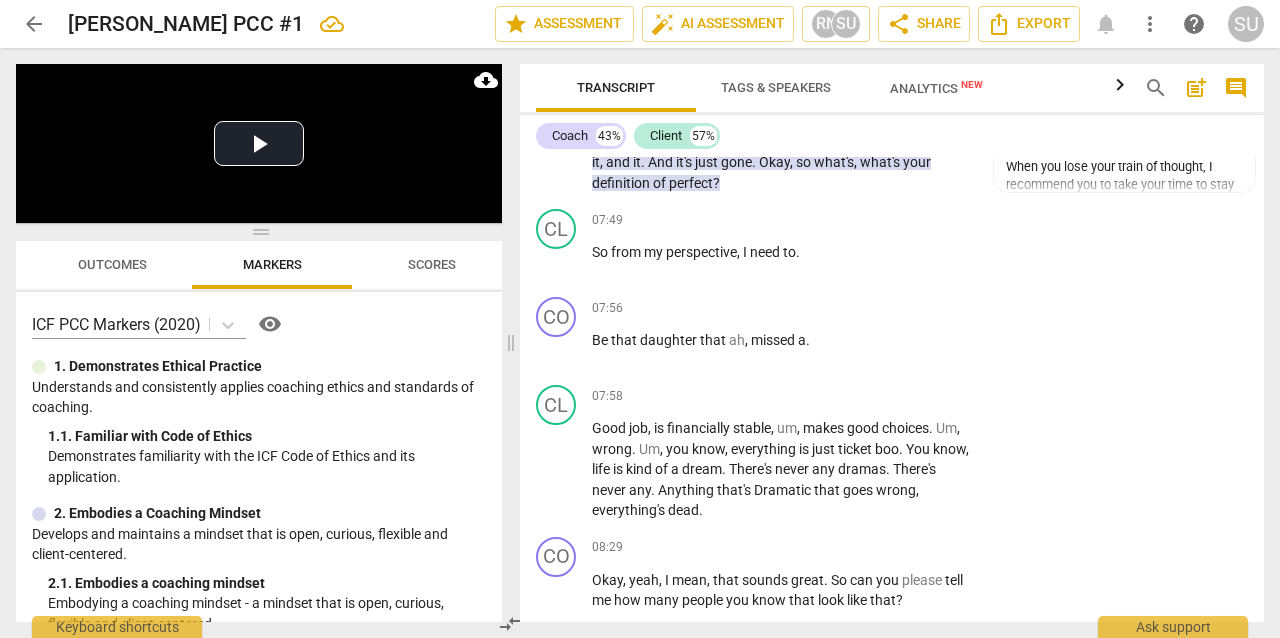 scroll, scrollTop: 3972, scrollLeft: 0, axis: vertical 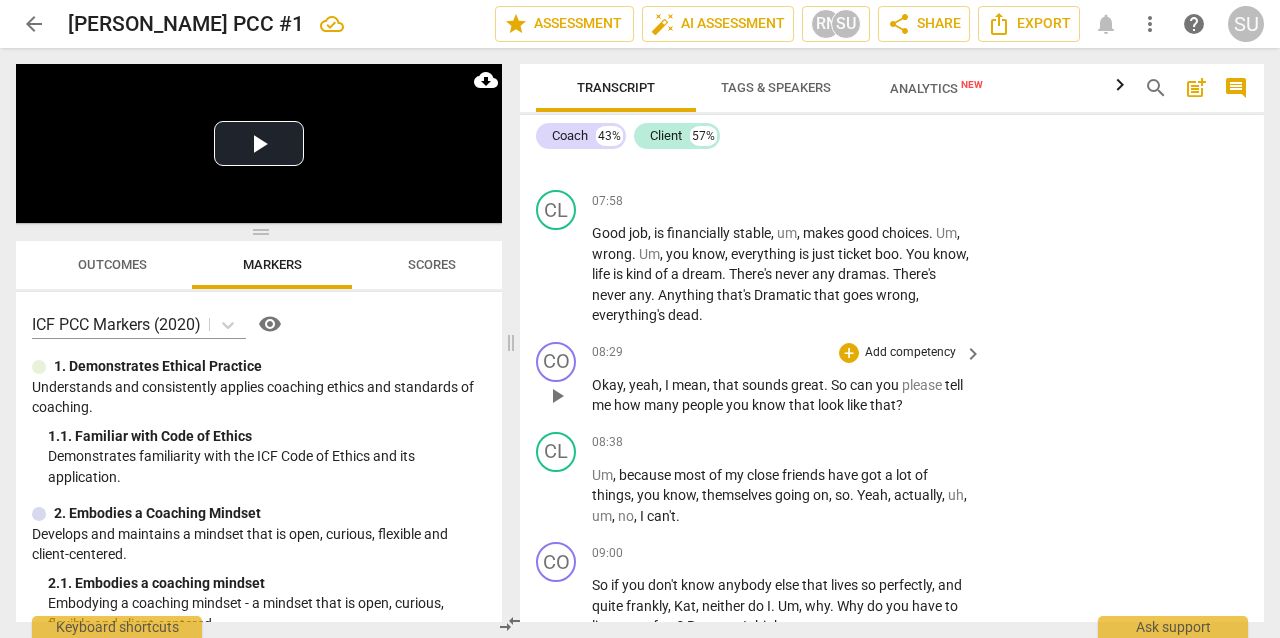 click on "Add competency" at bounding box center (910, 353) 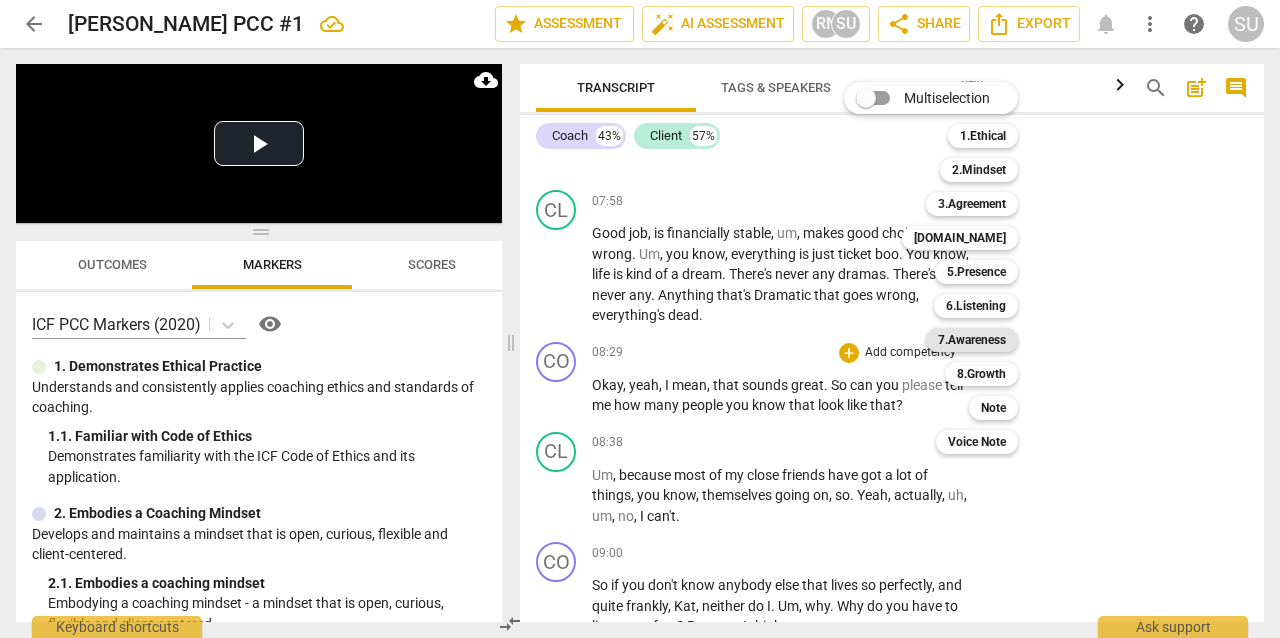 click on "7.Awareness" at bounding box center (972, 340) 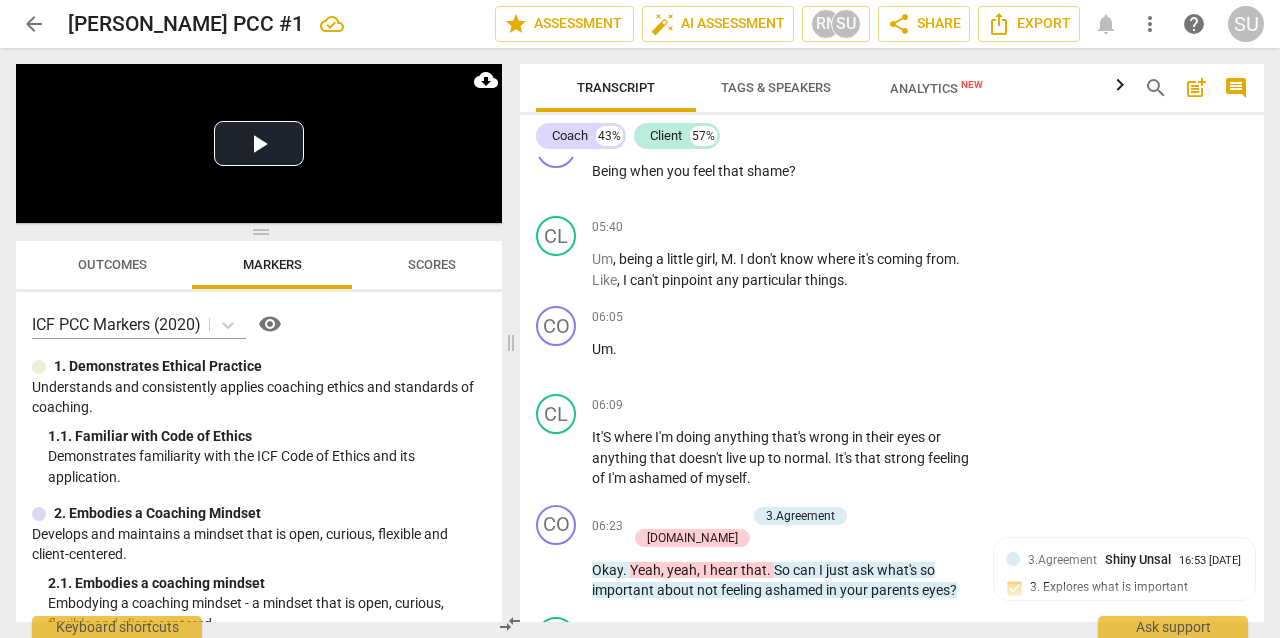 scroll, scrollTop: 2471, scrollLeft: 0, axis: vertical 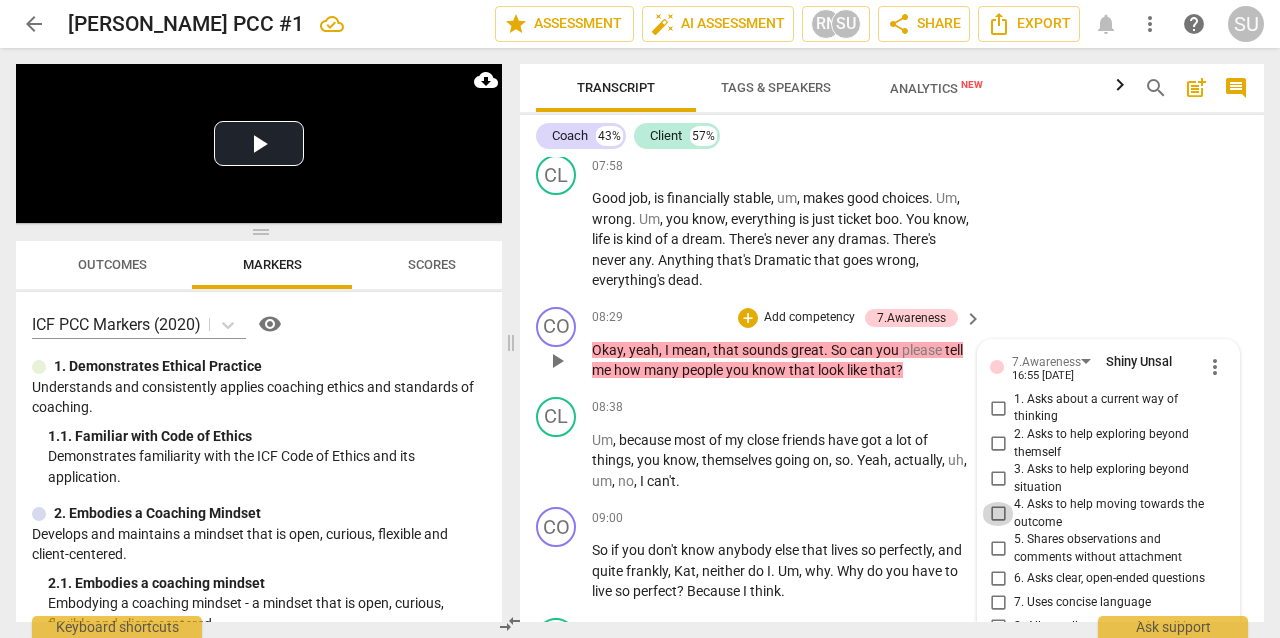 click on "4. Asks to help moving towards the outcome" at bounding box center (998, 514) 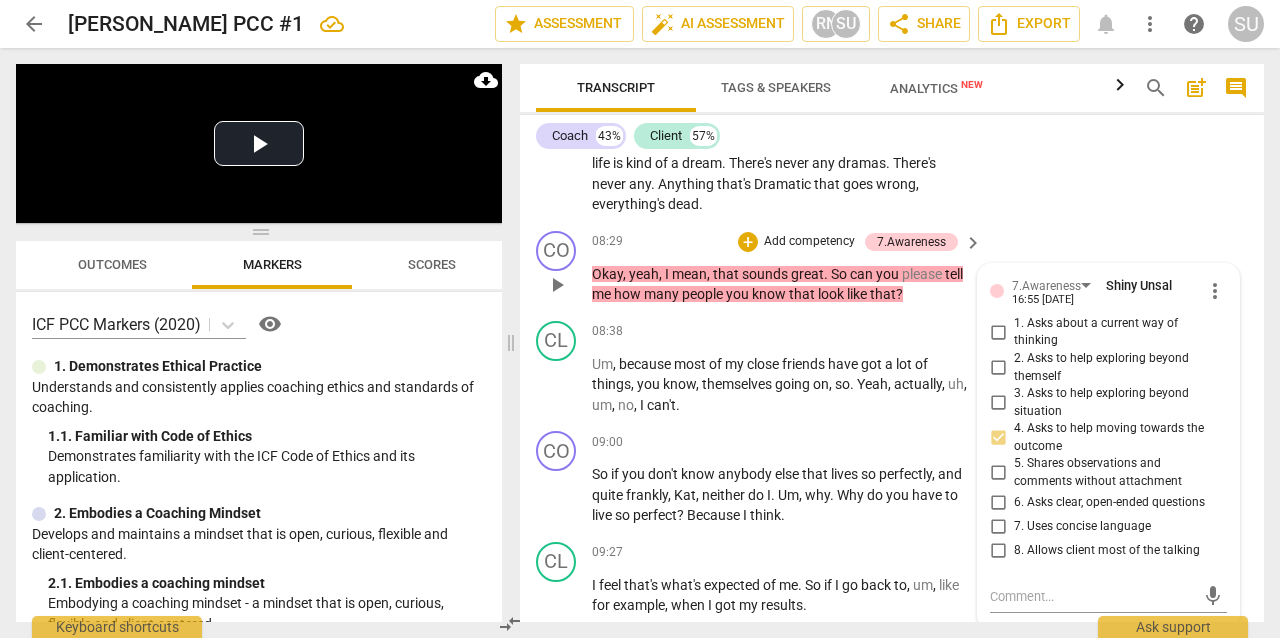 scroll, scrollTop: 4274, scrollLeft: 0, axis: vertical 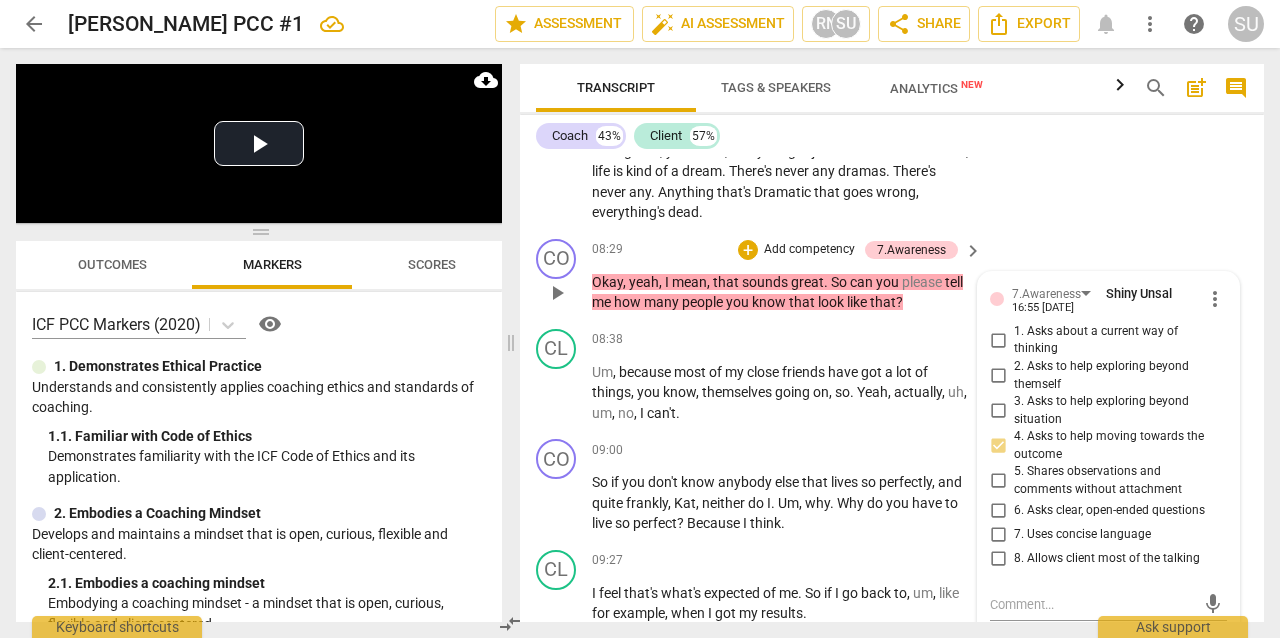click on "7. Uses concise language" at bounding box center [998, 535] 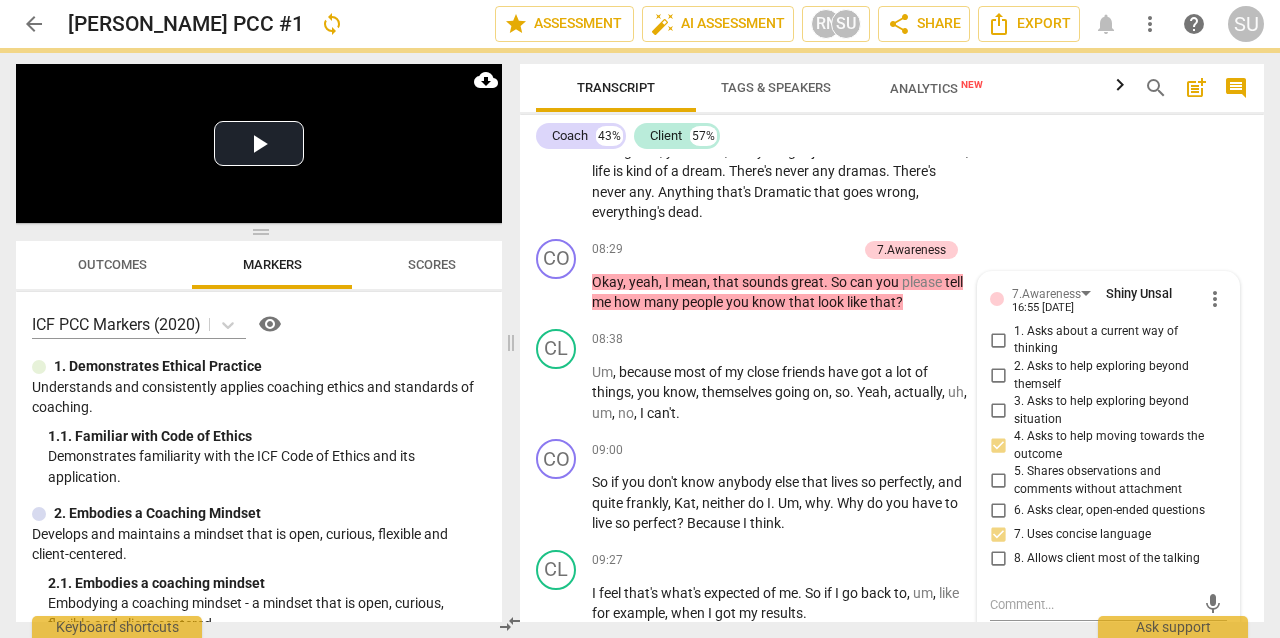 click on "Coach 43% Client 57%" at bounding box center (892, 136) 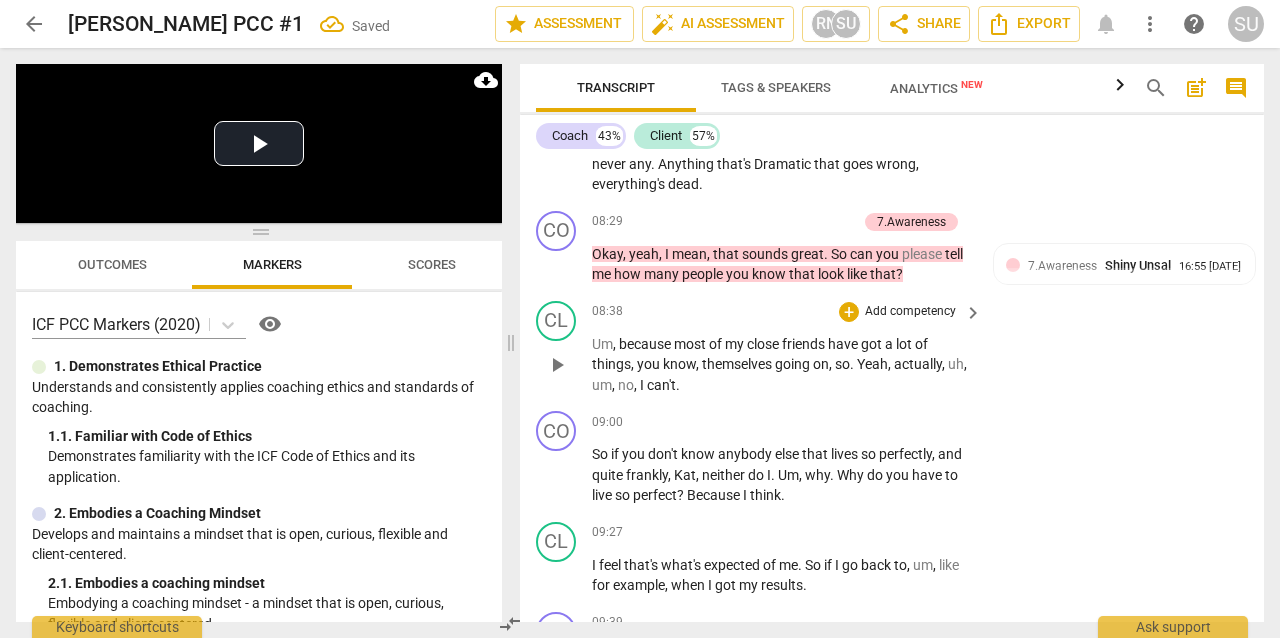 scroll, scrollTop: 4304, scrollLeft: 0, axis: vertical 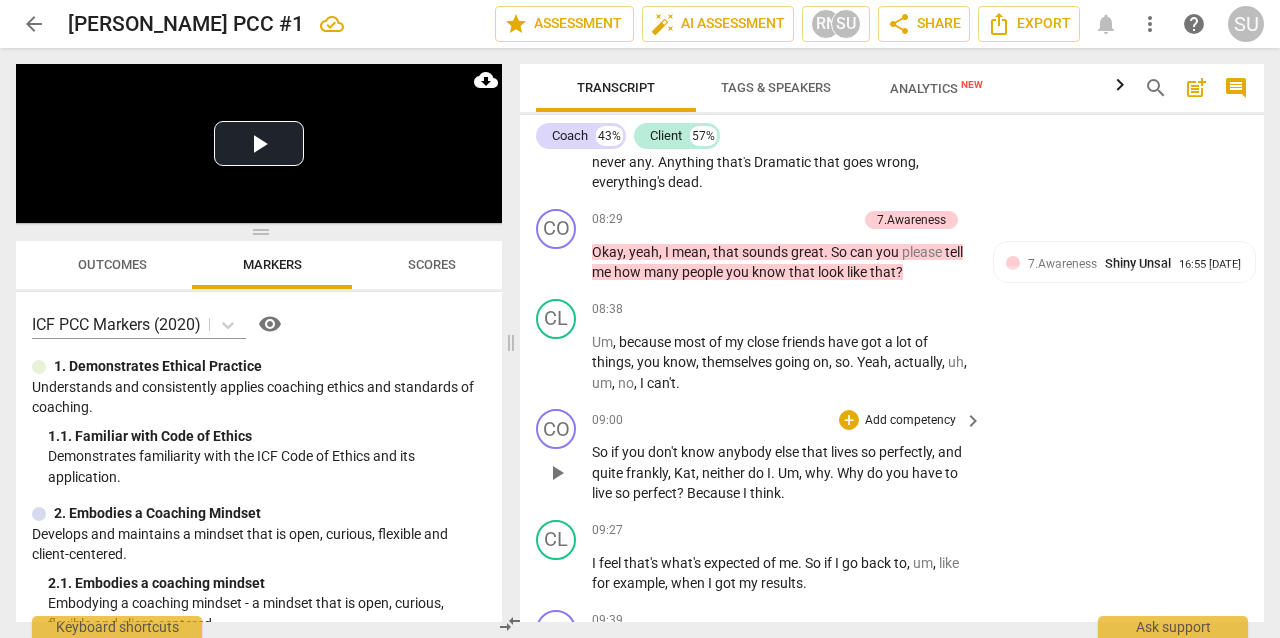 click on "Add competency" at bounding box center [910, 421] 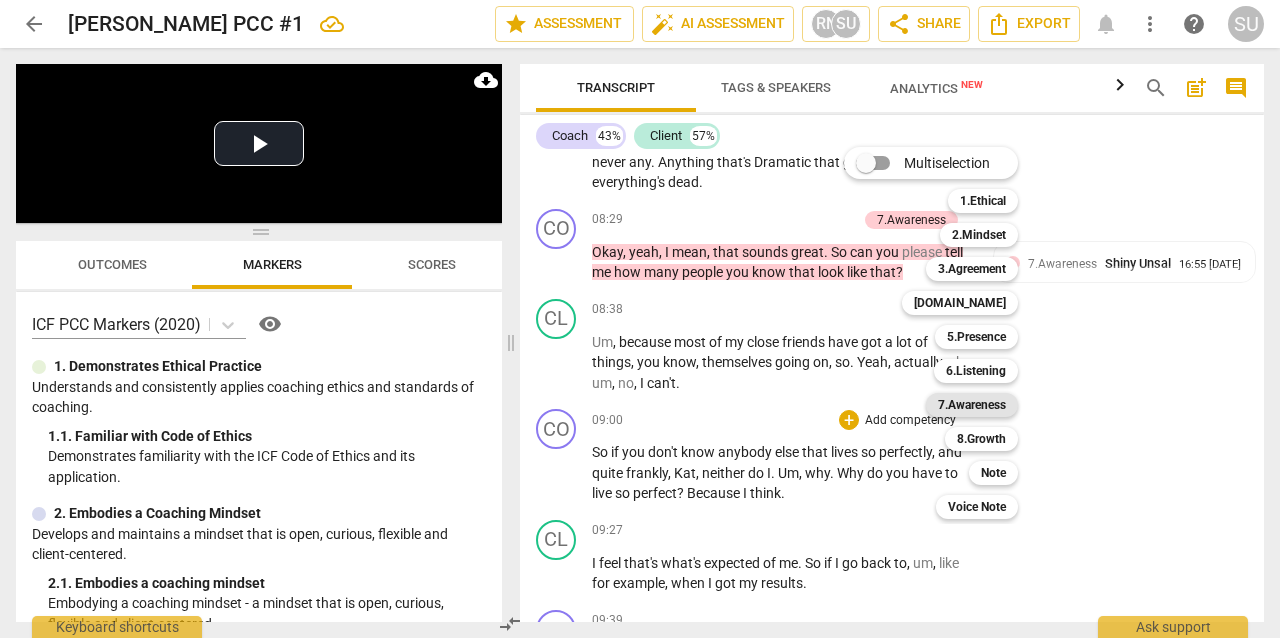 click on "7.Awareness" at bounding box center (972, 405) 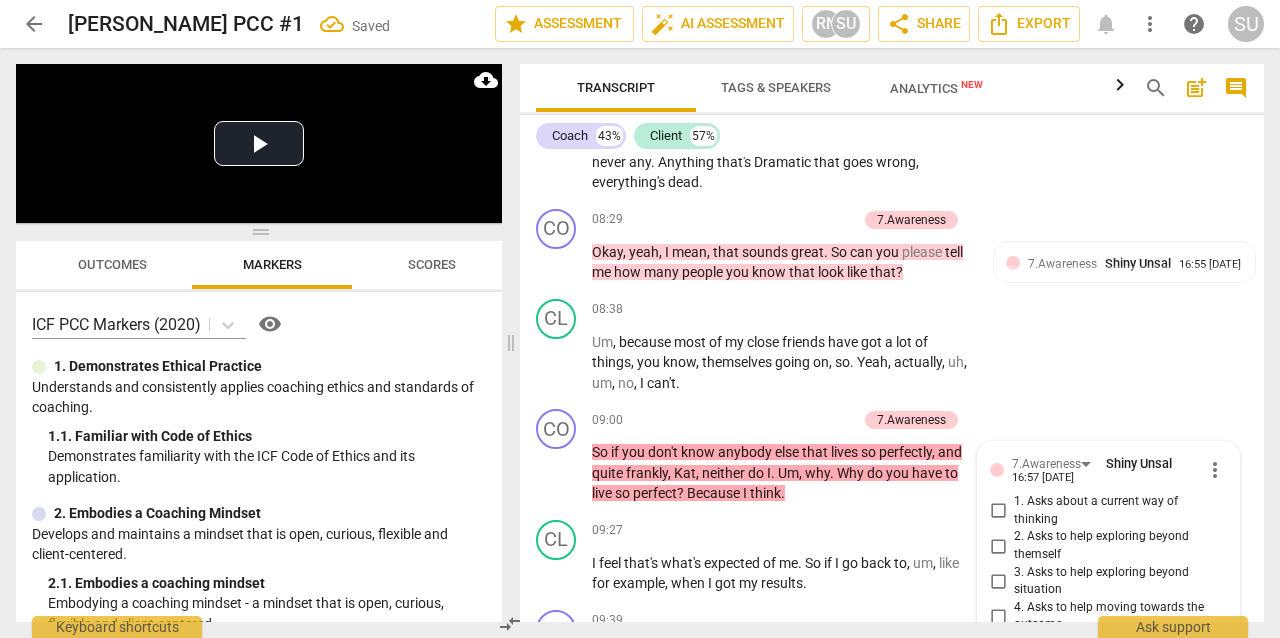 scroll, scrollTop: 4595, scrollLeft: 0, axis: vertical 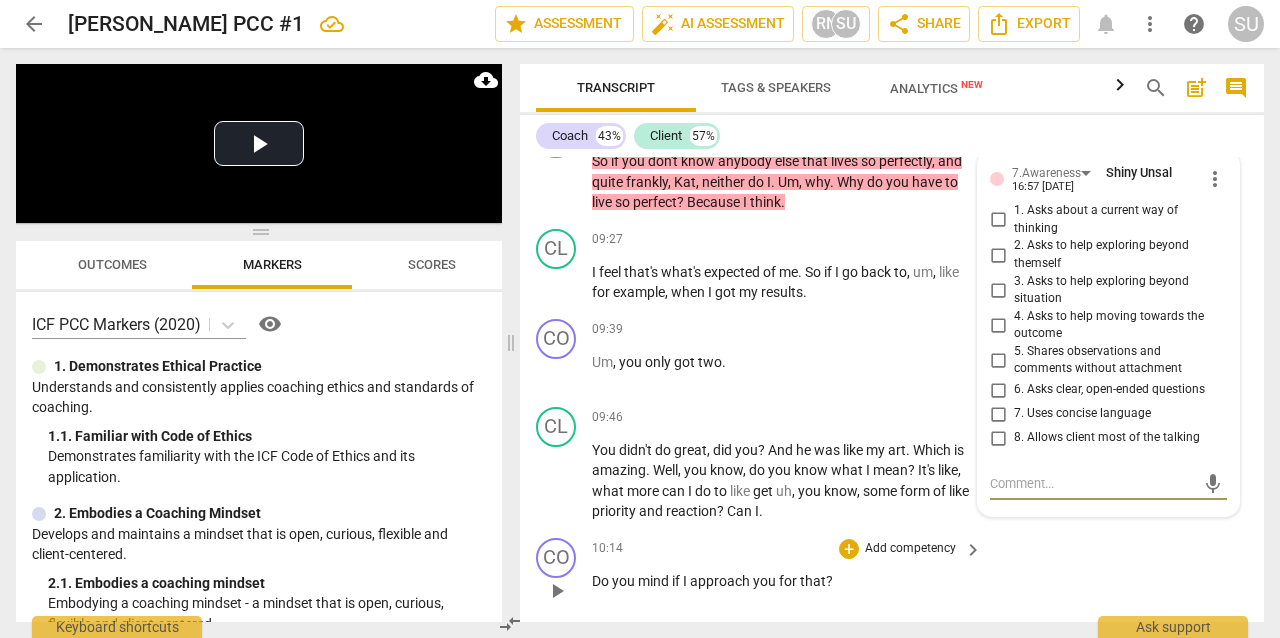 click on "CO play_arrow pause 10:14 + Add competency keyboard_arrow_right Do   you   mind   if   I   approach   you   for   that ?" at bounding box center (892, 574) 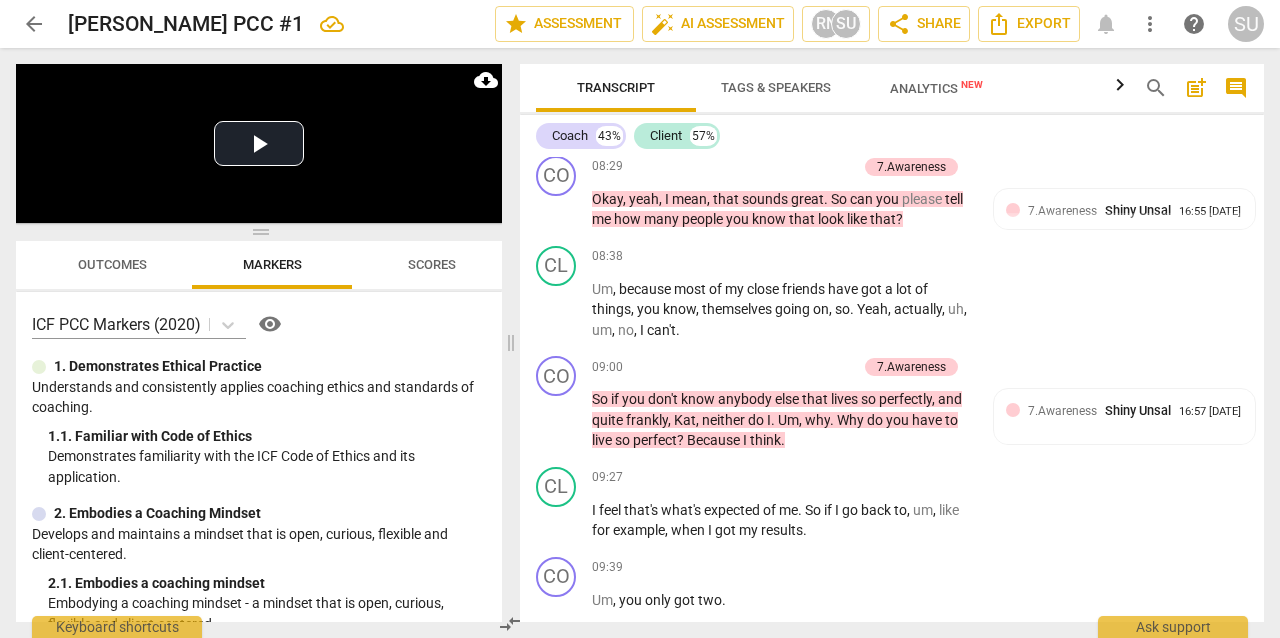 scroll, scrollTop: 4344, scrollLeft: 0, axis: vertical 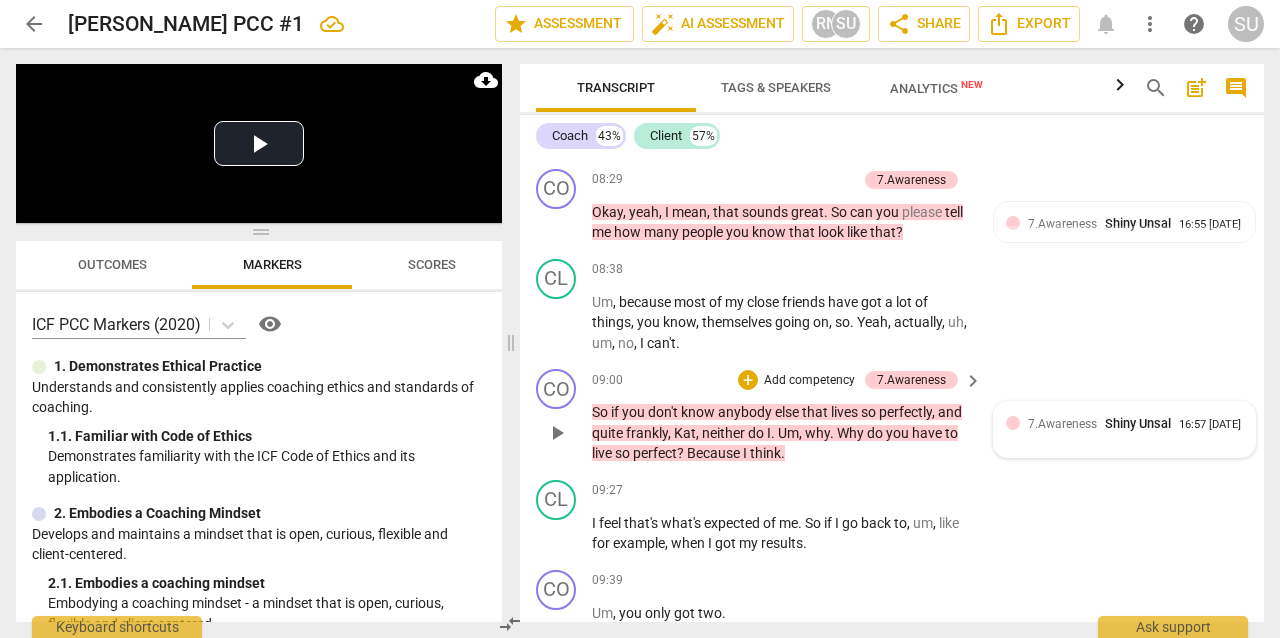 click on "7.Awareness" at bounding box center [1062, 424] 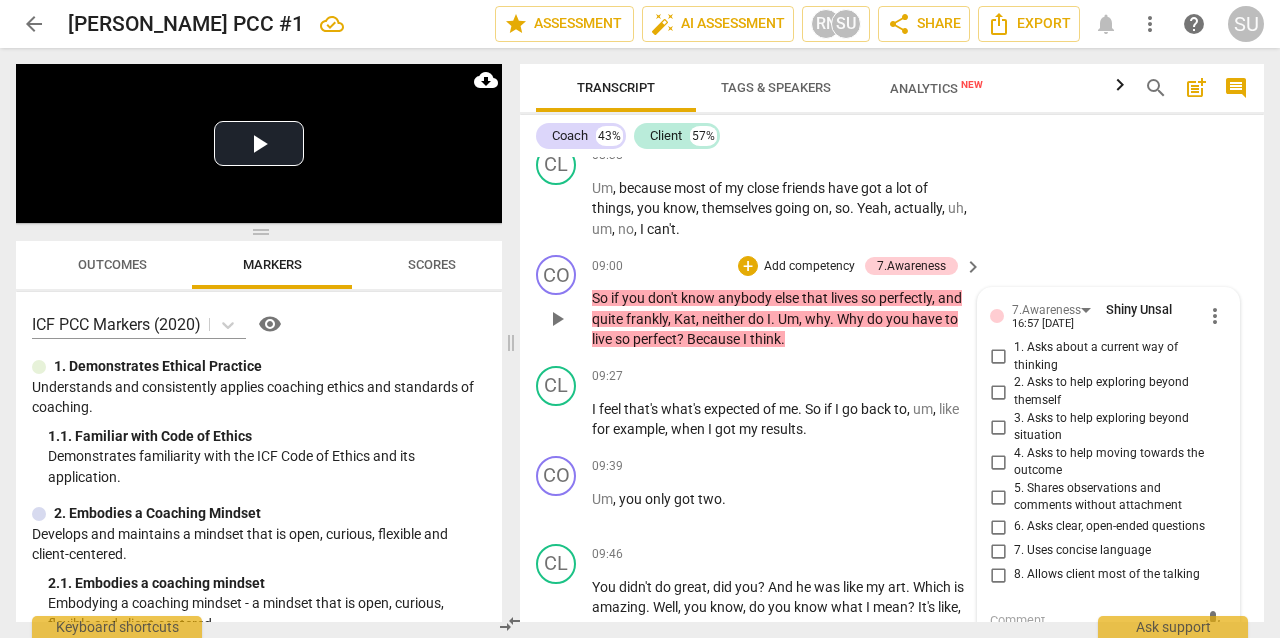scroll, scrollTop: 4433, scrollLeft: 0, axis: vertical 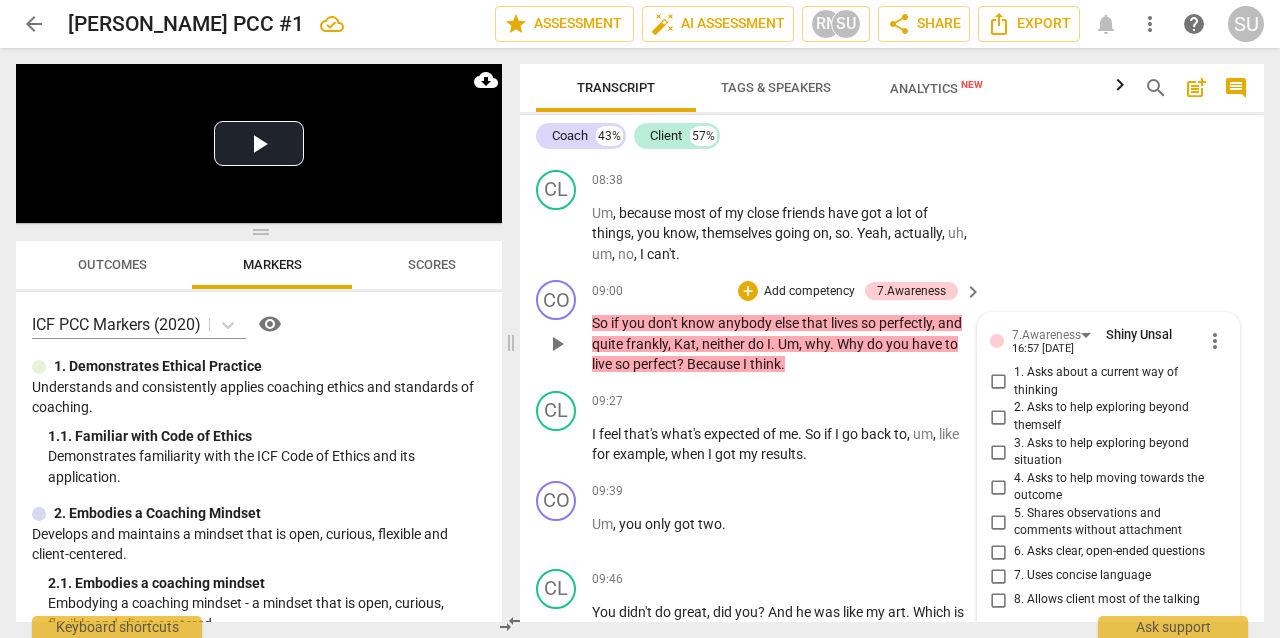 click on "2. Asks to help exploring beyond themself" at bounding box center [998, 417] 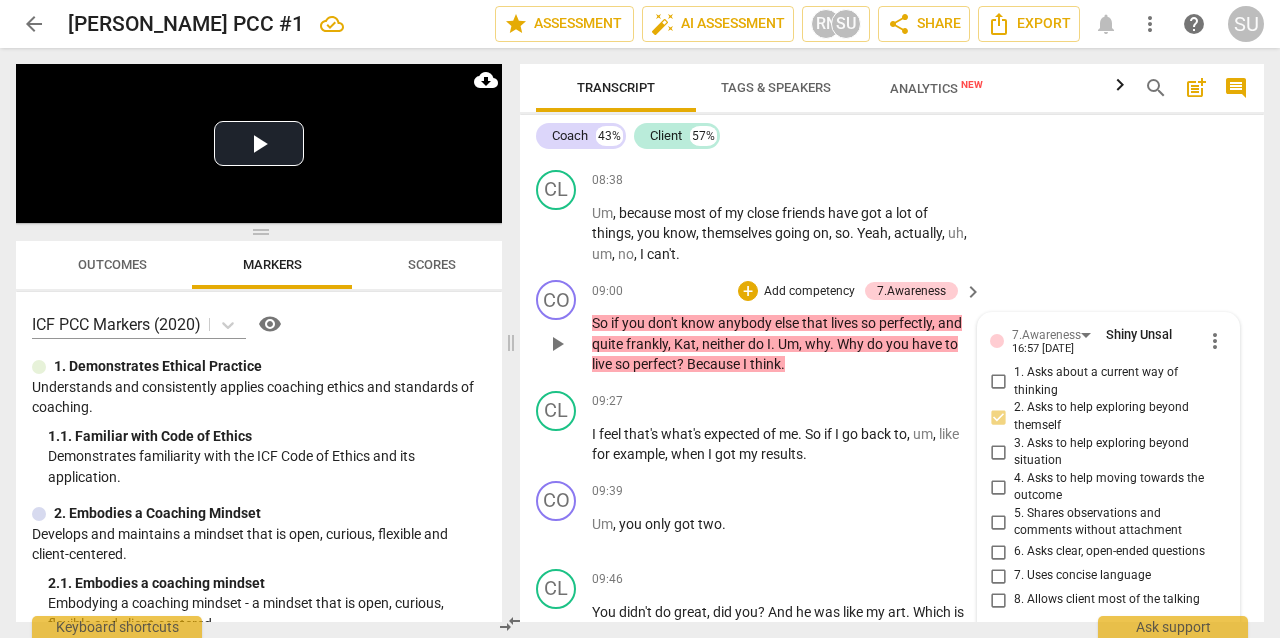 click on "2. Asks to help exploring beyond themself" at bounding box center (998, 417) 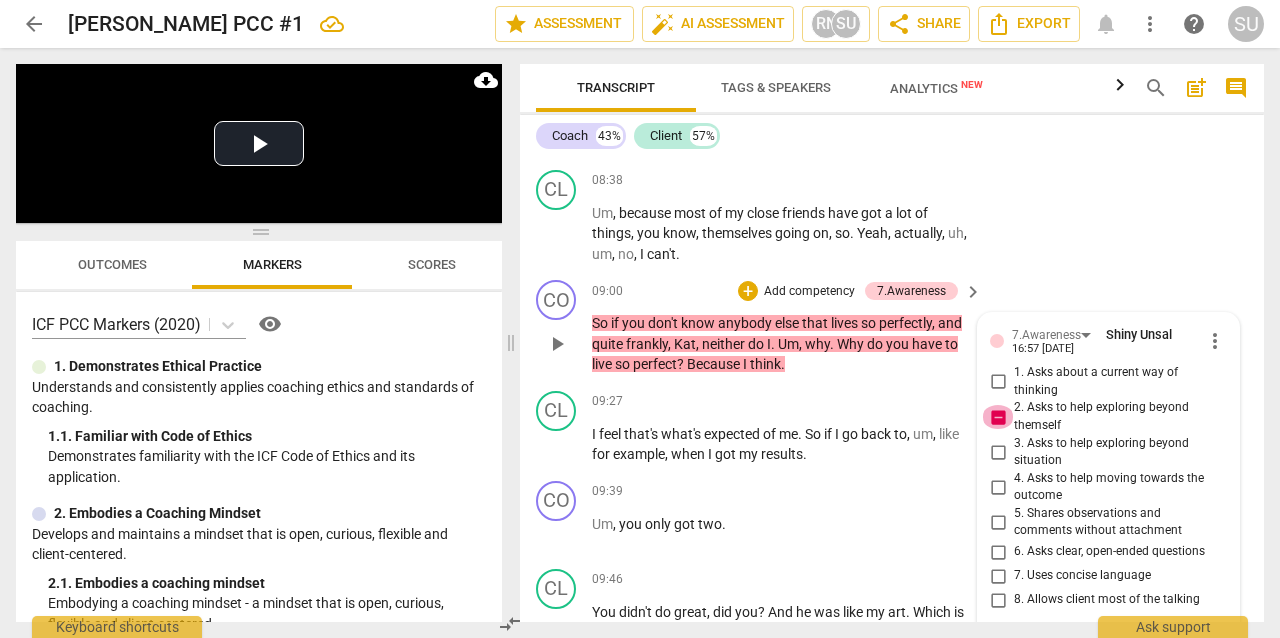click on "2. Asks to help exploring beyond themself" at bounding box center [998, 417] 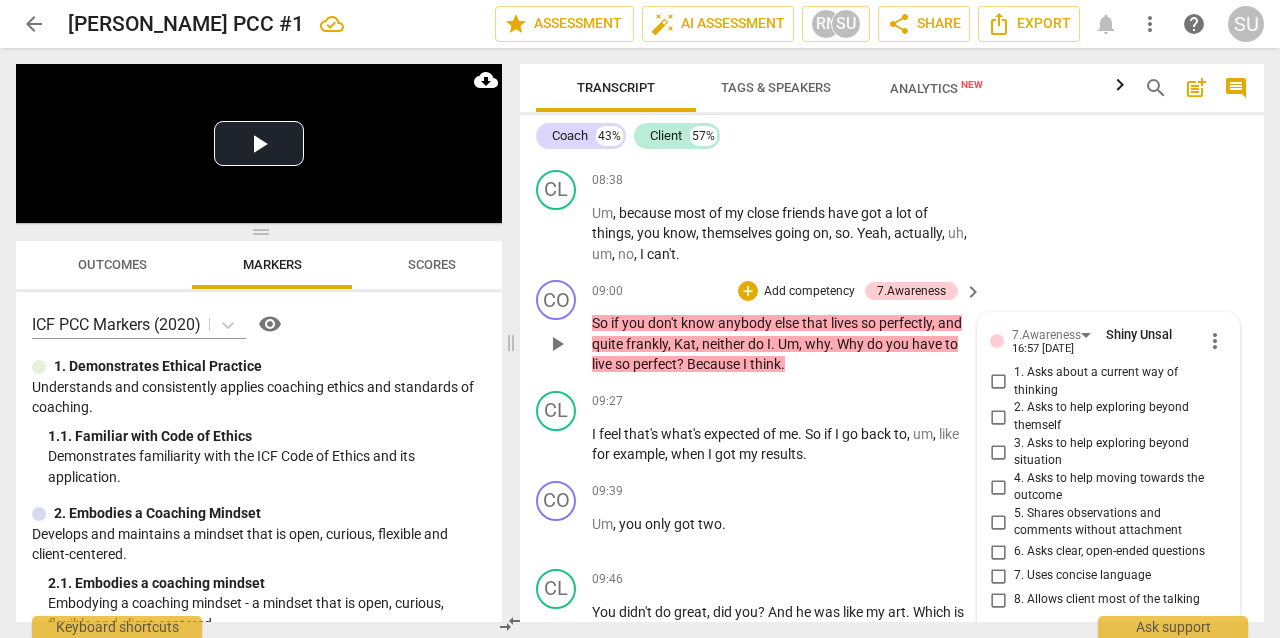 click on "2. Asks to help exploring beyond themself" at bounding box center [998, 417] 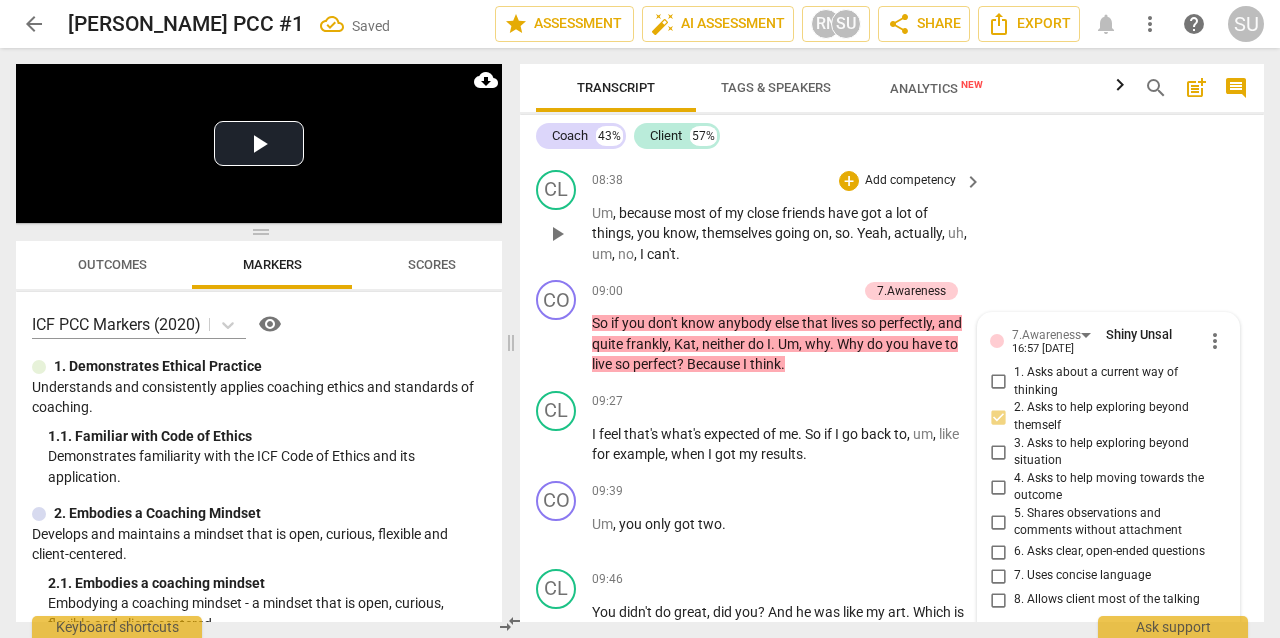 click on "CL play_arrow pause 08:38 + Add competency keyboard_arrow_right Um ,   because   most   of   my   close   friends   have   got   a   lot   of   things ,   you   know ,   themselves   going   on ,   so .   Yeah ,   actually ,   uh ,   um ,   no ,   I   can't ." at bounding box center [892, 217] 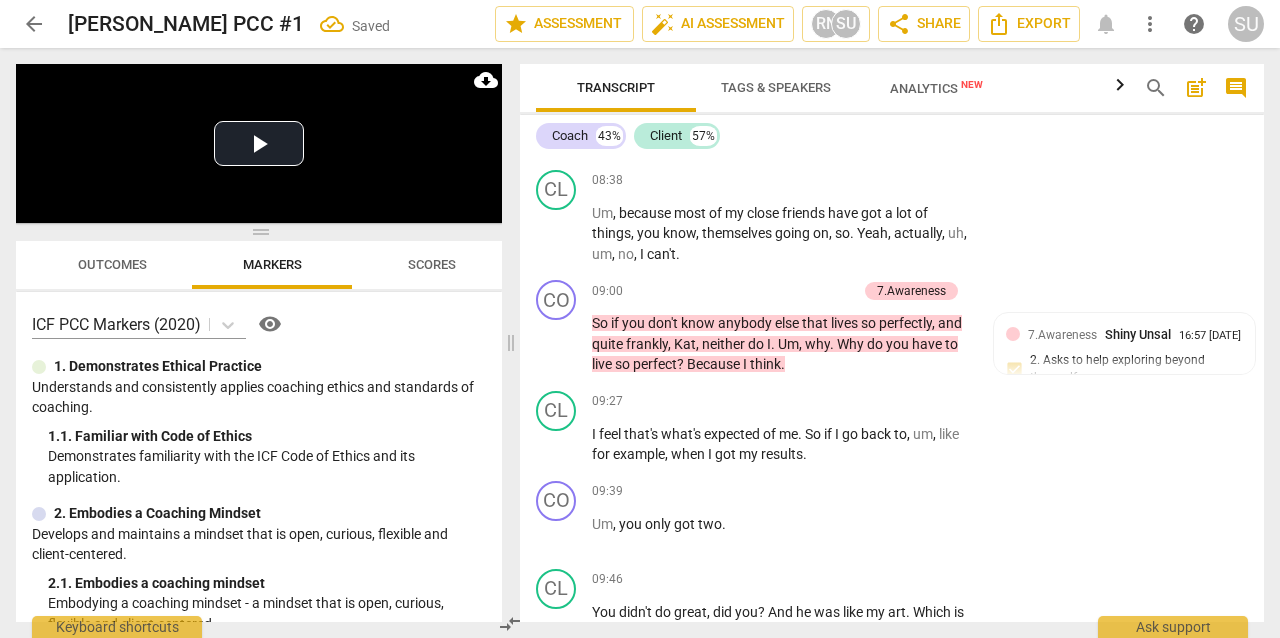 click on "16:57 [DATE]" at bounding box center [1210, 336] 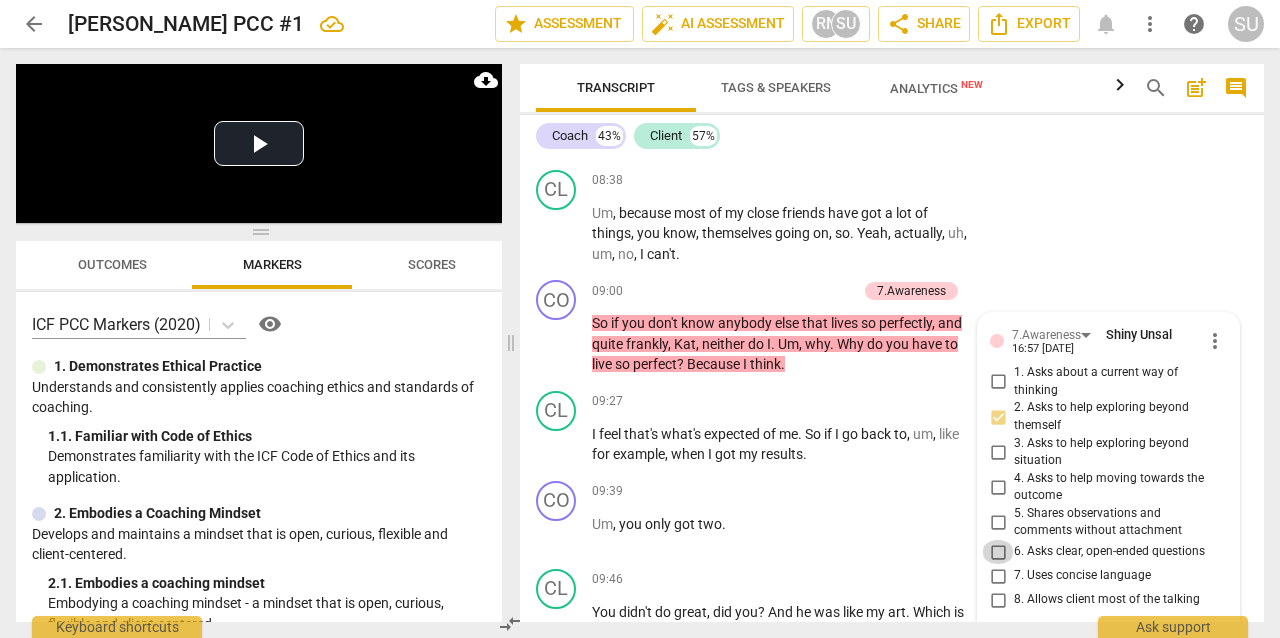 click on "6. Asks clear, open-ended questions" at bounding box center [998, 552] 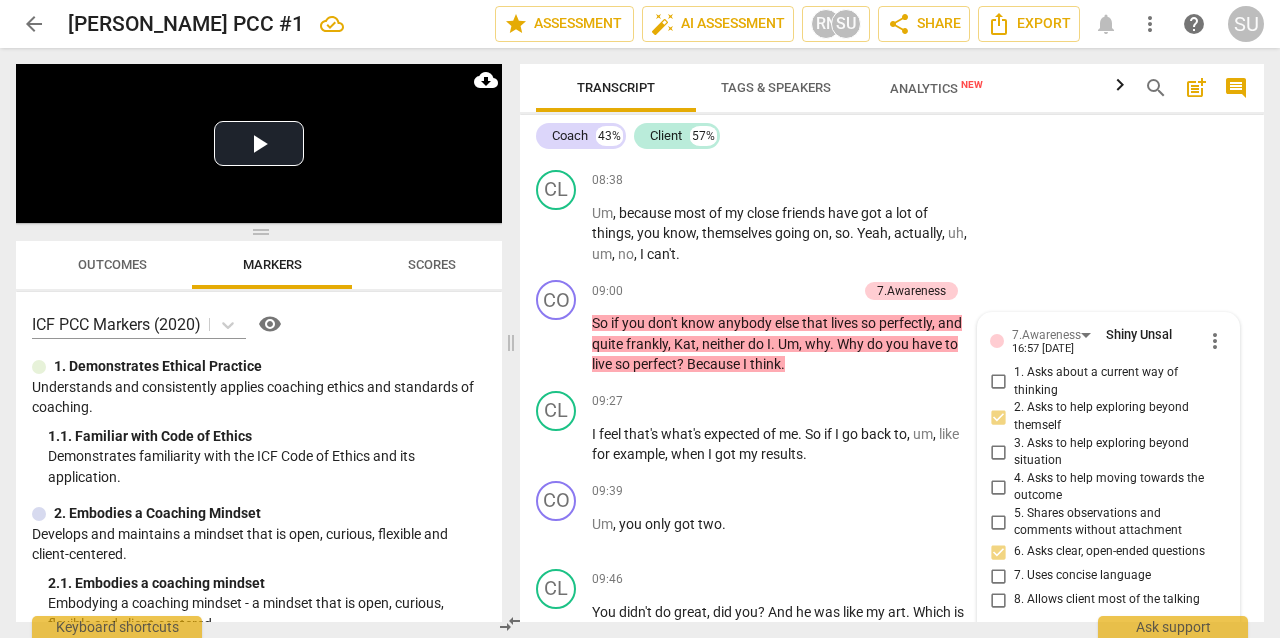 click on "Coach 43% Client 57%" at bounding box center (892, 136) 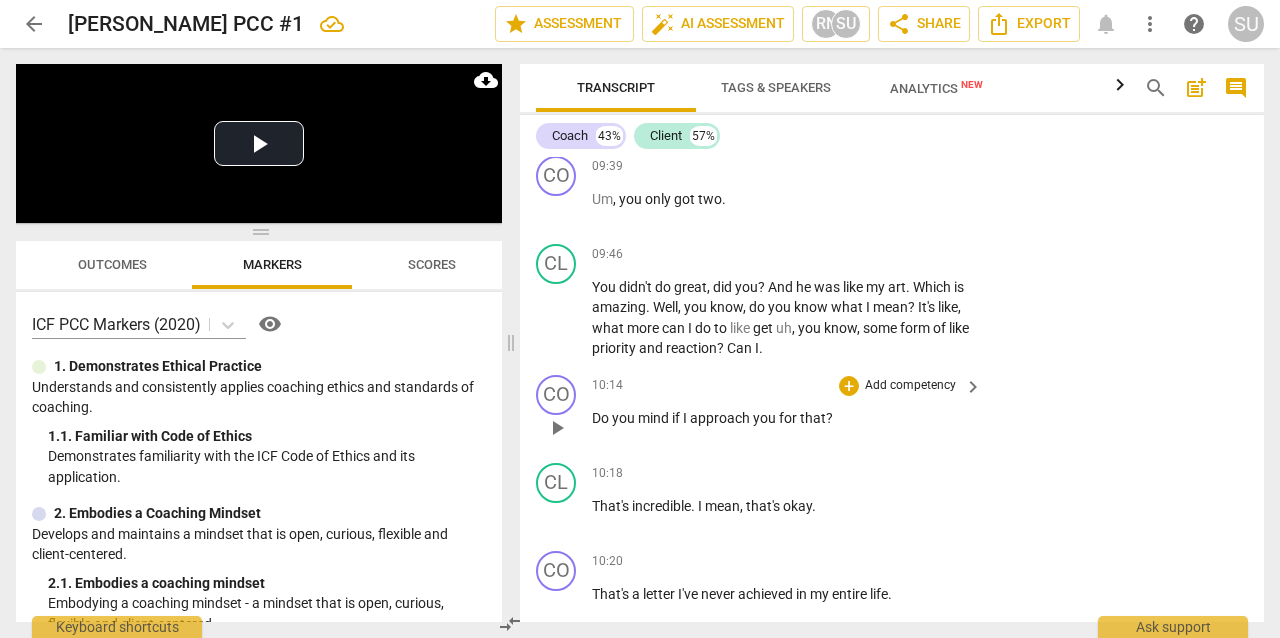 scroll, scrollTop: 4757, scrollLeft: 0, axis: vertical 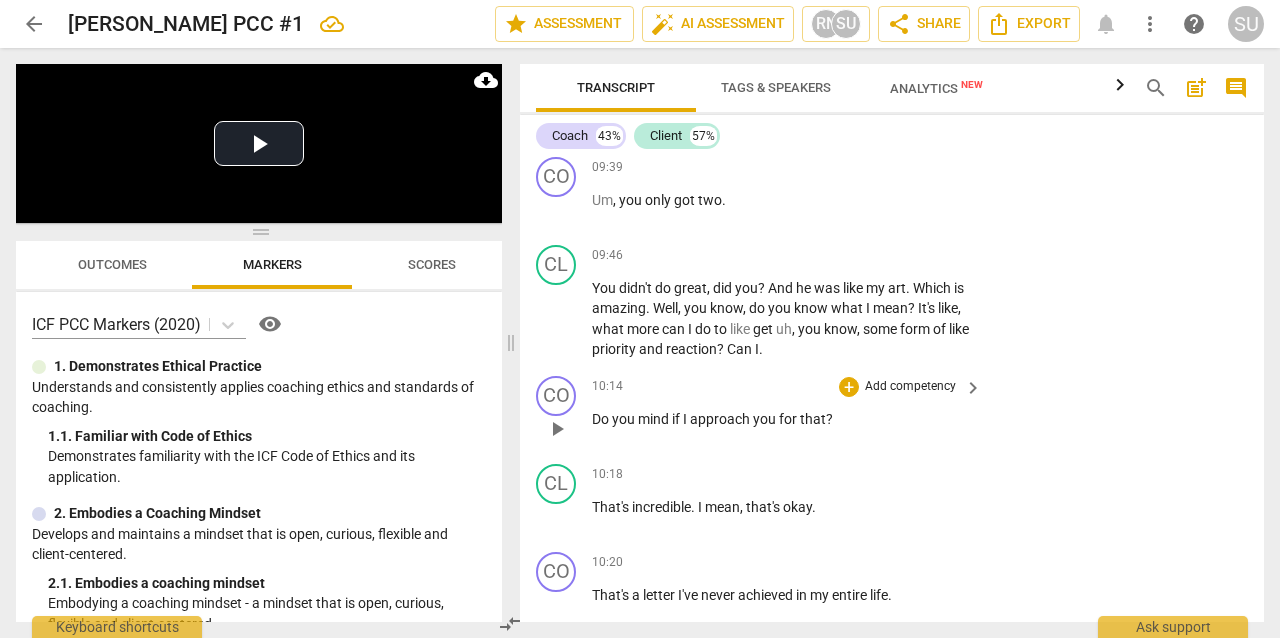 click on "Add competency" at bounding box center [910, 387] 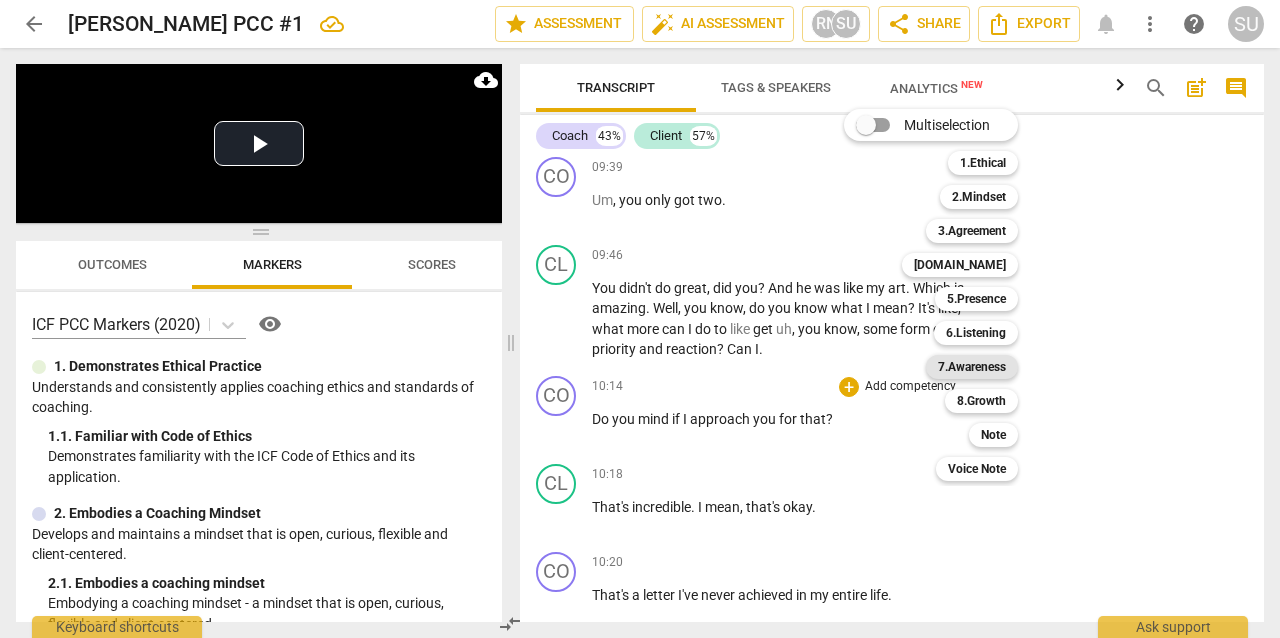 click on "7.Awareness" at bounding box center [972, 367] 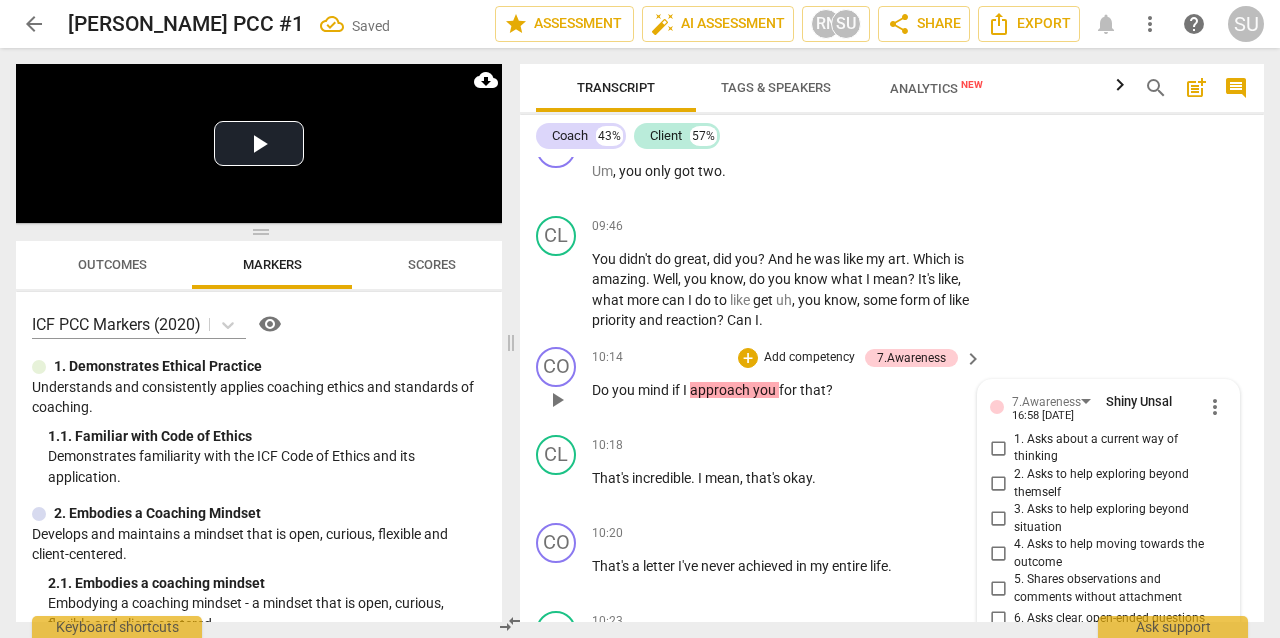 scroll, scrollTop: 4754, scrollLeft: 0, axis: vertical 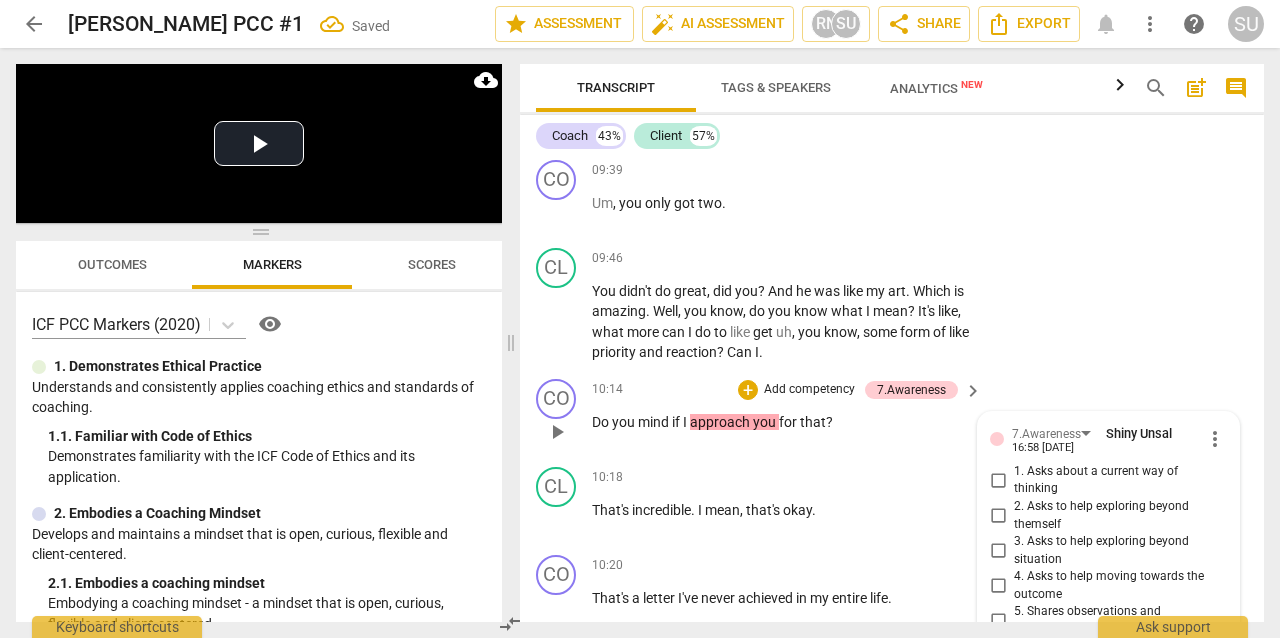 click on "more_vert" at bounding box center (1215, 439) 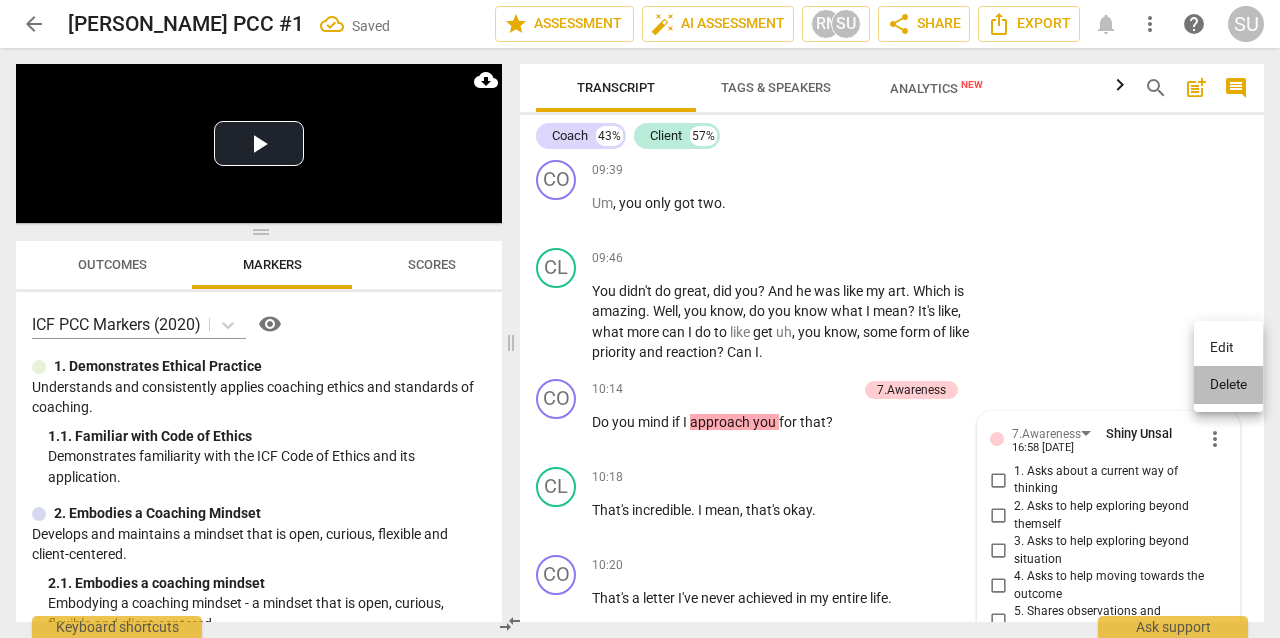 click on "Delete" at bounding box center [1228, 385] 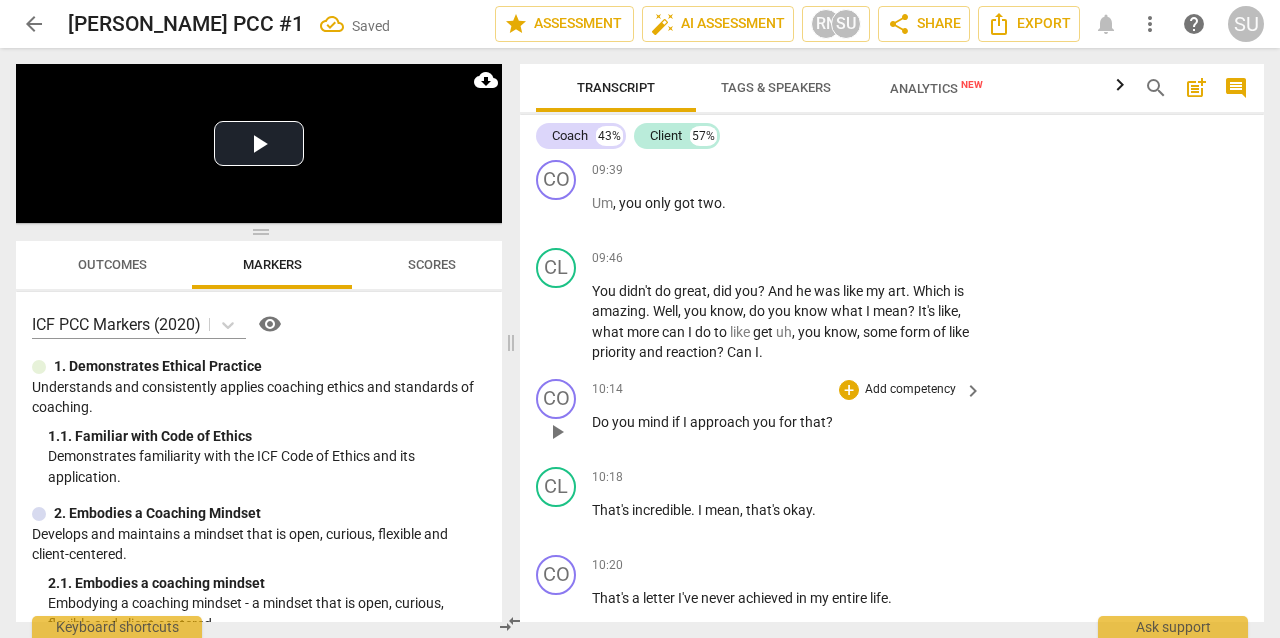 click on "Add competency" at bounding box center (910, 390) 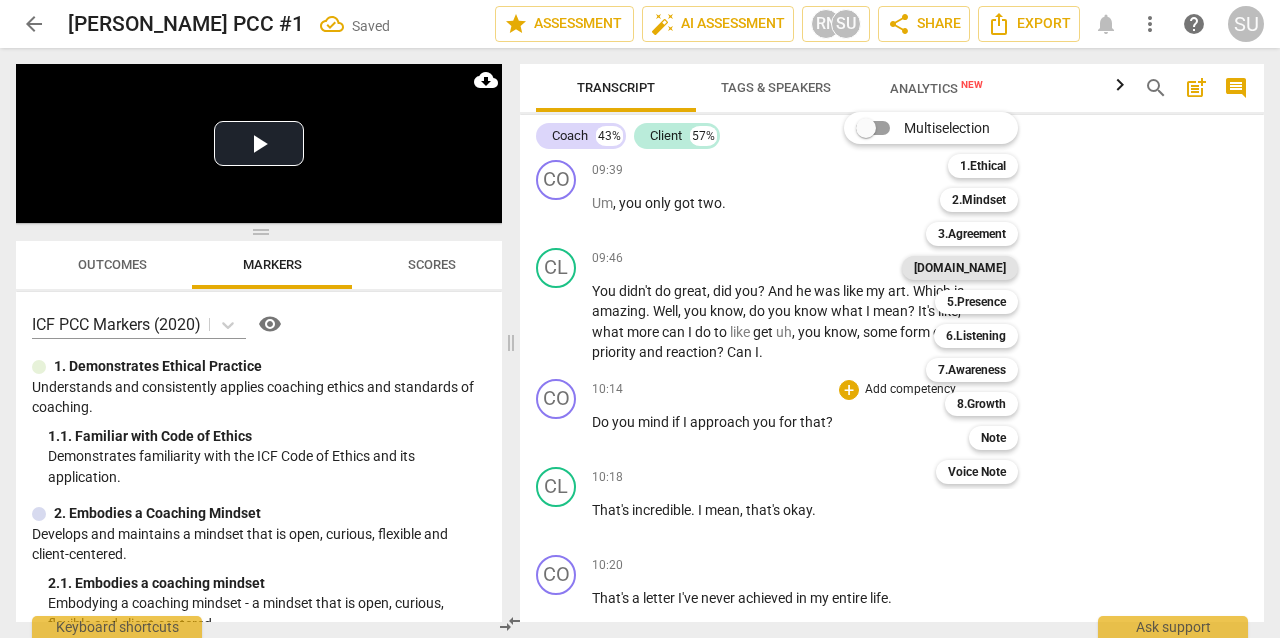 click on "[DOMAIN_NAME]" at bounding box center (960, 268) 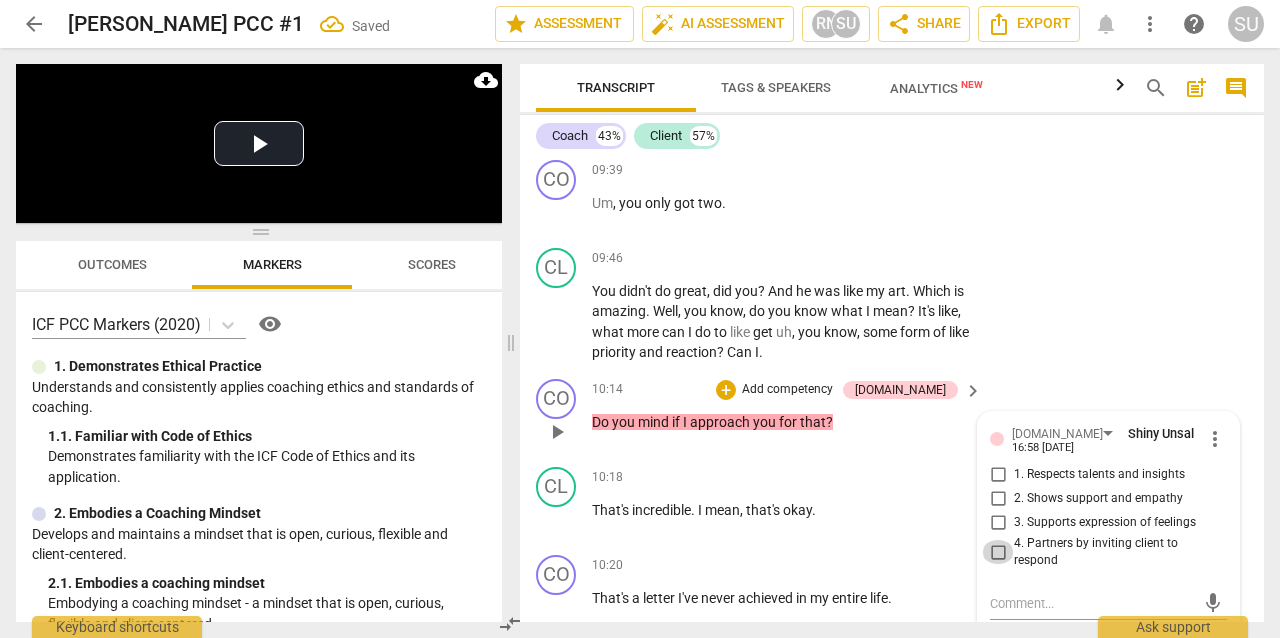 click on "4. Partners by inviting client to respond" at bounding box center (998, 552) 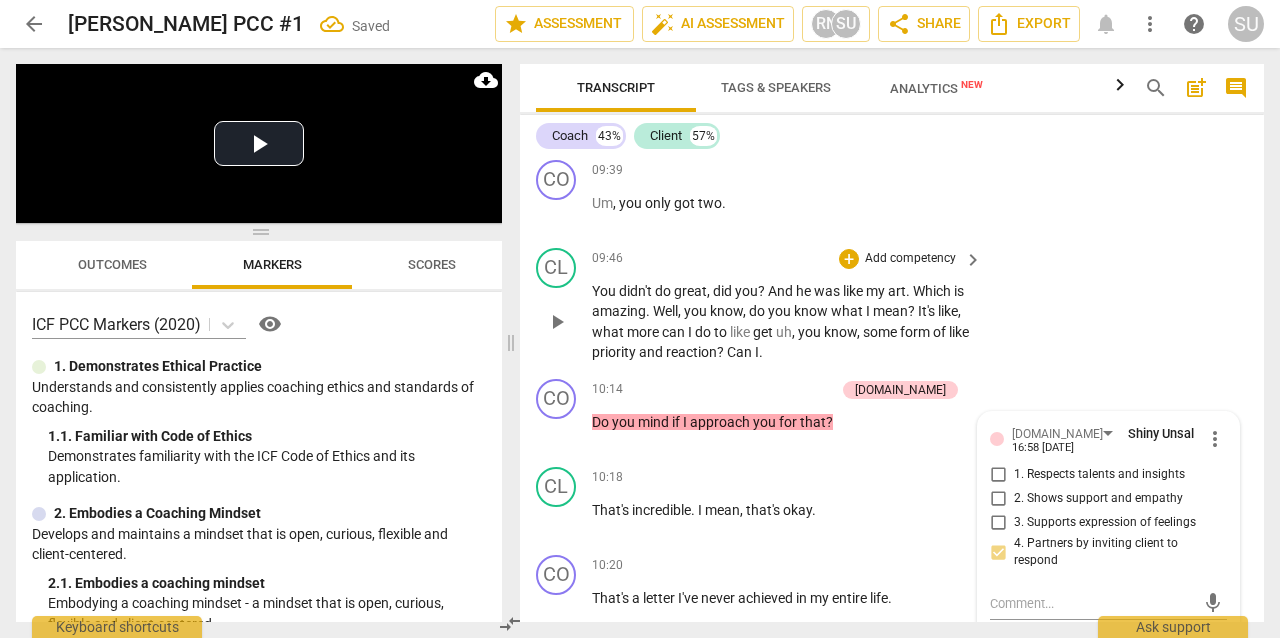 click on "CL play_arrow pause 09:46 + Add competency keyboard_arrow_right You   didn't   do   great ,   did   you ?   And   he   was   like   my   art .   Which   is   amazing .   Well ,   you   know ,   do   you   know   what   I   mean ?   It's   like ,   what   more   can   I   do   to   like   get   uh ,   you   know ,   some   form   of   like   priority   and   reaction ?   Can   I ." at bounding box center [892, 305] 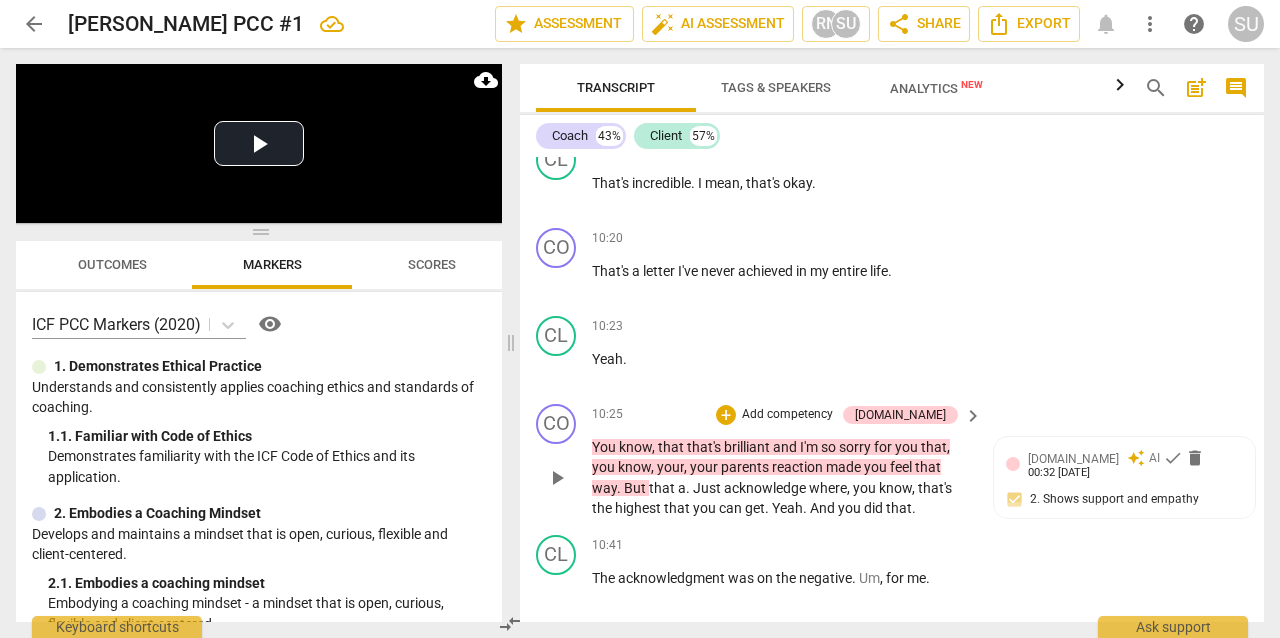 scroll, scrollTop: 5088, scrollLeft: 0, axis: vertical 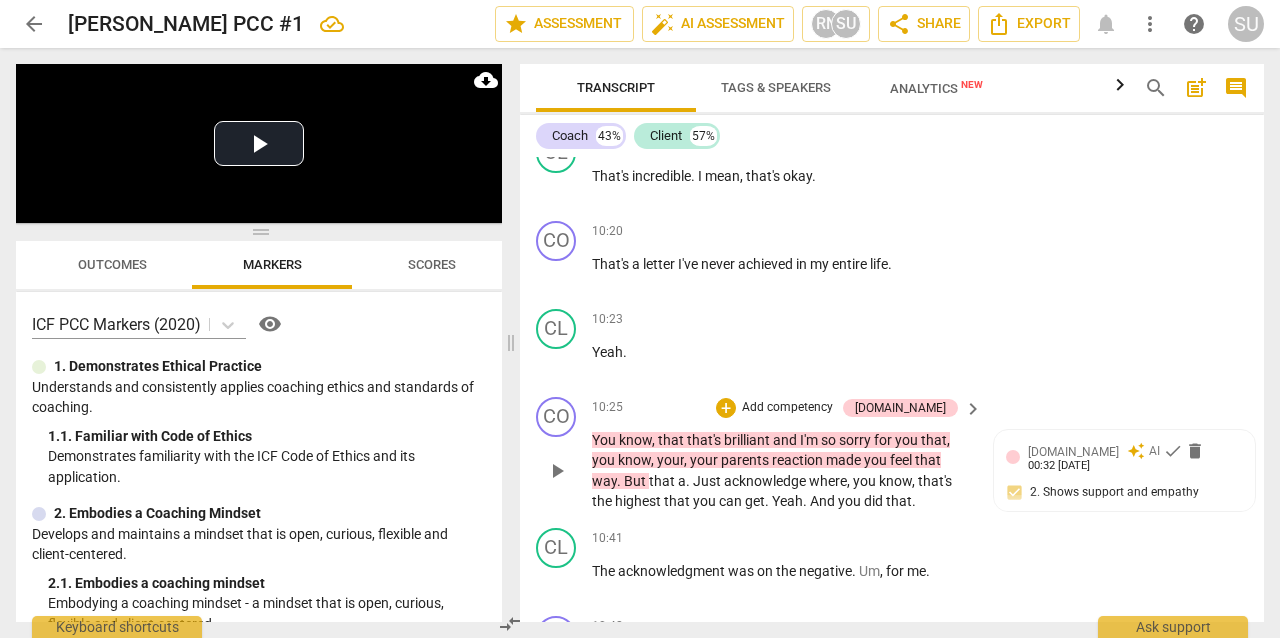click on "Add competency" at bounding box center [787, 408] 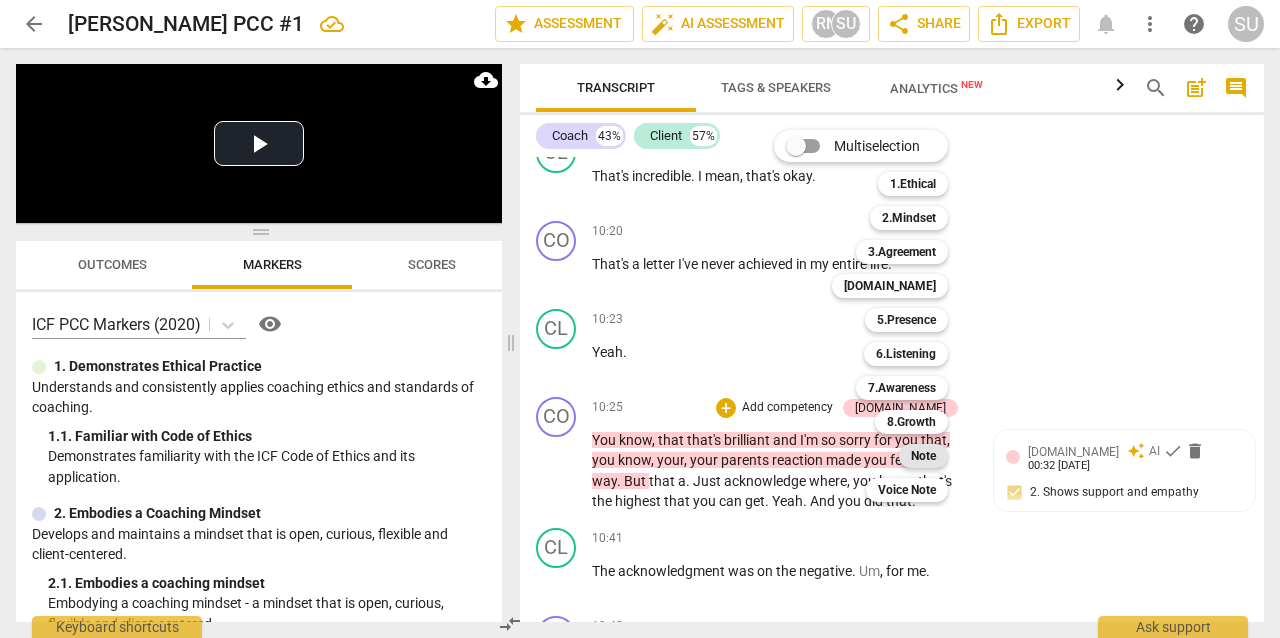 click on "Note" at bounding box center (923, 456) 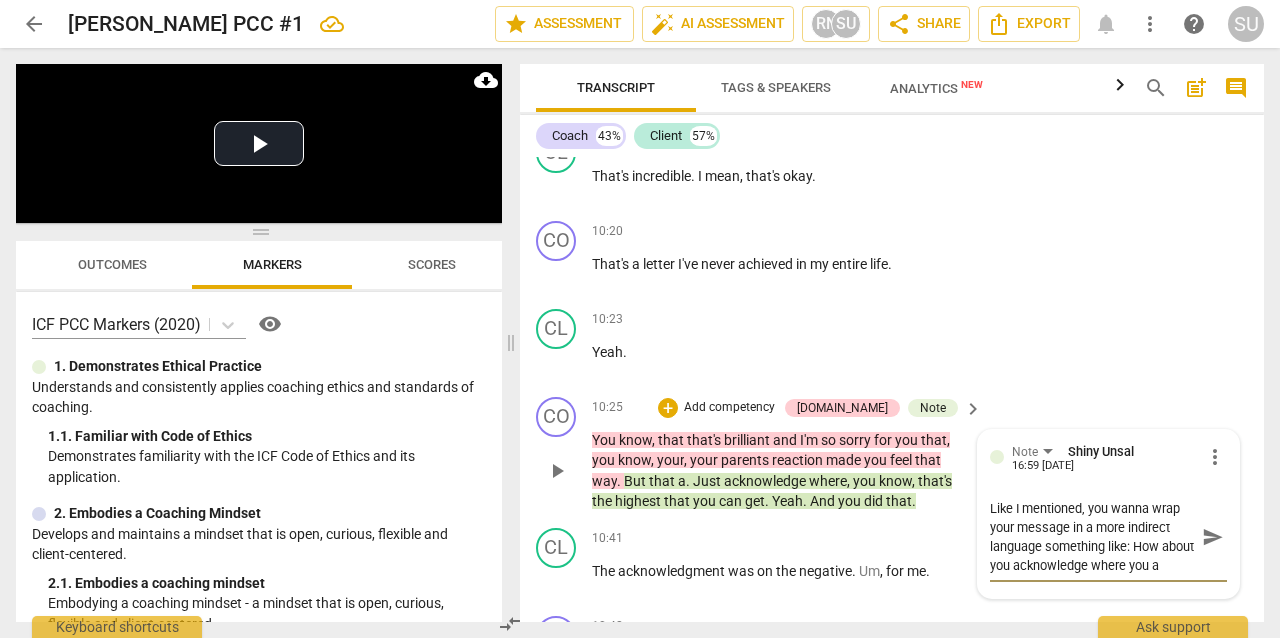 scroll, scrollTop: 17, scrollLeft: 0, axis: vertical 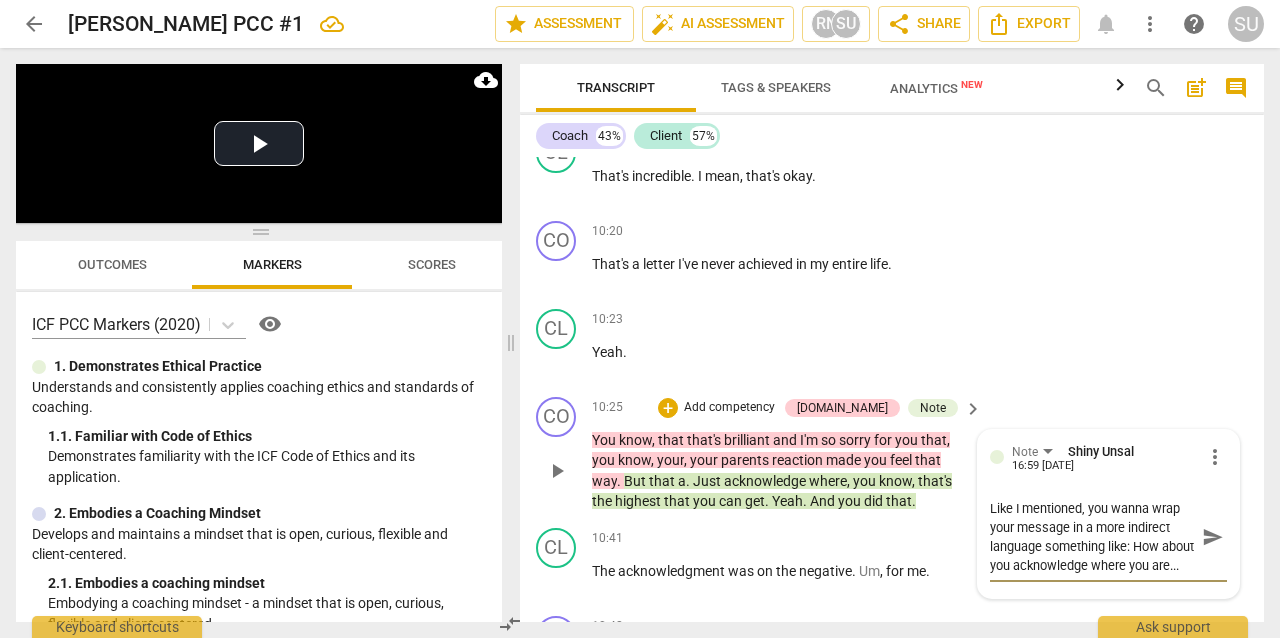 click on "Like I mentioned, you wanna wrap your message in a more indirect language something like: How about you acknowledge where you are..." at bounding box center (1092, 537) 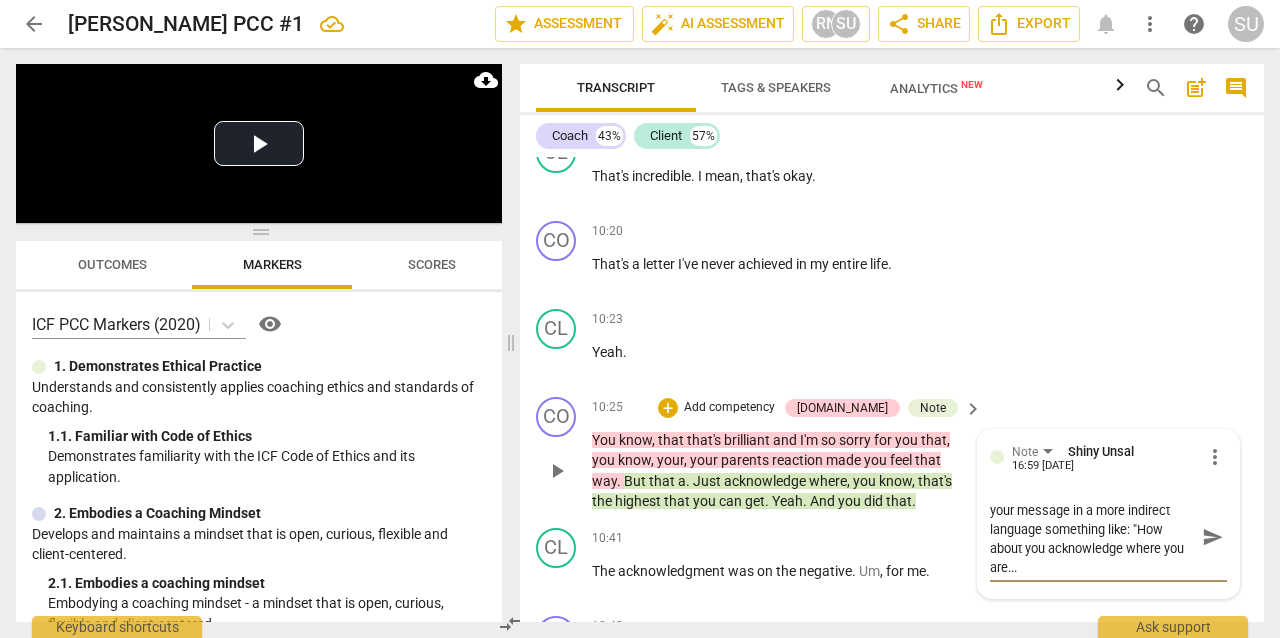 click on "Like I mentioned, you wanna wrap your message in a more indirect language something like: "How about you acknowledge where you are..." at bounding box center (1092, 537) 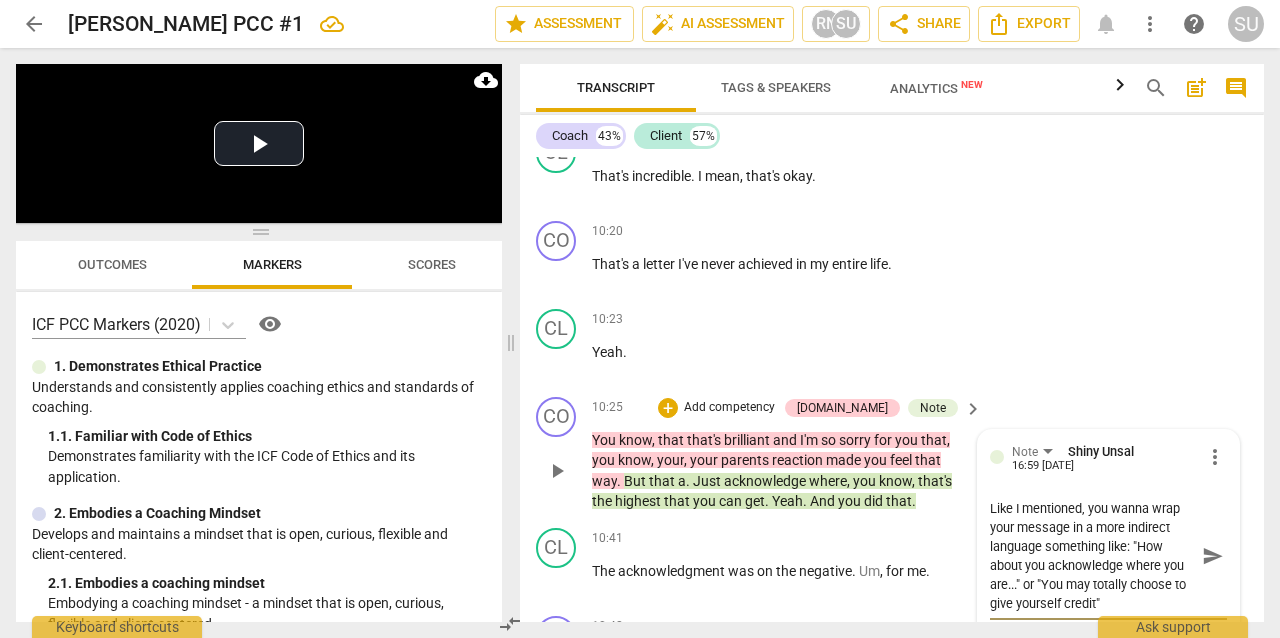 scroll, scrollTop: 0, scrollLeft: 0, axis: both 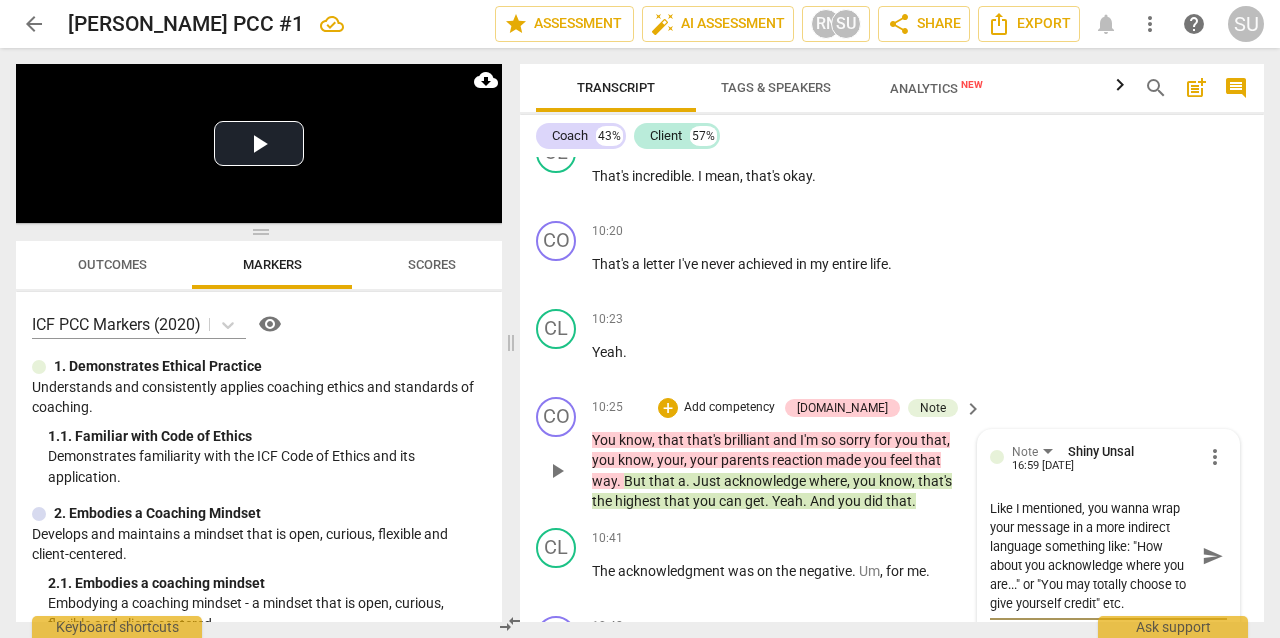 click on "send" at bounding box center (1213, 556) 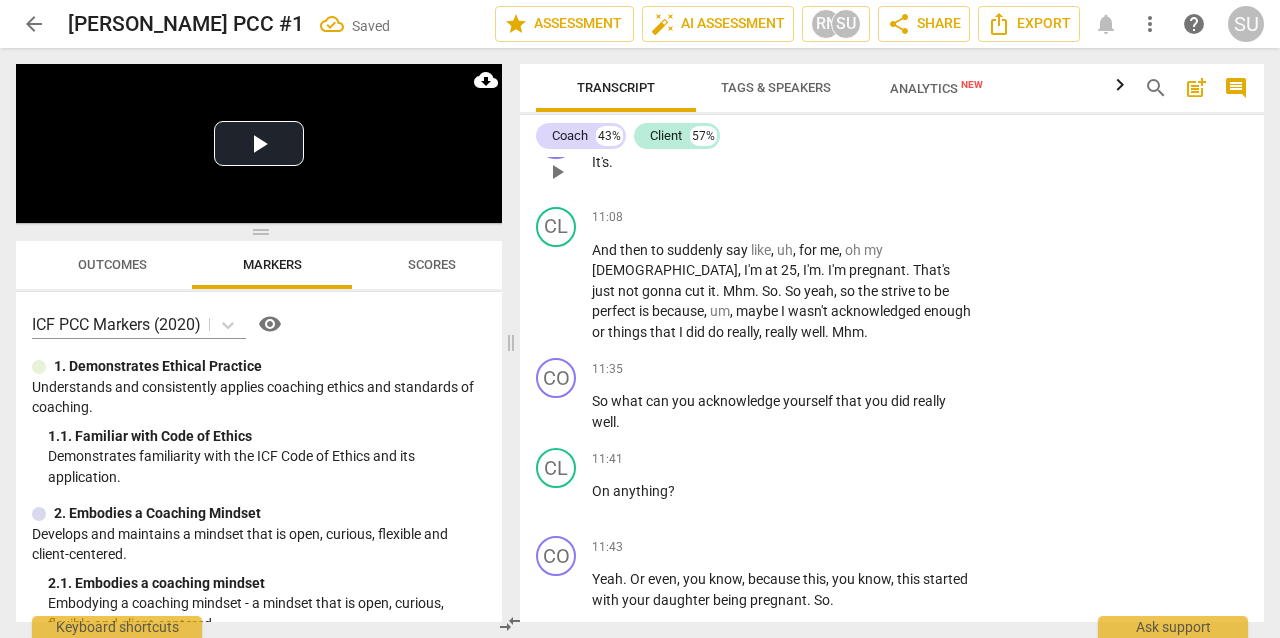 scroll, scrollTop: 5812, scrollLeft: 0, axis: vertical 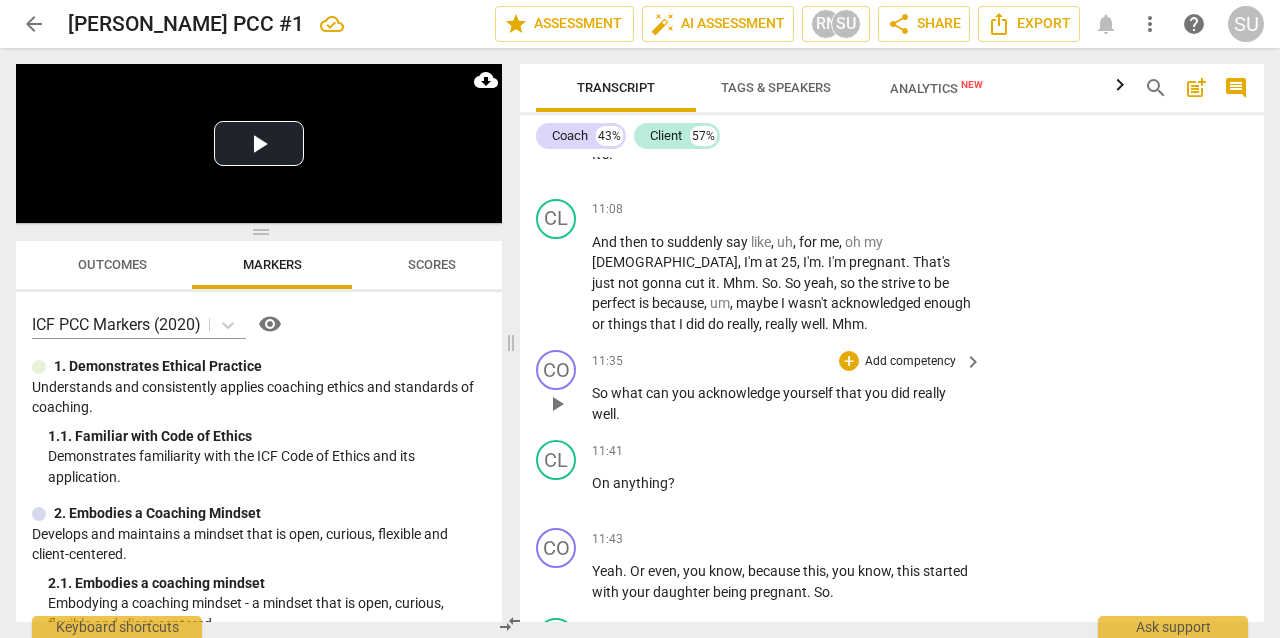 click on "Add competency" at bounding box center [910, 362] 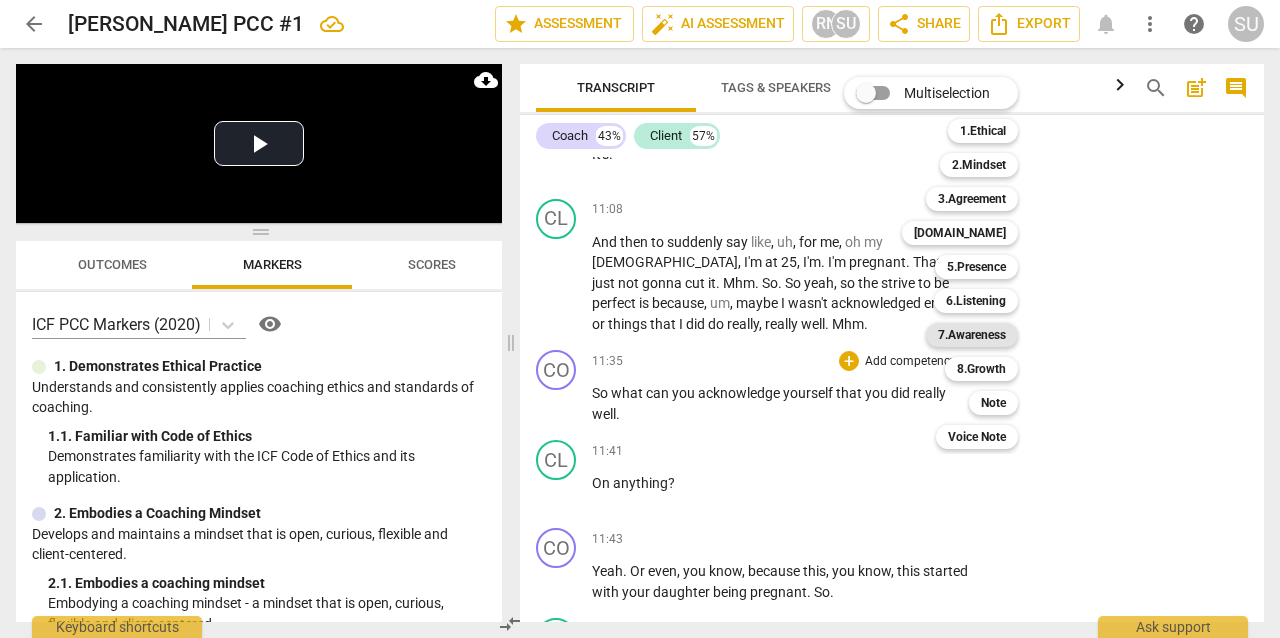click on "7.Awareness" at bounding box center [972, 335] 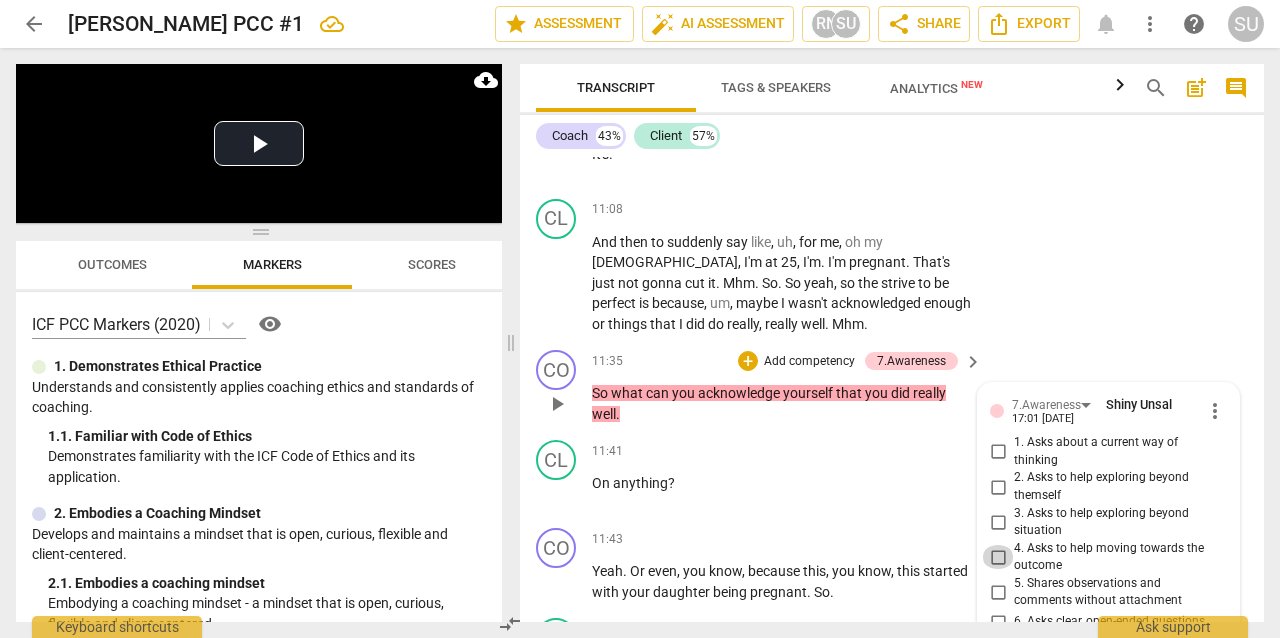 click on "4. Asks to help moving towards the outcome" at bounding box center [998, 557] 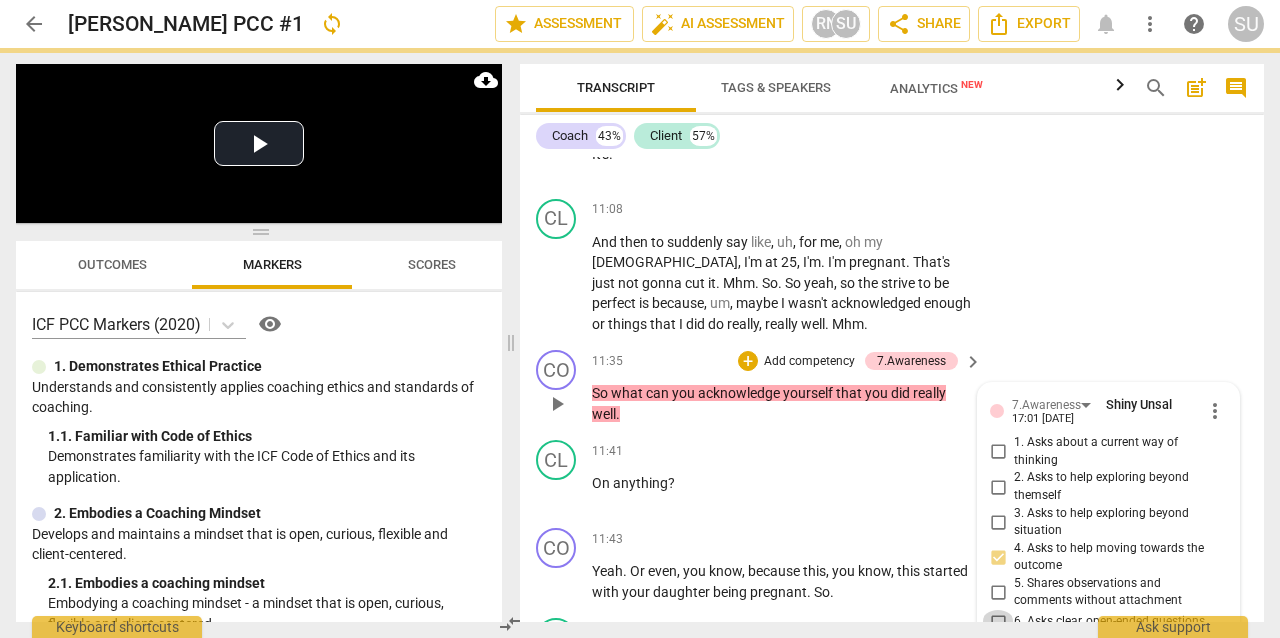 click on "6. Asks clear, open-ended questions" at bounding box center [998, 622] 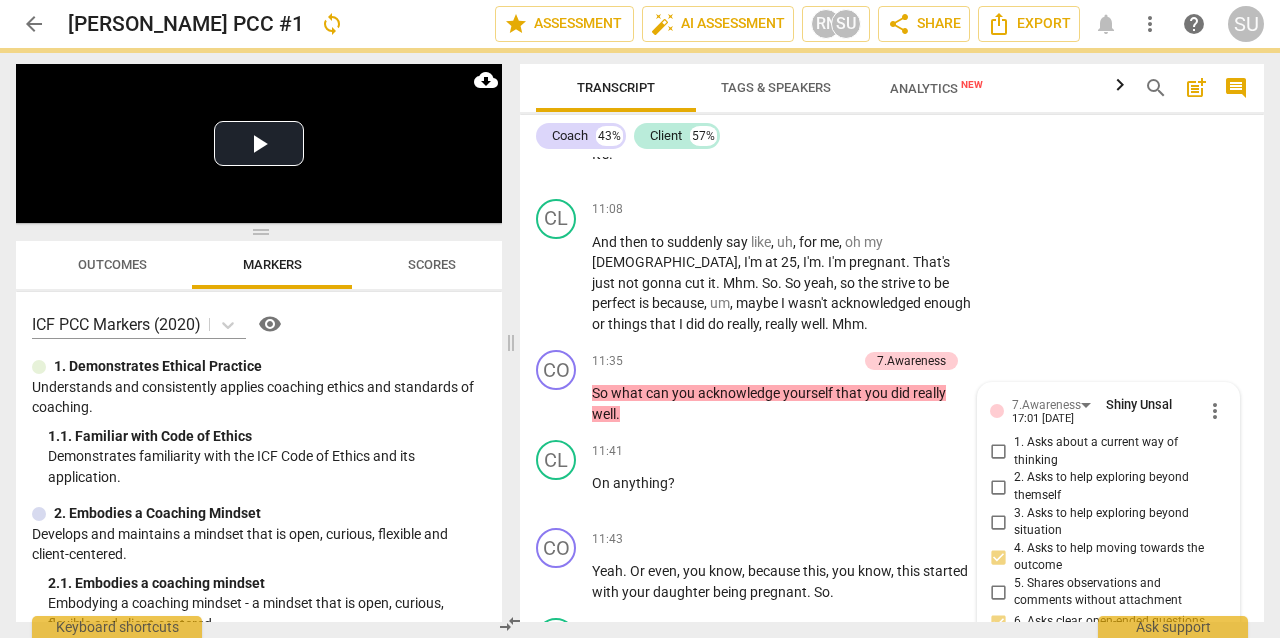 click on "Coach 43% Client 57% CO play_arrow pause 00:02 + Add competency [DOMAIN_NAME] keyboard_arrow_right Hi   [PERSON_NAME] ,   how   you   doing ? [DOMAIN_NAME] auto_awesome AI check delete 00:31 [DATE] 2. Shows support and empathy CL play_arrow pause 00:04 + Add competency keyboard_arrow_right Hi . CO play_arrow pause 00:04 + Add competency keyboard_arrow_right Uh ,   I'm   good ,   thank   you . CL play_arrow pause 00:06 + Add competency keyboard_arrow_right Hope   you're   good   too .   Yeah . CO play_arrow pause 00:07 + Add competency 1.Ethicals [DOMAIN_NAME] keyboard_arrow_right Okay ,   thank   you .   Nice   to   see   you   again .   So ,   um ,   I   just   let   you   know   that   We've   got   a   30   minute   session   [DATE]   and   I   will   let   you   know   10   minutes   towards   the   end   so   we   can   wrap   up   anything   from   the   session .   And   um ,   do   I   have   your   permission   to   take   down   notes   just   so   I   can   serve   you   better ? 1.Ethical auto_awesome AI check delete CL +" at bounding box center [892, 368] 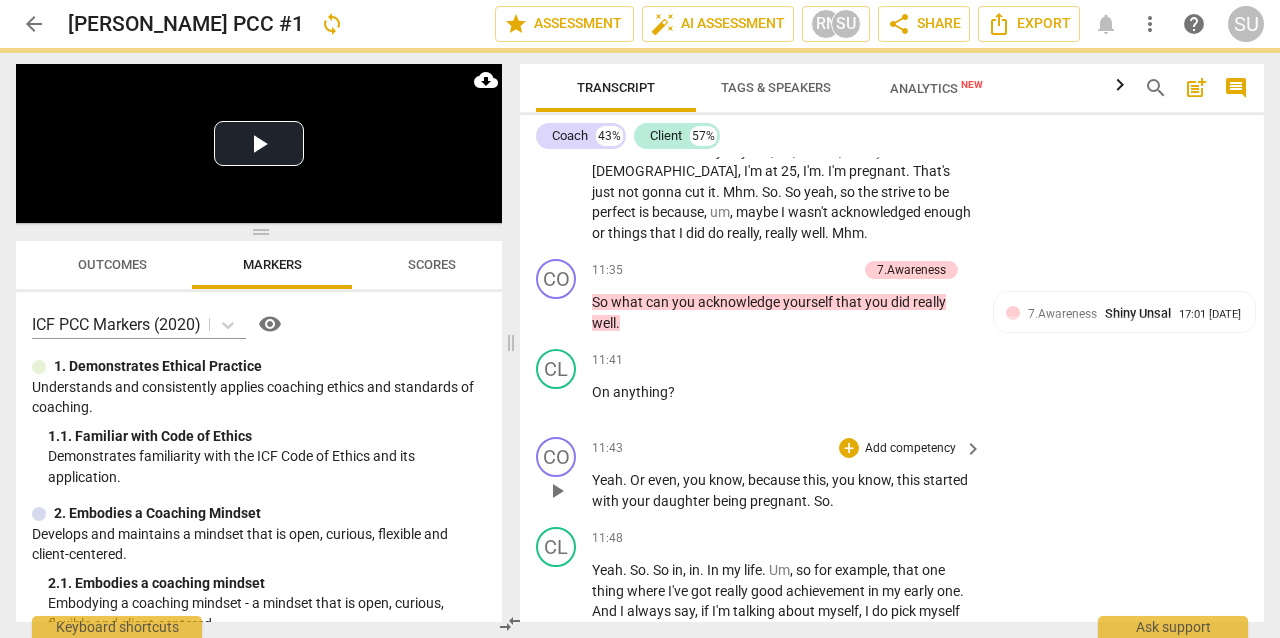 scroll, scrollTop: 5913, scrollLeft: 0, axis: vertical 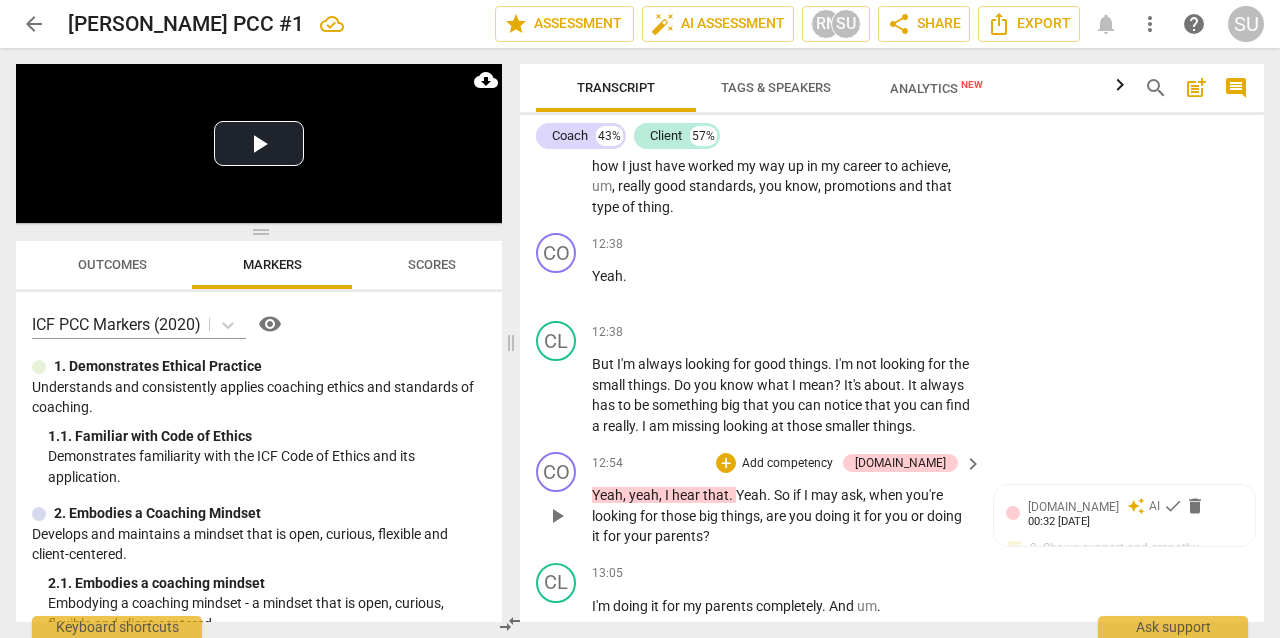 click on "Add competency" at bounding box center (787, 464) 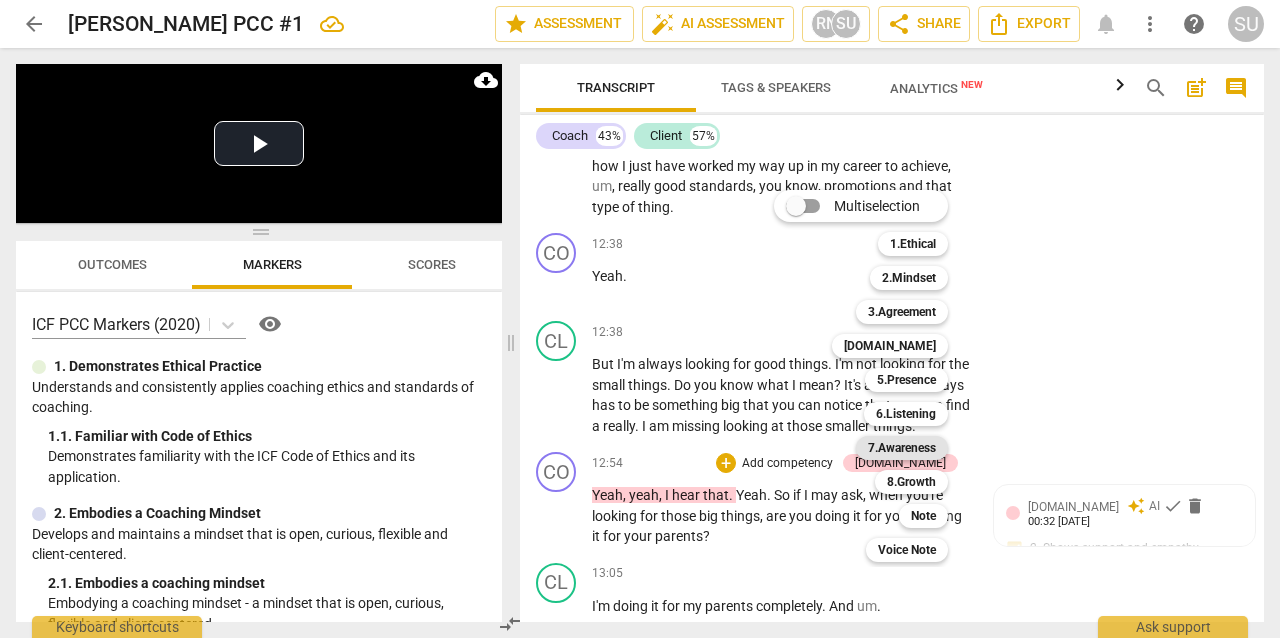 click on "7.Awareness" at bounding box center (902, 448) 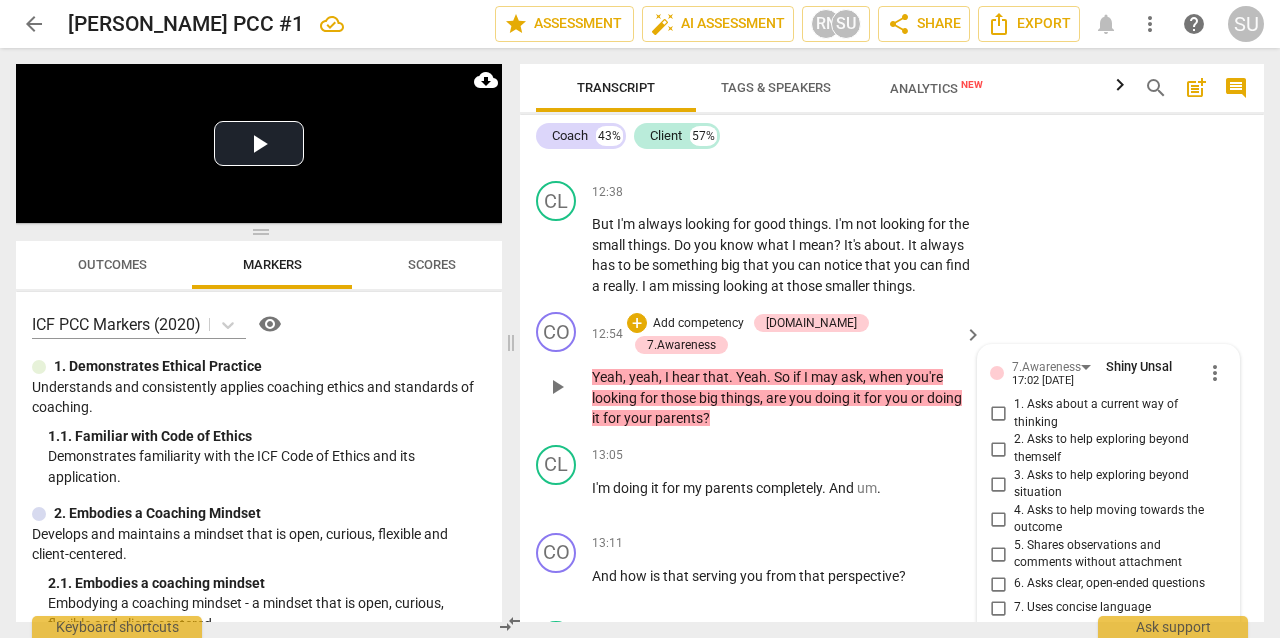scroll, scrollTop: 6579, scrollLeft: 0, axis: vertical 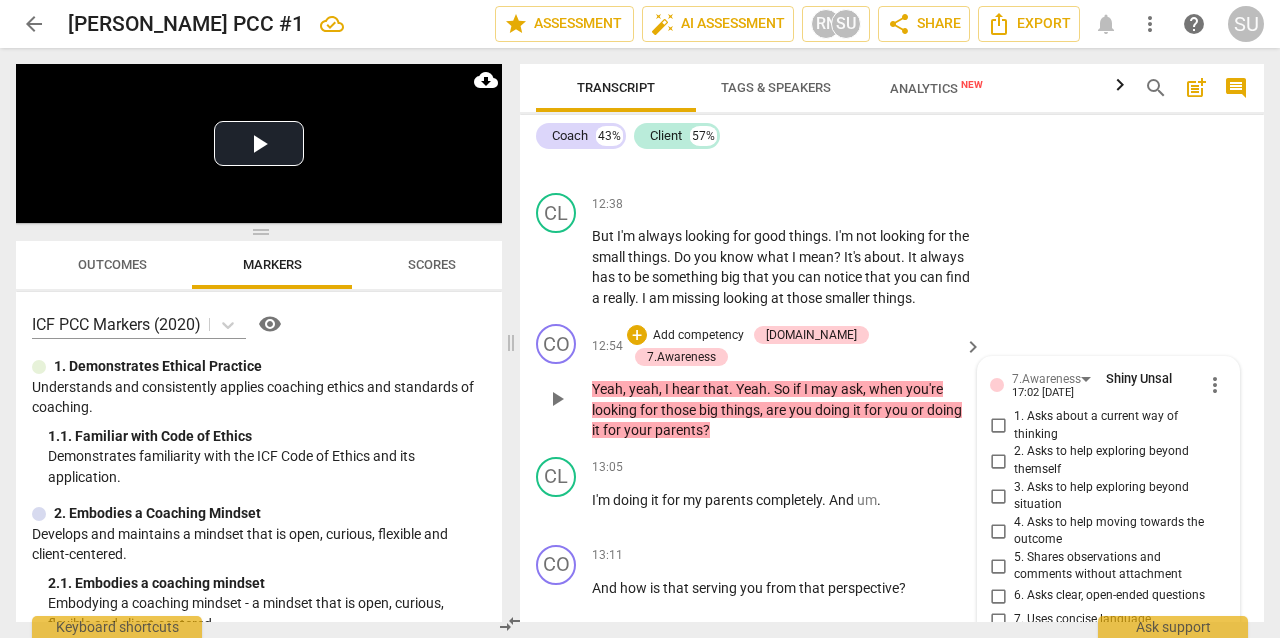 click on "3. Asks to help exploring beyond situation" at bounding box center (998, 496) 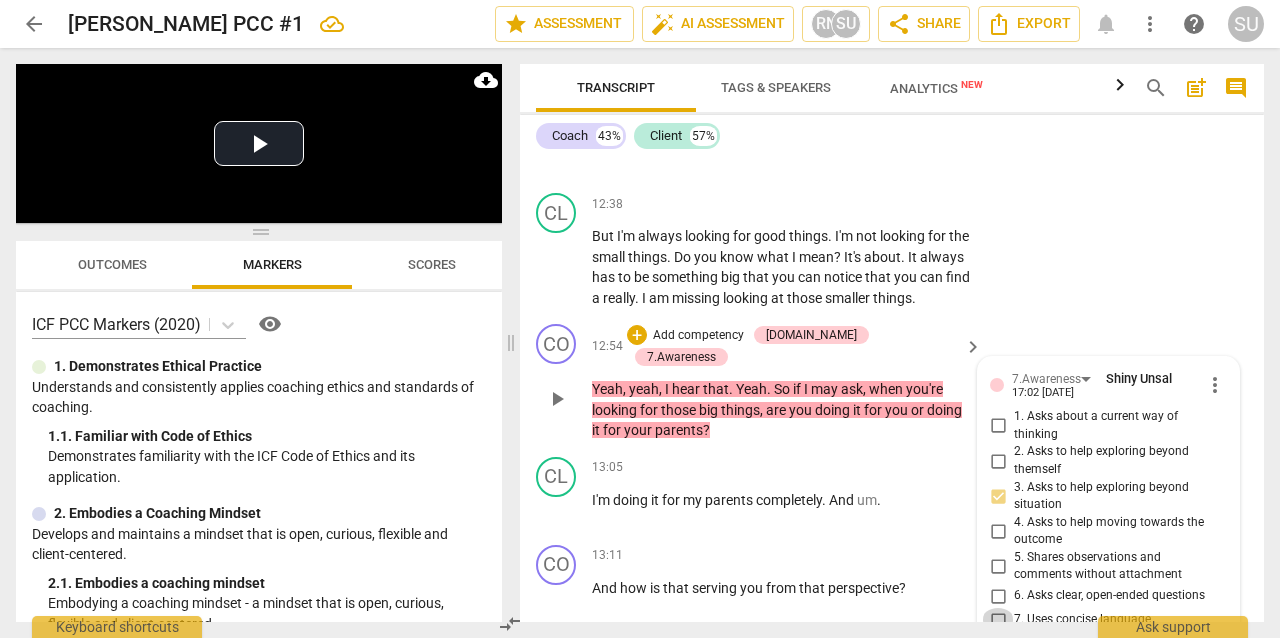 click on "7. Uses concise language" at bounding box center [998, 620] 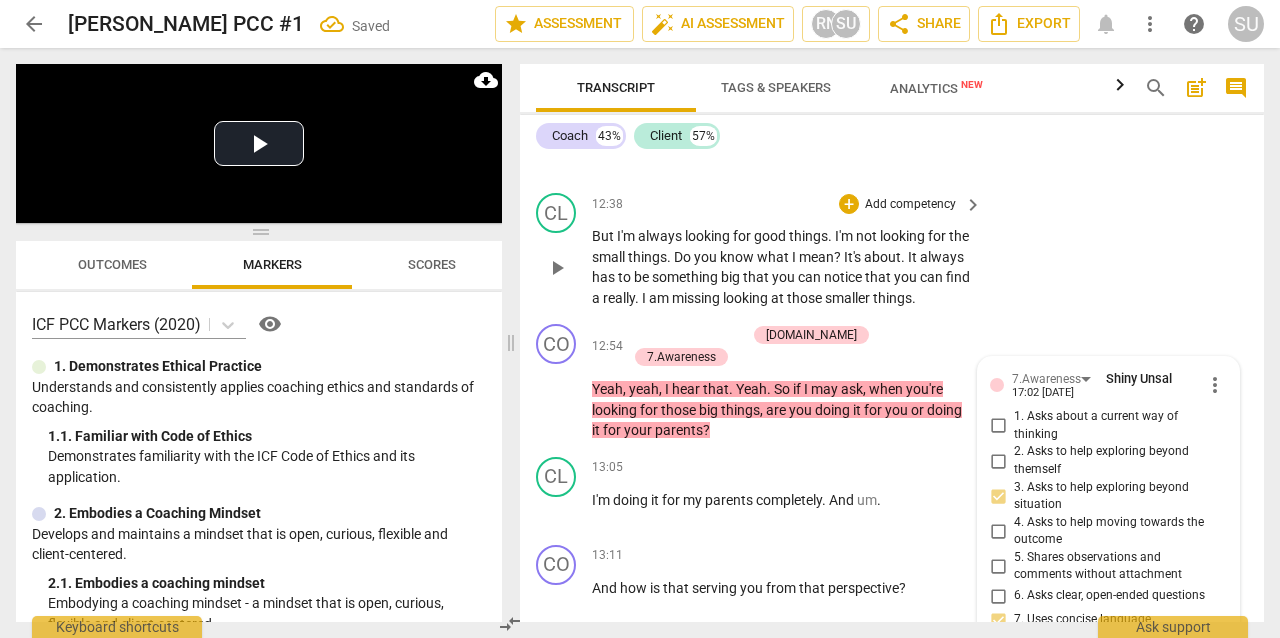 click on "CL play_arrow pause 12:38 + Add competency keyboard_arrow_right But   I'm   always   looking   for   good   things .   I'm   not   looking   for   the   small   things .   Do   you   know   what   I   mean ?   It's   about .   It   always   has   to   be   something   big   that   you   can   notice   that   you   can   find   a   really .   I   am   missing   looking   at   those   smaller   things ." at bounding box center [892, 250] 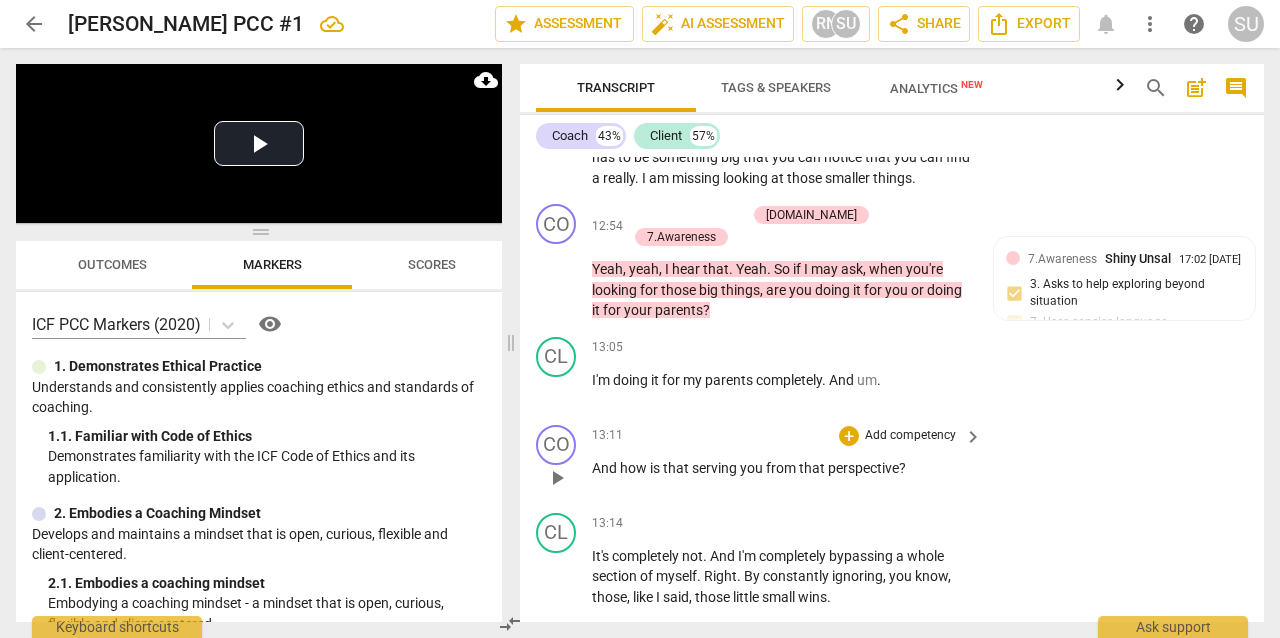 scroll, scrollTop: 6700, scrollLeft: 0, axis: vertical 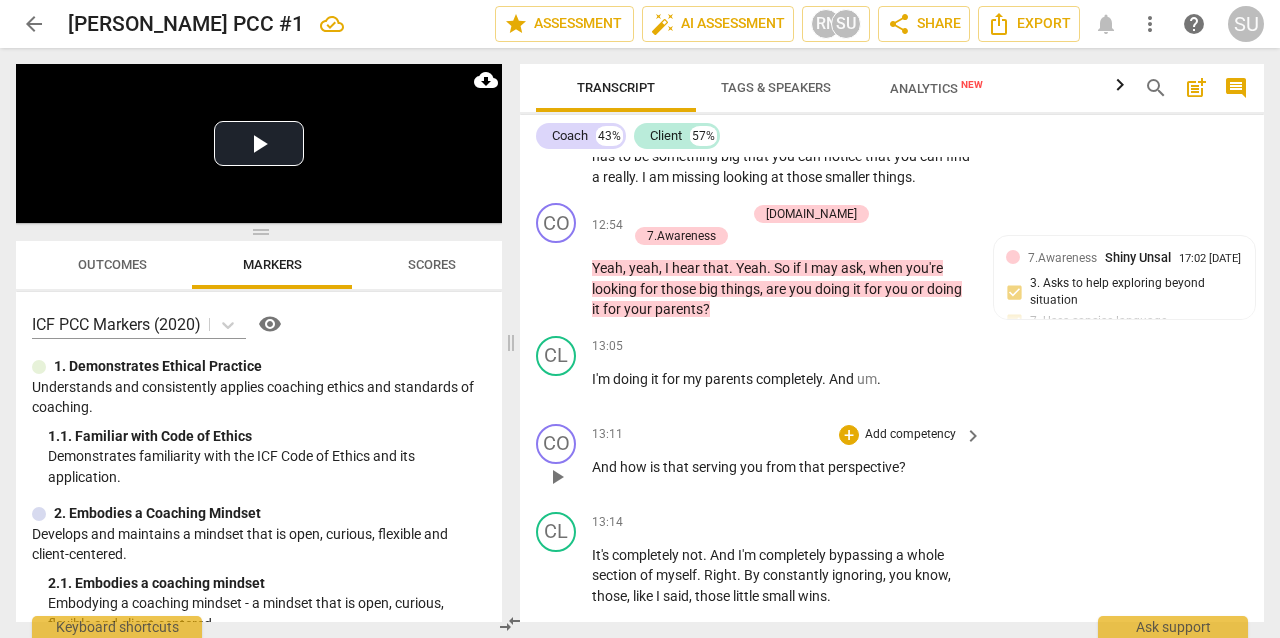 click on "Add competency" at bounding box center (910, 435) 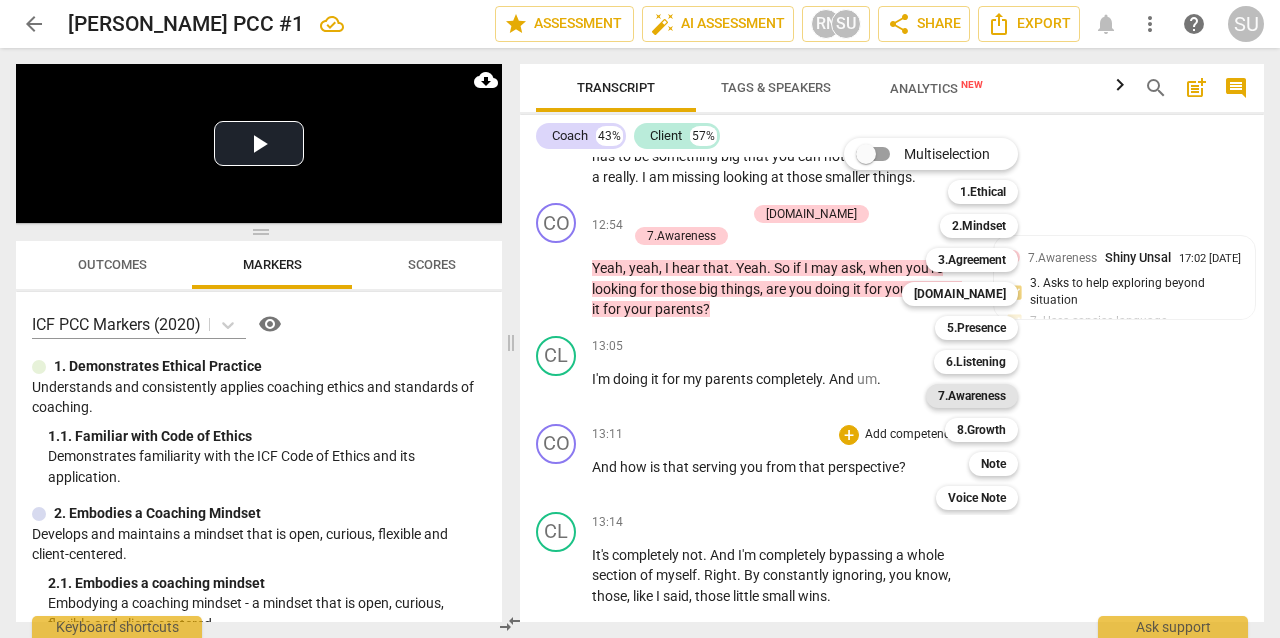 click on "7.Awareness" at bounding box center (972, 396) 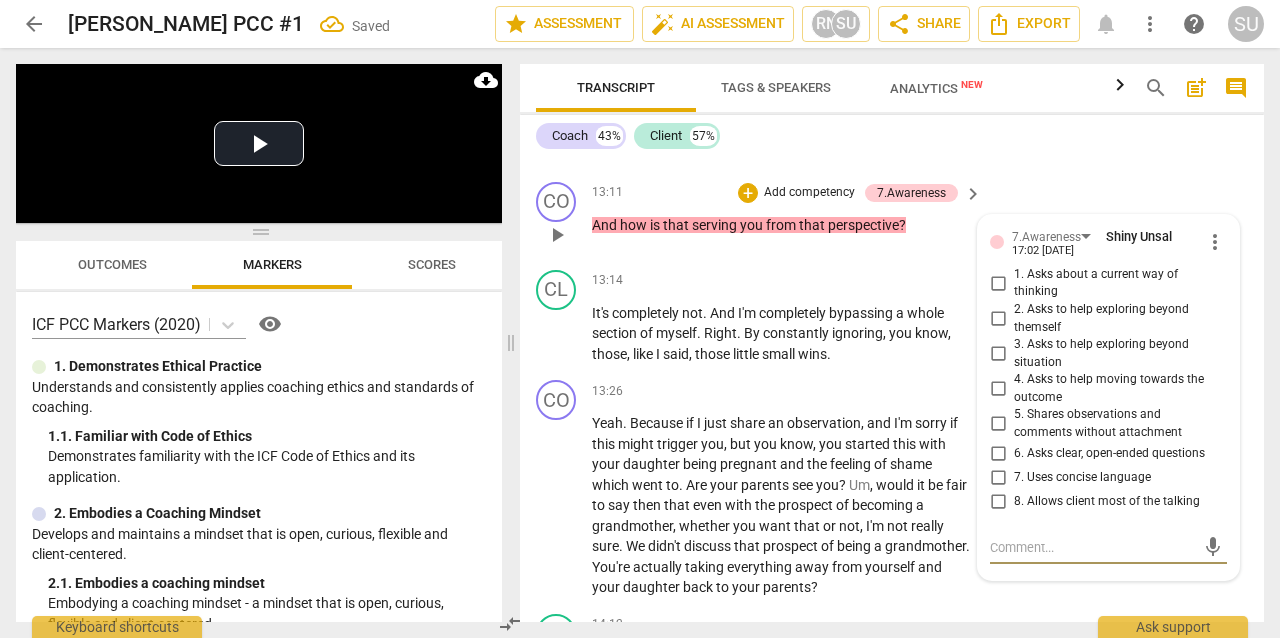 scroll, scrollTop: 6891, scrollLeft: 0, axis: vertical 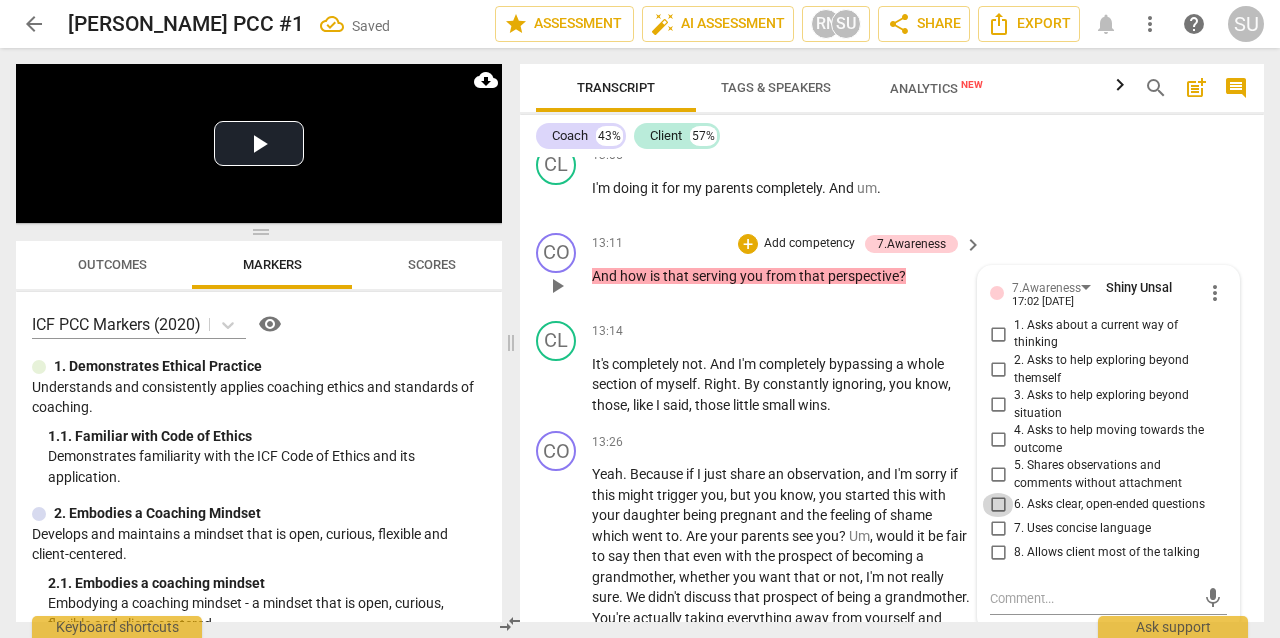click on "6. Asks clear, open-ended questions" at bounding box center [998, 505] 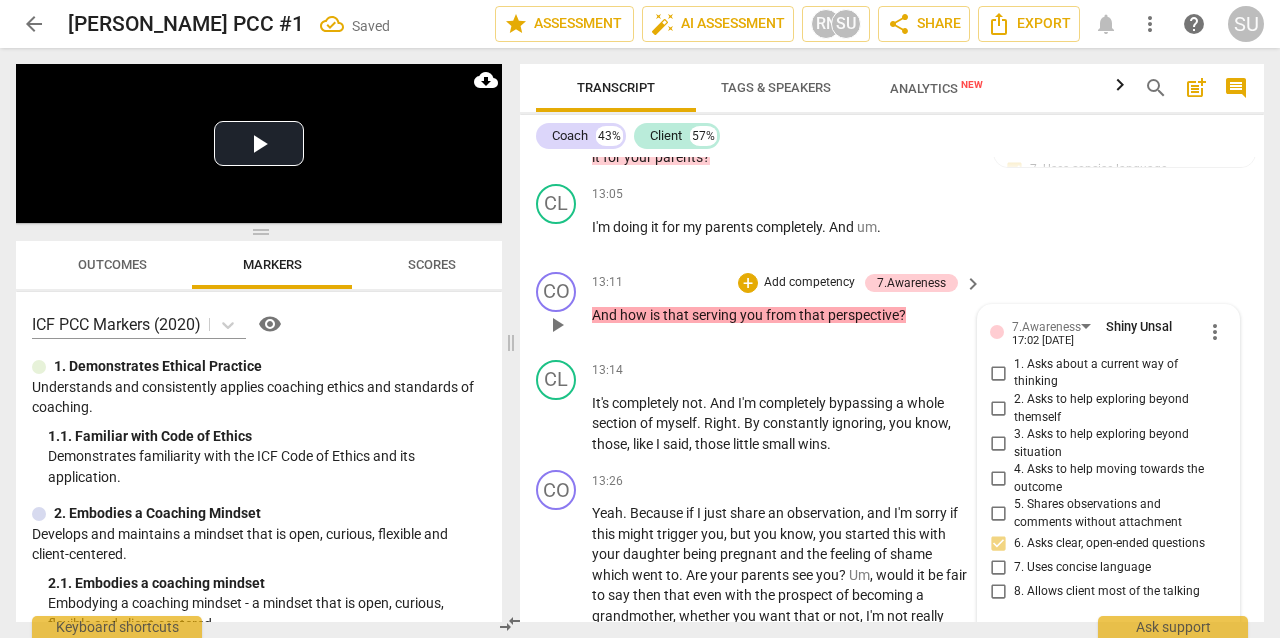 scroll, scrollTop: 6808, scrollLeft: 0, axis: vertical 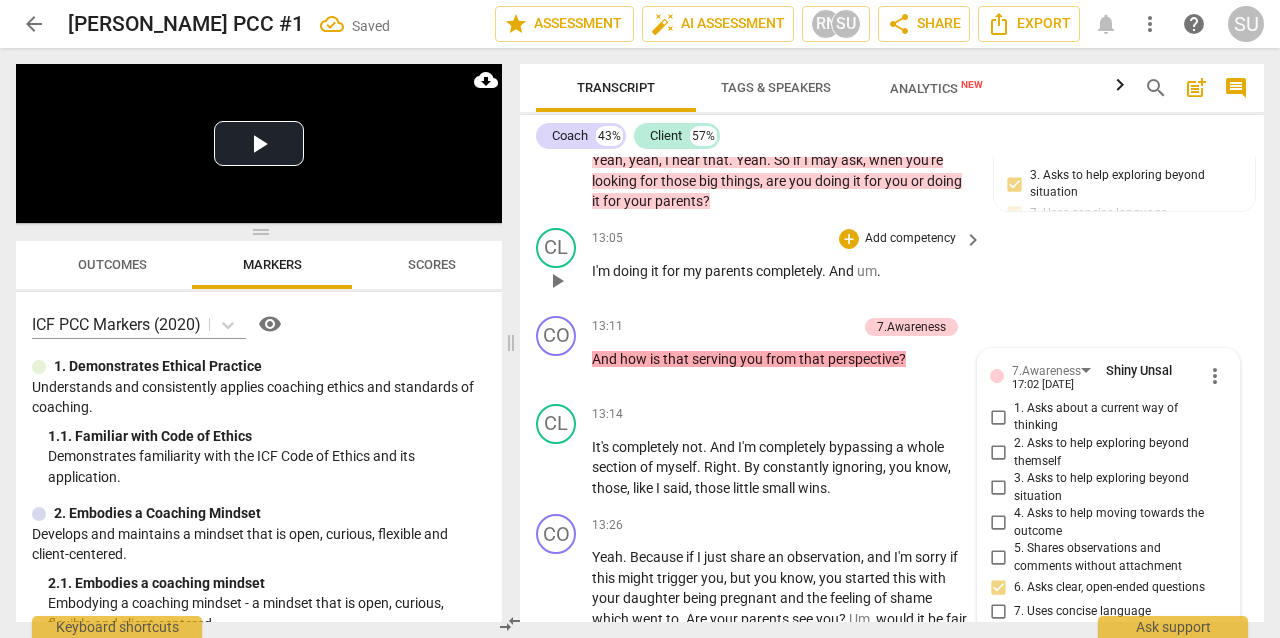click on "CL play_arrow pause 13:05 + Add competency keyboard_arrow_right I'm   doing   it   for   my   parents   completely .   And   um ." at bounding box center (892, 264) 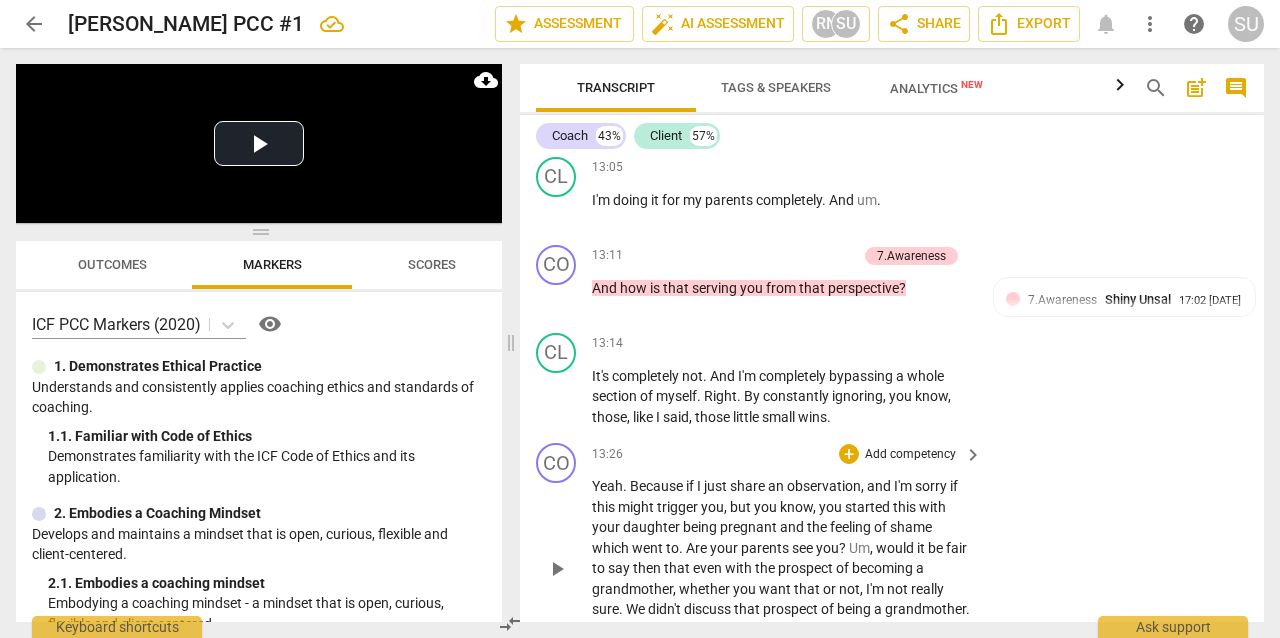 scroll, scrollTop: 6912, scrollLeft: 0, axis: vertical 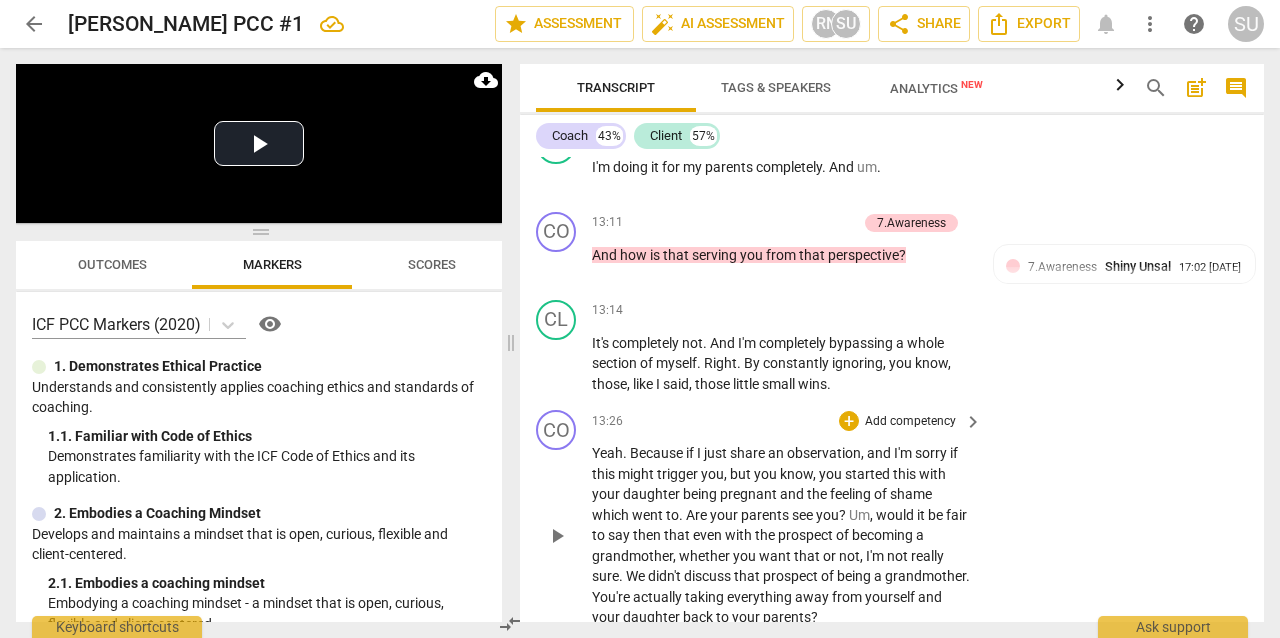 click on "Add competency" at bounding box center (910, 422) 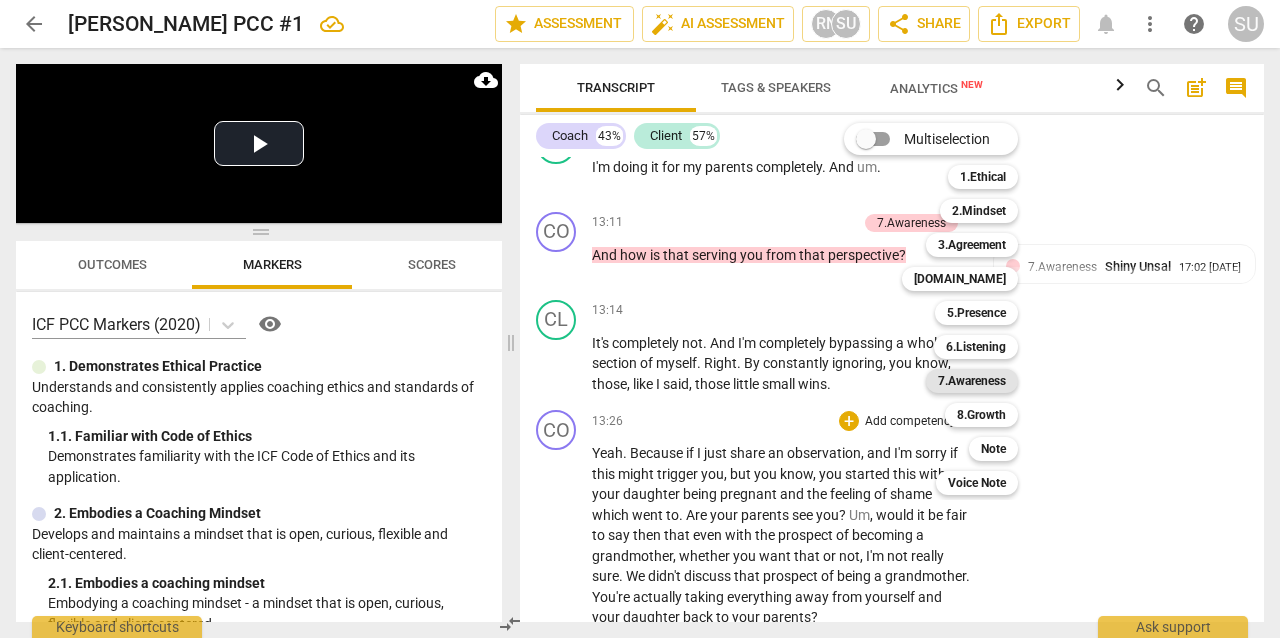 click on "7.Awareness" at bounding box center [972, 381] 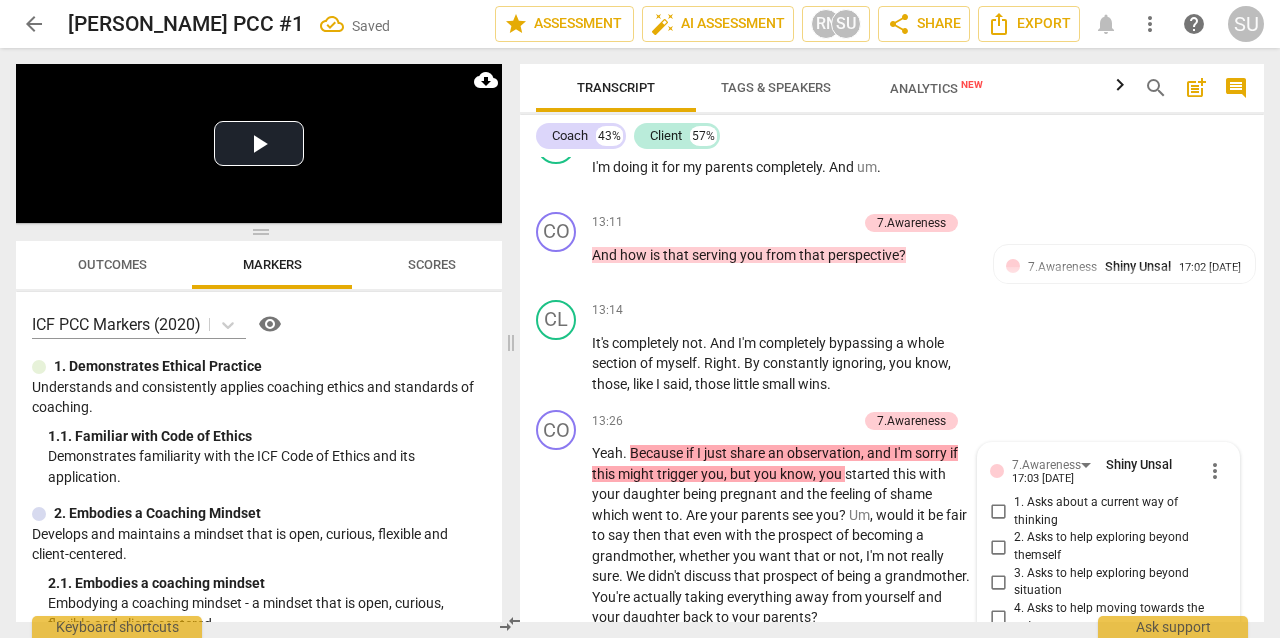 scroll, scrollTop: 7179, scrollLeft: 0, axis: vertical 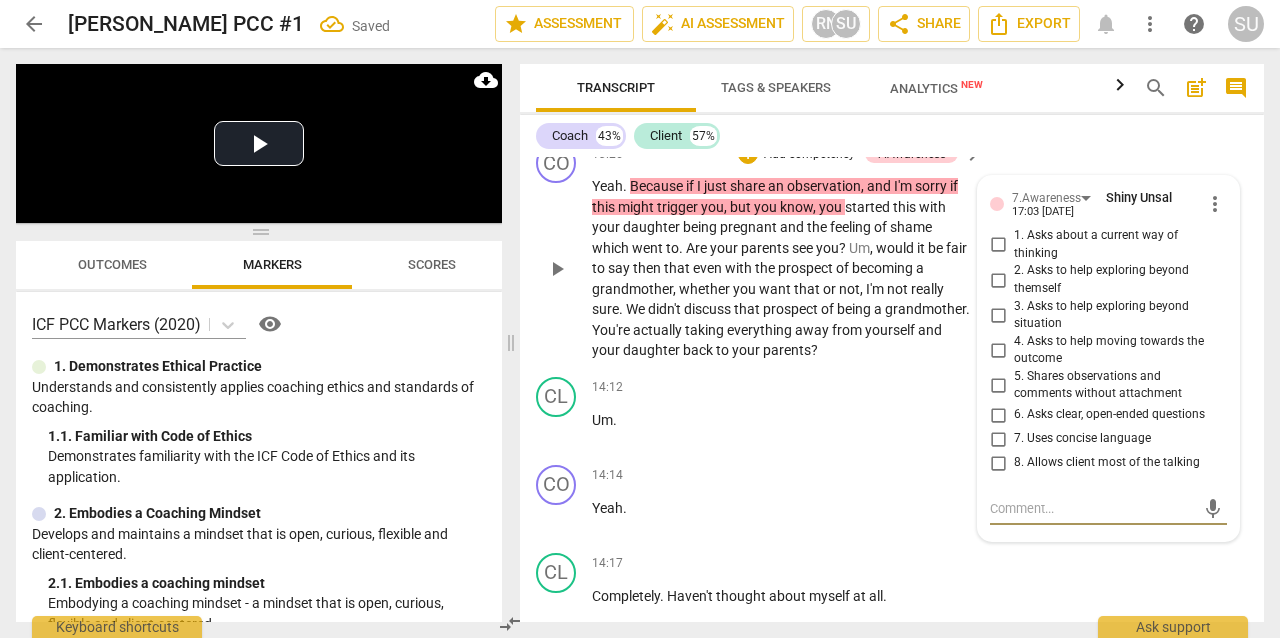 click on "5. Shares observations and comments without attachment" at bounding box center (998, 385) 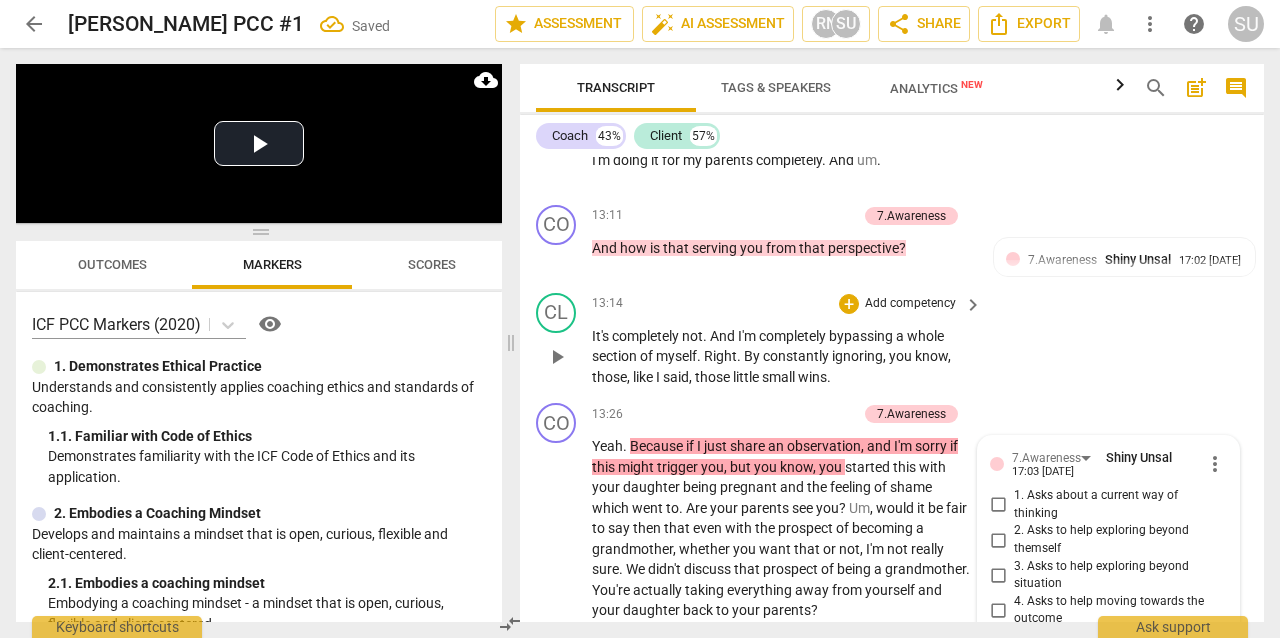 scroll, scrollTop: 6918, scrollLeft: 0, axis: vertical 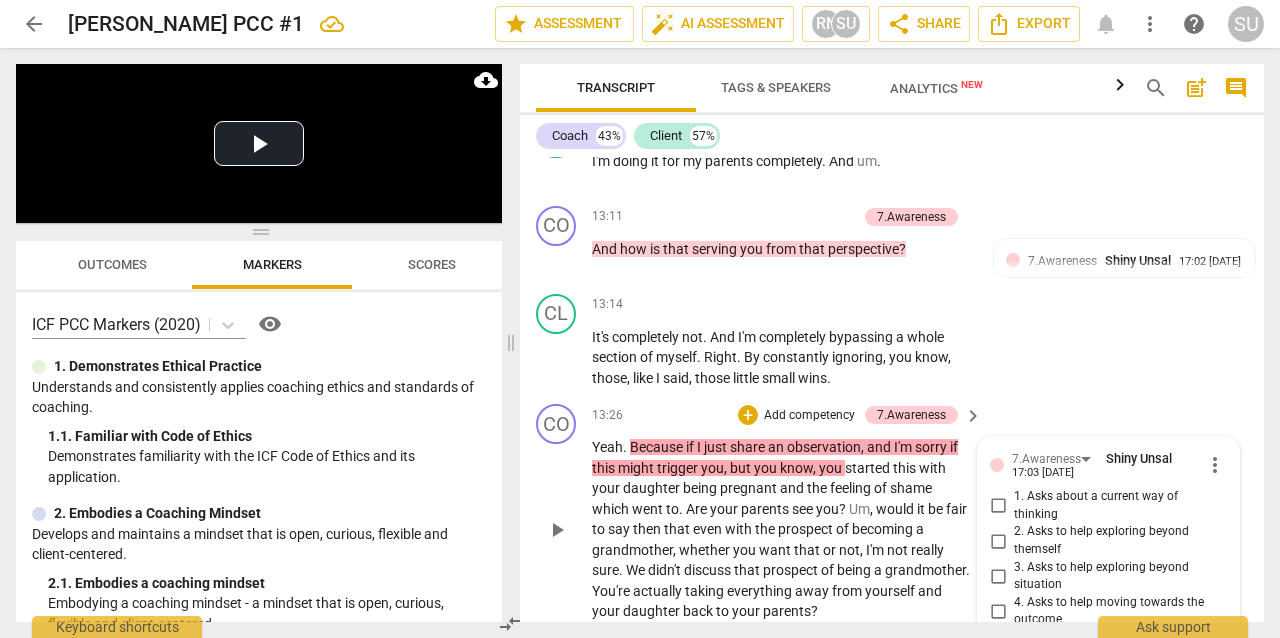 click on "Add competency" at bounding box center (809, 416) 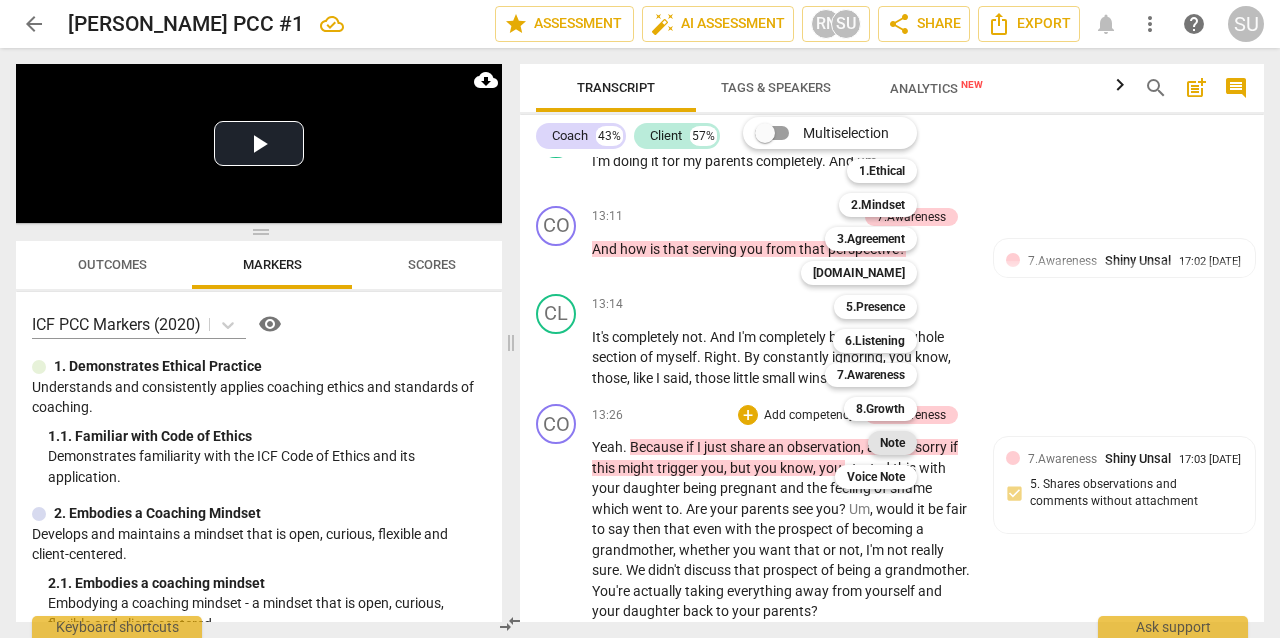 click on "Note" at bounding box center (892, 443) 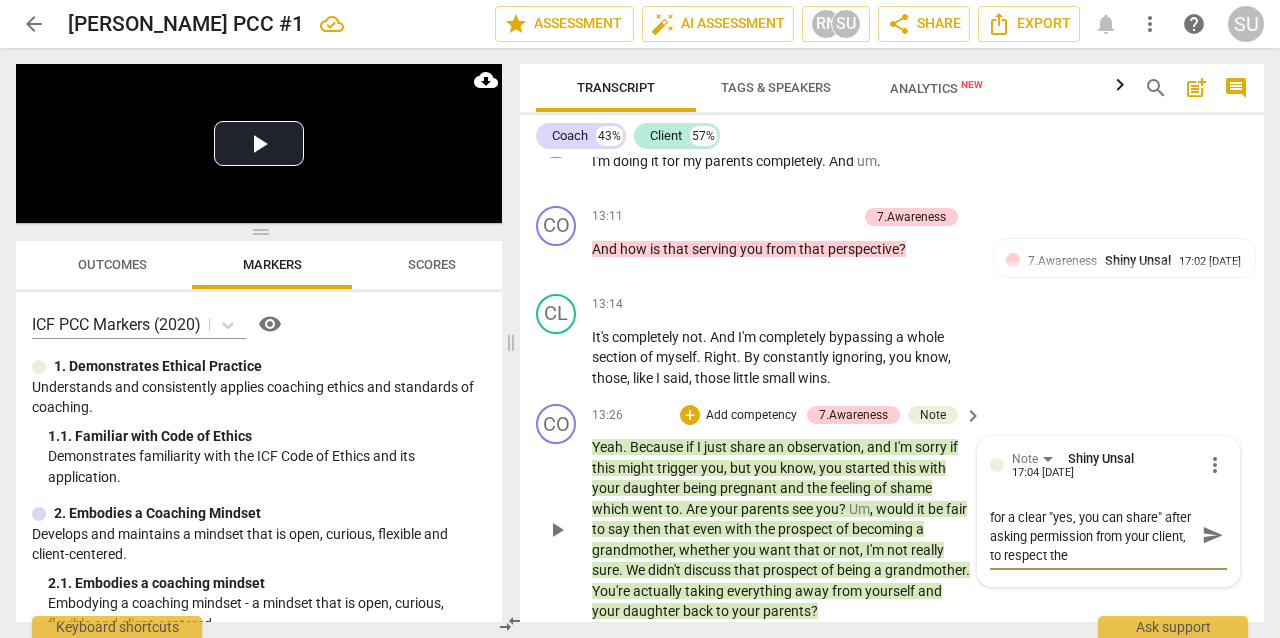 scroll, scrollTop: 0, scrollLeft: 0, axis: both 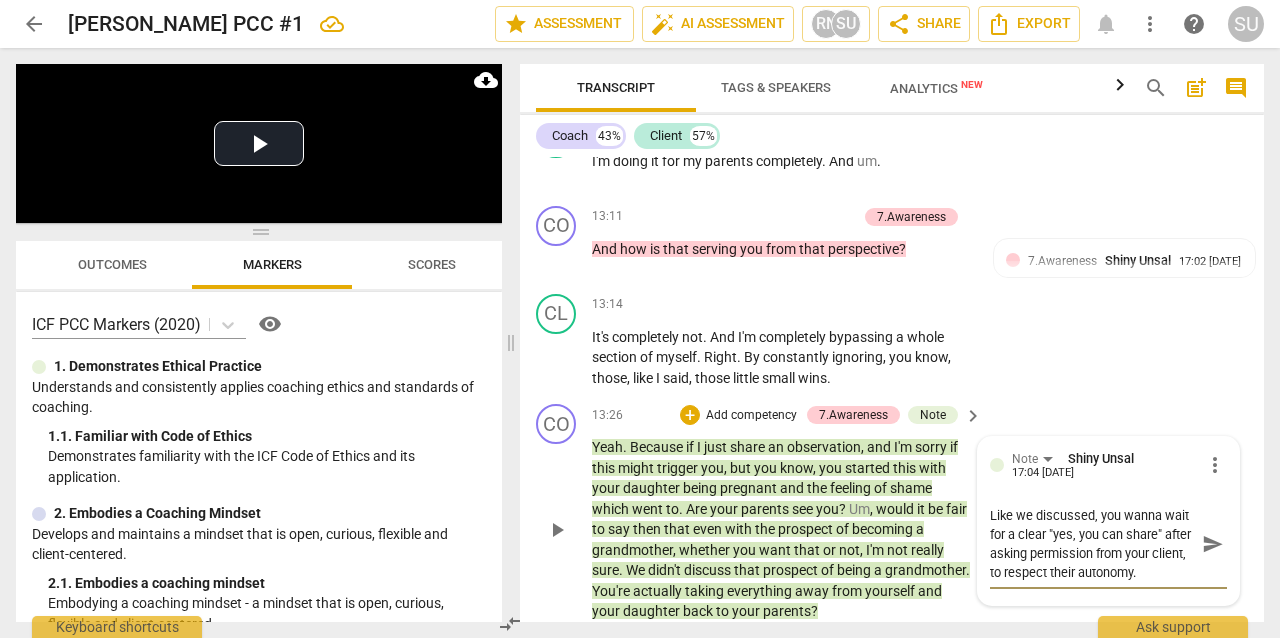 click on "send" at bounding box center [1213, 544] 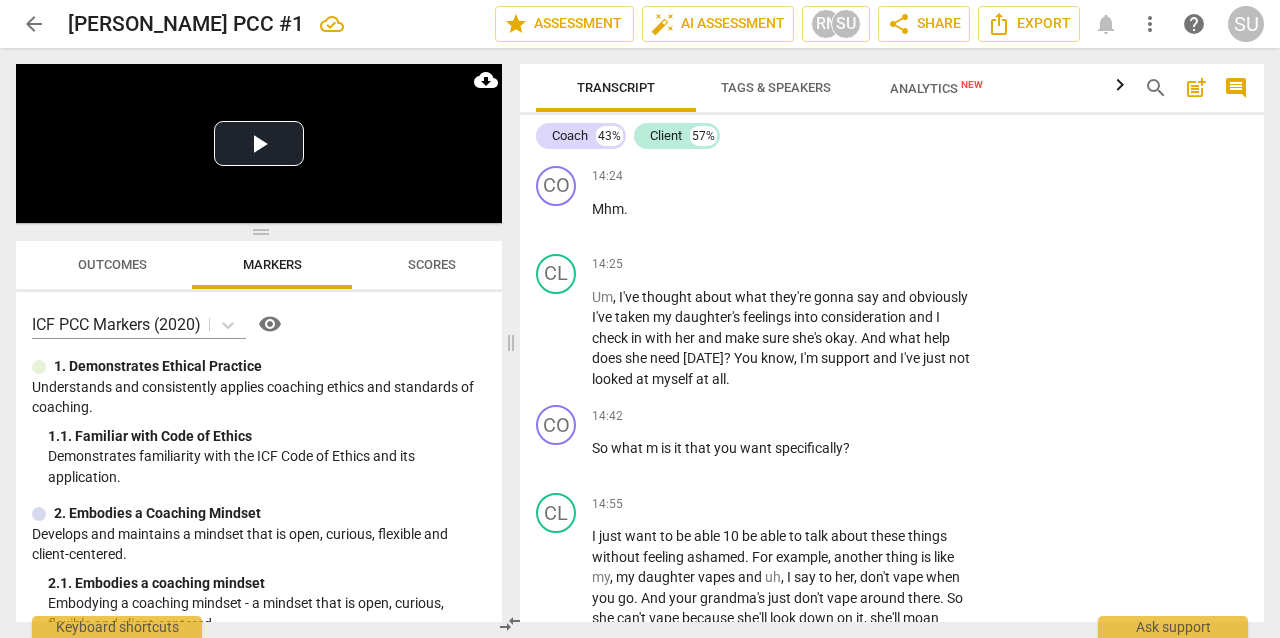 scroll, scrollTop: 7657, scrollLeft: 0, axis: vertical 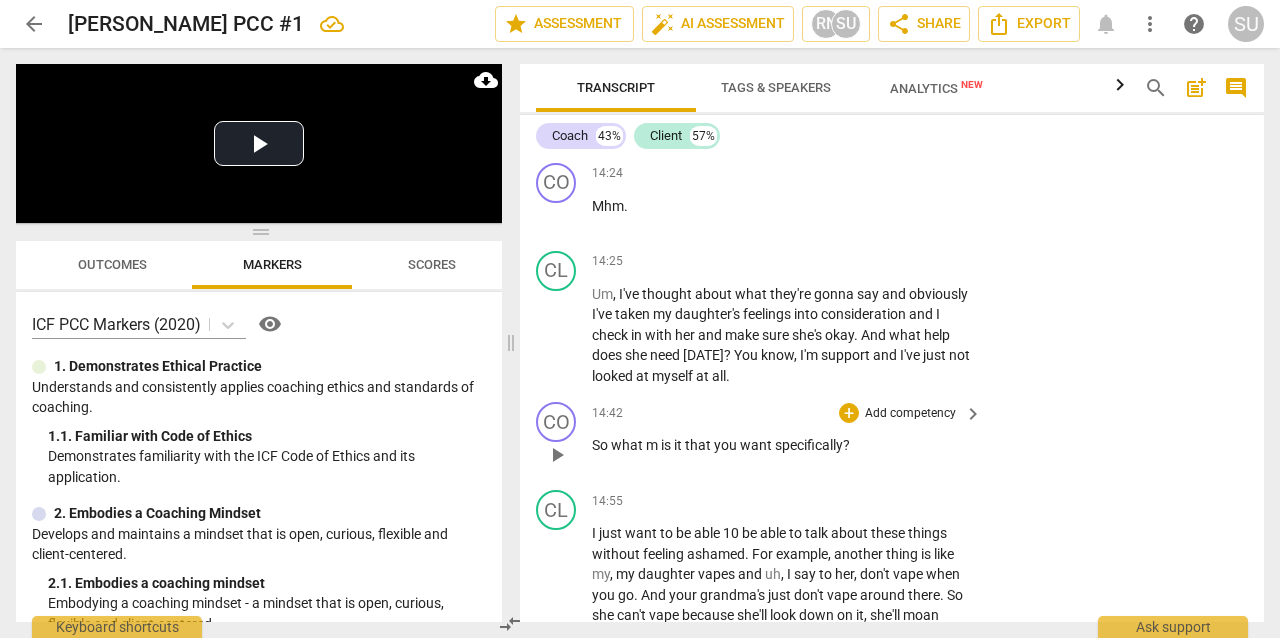 click on "Add competency" at bounding box center [910, 414] 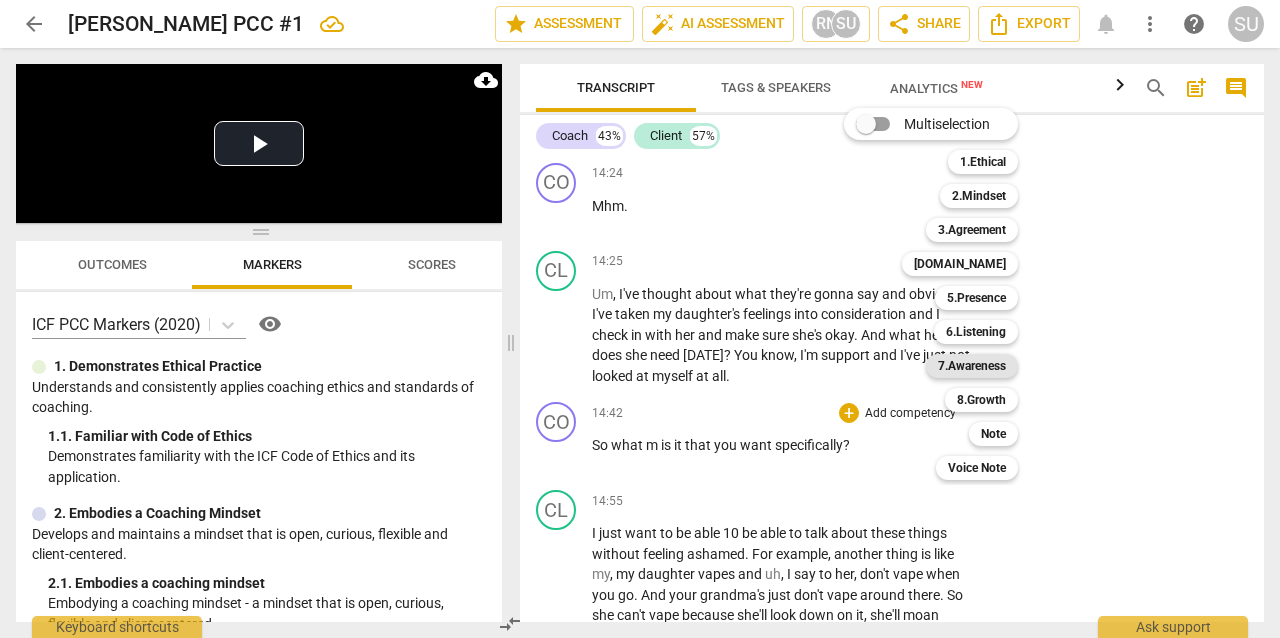 click on "7.Awareness" at bounding box center [972, 366] 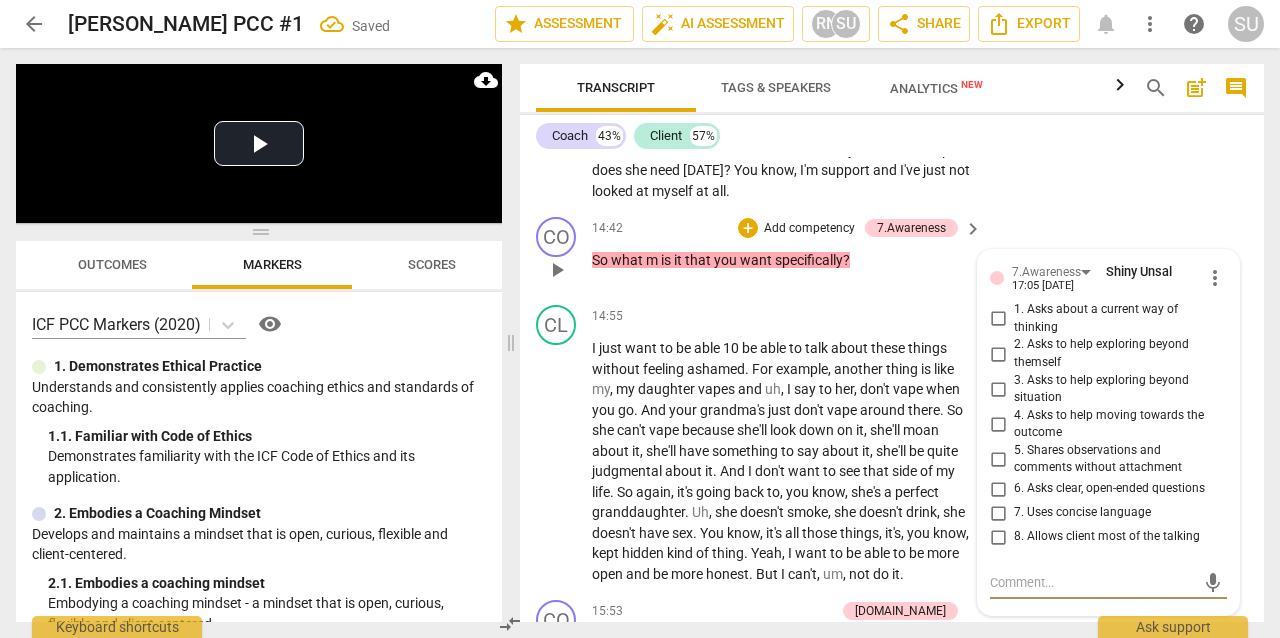 scroll, scrollTop: 7832, scrollLeft: 0, axis: vertical 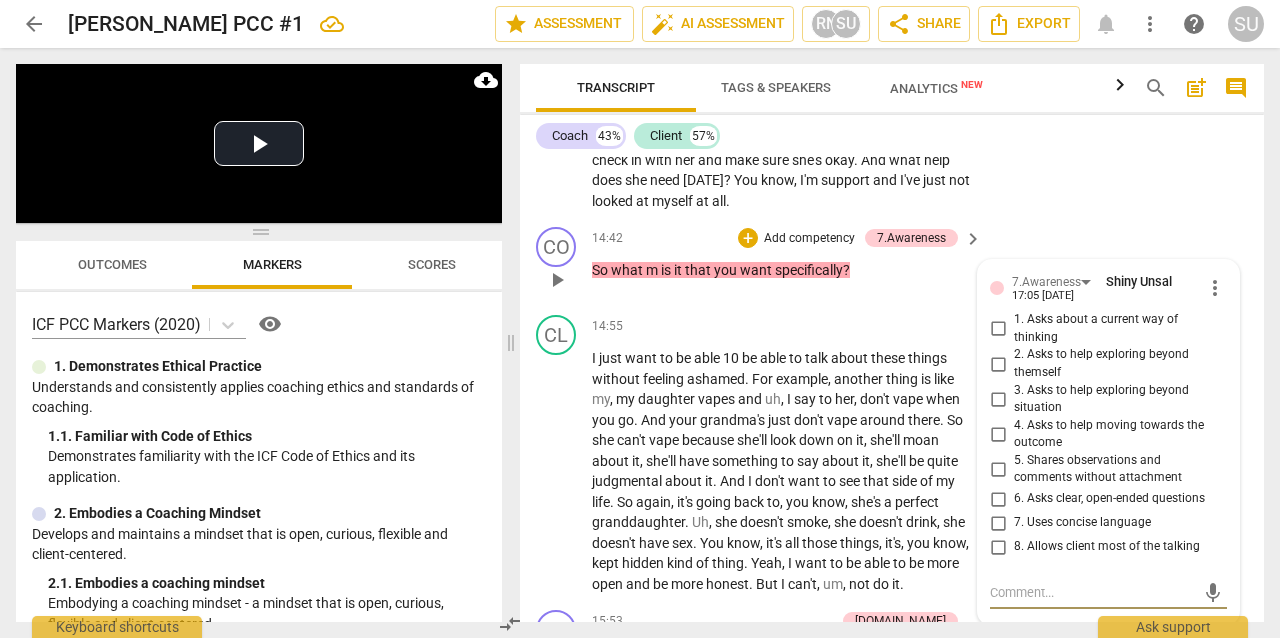 click on "4. Asks to help moving towards the outcome" at bounding box center (998, 434) 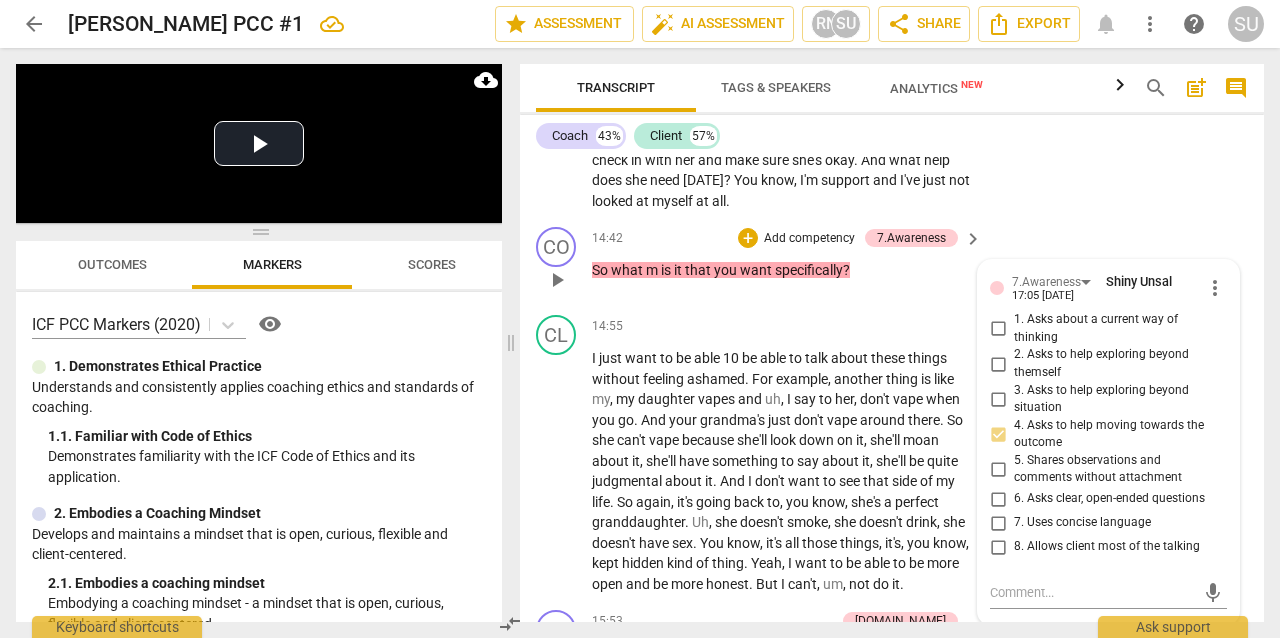 click on "6. Asks clear, open-ended questions" at bounding box center [998, 499] 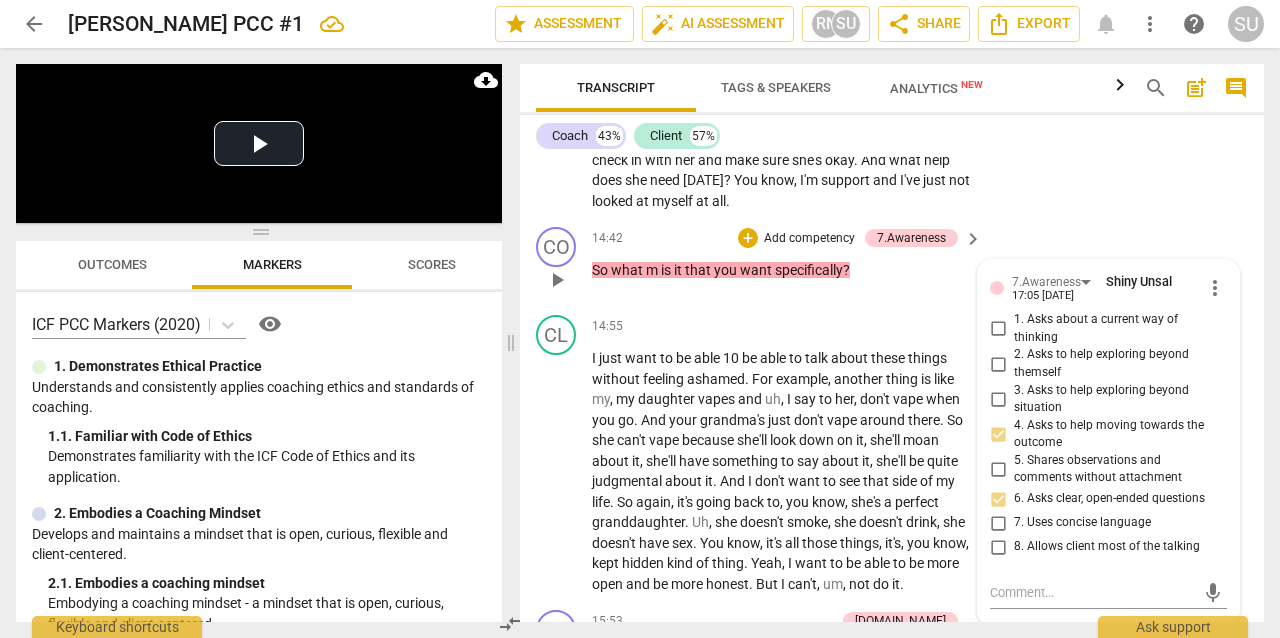 click on "7. Uses concise language" at bounding box center (998, 523) 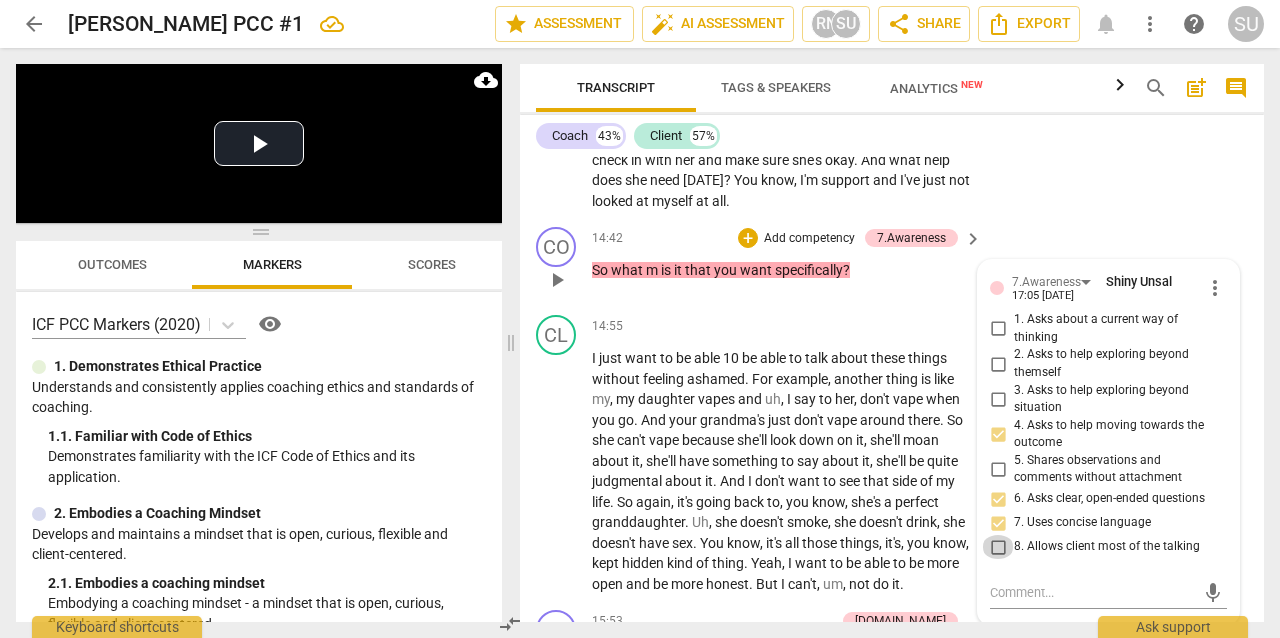 click on "8. Allows client most of the talking" at bounding box center (998, 547) 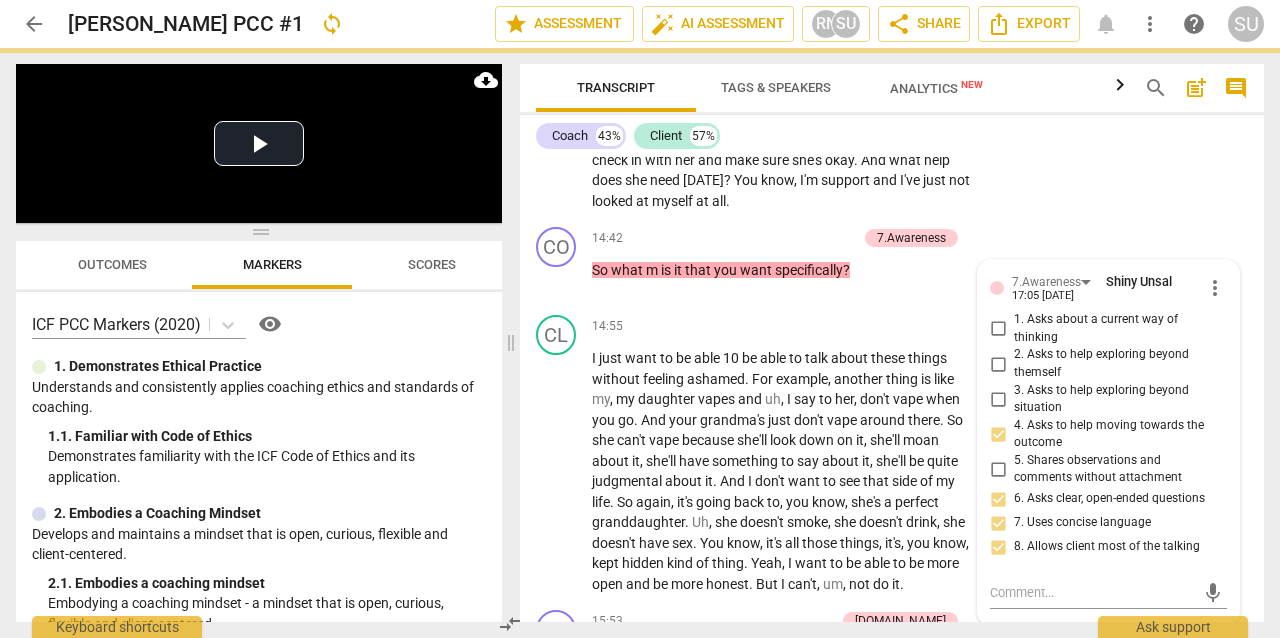 click on "Coach 43% Client 57%" at bounding box center (892, 136) 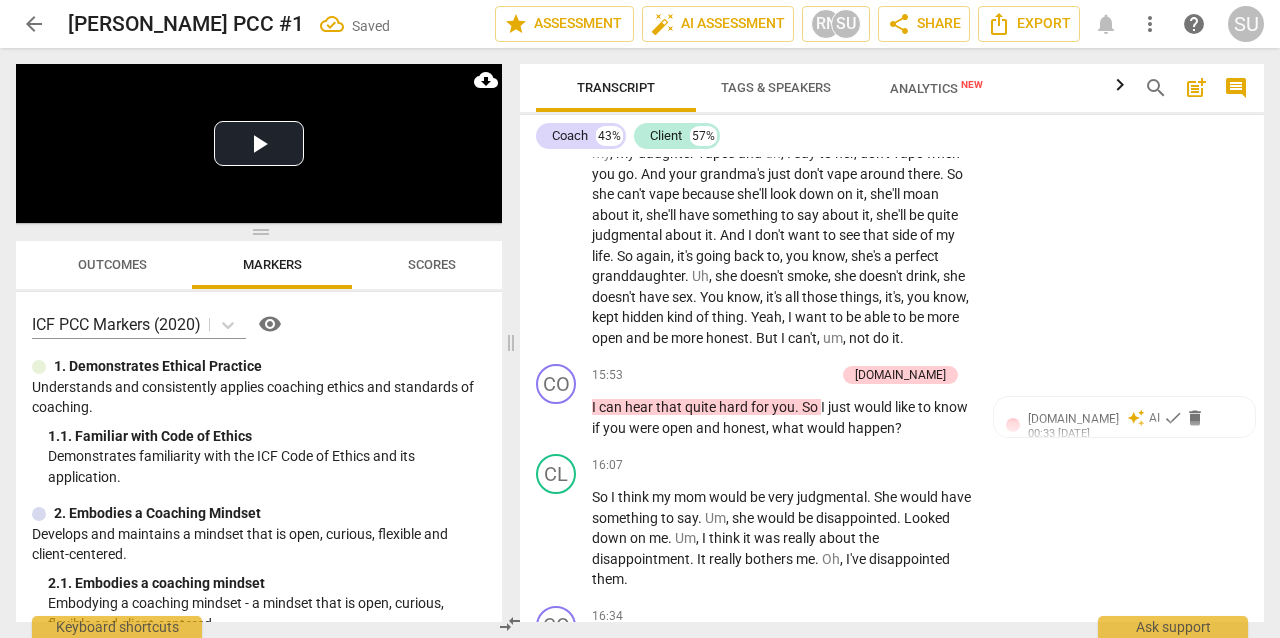 scroll, scrollTop: 8090, scrollLeft: 0, axis: vertical 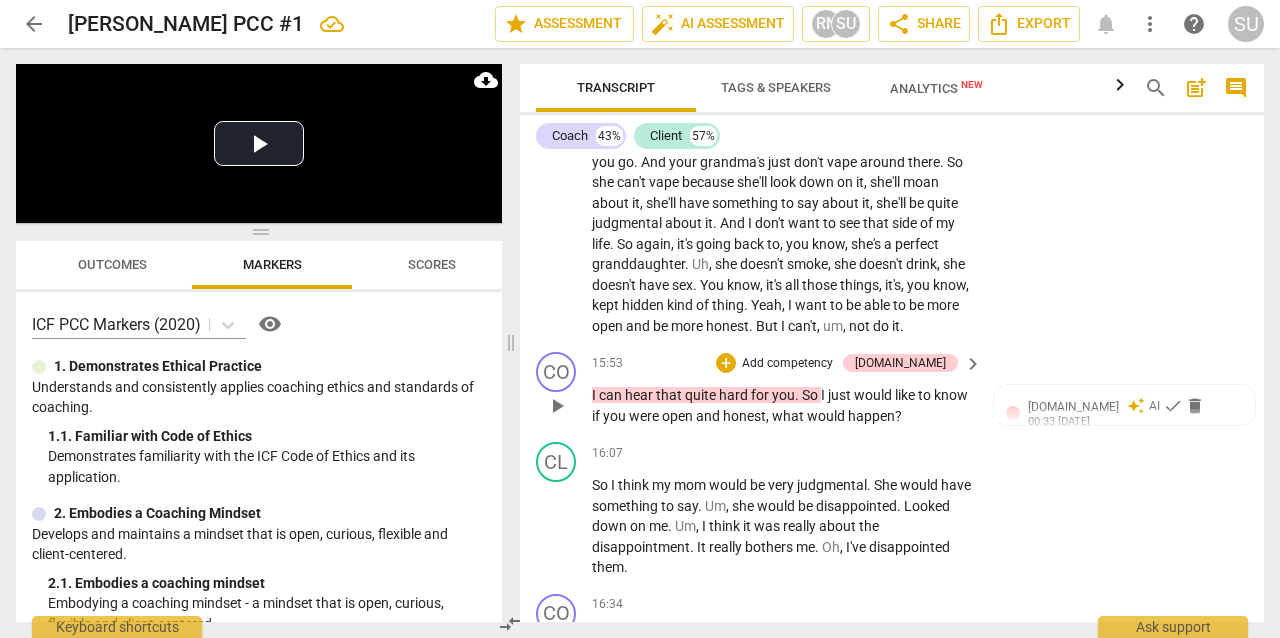 click on "Add competency" at bounding box center [787, 364] 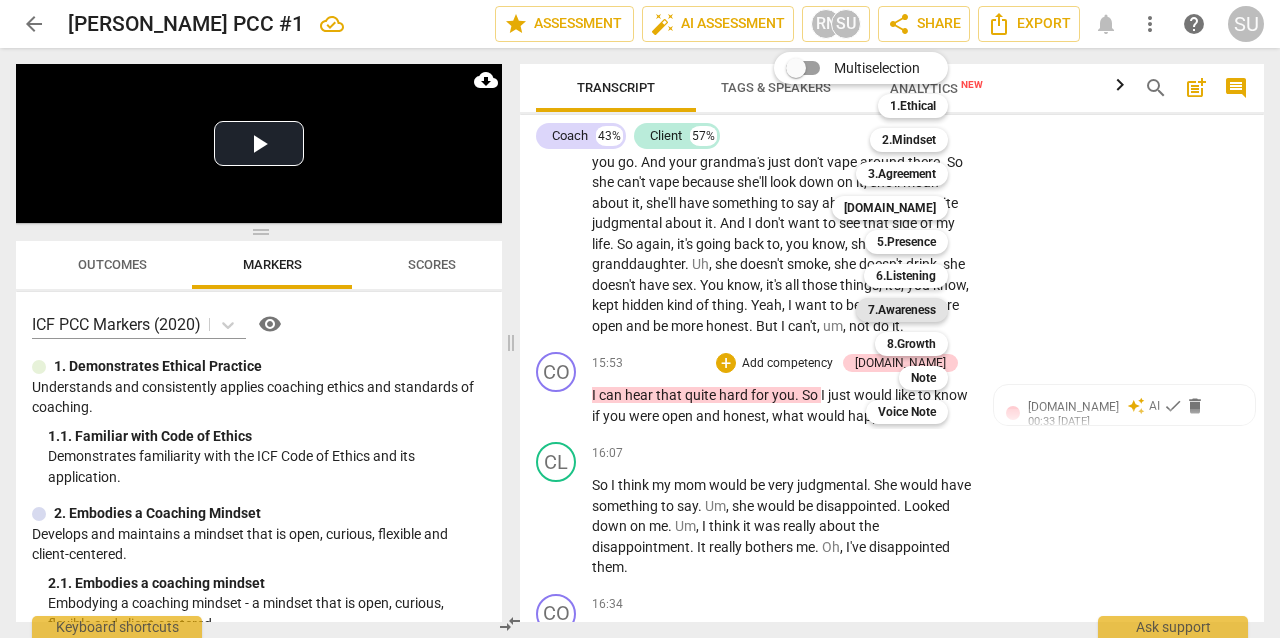 click on "7.Awareness" at bounding box center [902, 310] 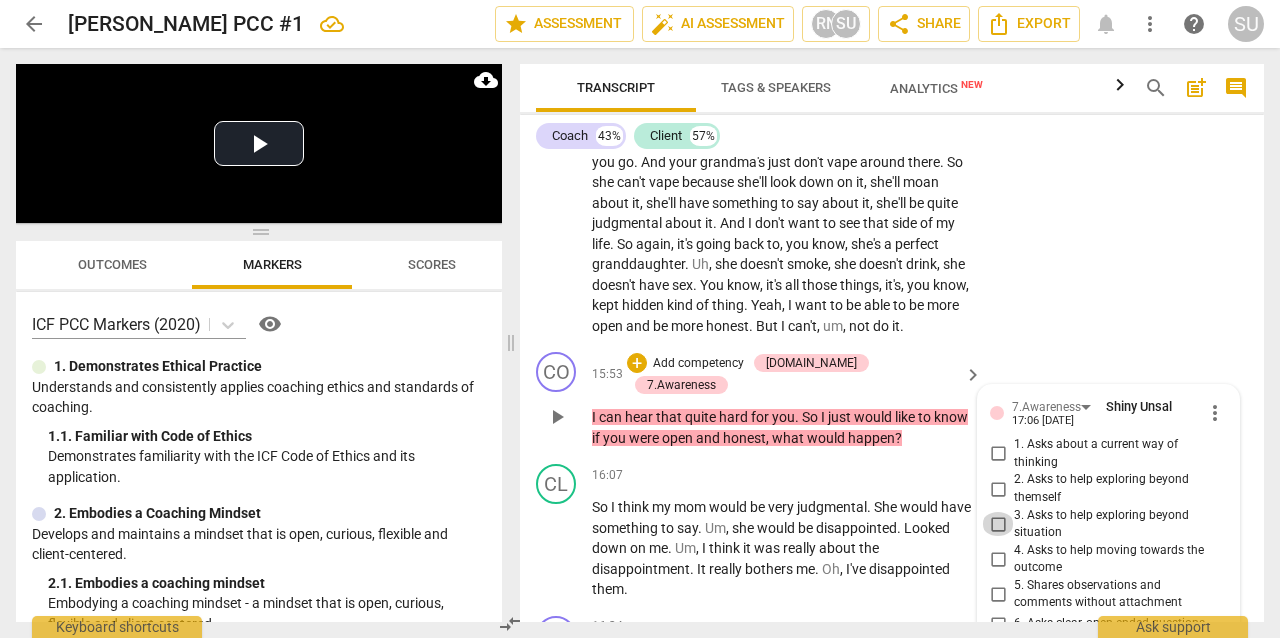click on "3. Asks to help exploring beyond situation" at bounding box center (998, 524) 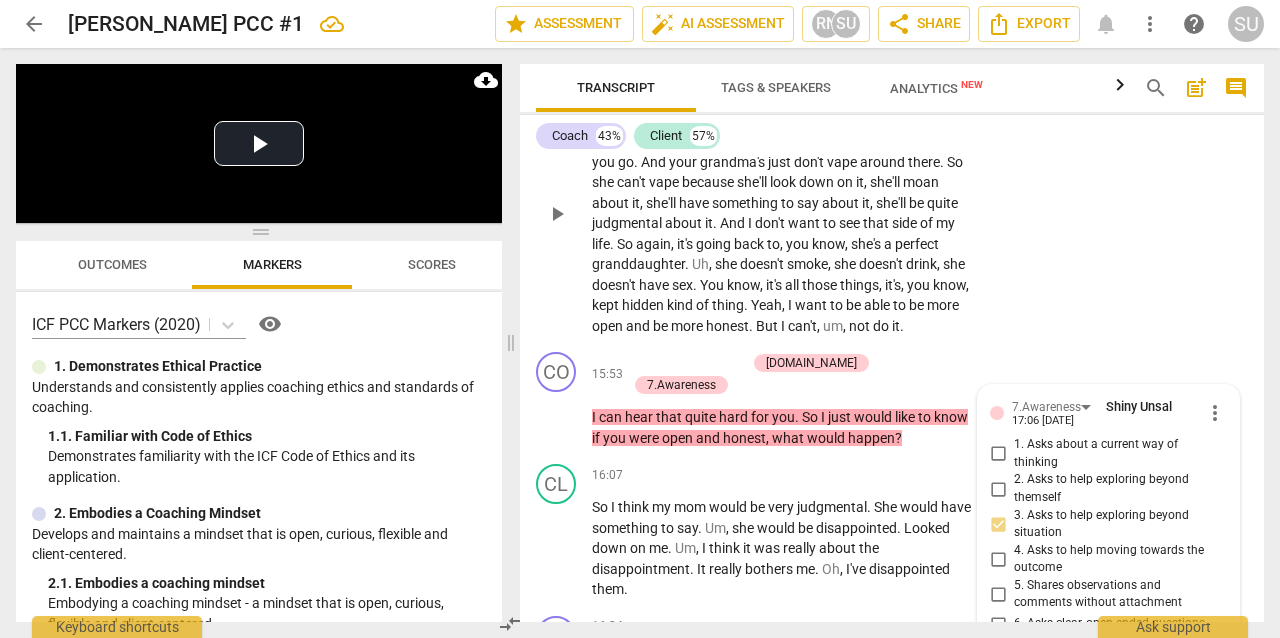 click on "CL play_arrow pause 14:55 + Add competency keyboard_arrow_right I   just   want   to   be   able   10   be   able   to   talk   about   these   things   without   feeling   ashamed .   For   example ,   another   thing   is   like   my ,   my   daughter   vapes   and   uh ,   I   say   to   her ,   don't   vape   when   you   go .   And   your   grandma's   just   don't   vape   around   there .   So   she   can't   vape   because   she'll   look   down   on   it ,   she'll   moan   about   it ,   she'll   have   something   to   say   about   it ,   she'll   be   quite   judgmental   about   it .   And   I   don't   want   to   see   that   side   of   my   life .   So   again ,   it's   going   back   to ,   you   know ,   she's   a   perfect   granddaughter .   Uh ,   she   doesn't   smoke ,   she   doesn't   drink ,   she   doesn't   have   sex .   You   know ,   it's   all   those   things ,   it's ,   you   know ,   kept   hidden   kind   of   thing .   Yeah ,   I   want   to   be   able   to   be" at bounding box center (892, 196) 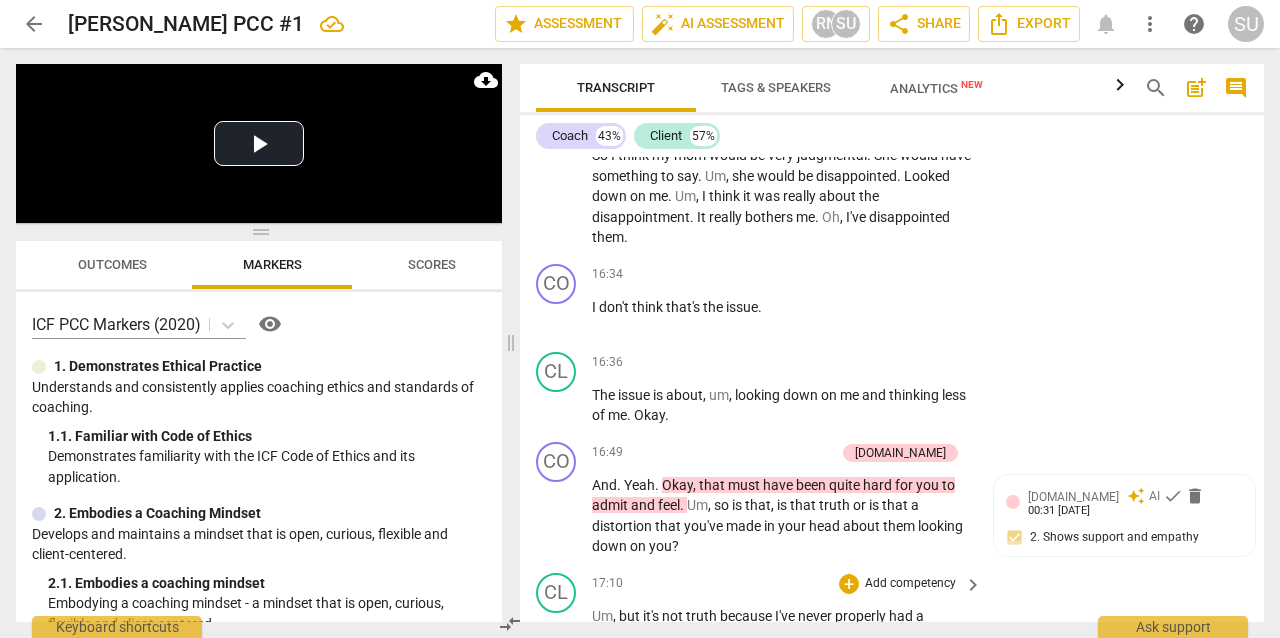 scroll, scrollTop: 8443, scrollLeft: 0, axis: vertical 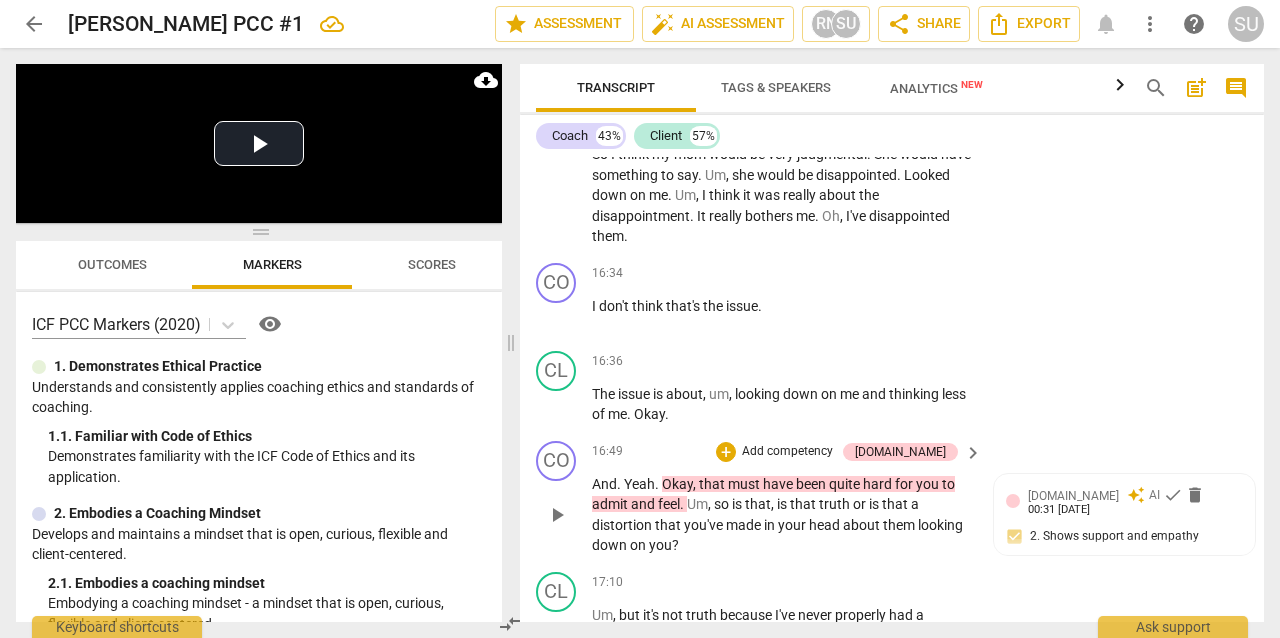 click on "Add competency" at bounding box center [787, 452] 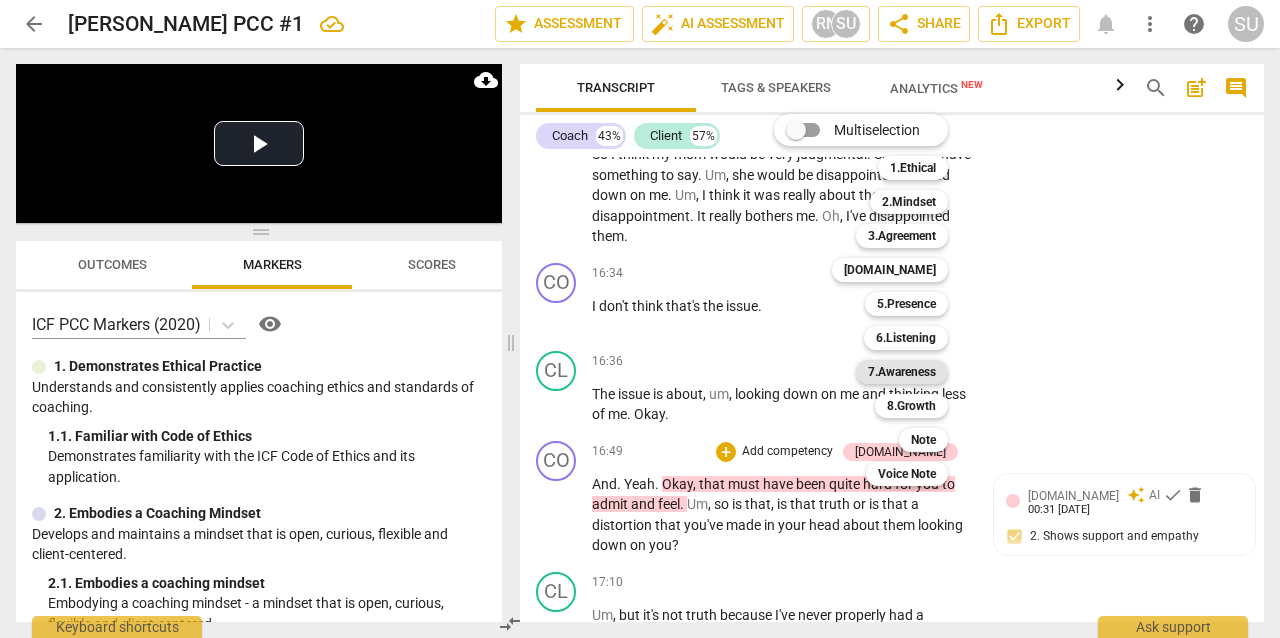 click on "7.Awareness" at bounding box center (902, 372) 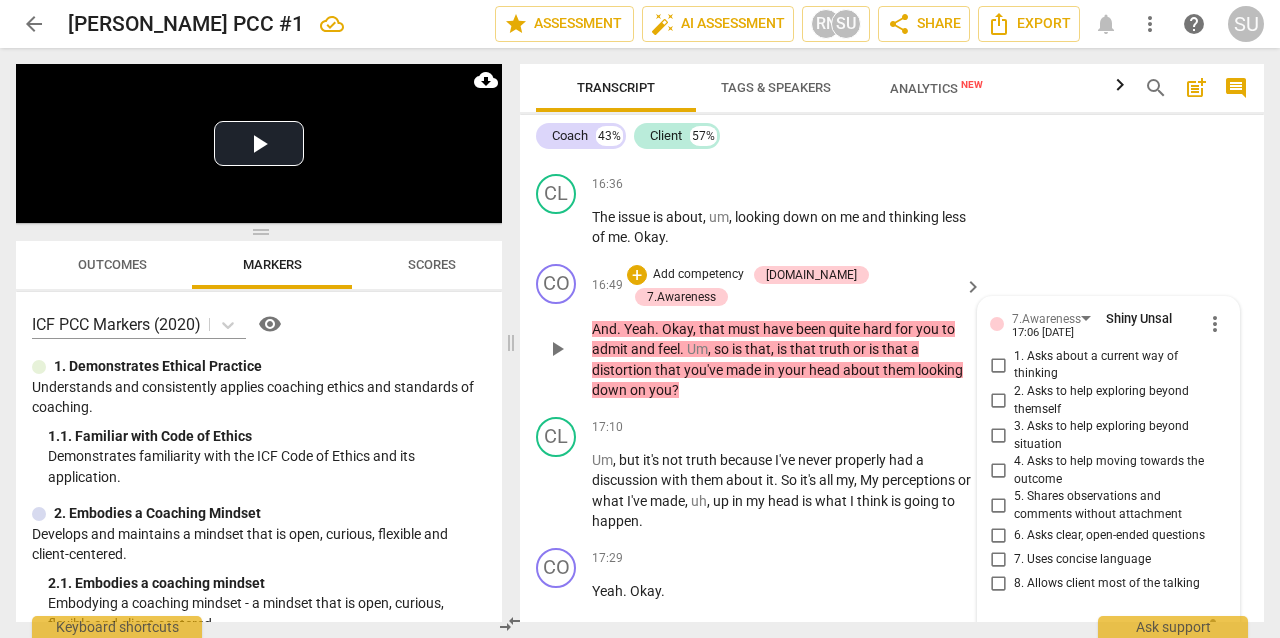 scroll, scrollTop: 8619, scrollLeft: 0, axis: vertical 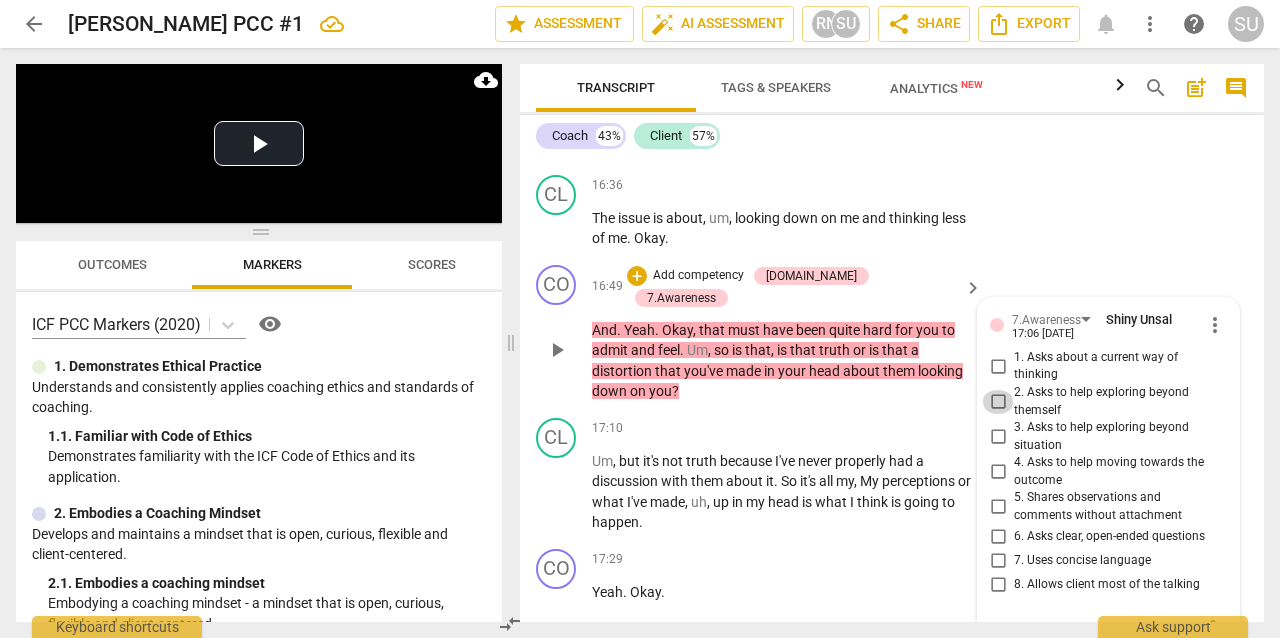click on "2. Asks to help exploring beyond themself" at bounding box center [998, 402] 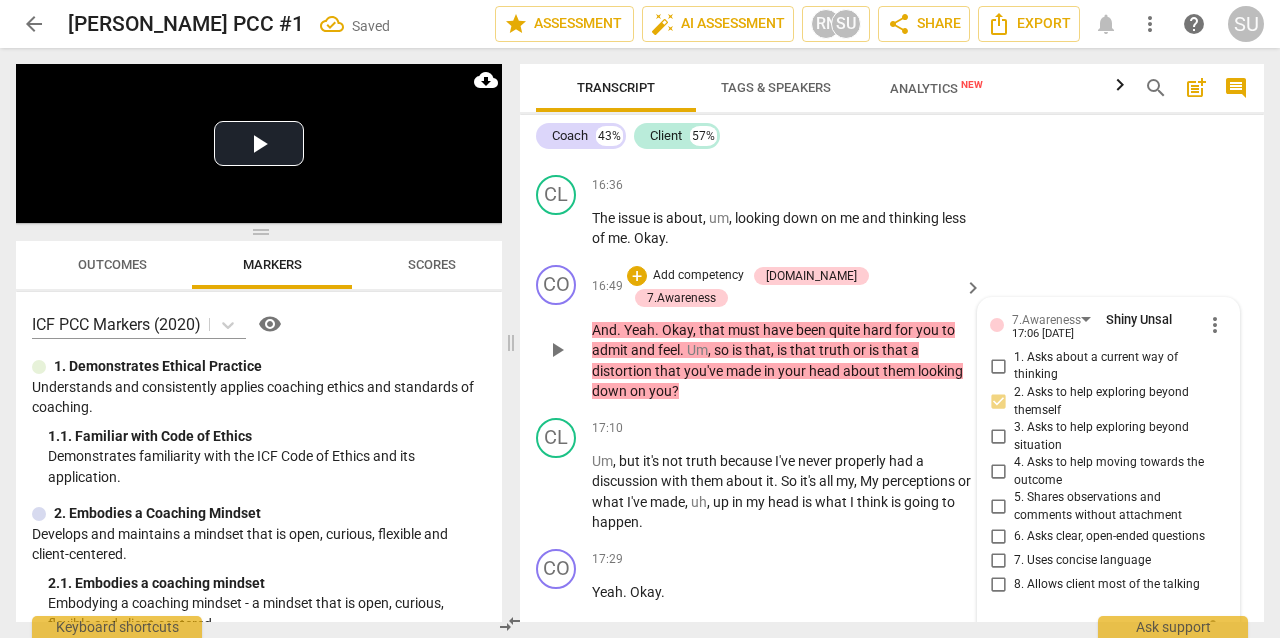 click on "7. Uses concise language" at bounding box center [998, 561] 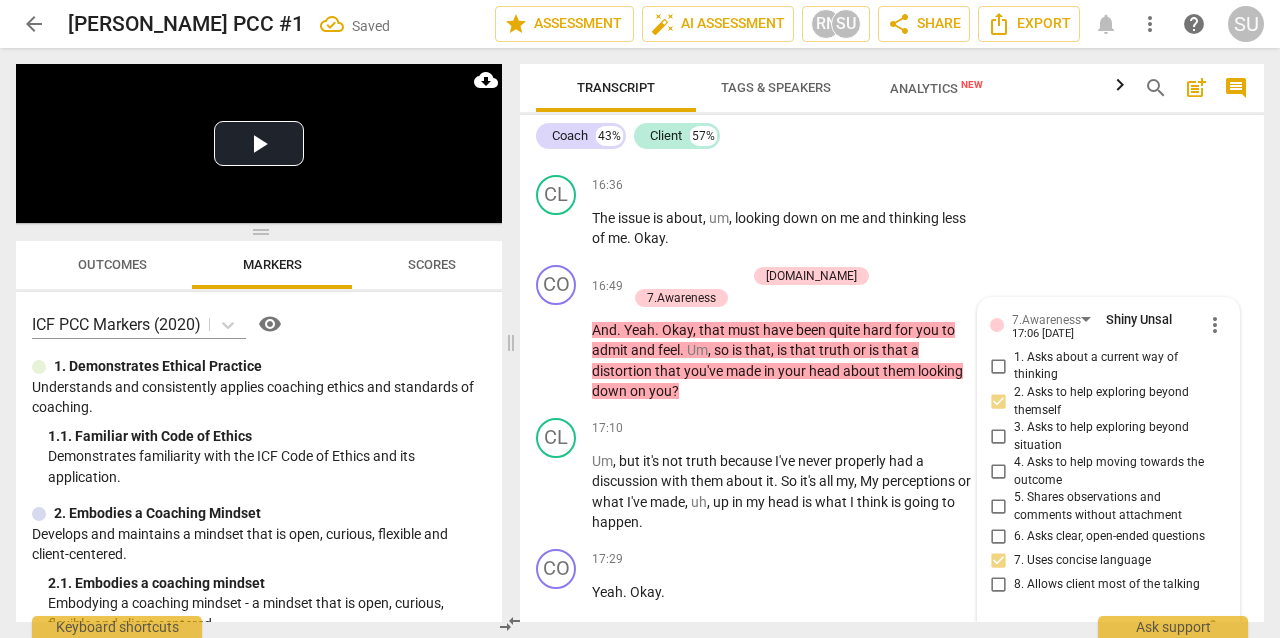 click on "Transcript Tags & Speakers Analytics   New search post_add comment Coach 43% Client 57% CO play_arrow pause 00:02 + Add competency [DOMAIN_NAME] keyboard_arrow_right Hi   [PERSON_NAME] ,   how   you   doing ? [DOMAIN_NAME] auto_awesome AI check delete 00:31 [DATE] 2. Shows support and empathy CL play_arrow pause 00:04 + Add competency keyboard_arrow_right Hi . CO play_arrow pause 00:04 + Add competency keyboard_arrow_right Uh ,   I'm   good ,   thank   you . CL play_arrow pause 00:06 + Add competency keyboard_arrow_right Hope   you're   good   too .   Yeah . CO play_arrow pause 00:07 + Add competency 1.Ethicals [DOMAIN_NAME] keyboard_arrow_right Okay ,   thank   you .   Nice   to   see   you   again .   So ,   um ,   I   just   let   you   know   that   We've   got   a   30   minute   session   [DATE]   and   I   will   let   you   know   10   minutes   towards   the   end   so   we   can   wrap   up   anything   from   the   session .   And   um ,   do   I   have   your   permission   to   take   down   notes   just   so   I   can" at bounding box center [892, 343] 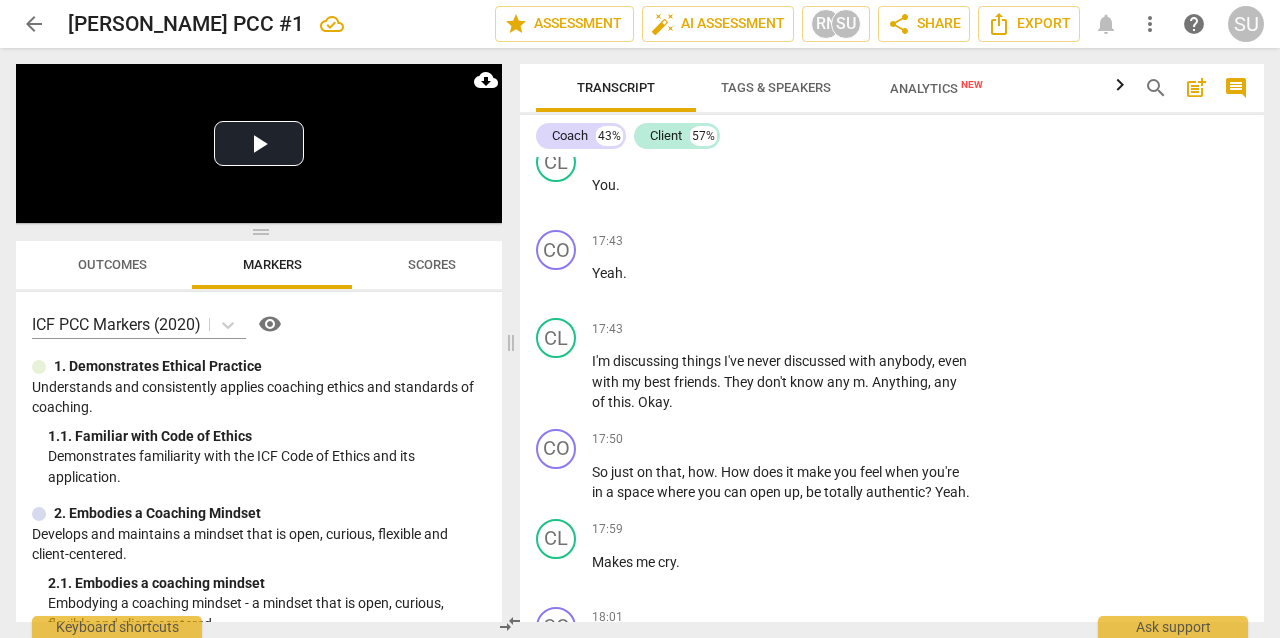 scroll, scrollTop: 9322, scrollLeft: 0, axis: vertical 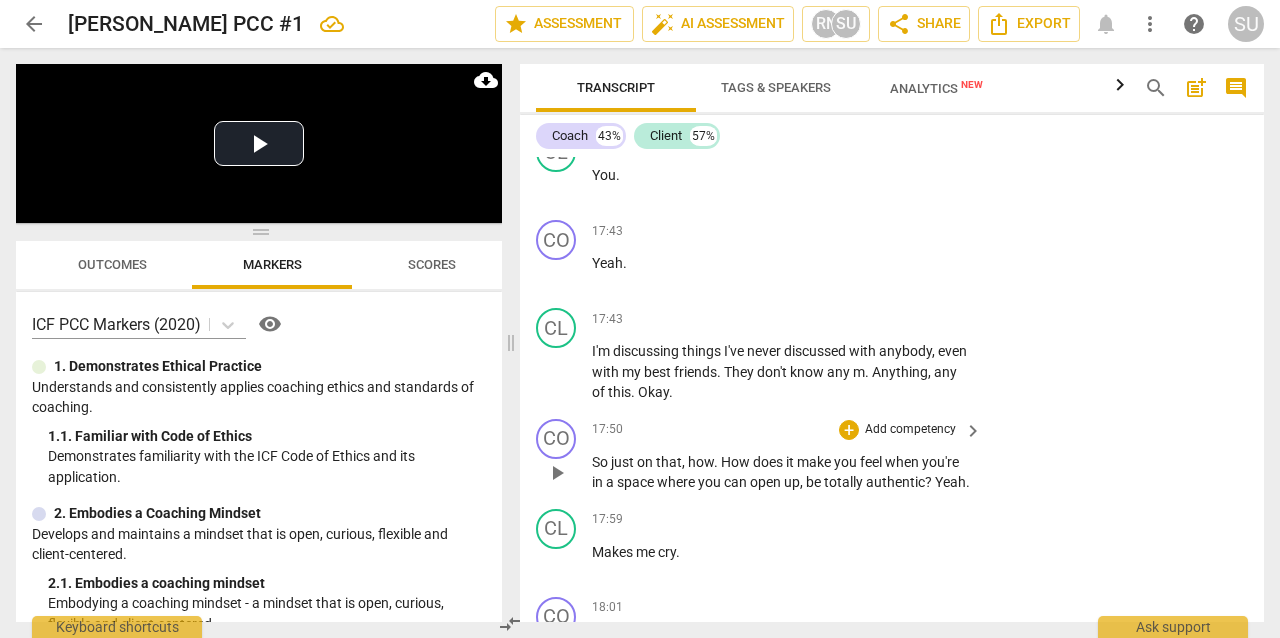 click on "+ Add competency" at bounding box center [898, 430] 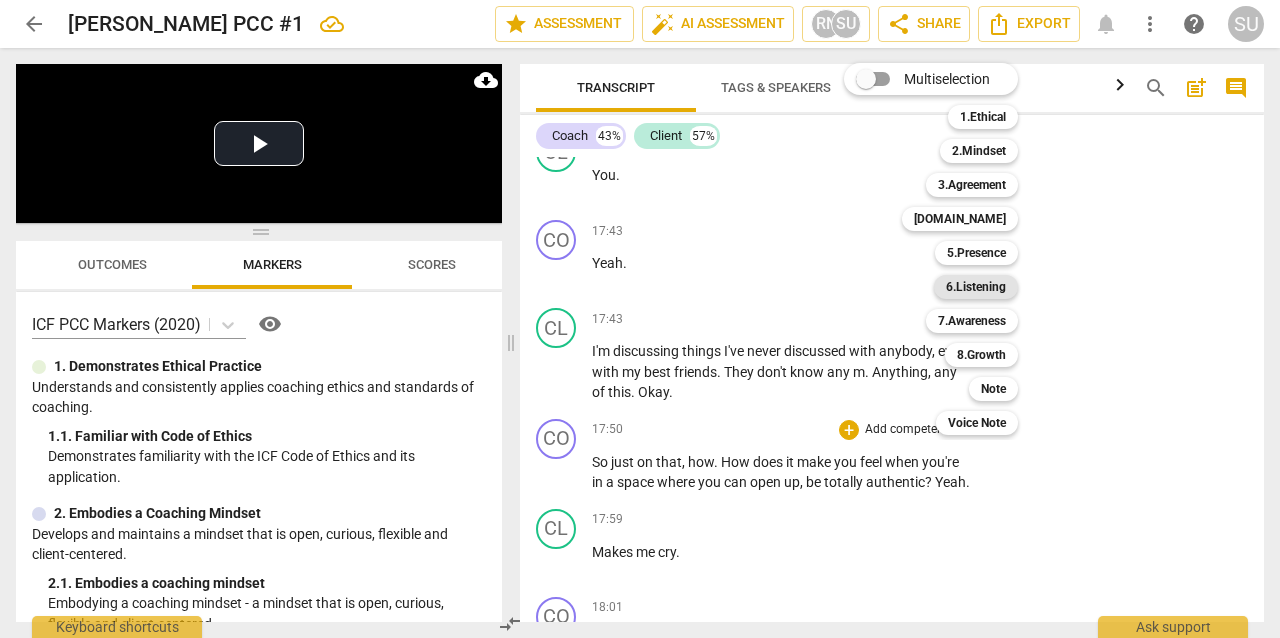 click on "6.Listening" at bounding box center (976, 287) 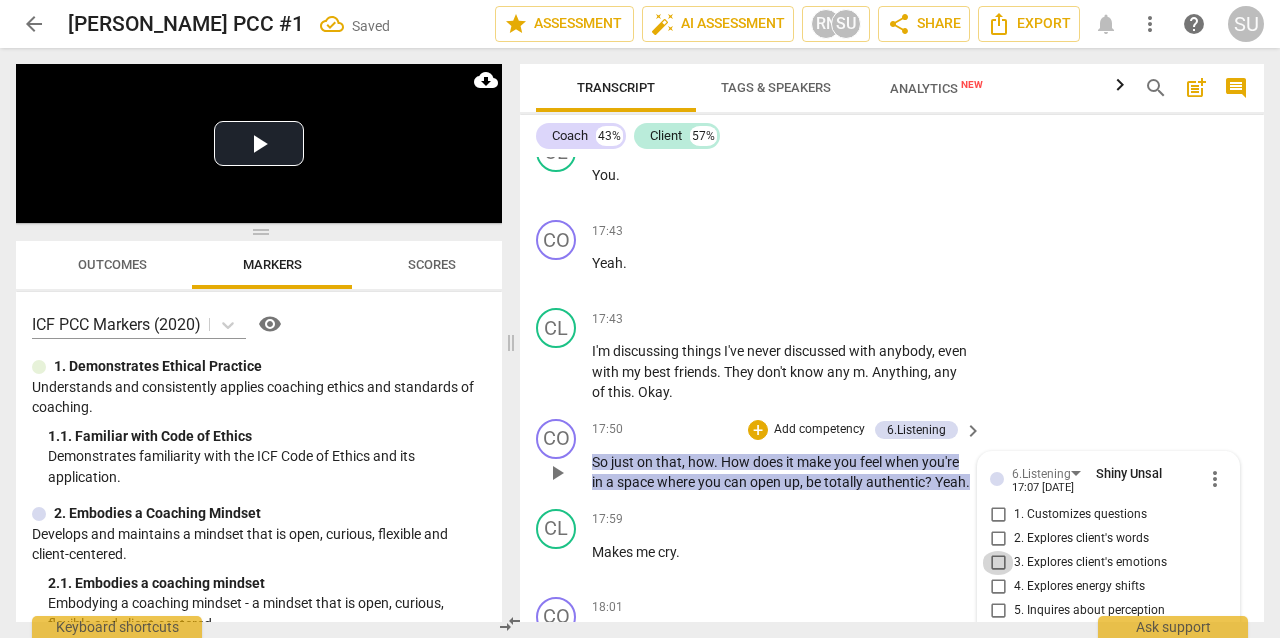 click on "3. Explores client's emotions" at bounding box center (998, 563) 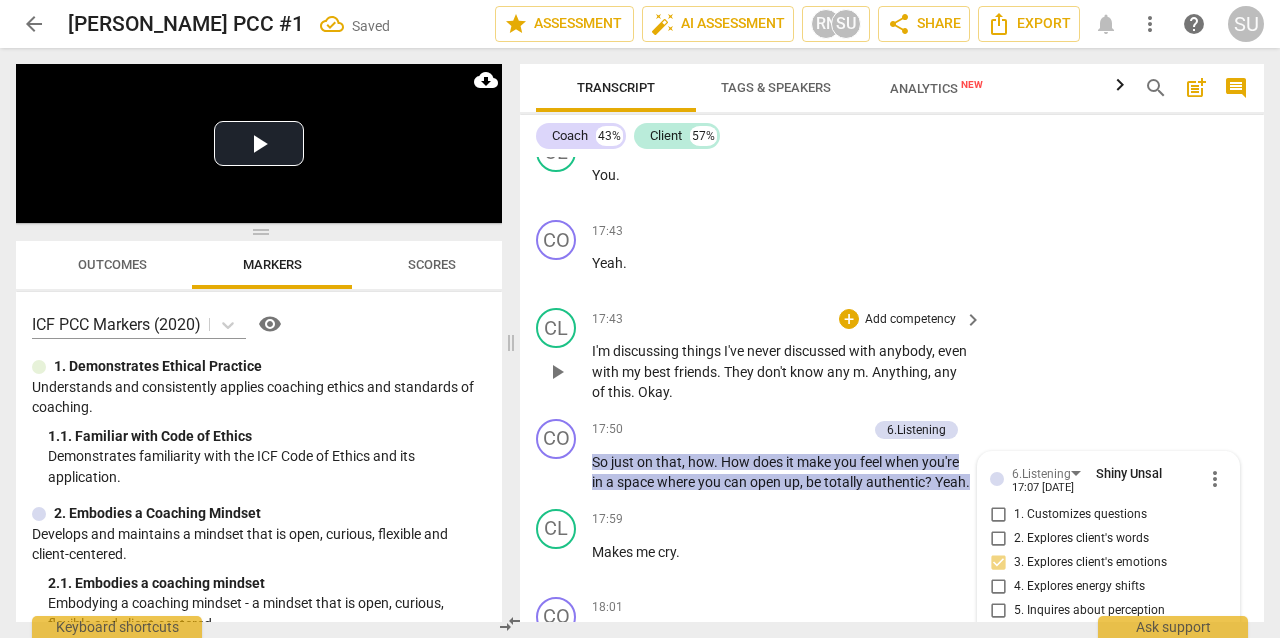 click on "CL play_arrow pause 17:43 + Add competency keyboard_arrow_right I'm   discussing   things   I've   never   discussed   with   anybody ,   even   with   my   best   friends .   They   don't   know   any   m .   Anything ,   any   of   this .   Okay ." at bounding box center [892, 355] 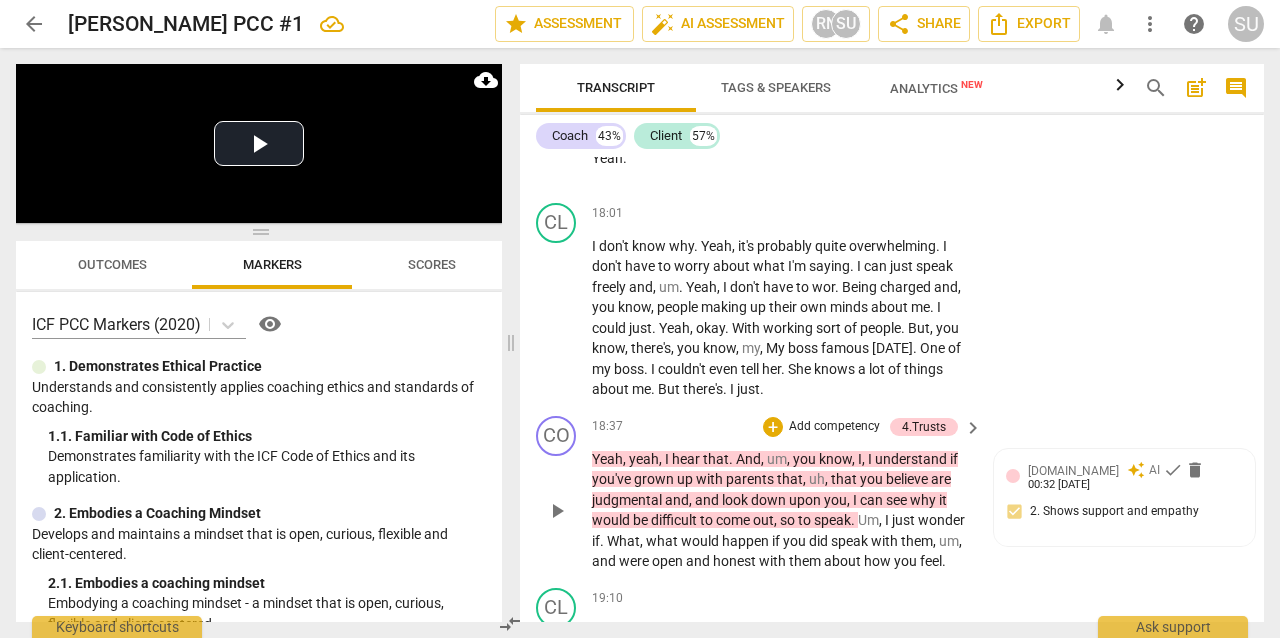 scroll, scrollTop: 9806, scrollLeft: 0, axis: vertical 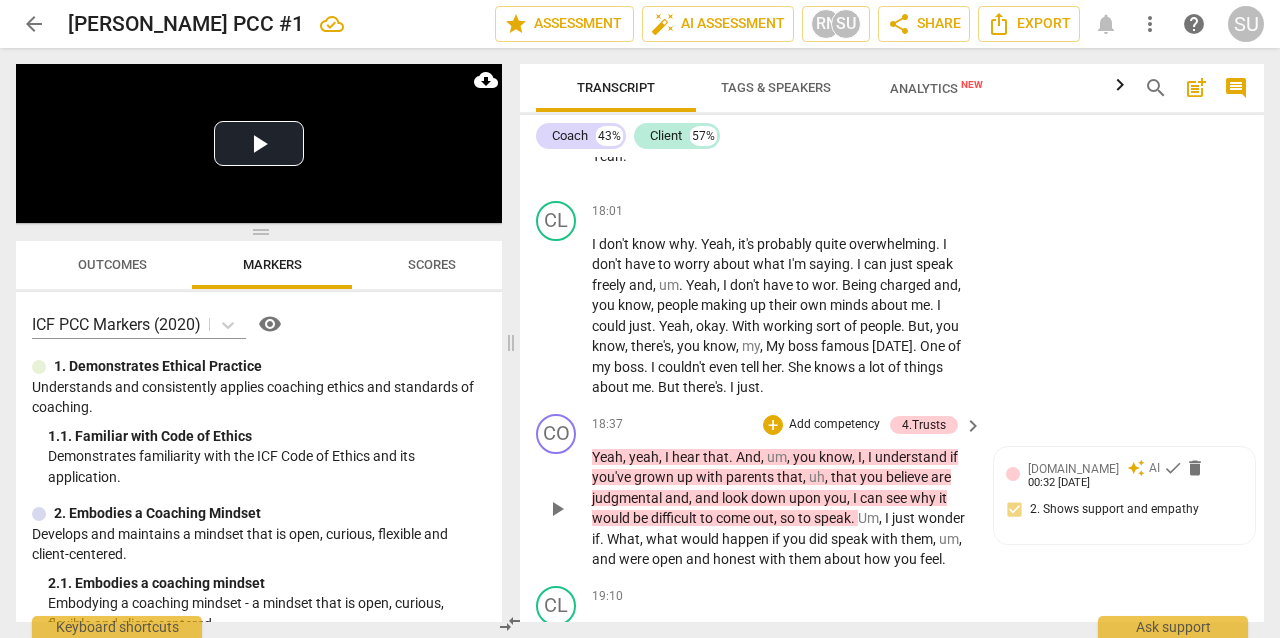 click on "Add competency" at bounding box center [834, 425] 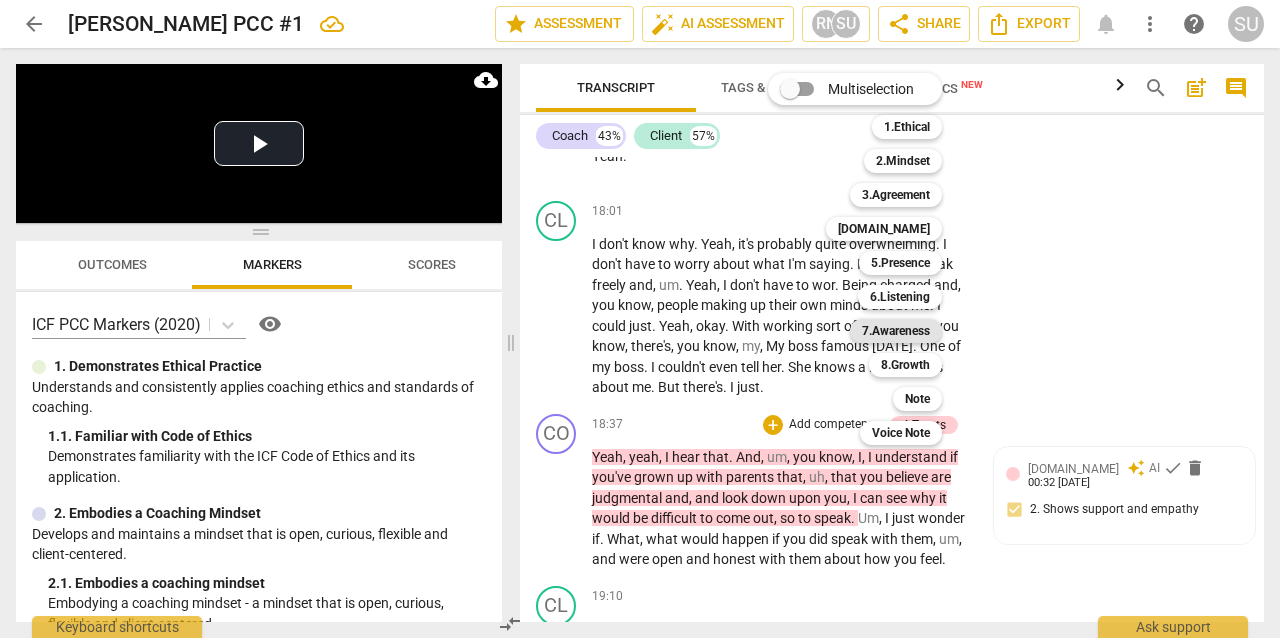 click on "7.Awareness" at bounding box center [896, 331] 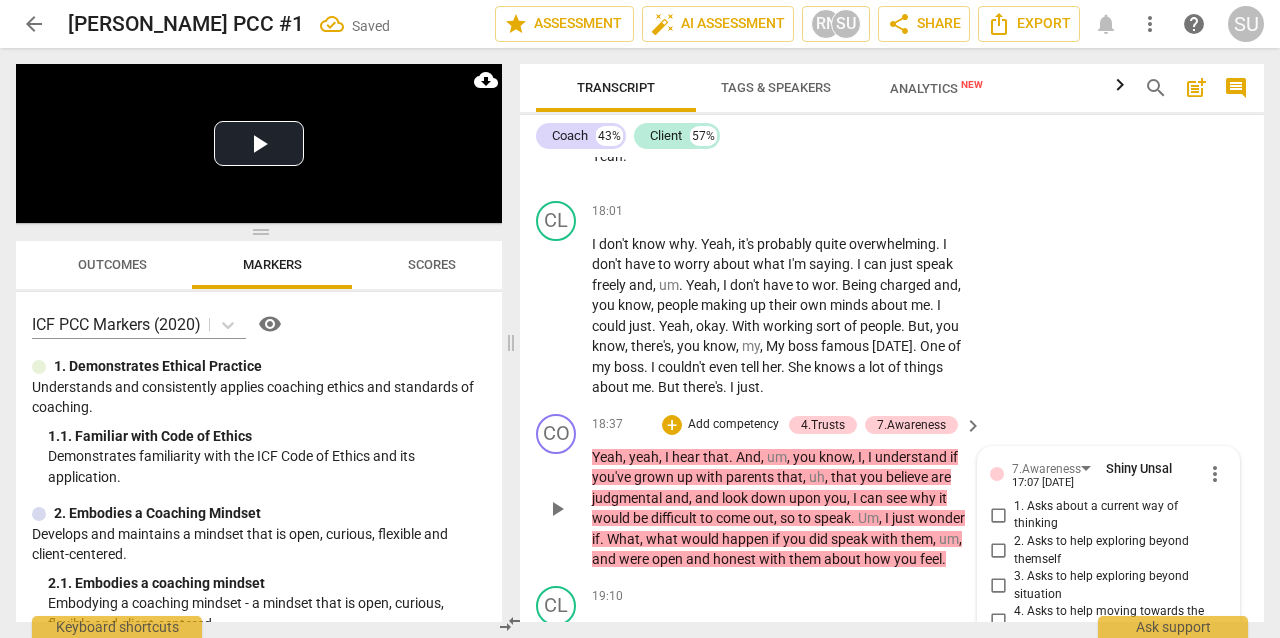 click on "4. Asks to help moving towards the outcome" at bounding box center [998, 621] 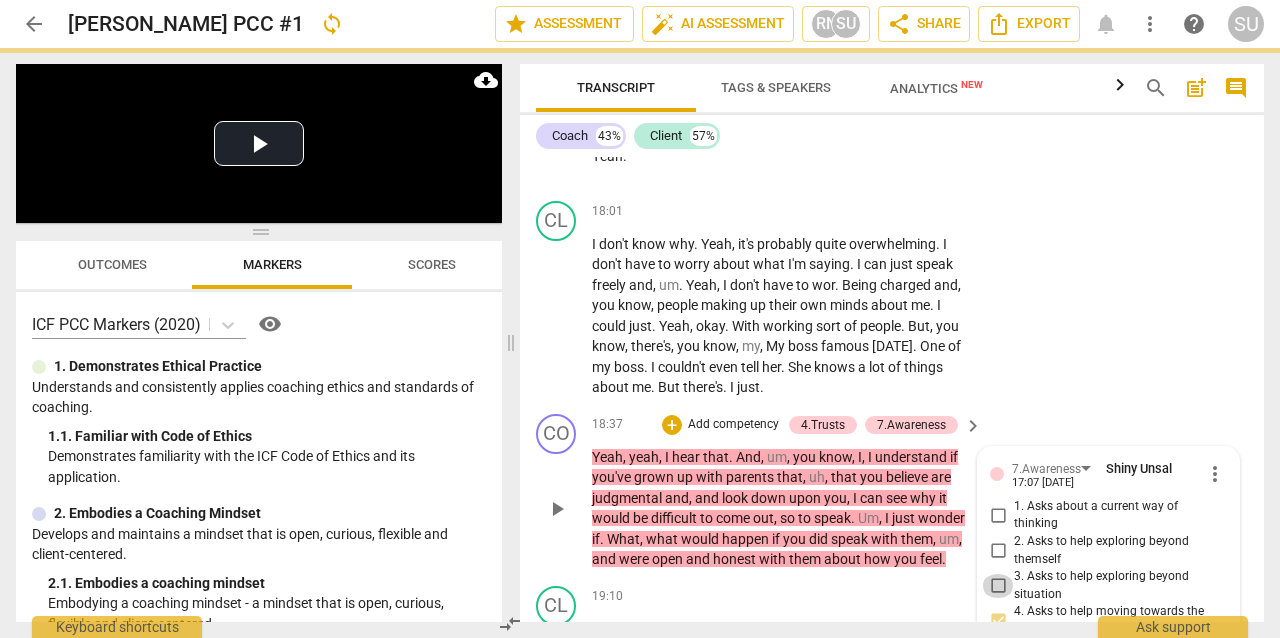click on "3. Asks to help exploring beyond situation" at bounding box center (998, 586) 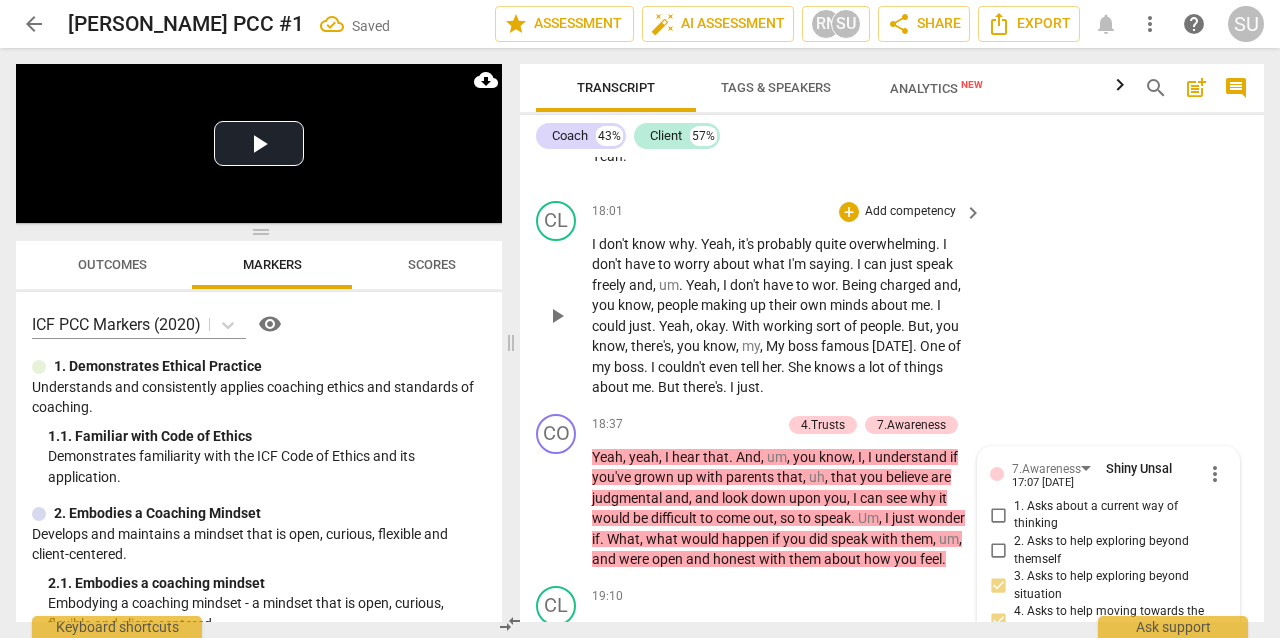 click on "CL play_arrow pause 18:01 + Add competency keyboard_arrow_right I   don't   know   why .   Yeah ,   it's   probably   quite   overwhelming .   I   don't   have   to   worry   about   what   I'm   saying .   I   can   just   speak   freely   and ,   um .   Yeah ,   I   don't   have   to   wor .   Being   charged   and ,   you   know ,   people   making   up   their   own   minds   about   me .   I   could   just .   Yeah ,   okay .   With   working   sort   of   people .   But ,   you   know ,   there's ,   you   know ,   my ,   My   boss   famous   [DATE] .   One   of   my   boss .   I   couldn't   even   tell   her .   She   knows   a   lot   of   things   about   me .   But   there's .   I   just ." at bounding box center (892, 299) 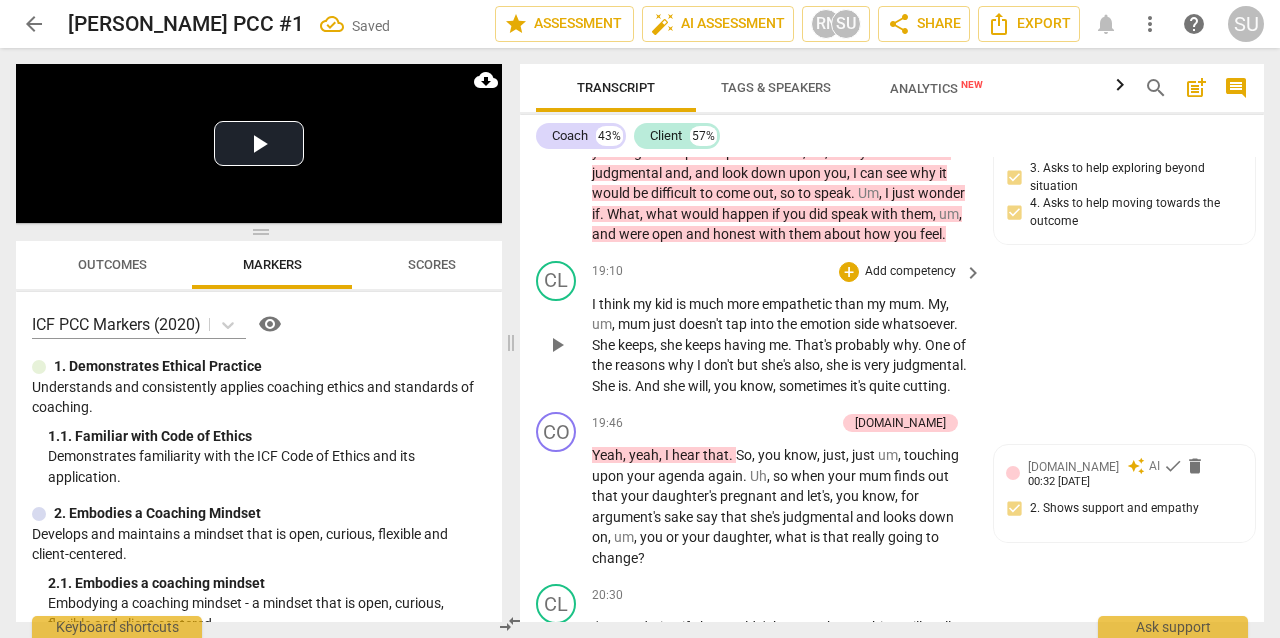 scroll, scrollTop: 10152, scrollLeft: 0, axis: vertical 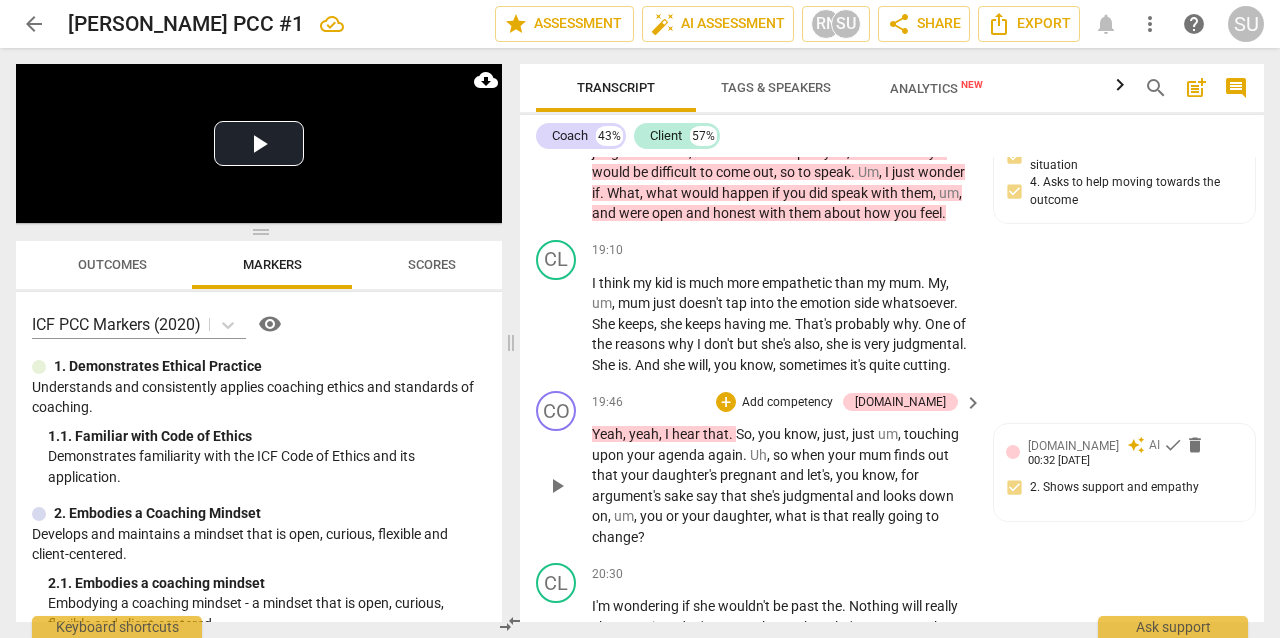 click on "Add competency" at bounding box center (787, 403) 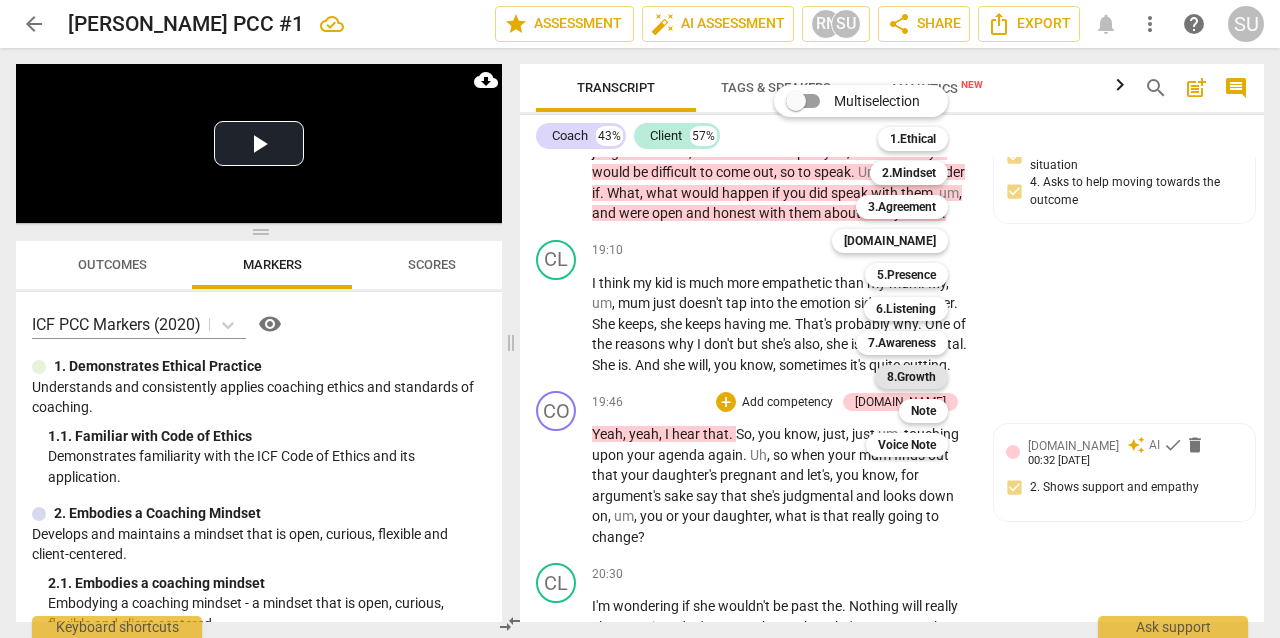 click on "8.Growth" at bounding box center [911, 377] 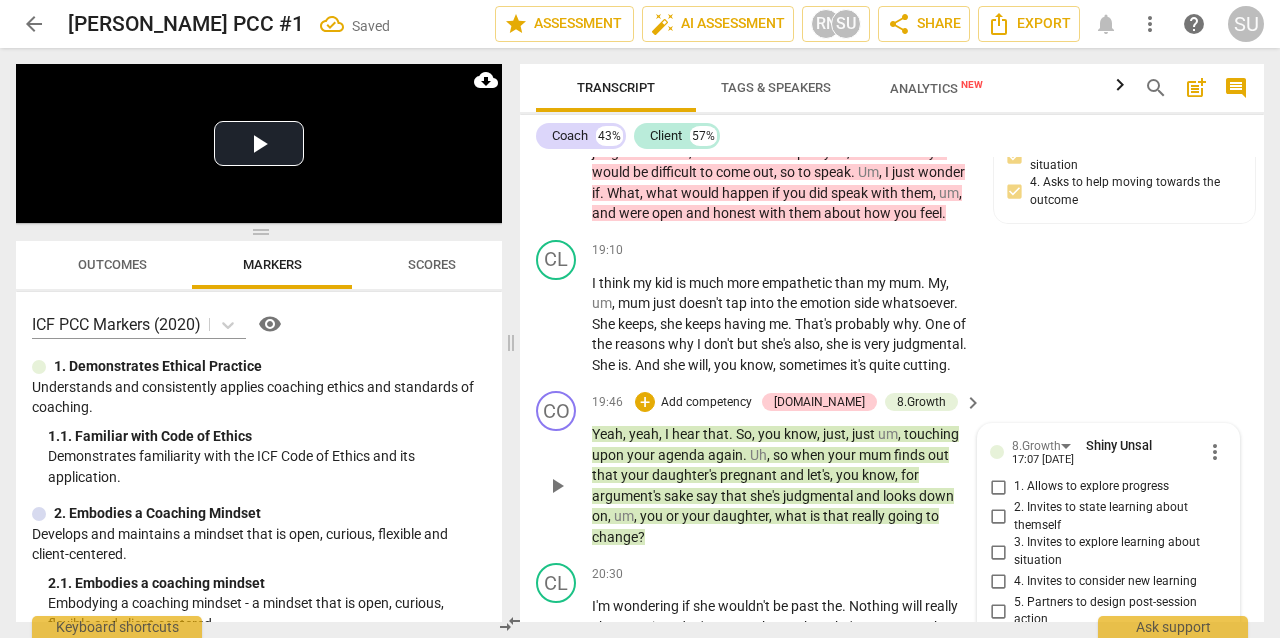 scroll, scrollTop: 10160, scrollLeft: 0, axis: vertical 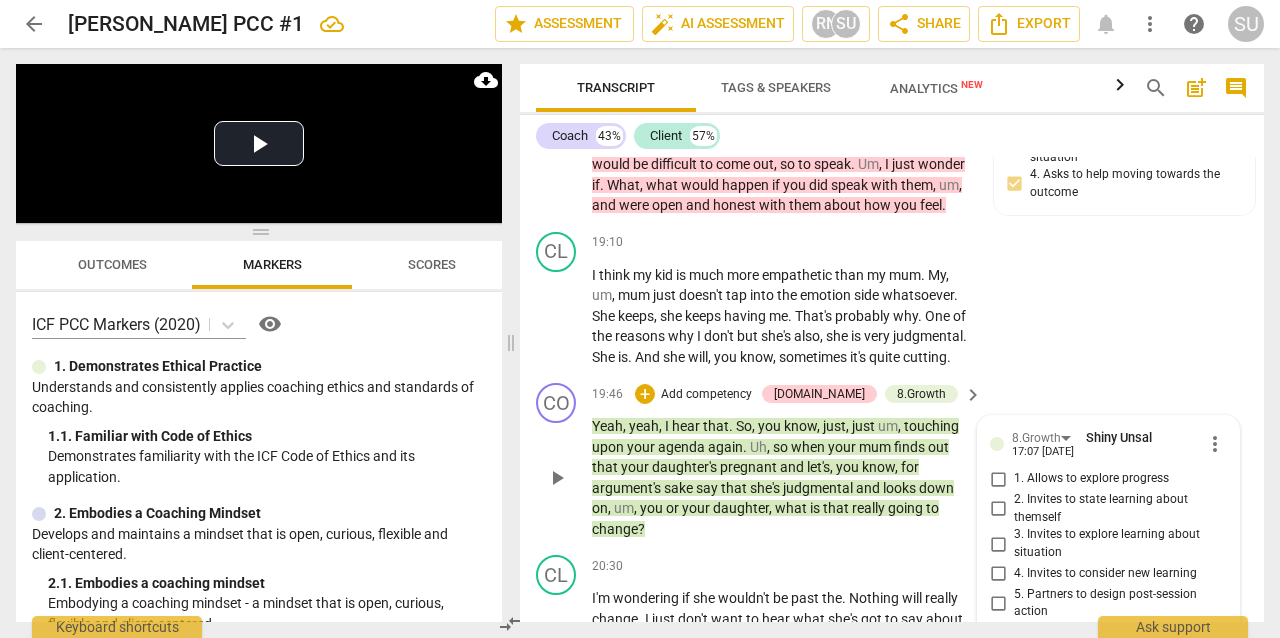 click on "more_vert" at bounding box center [1215, 444] 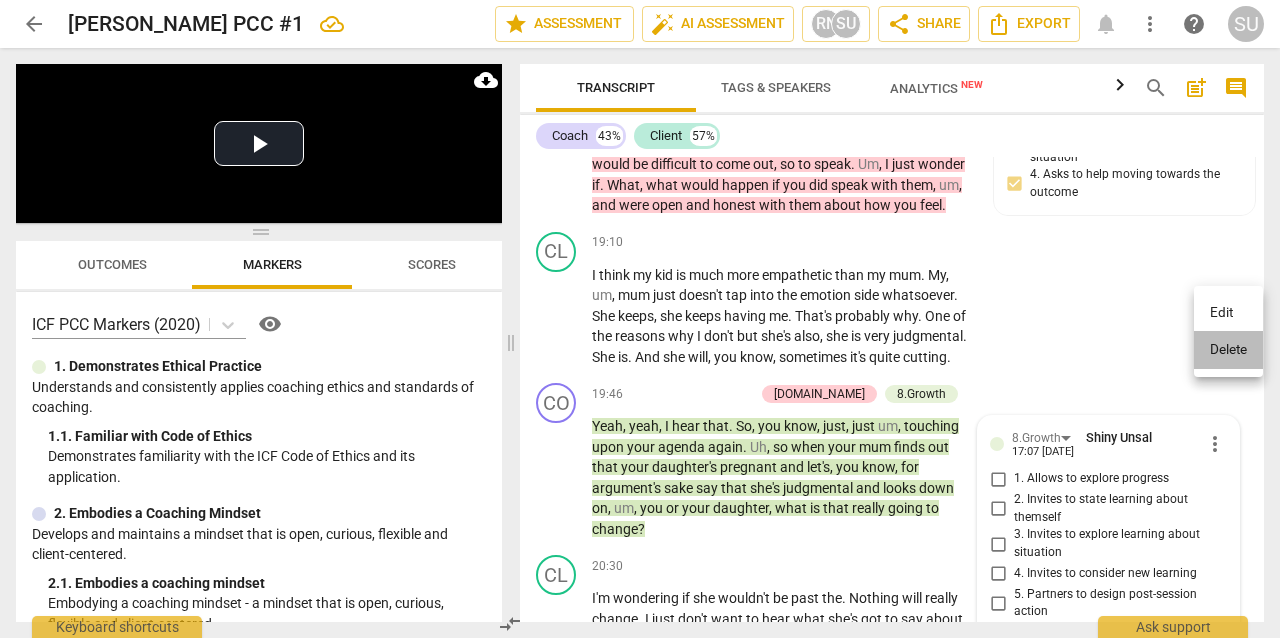 click on "Delete" at bounding box center (1228, 350) 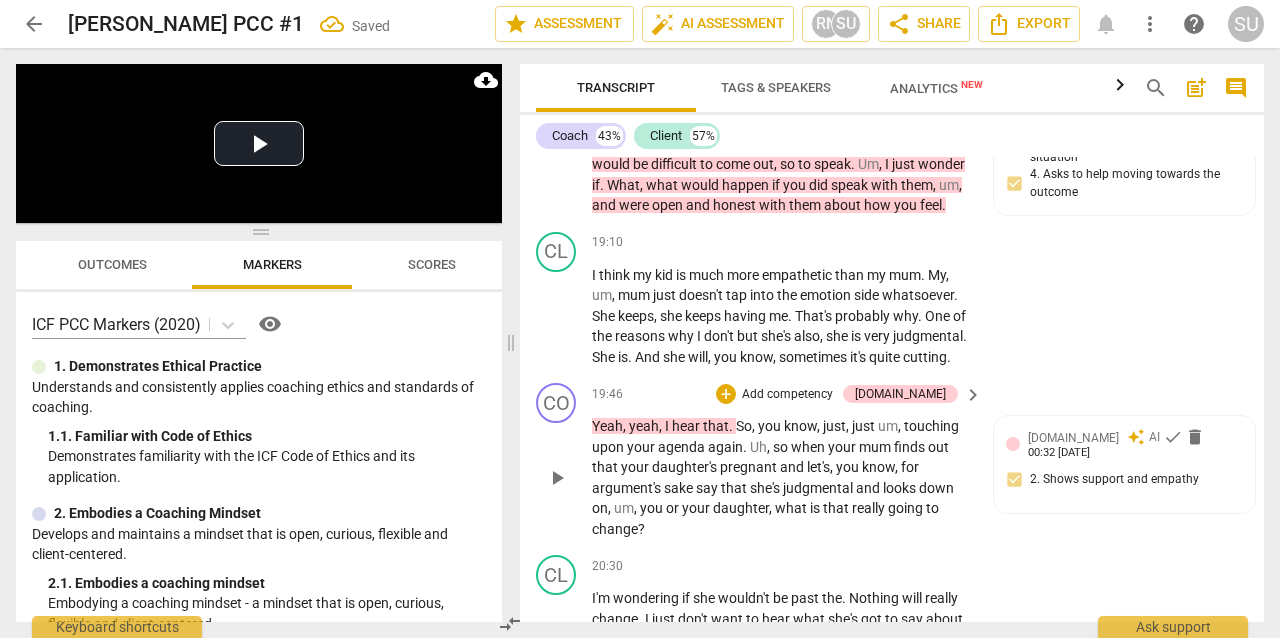 click on "Add competency" at bounding box center [787, 395] 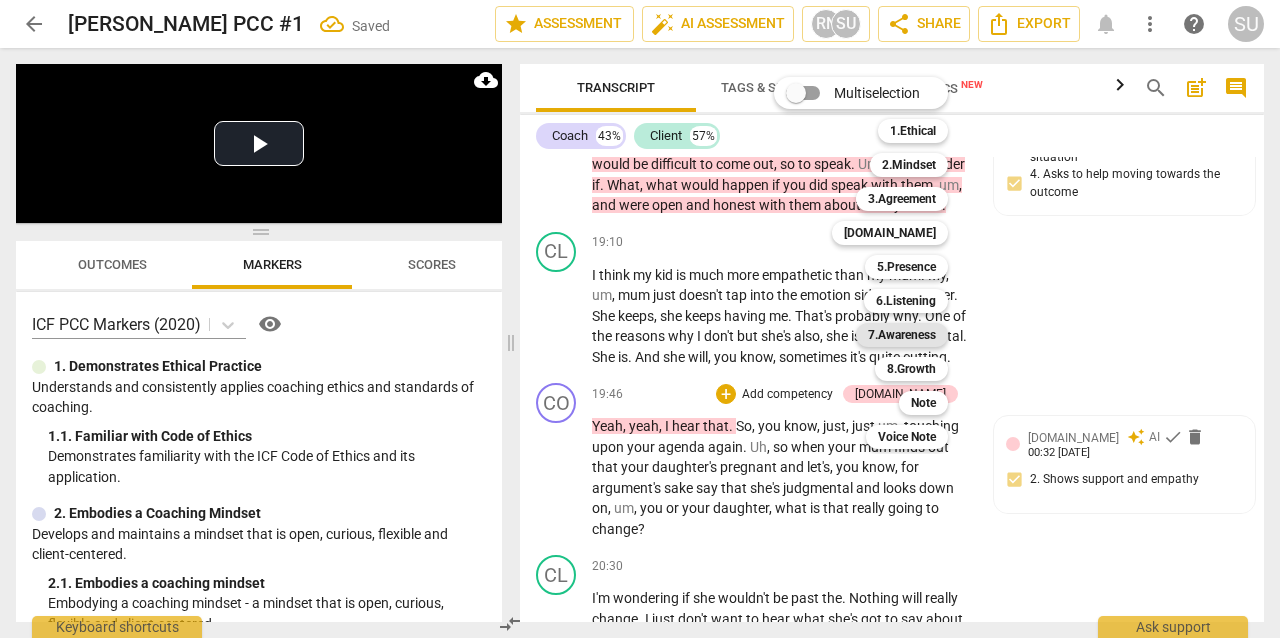 click on "7.Awareness" at bounding box center (902, 335) 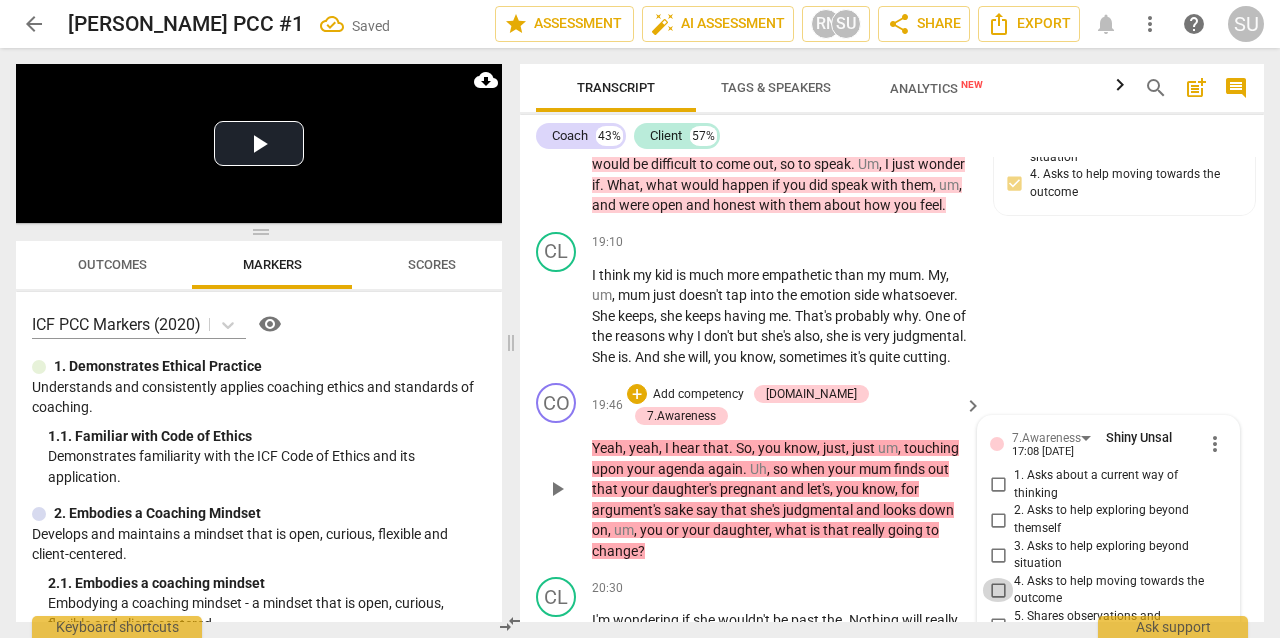 click on "4. Asks to help moving towards the outcome" at bounding box center [998, 590] 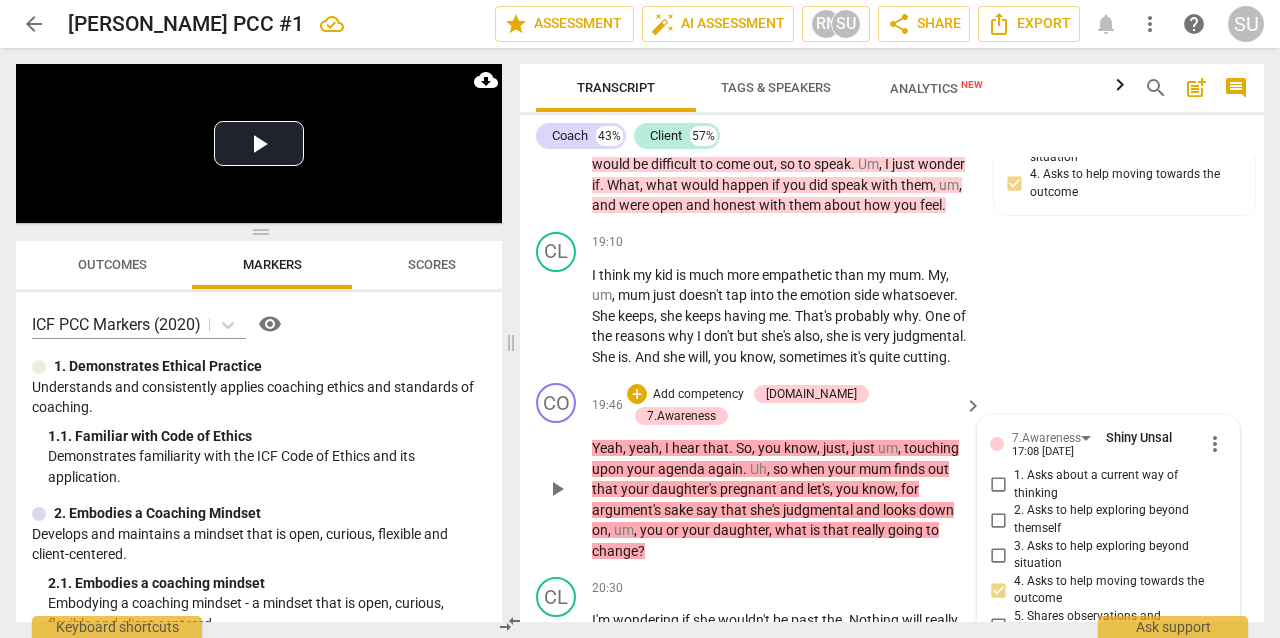 click on "CO play_arrow pause 19:46 + Add competency [DOMAIN_NAME] 7.Awareness keyboard_arrow_right Yeah ,   yeah ,   I   hear   that .   So ,   you   know ,   just ,   just   um ,   touching   upon   your   agenda   again .   [PERSON_NAME] ,   so   when   your   mum   finds   out   that   your   daughter's   pregnant   and   let's ,   you   know ,   for   argument's   sake   say   that   she's   judgmental   and   looks   down   on ,   um ,   you   or   your   daughter ,   what   is   that   really   going   to   change ? 7.Awareness Shiny Unsal 17:08 [DATE] more_vert 1. Asks about a current way of thinking 2. Asks to help exploring beyond themself 3. Asks to help exploring beyond situation 4. Asks to help moving towards the outcome 5. Shares observations and comments without attachment 6. Asks clear, open-ended questions 7. Uses concise language 8. Allows client most of the talking mic" at bounding box center [892, 472] 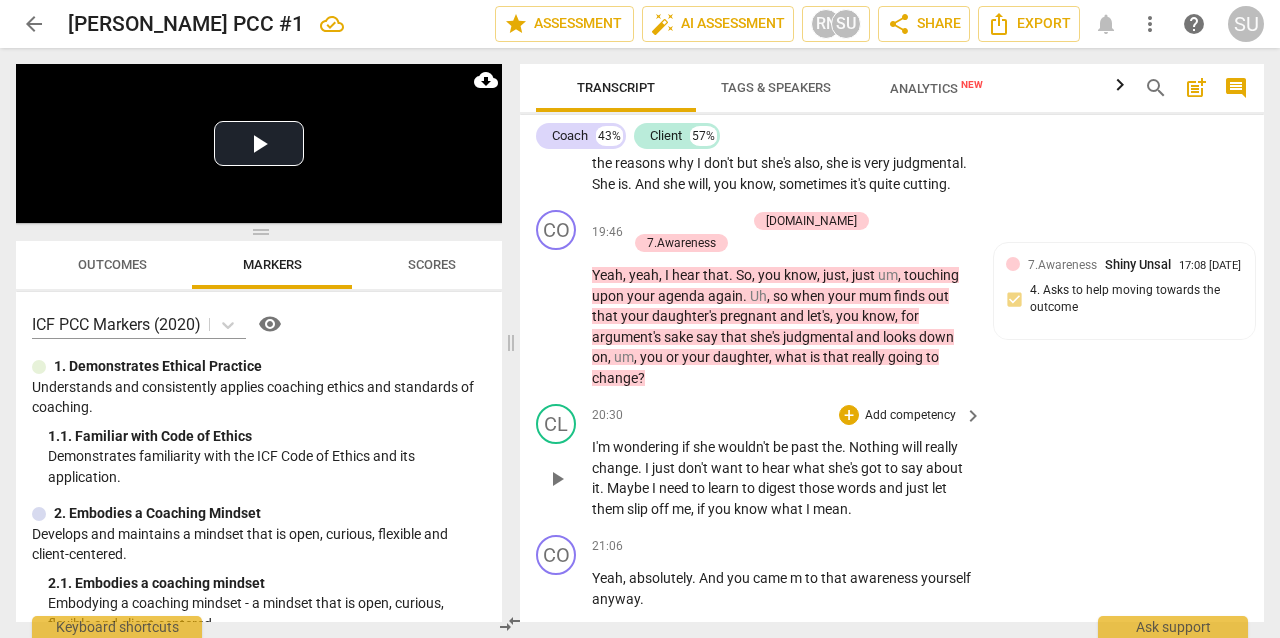 scroll, scrollTop: 10351, scrollLeft: 0, axis: vertical 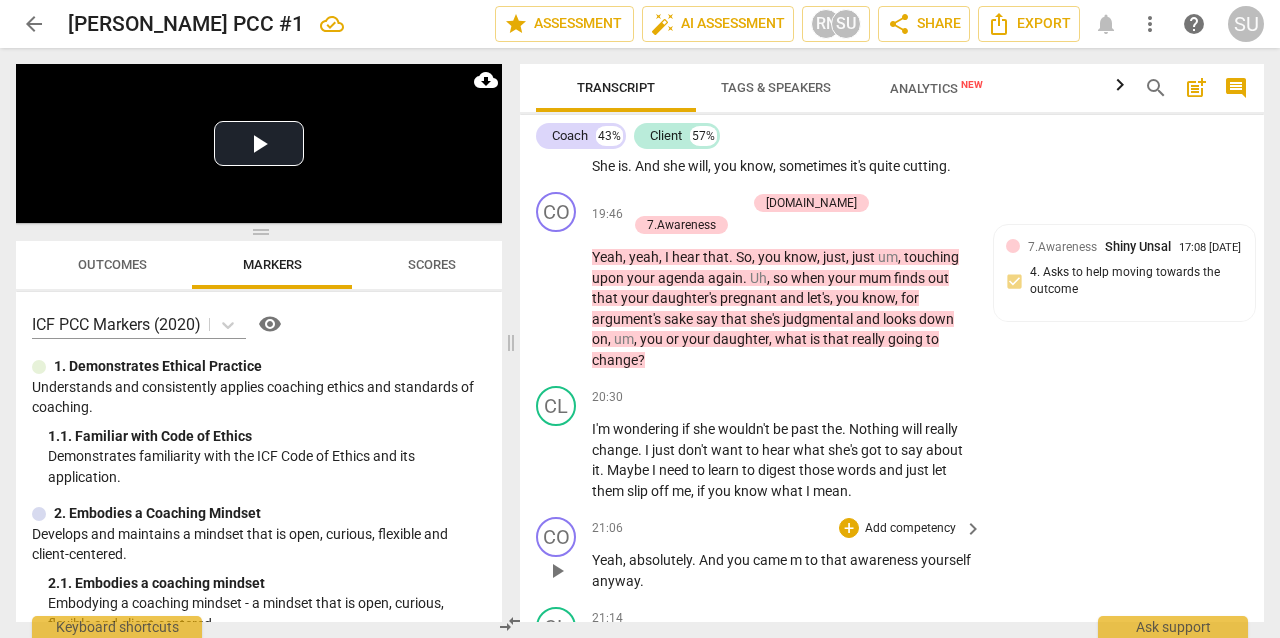 click on "Add competency" at bounding box center (910, 529) 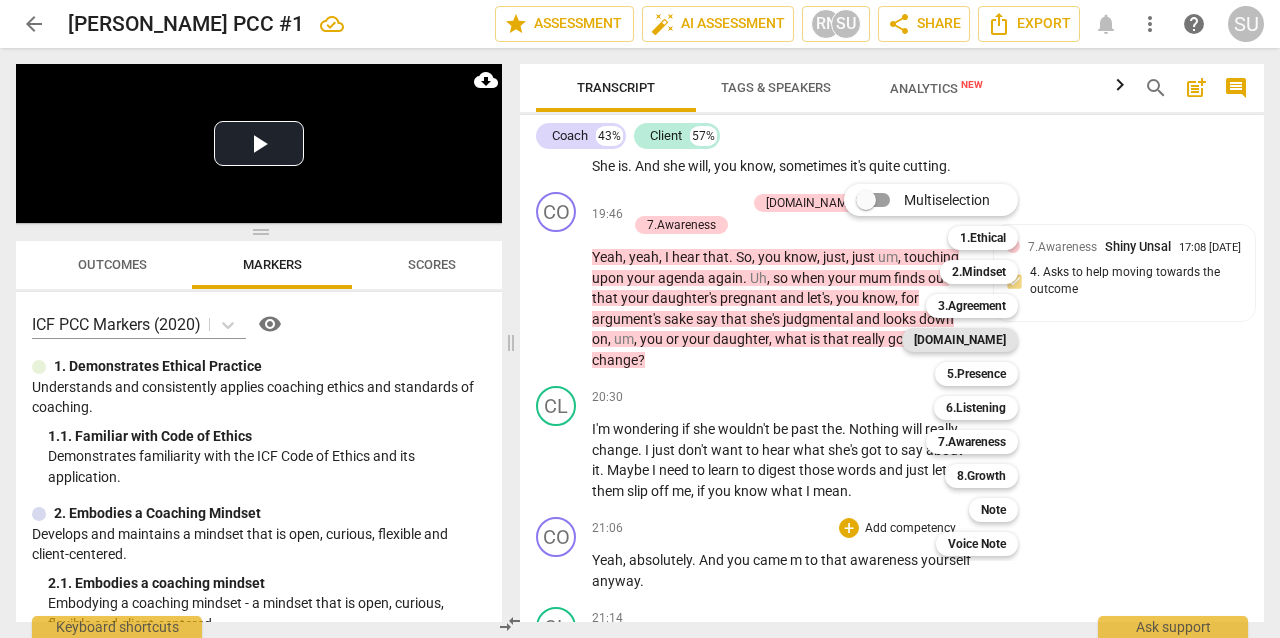 click on "[DOMAIN_NAME]" at bounding box center [960, 340] 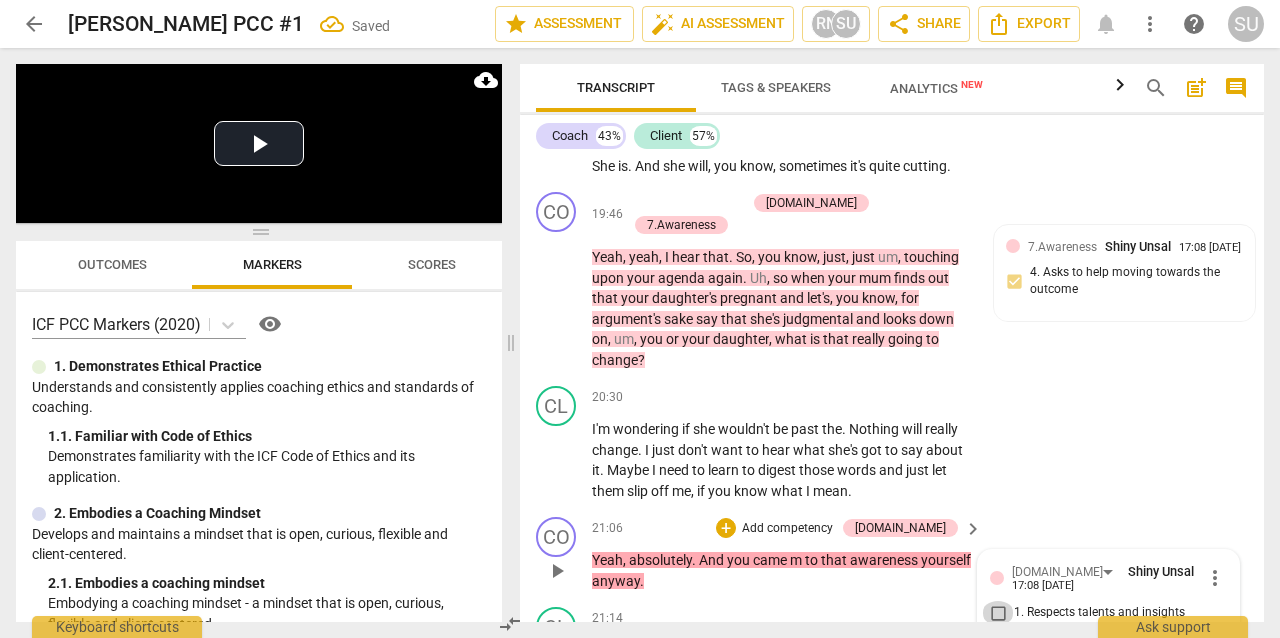 click on "1. Respects talents and insights" at bounding box center [998, 613] 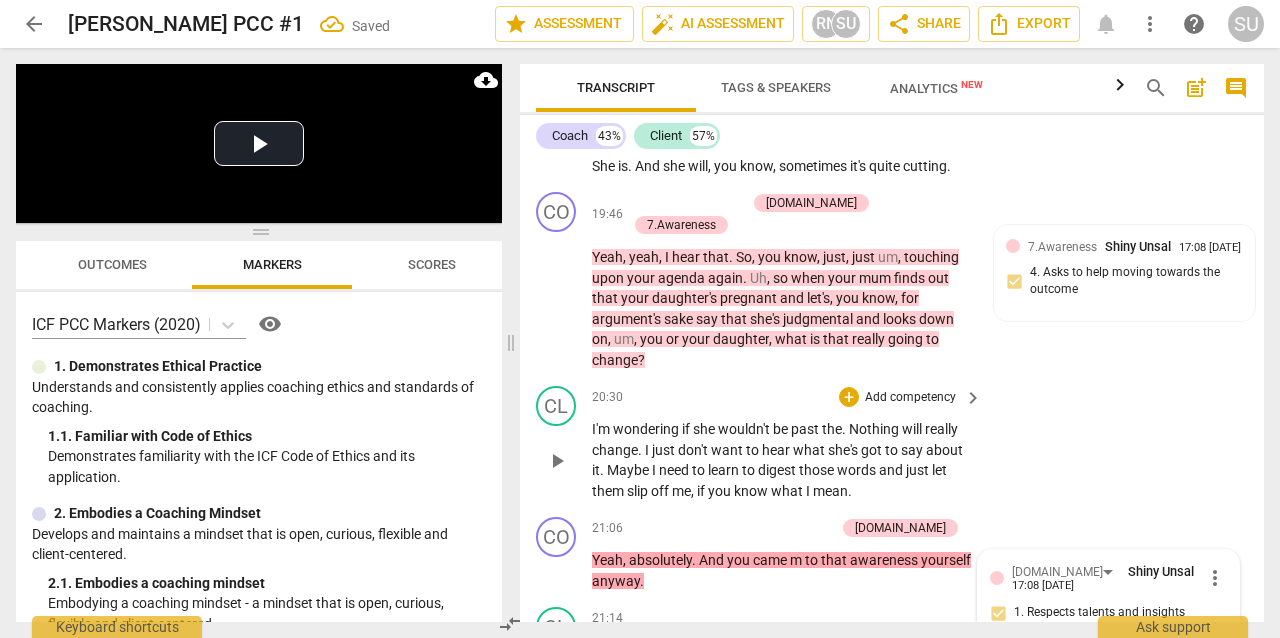 click on "CL play_arrow pause 20:30 + Add competency keyboard_arrow_right I'm   wondering   if   she   wouldn't   be   past   the .   Nothing   will   really   change .   I   just   don't   want   to   hear   what   she's   got   to   say   about   it .   Maybe   I   need   to   learn   to   digest   those   words   and   just   let   them   slip   off   me ,   if   you   know   what   I   mean ." at bounding box center [892, 443] 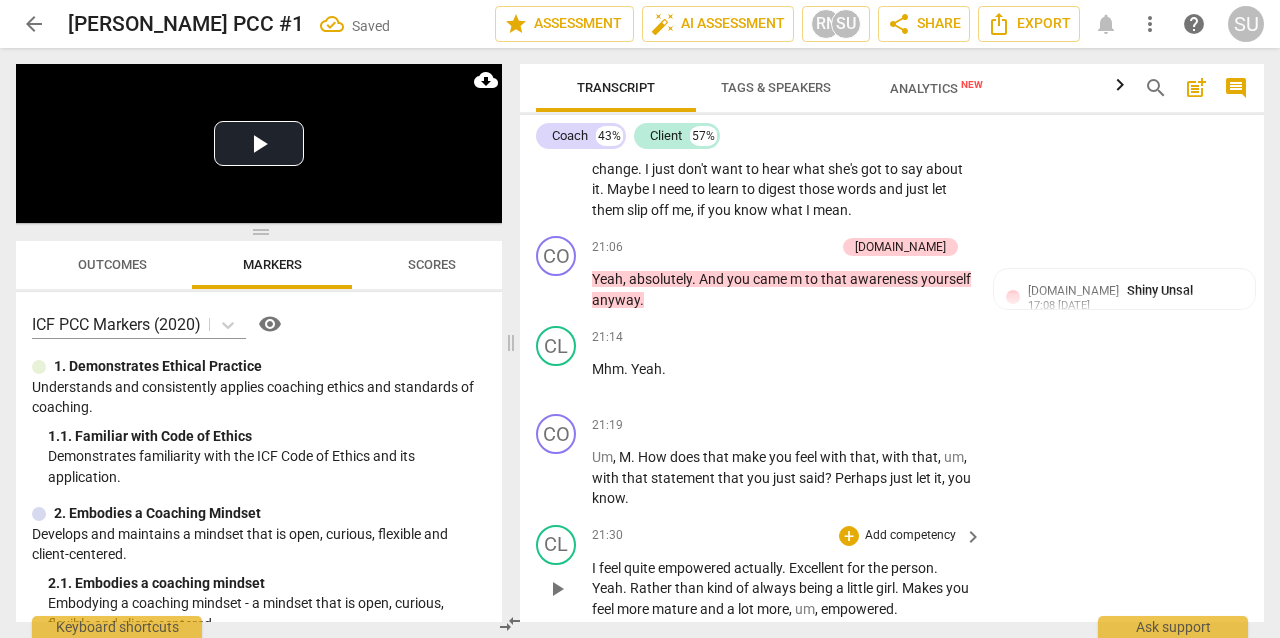 scroll, scrollTop: 10633, scrollLeft: 0, axis: vertical 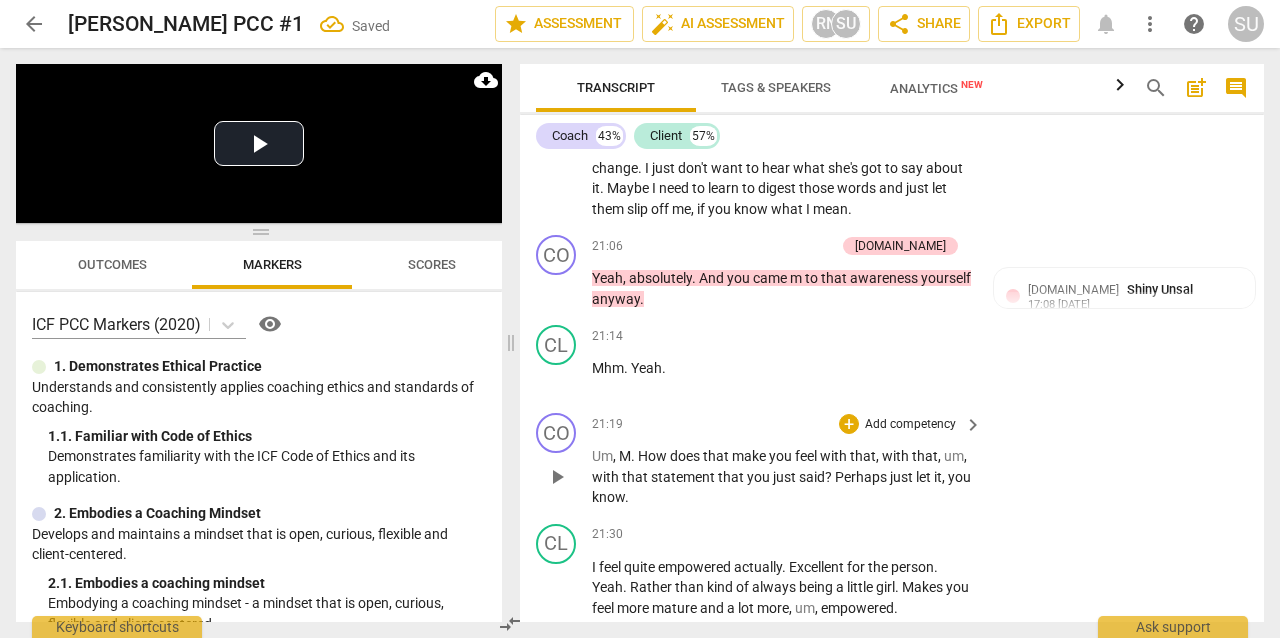 click on "Add competency" at bounding box center (910, 425) 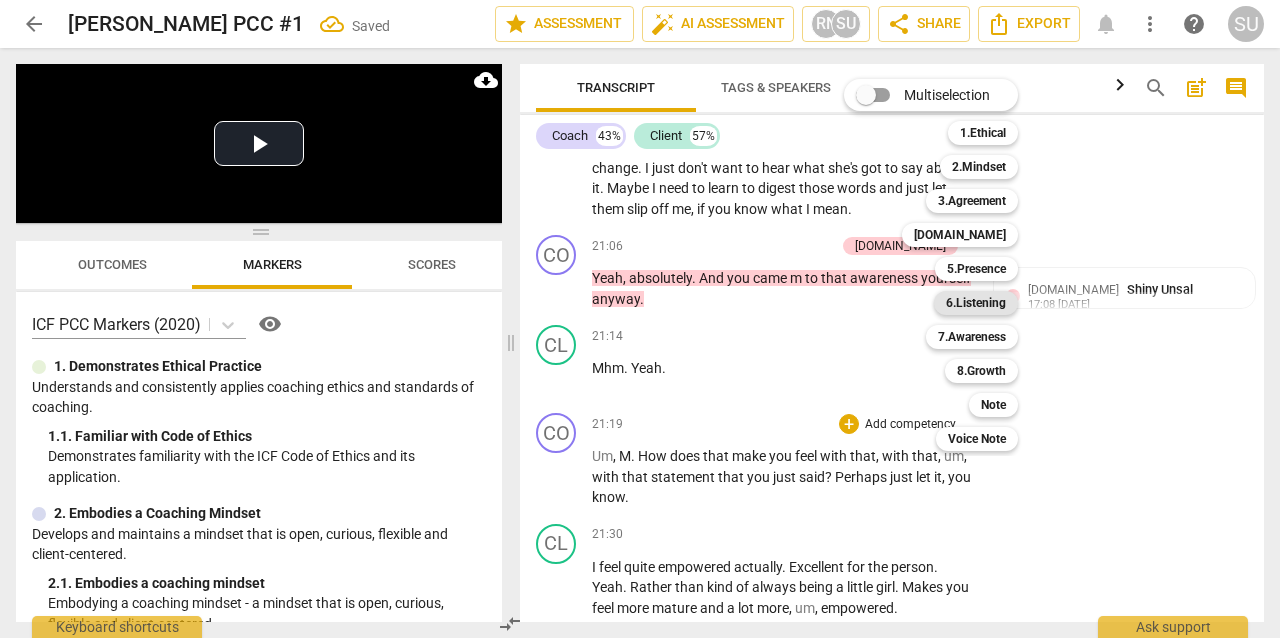click on "6.Listening" at bounding box center (976, 303) 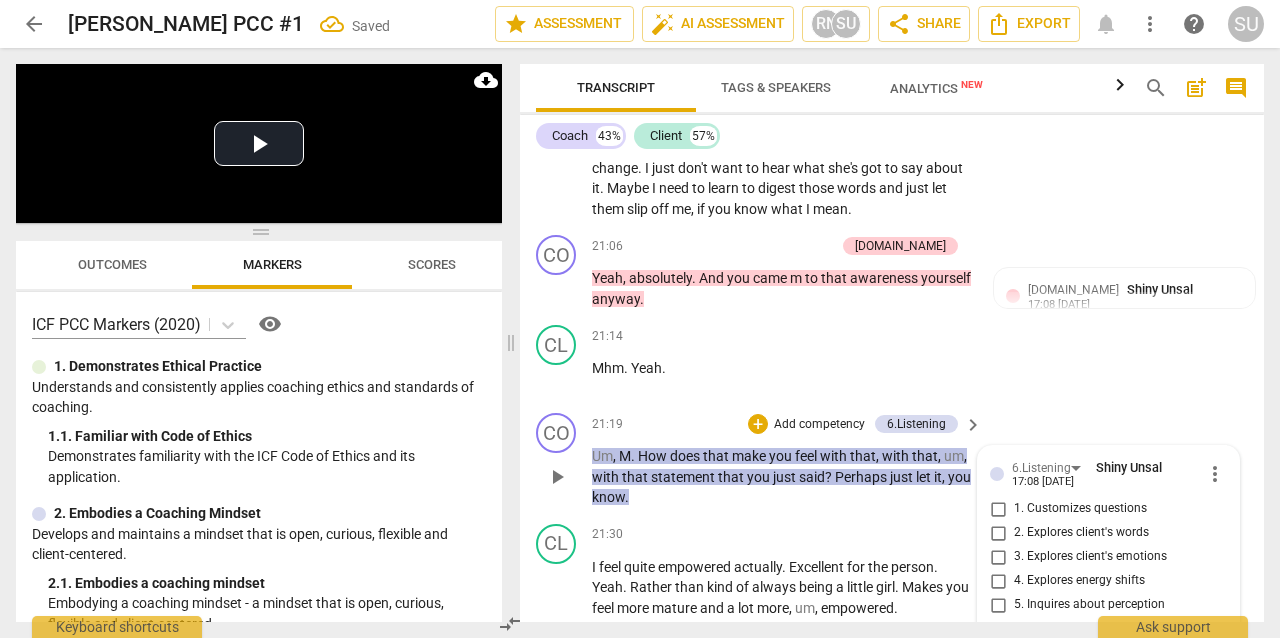 click on "3. Explores client's emotions" at bounding box center (998, 557) 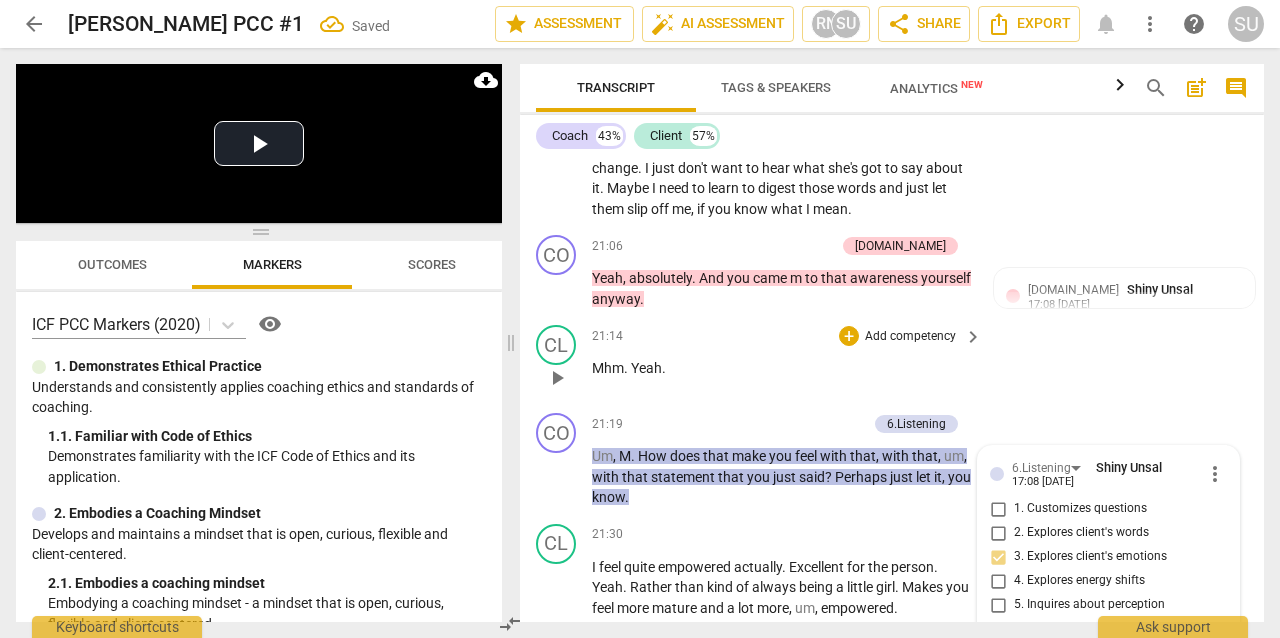 click on "CL play_arrow pause 21:14 + Add competency keyboard_arrow_right Mhm .   Yeah ." at bounding box center (892, 361) 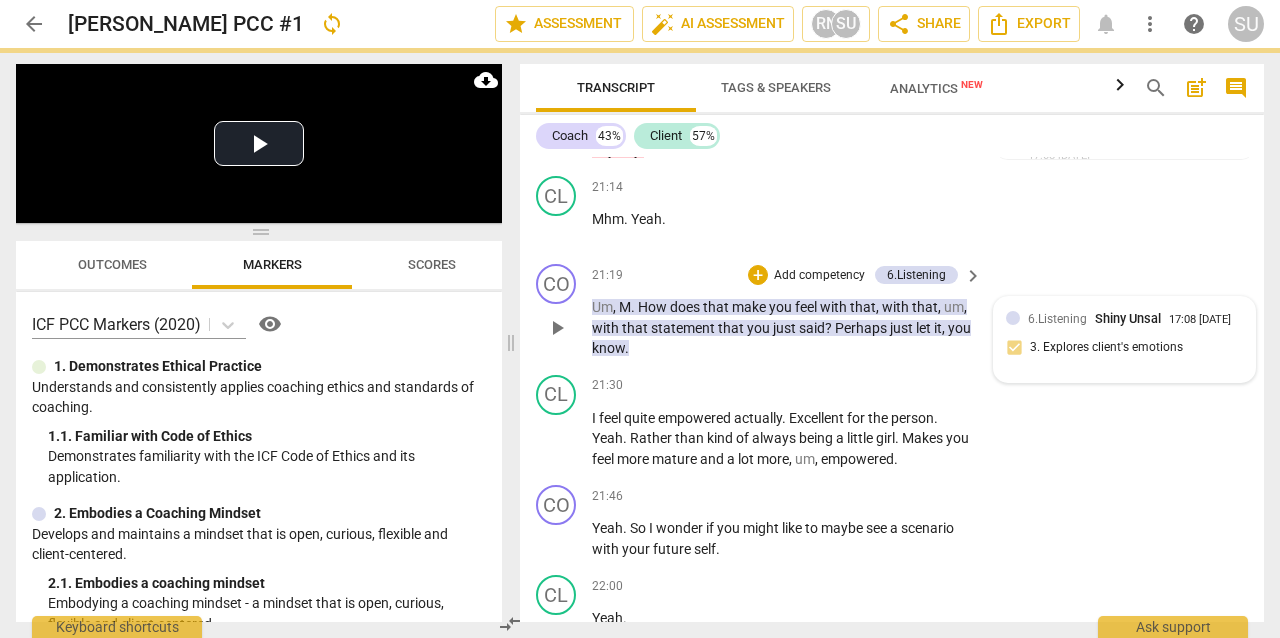 scroll, scrollTop: 10783, scrollLeft: 0, axis: vertical 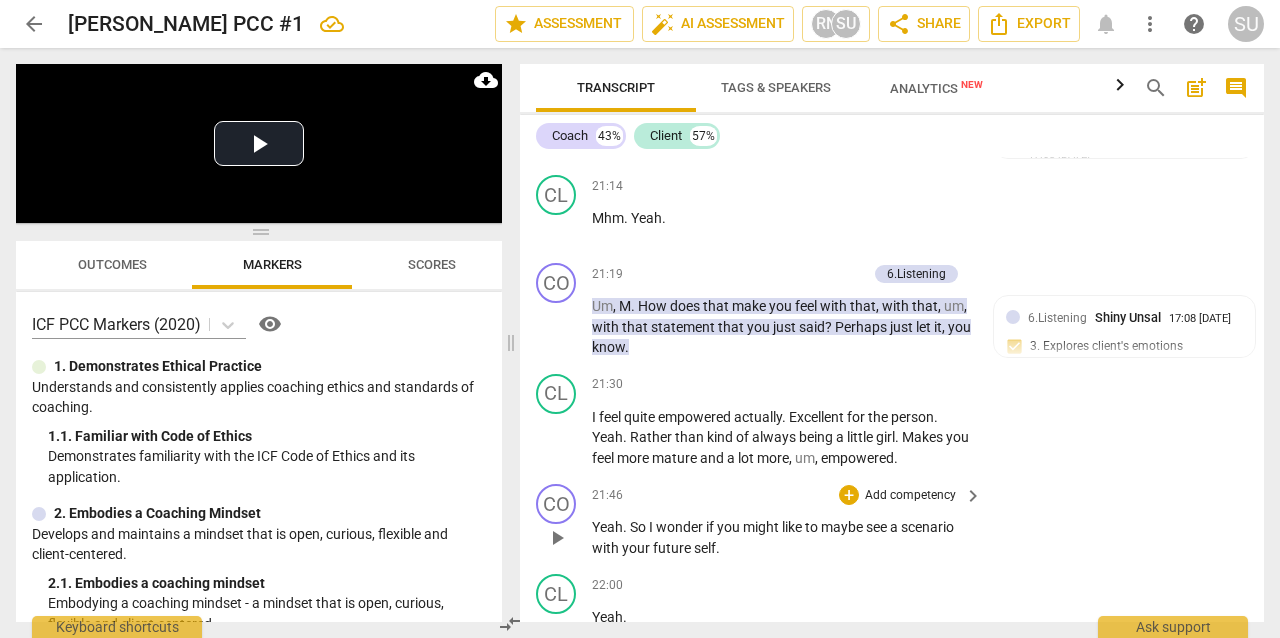 click on "Add competency" at bounding box center [910, 496] 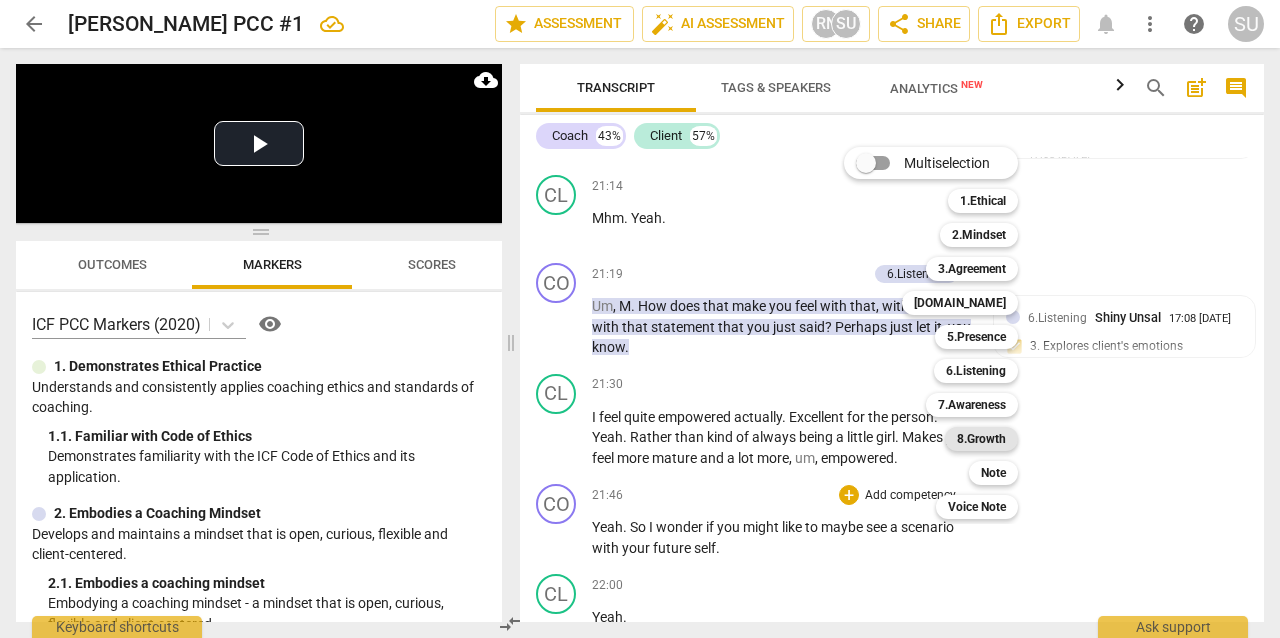click on "8.Growth" at bounding box center (981, 439) 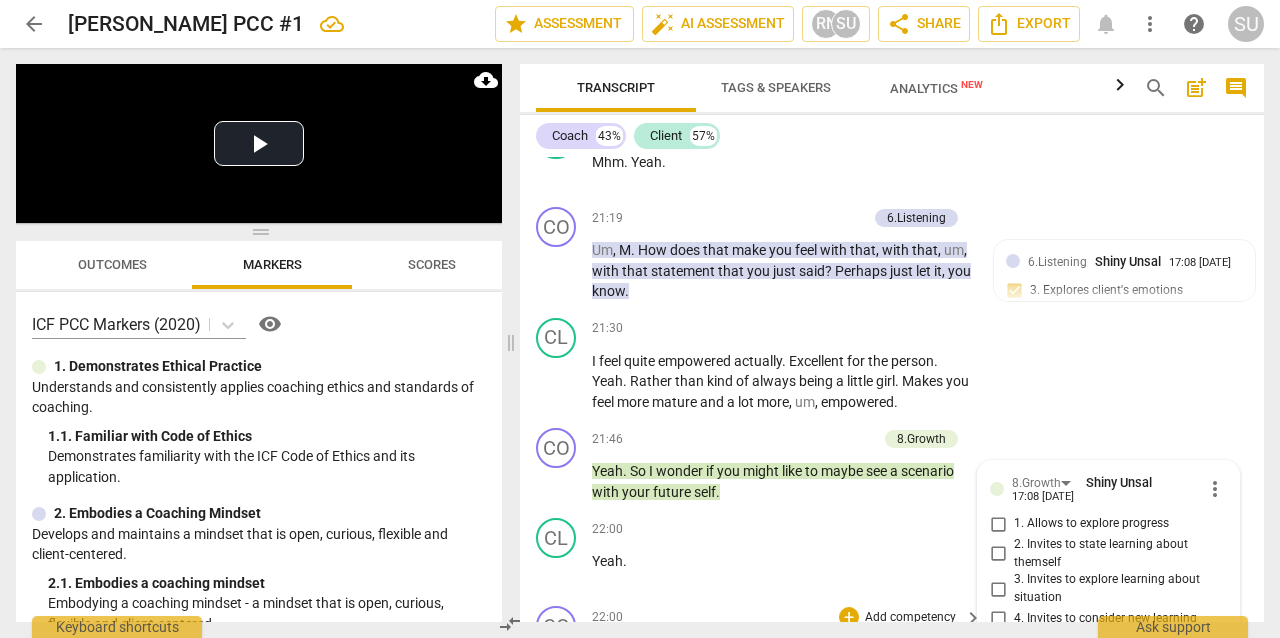 scroll, scrollTop: 10840, scrollLeft: 0, axis: vertical 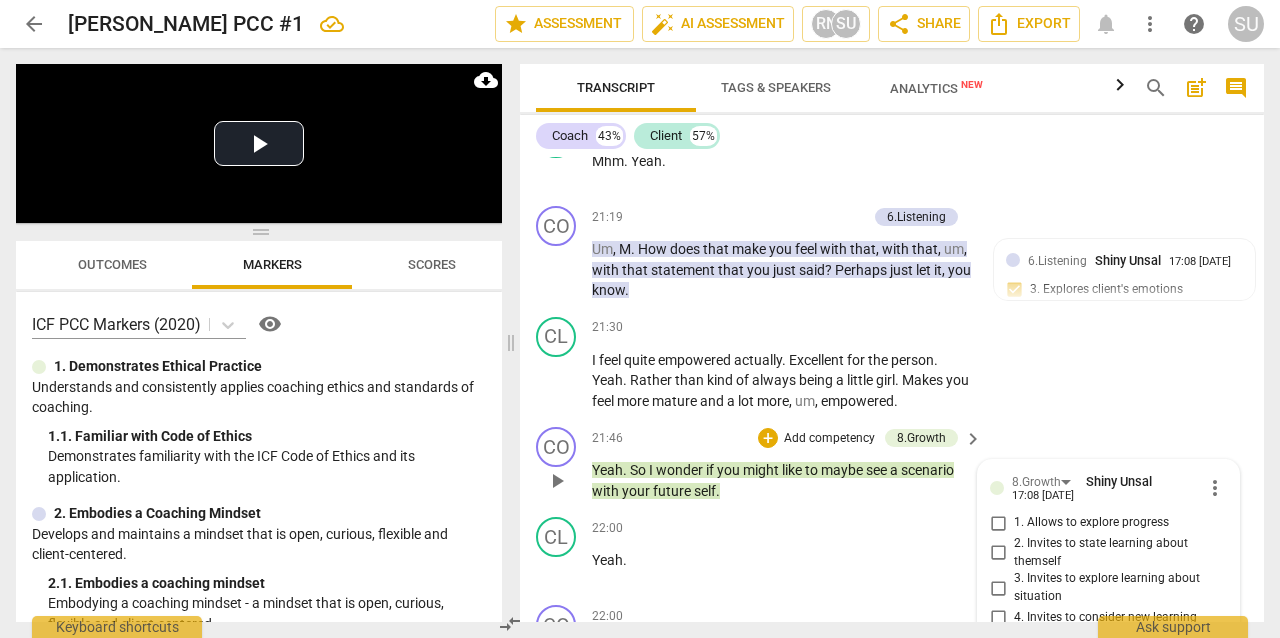 click on "6. Partners to move forward" at bounding box center [998, 677] 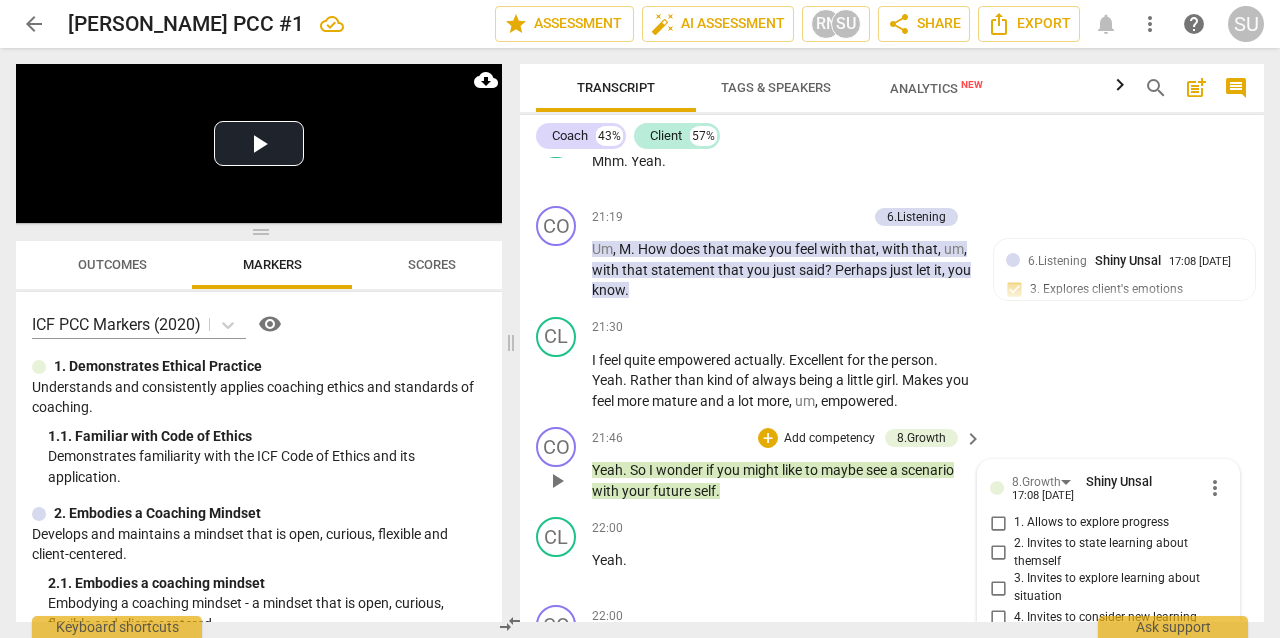 click on "Add competency" at bounding box center (829, 439) 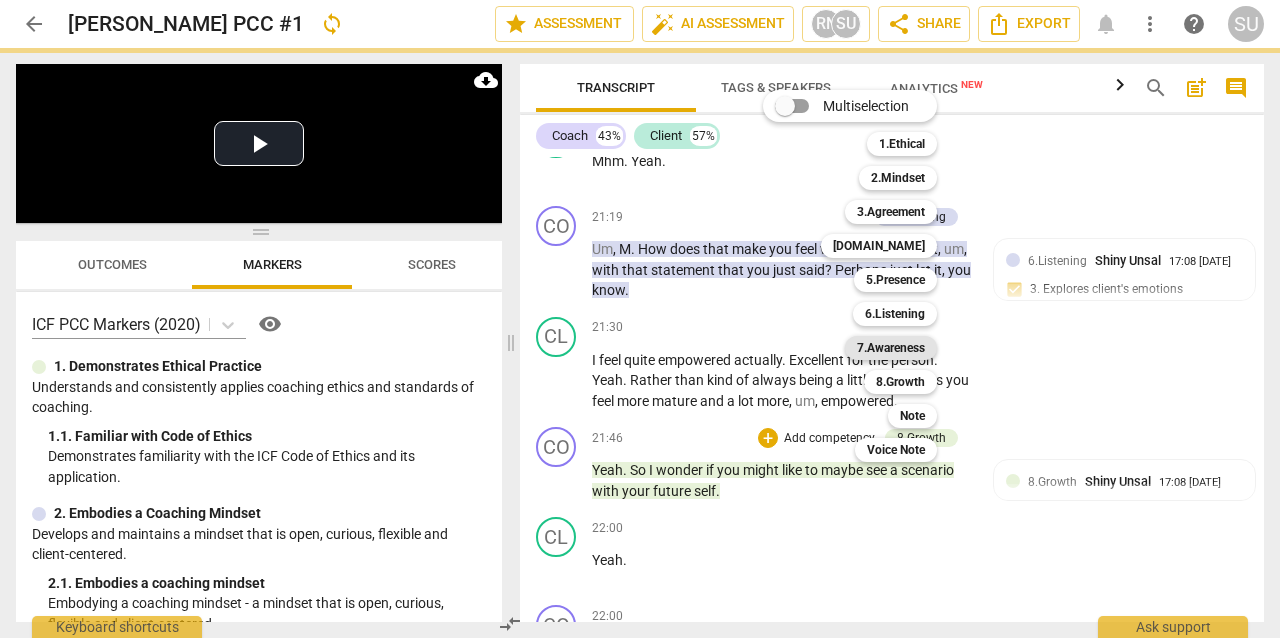 click on "7.Awareness" at bounding box center [891, 348] 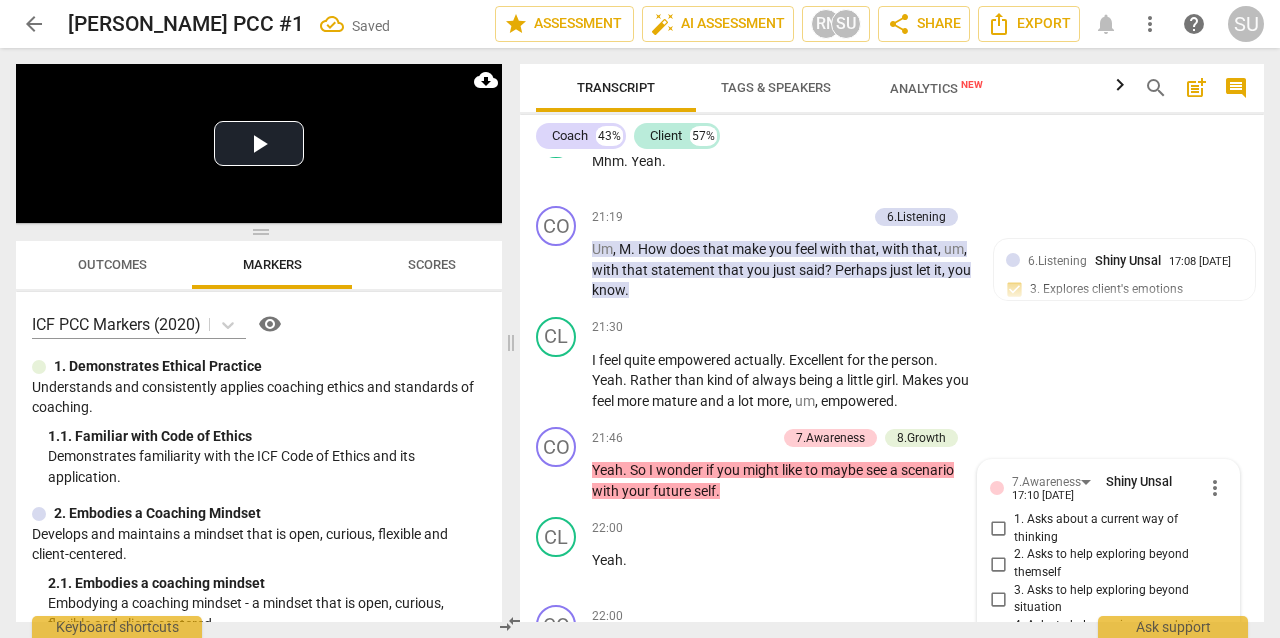 scroll, scrollTop: 10849, scrollLeft: 0, axis: vertical 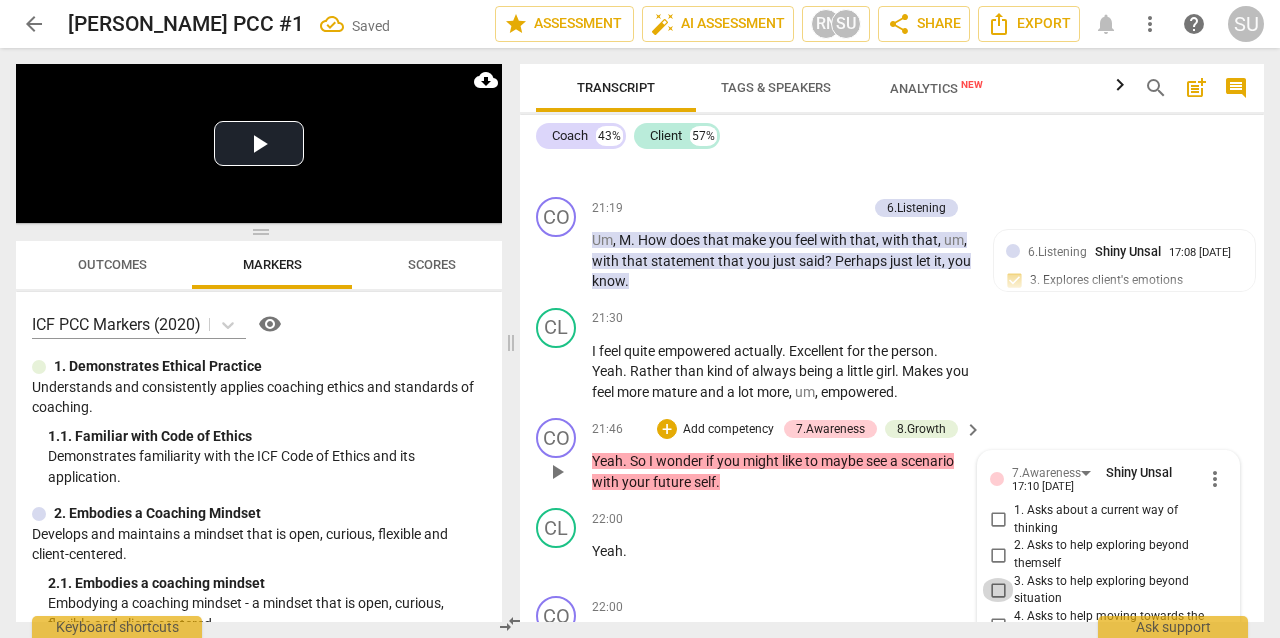 click on "3. Asks to help exploring beyond situation" at bounding box center (998, 590) 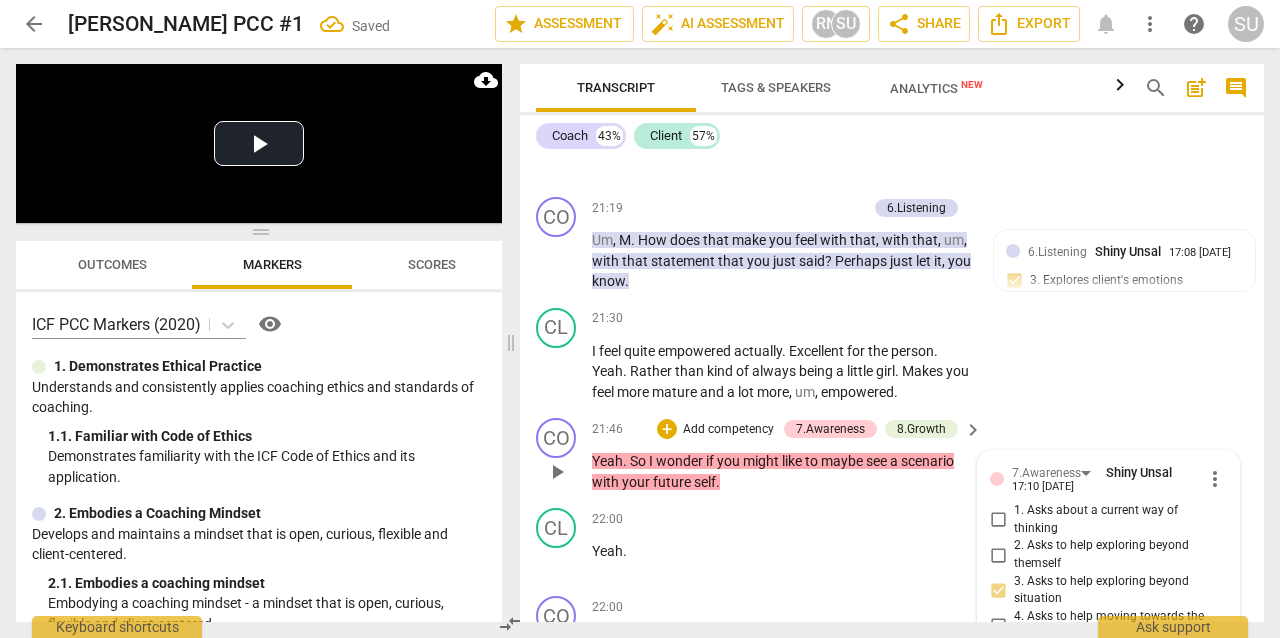 click on "Add competency" at bounding box center [728, 430] 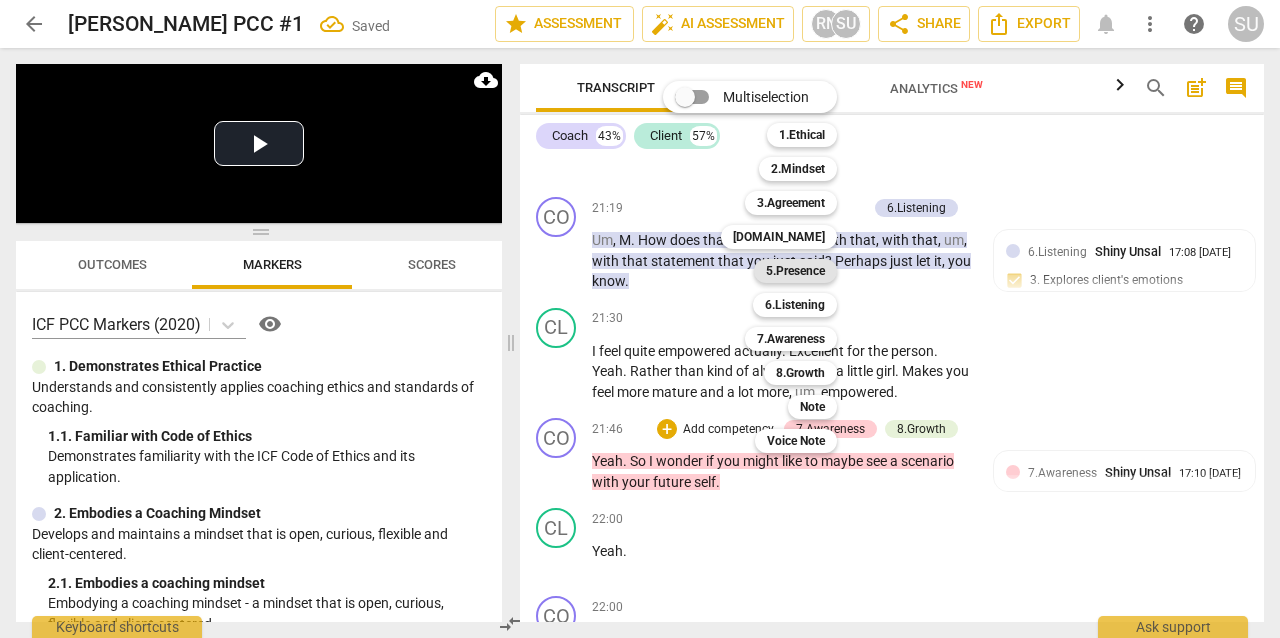 click on "5.Presence" at bounding box center [795, 271] 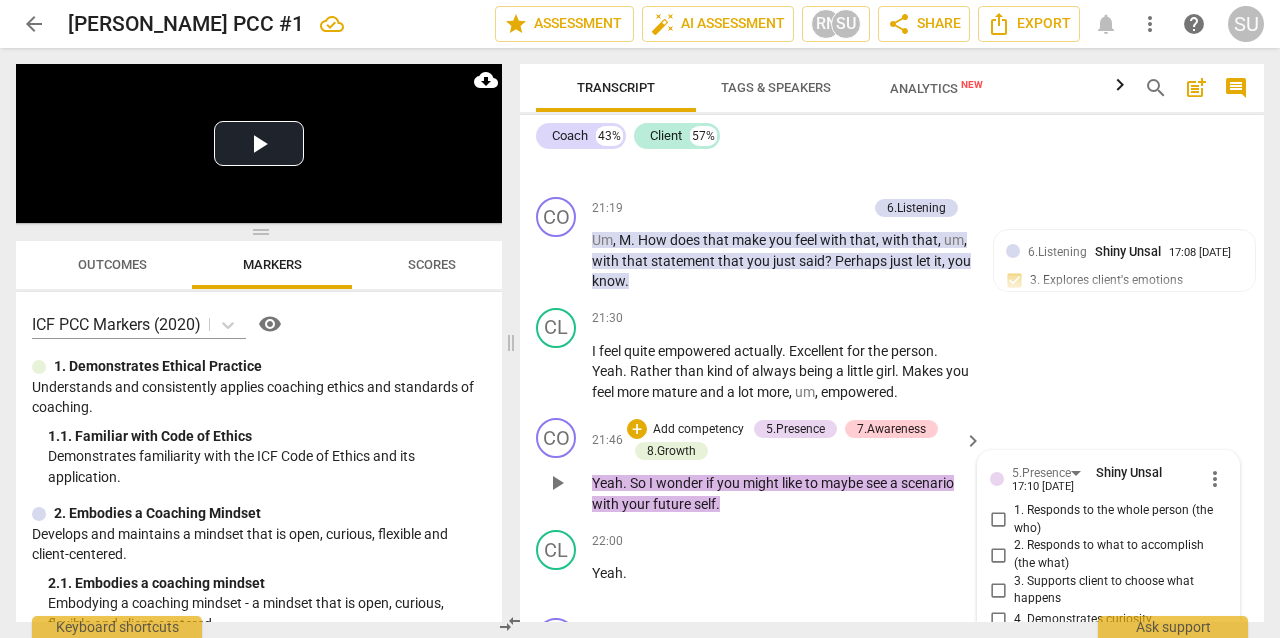 click on "1. Responds to the whole person (the who)" at bounding box center (998, 520) 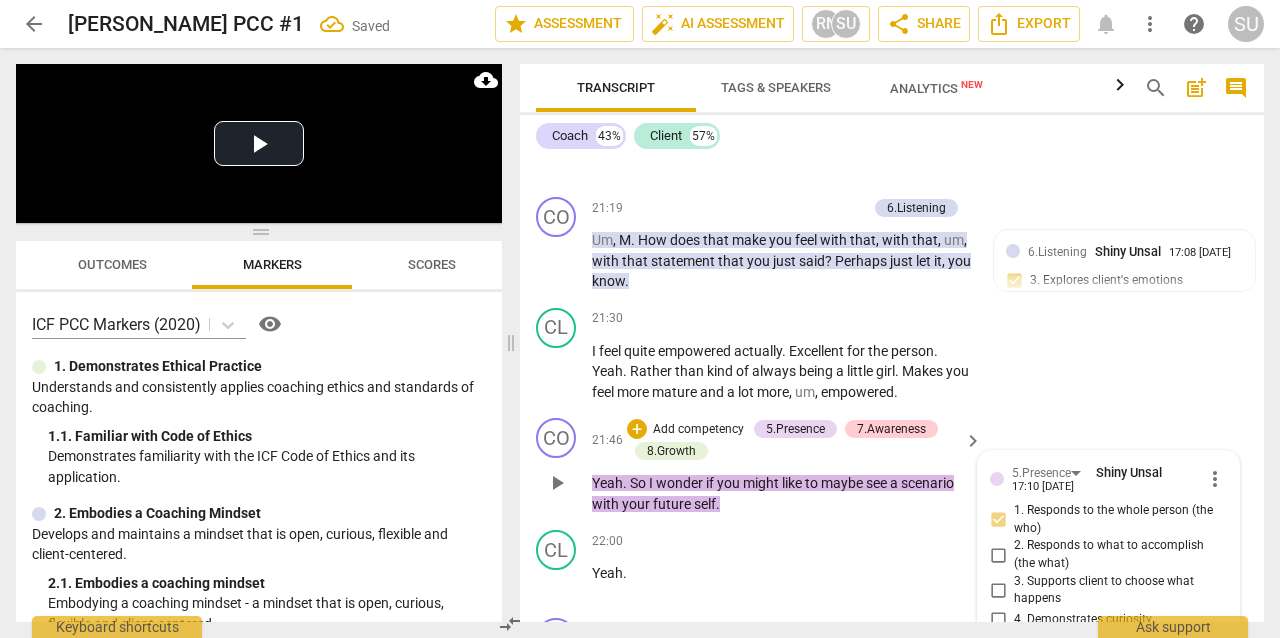 click on "Add competency" at bounding box center [698, 430] 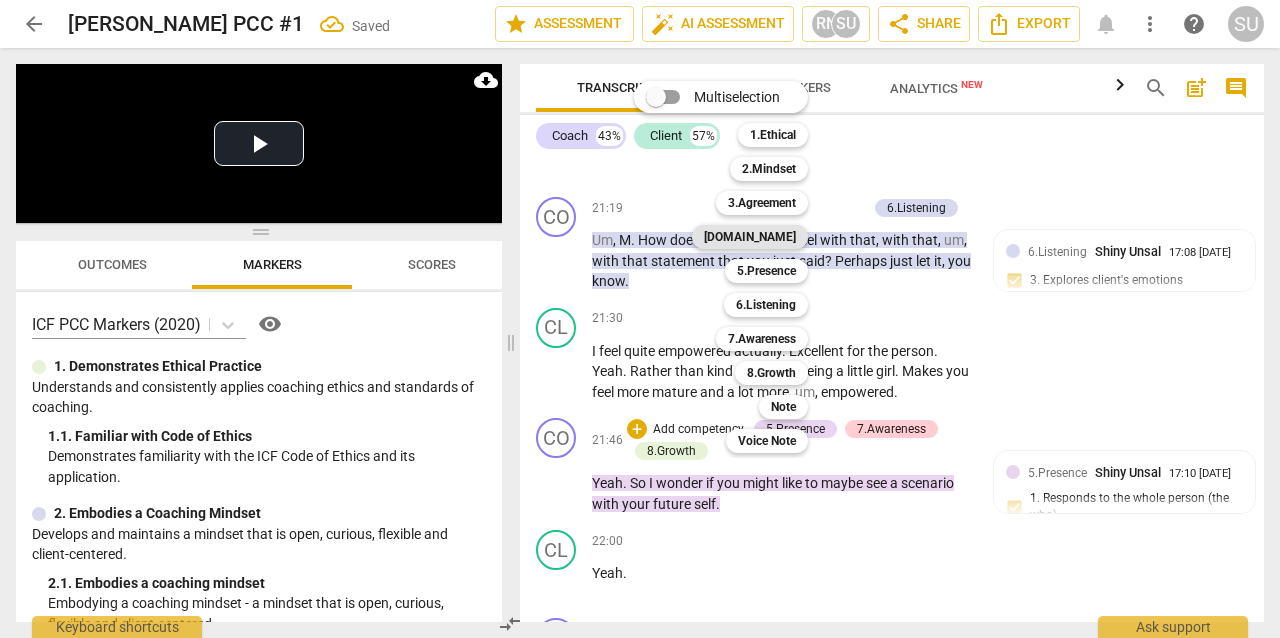 click on "[DOMAIN_NAME]" at bounding box center [750, 237] 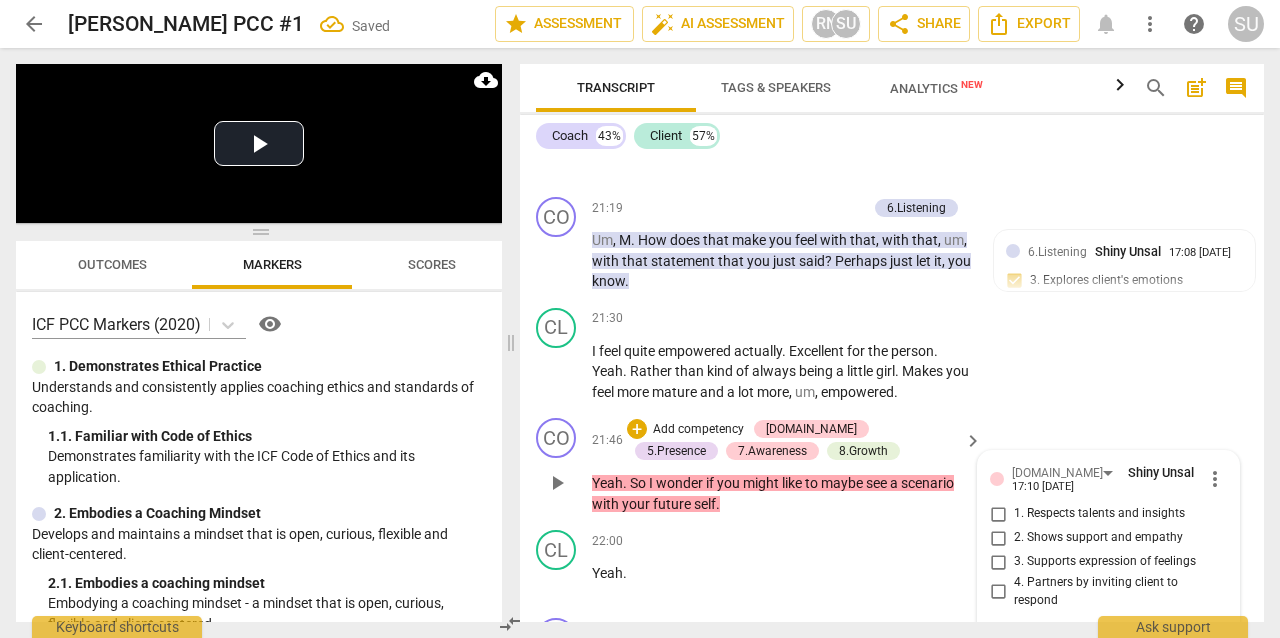 click on "4. Partners by inviting client to respond" at bounding box center [998, 592] 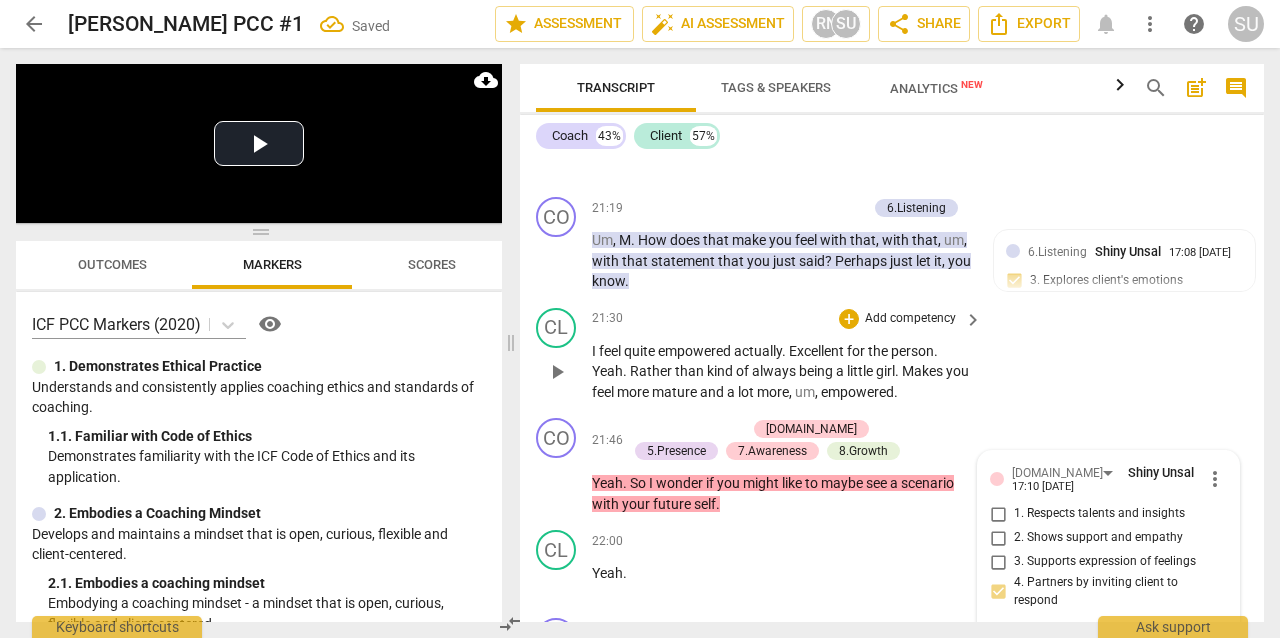 click on "CL play_arrow pause 21:30 + Add competency keyboard_arrow_right I   feel   quite   empowered   actually .   Excellent   for   the   person .   Yeah .   Rather   than   kind   of   always   being   a   little   girl .   Makes   you   feel   more   mature   and   a   lot   more ,   um ,   empowered ." at bounding box center [892, 355] 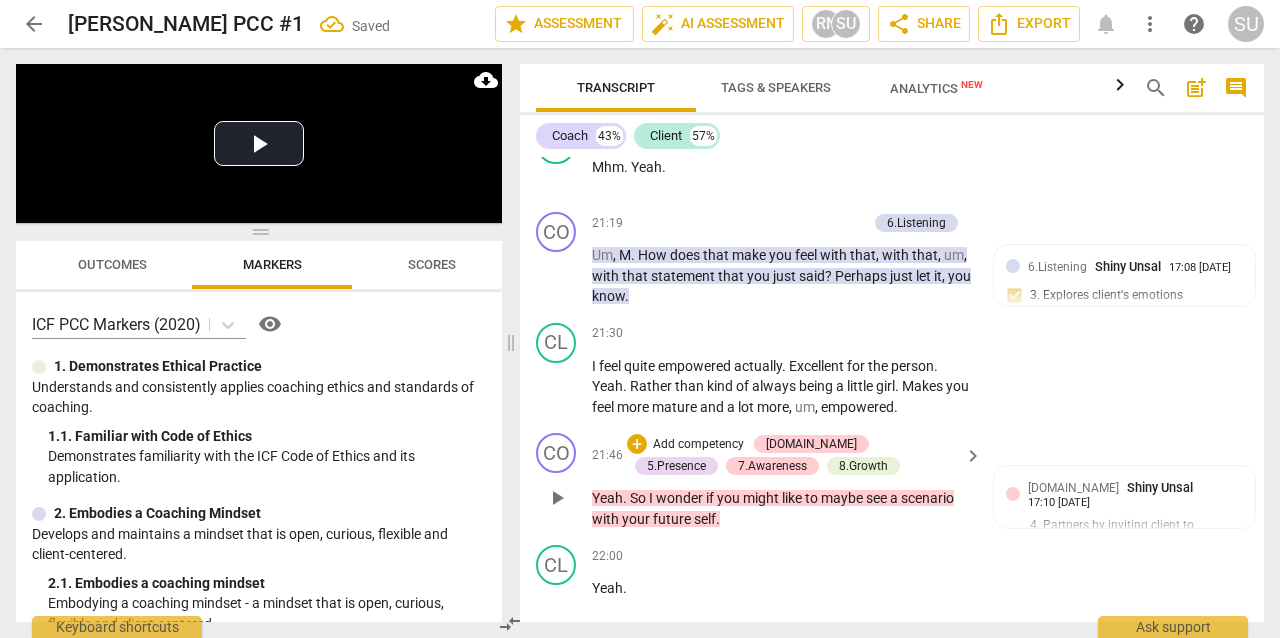 scroll, scrollTop: 10823, scrollLeft: 0, axis: vertical 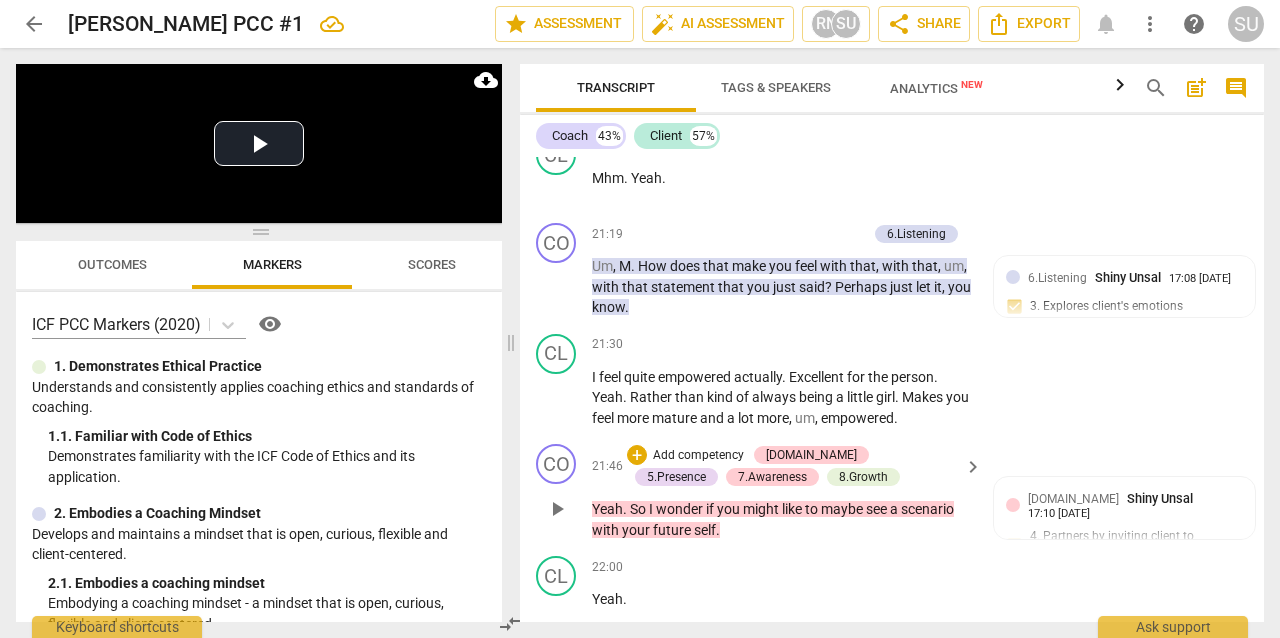 click on "Add competency" at bounding box center (698, 456) 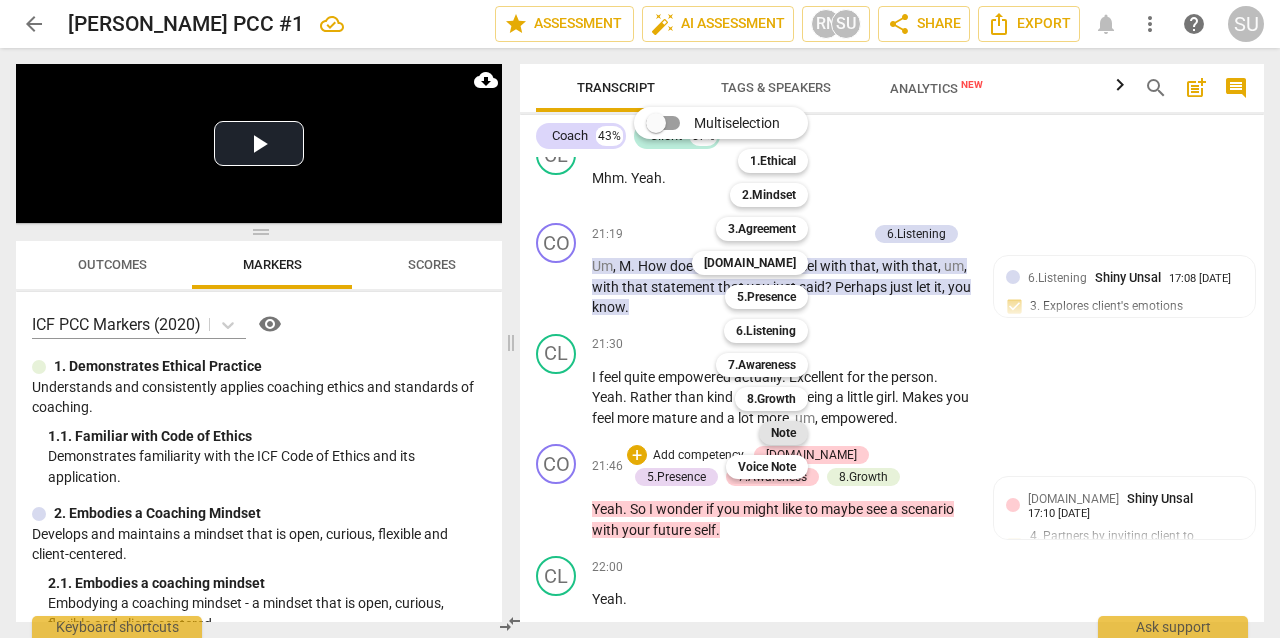 click on "Note" at bounding box center [783, 433] 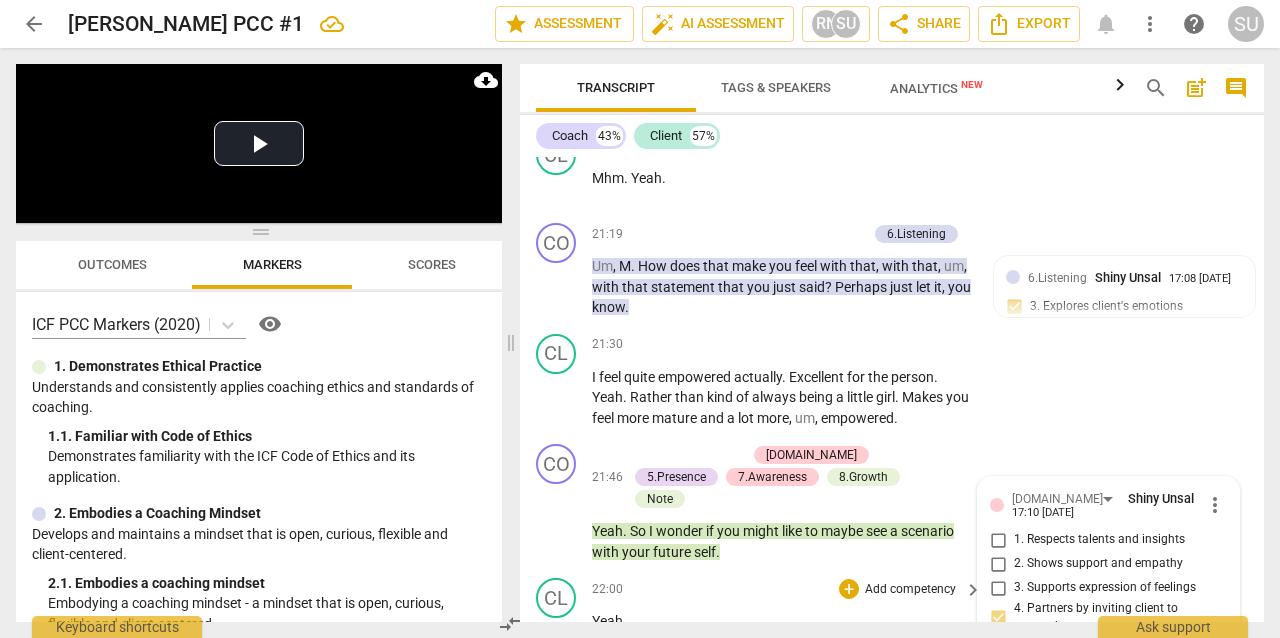scroll, scrollTop: 17, scrollLeft: 0, axis: vertical 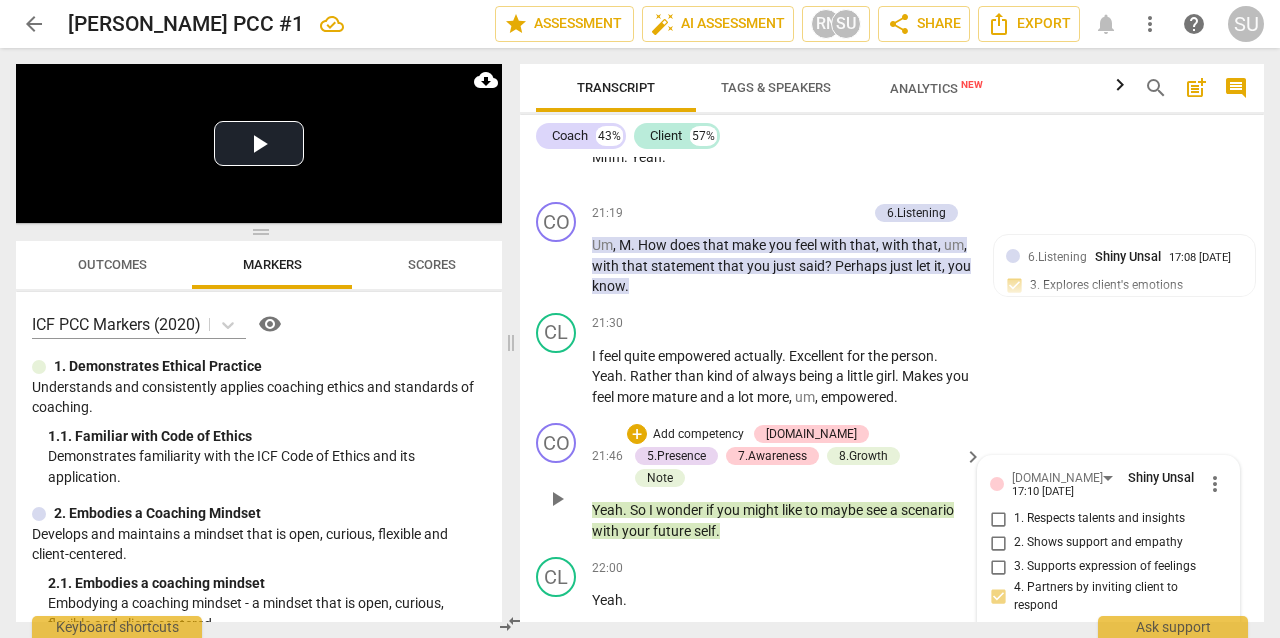 click on "send" at bounding box center (1213, 658) 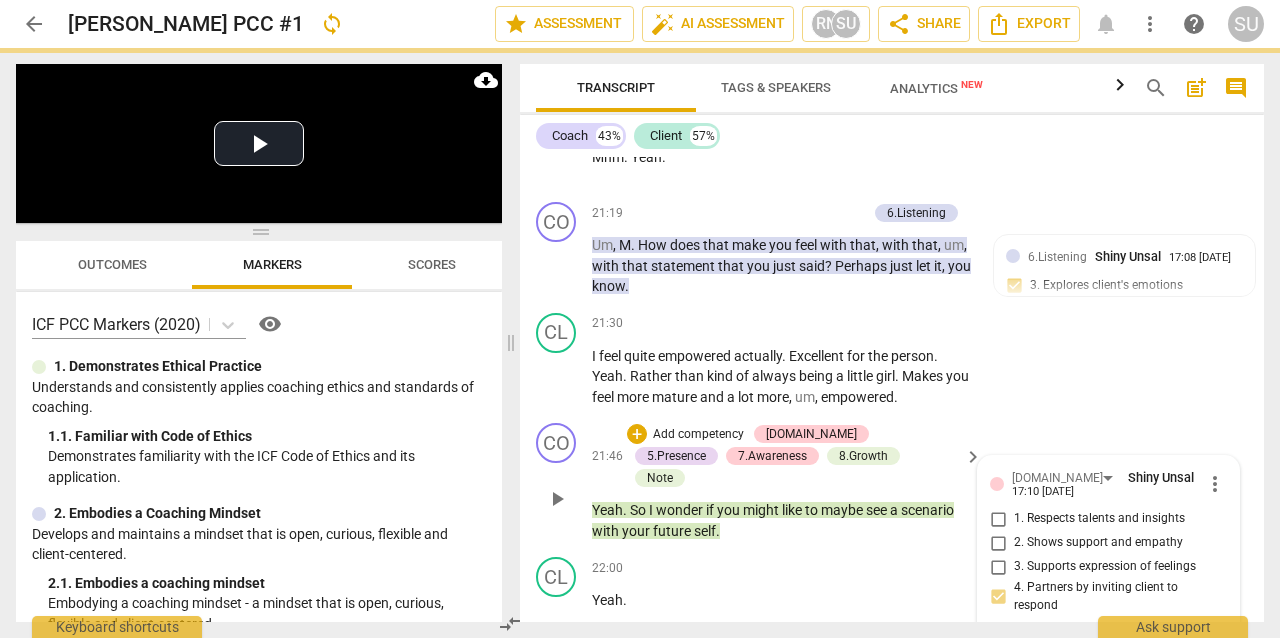 scroll, scrollTop: 0, scrollLeft: 0, axis: both 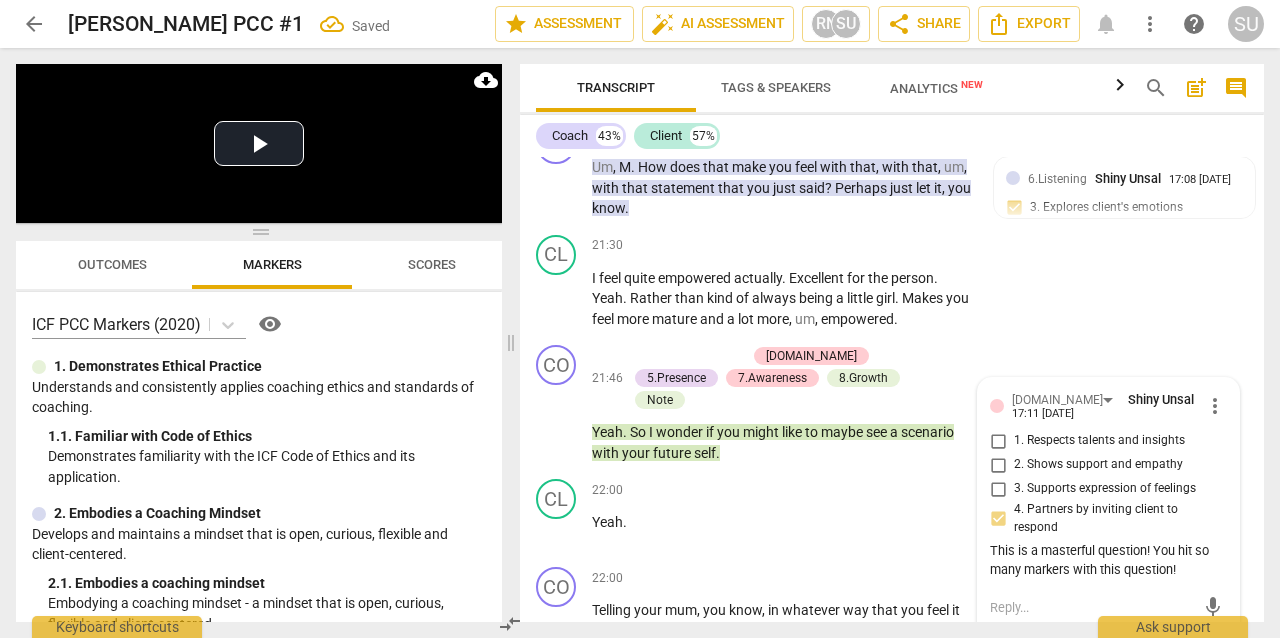 click on "22:13 + Add competency keyboard_arrow_right Yeah ." at bounding box center [788, 693] 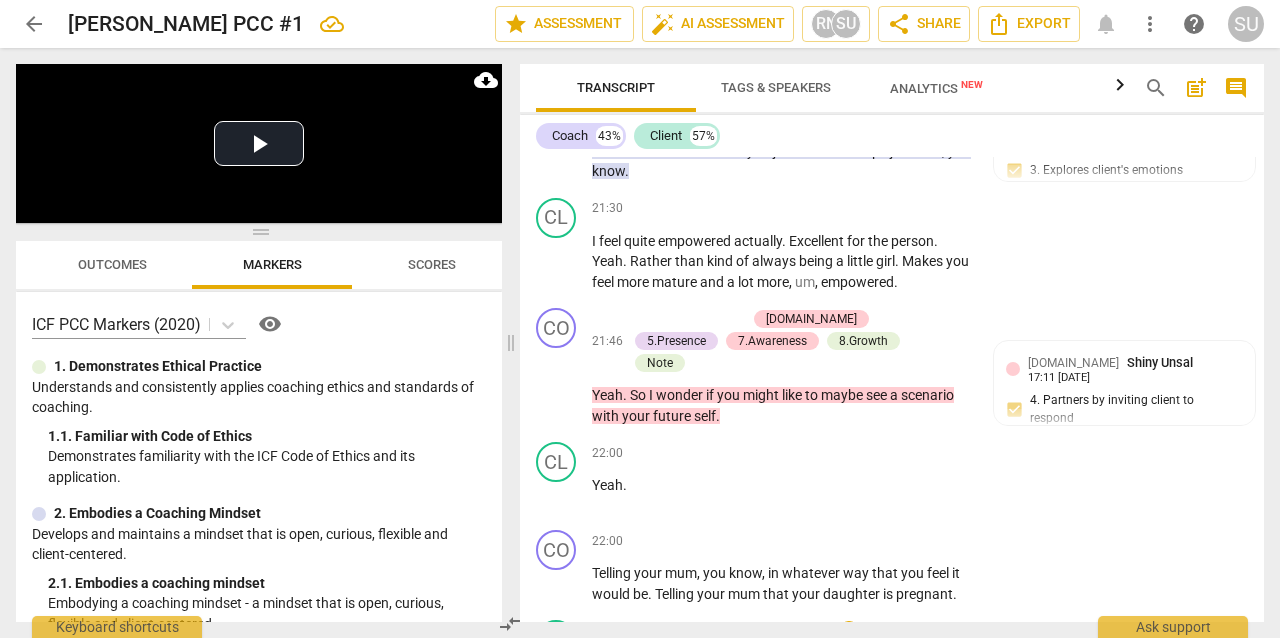 scroll, scrollTop: 10964, scrollLeft: 0, axis: vertical 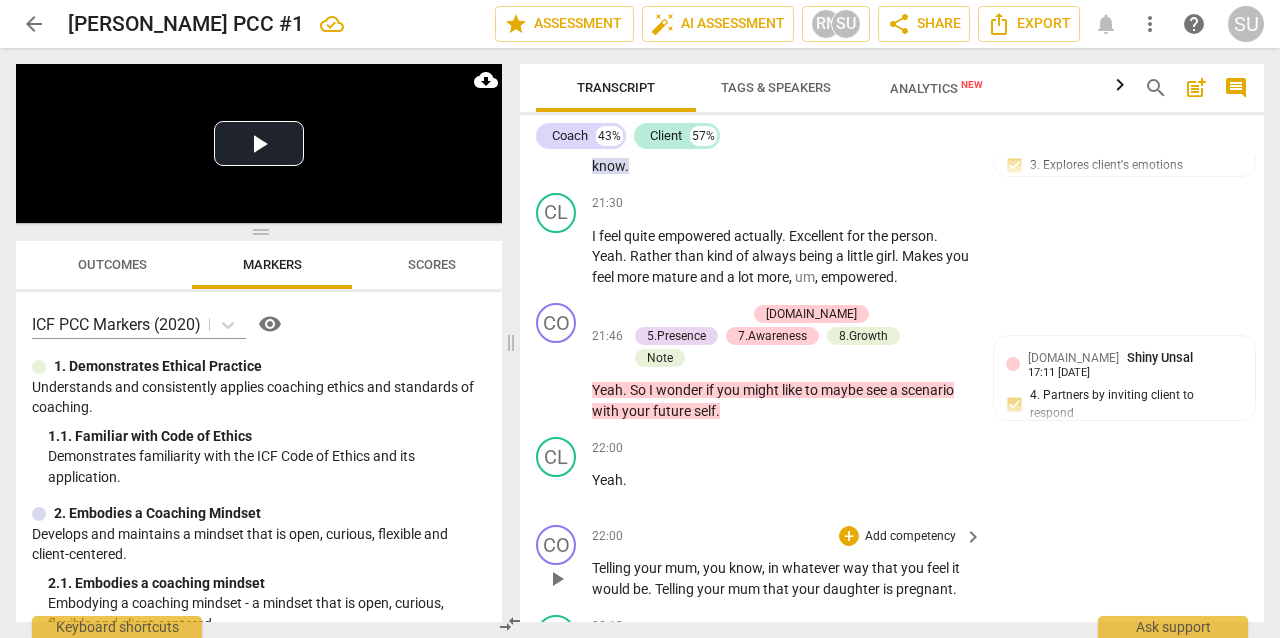 click on "Add competency" at bounding box center [910, 537] 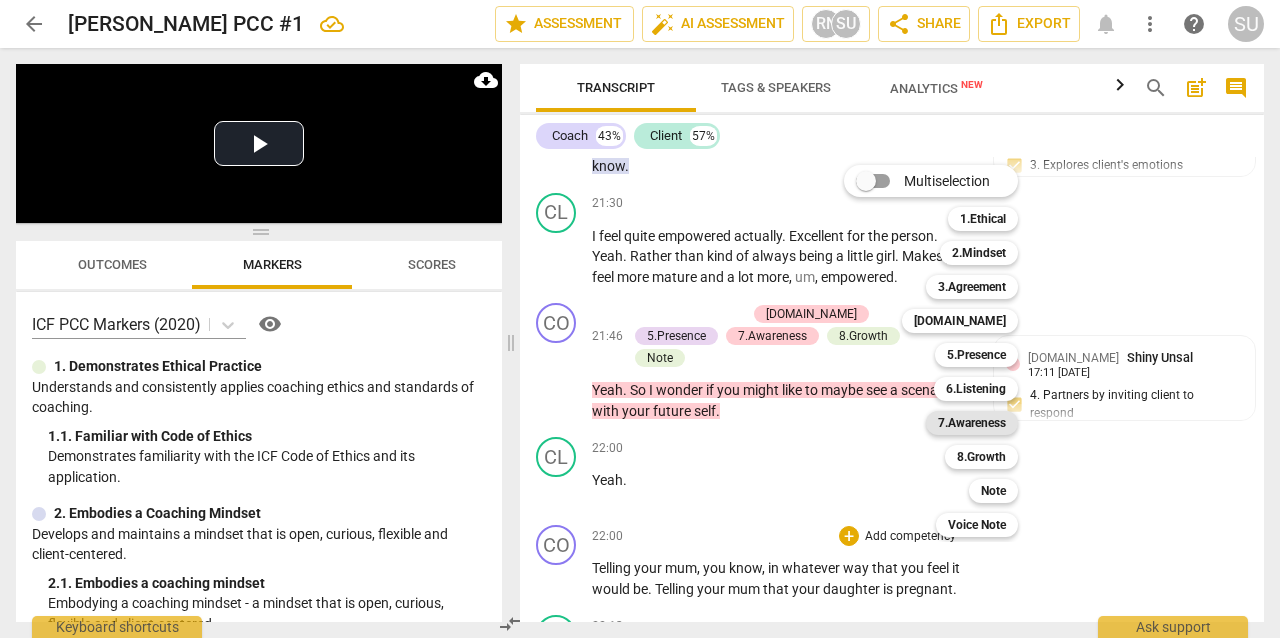 click on "7.Awareness" at bounding box center (972, 423) 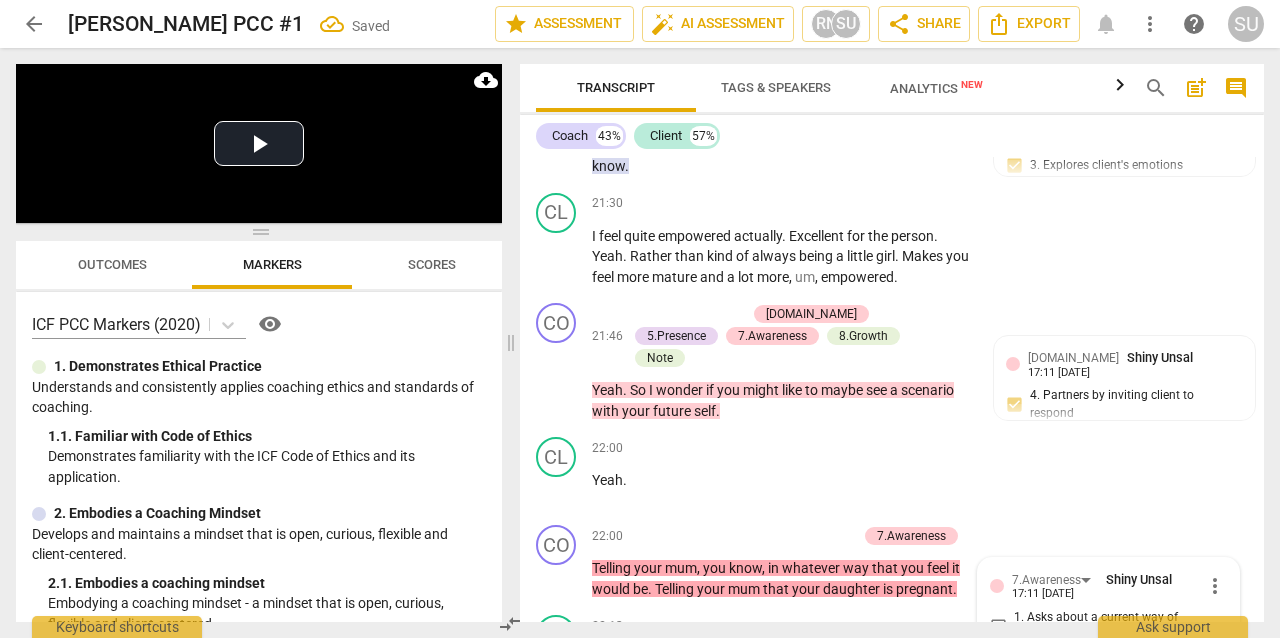 scroll, scrollTop: 11273, scrollLeft: 0, axis: vertical 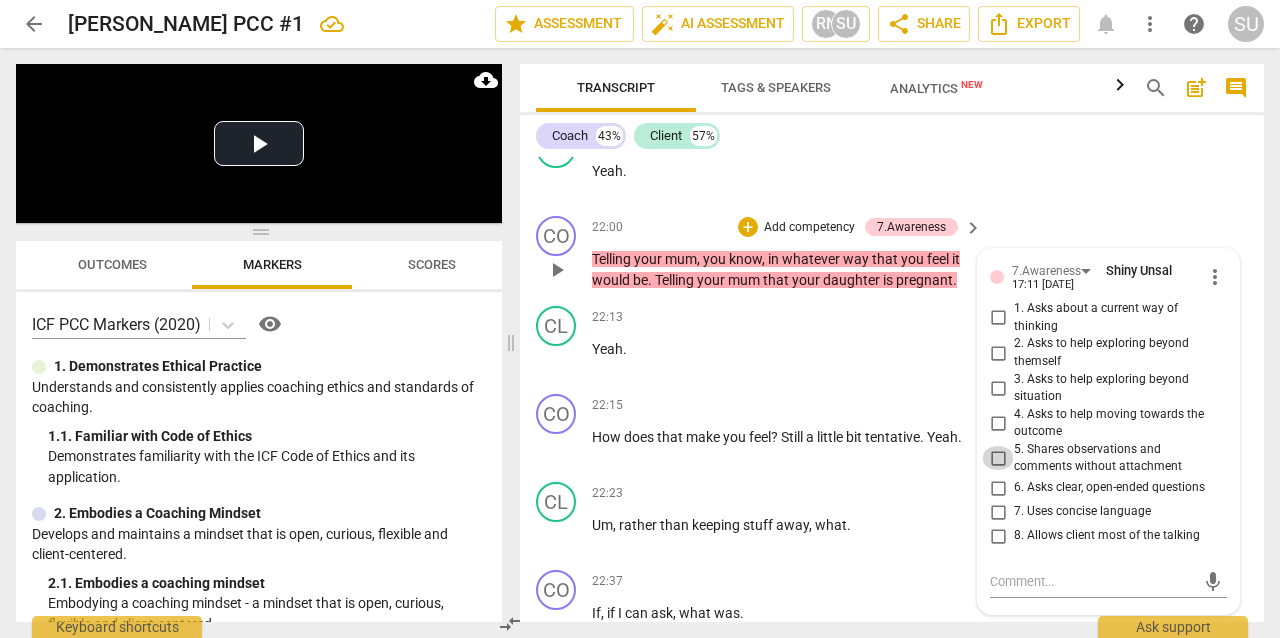 click on "5. Shares observations and comments without attachment" at bounding box center [998, 458] 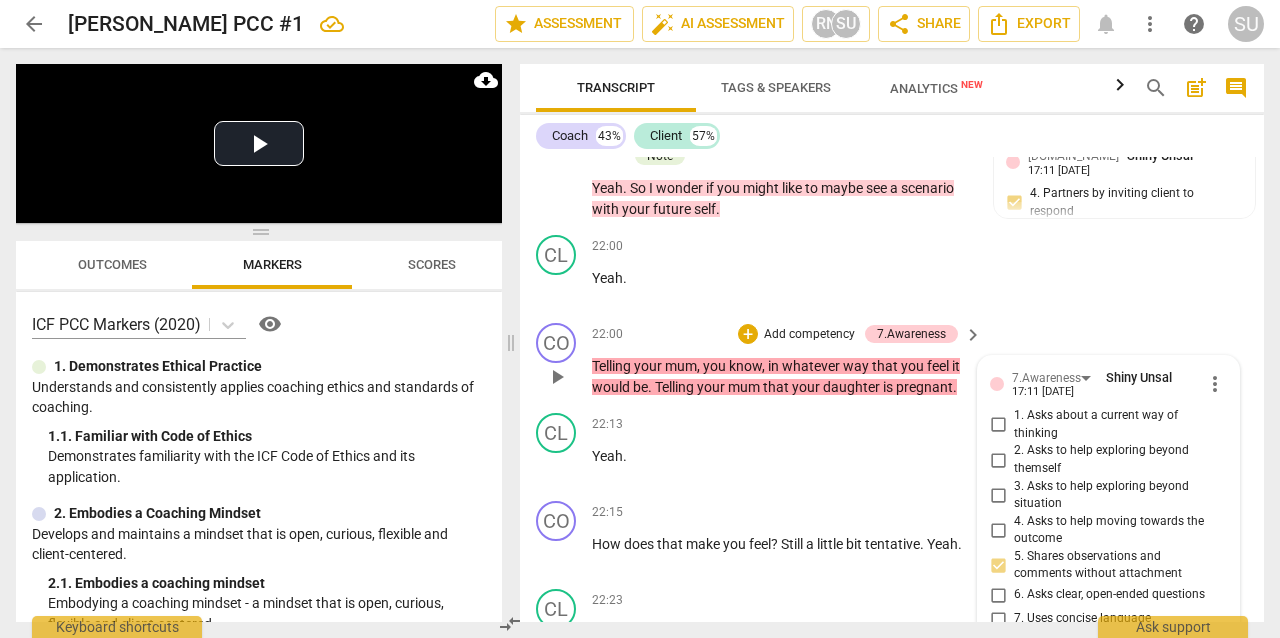 scroll, scrollTop: 11158, scrollLeft: 0, axis: vertical 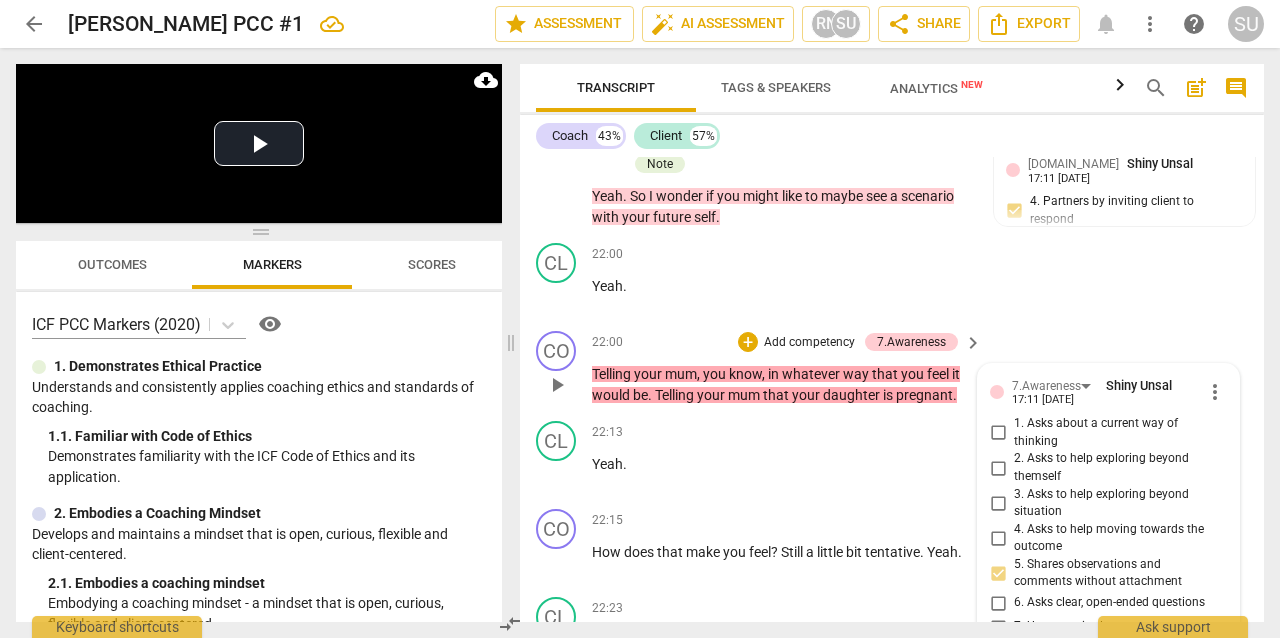 click on "more_vert" at bounding box center [1215, 392] 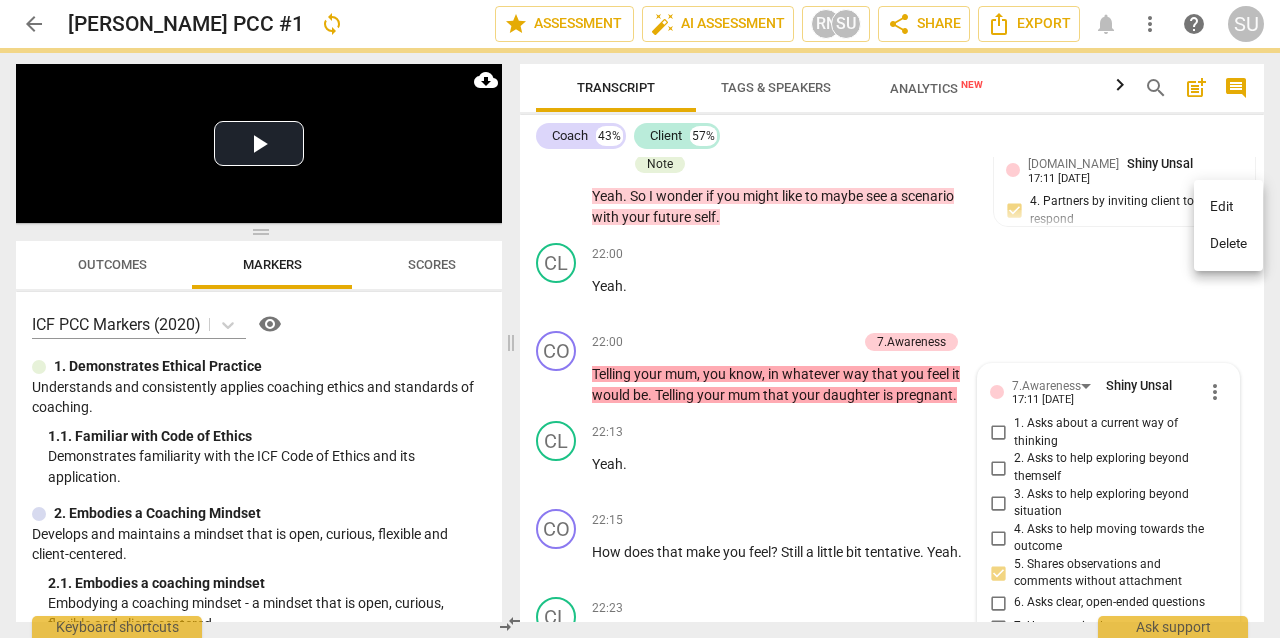 click on "Delete" at bounding box center (1228, 244) 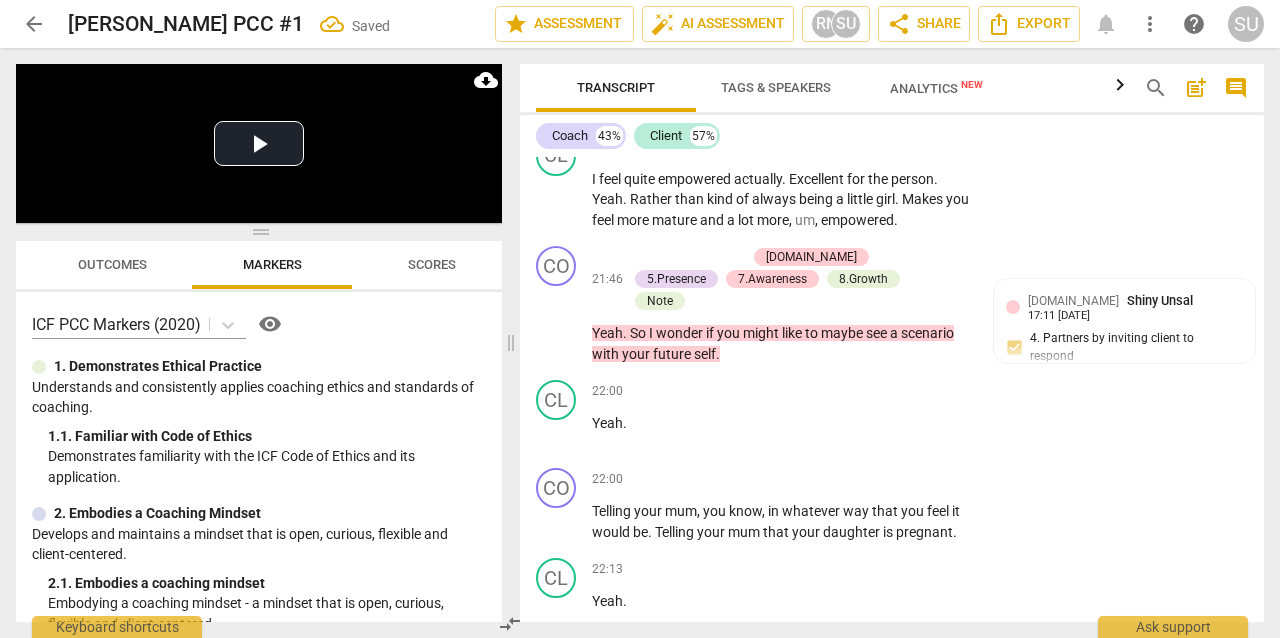 scroll, scrollTop: 10950, scrollLeft: 0, axis: vertical 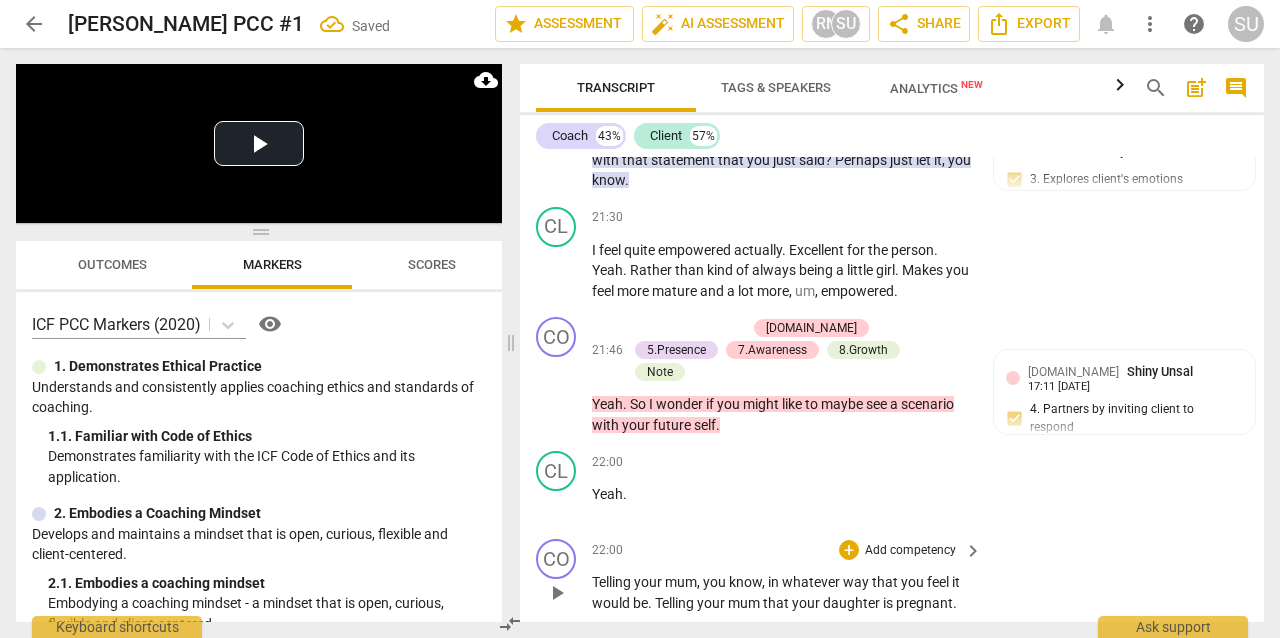 click on "Add competency" at bounding box center (910, 551) 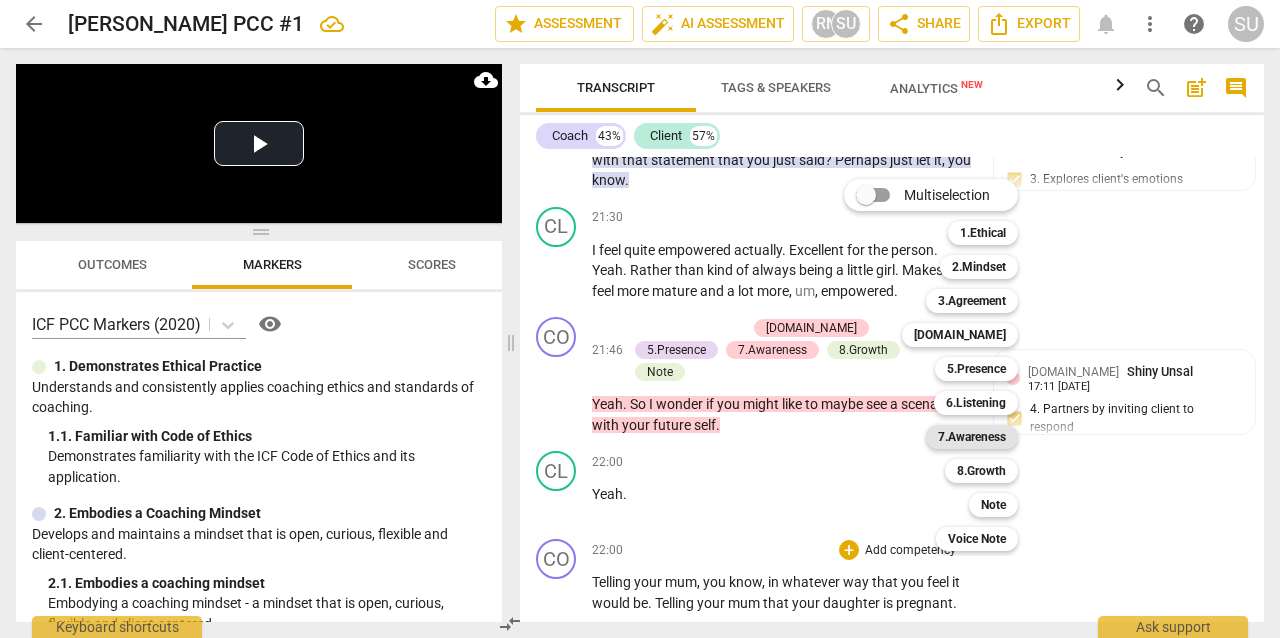 click on "7.Awareness" at bounding box center [972, 437] 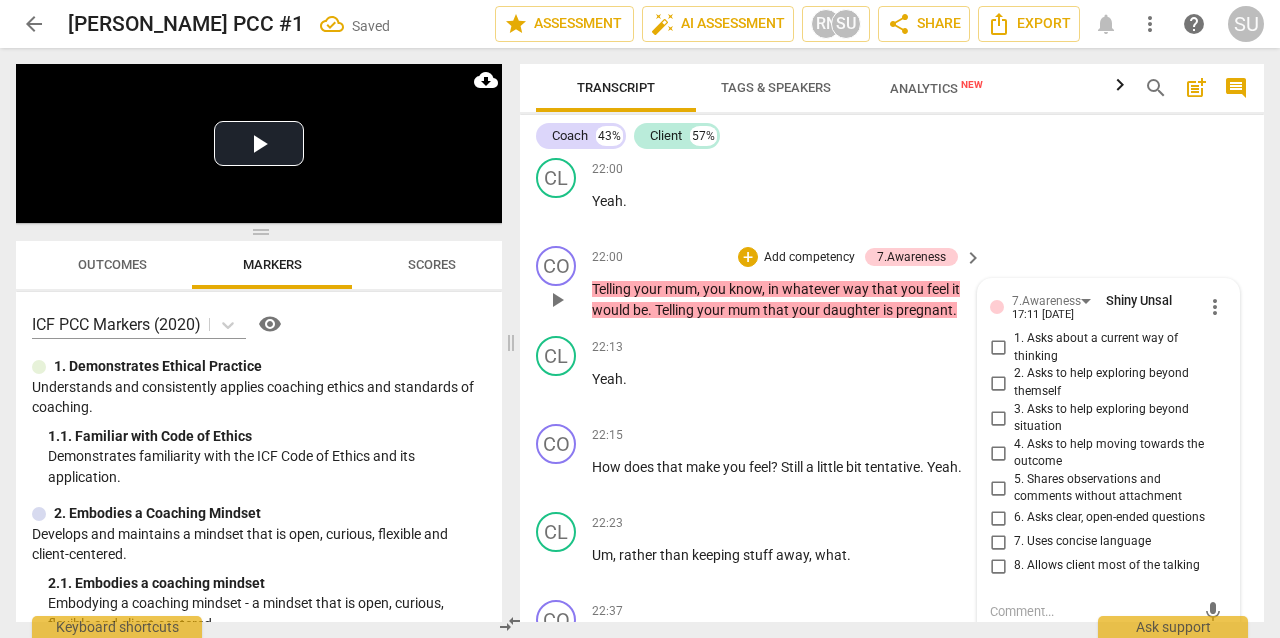 scroll, scrollTop: 11242, scrollLeft: 0, axis: vertical 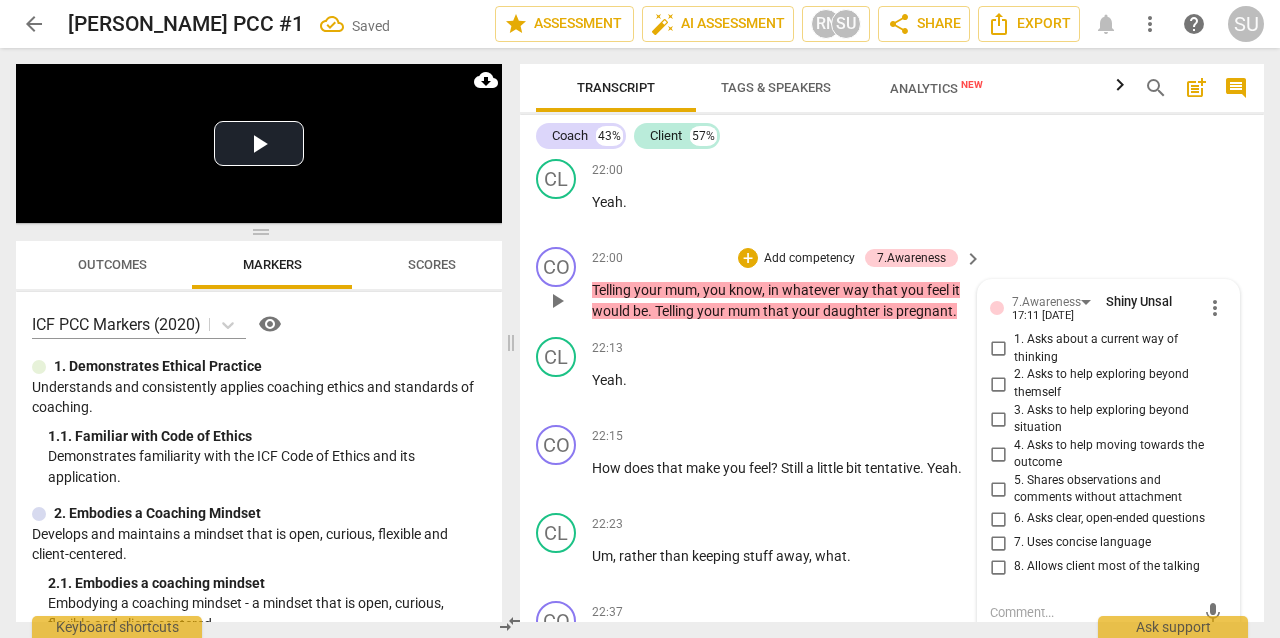 click on "4. Asks to help moving towards the outcome" at bounding box center (998, 454) 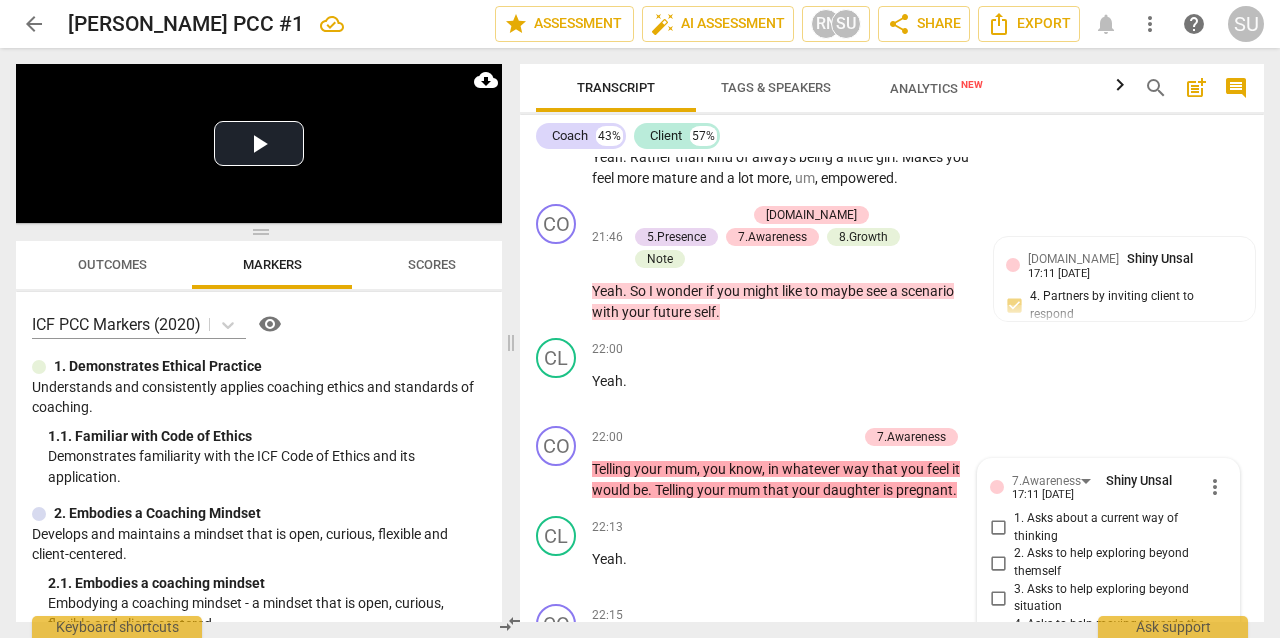 scroll, scrollTop: 11029, scrollLeft: 0, axis: vertical 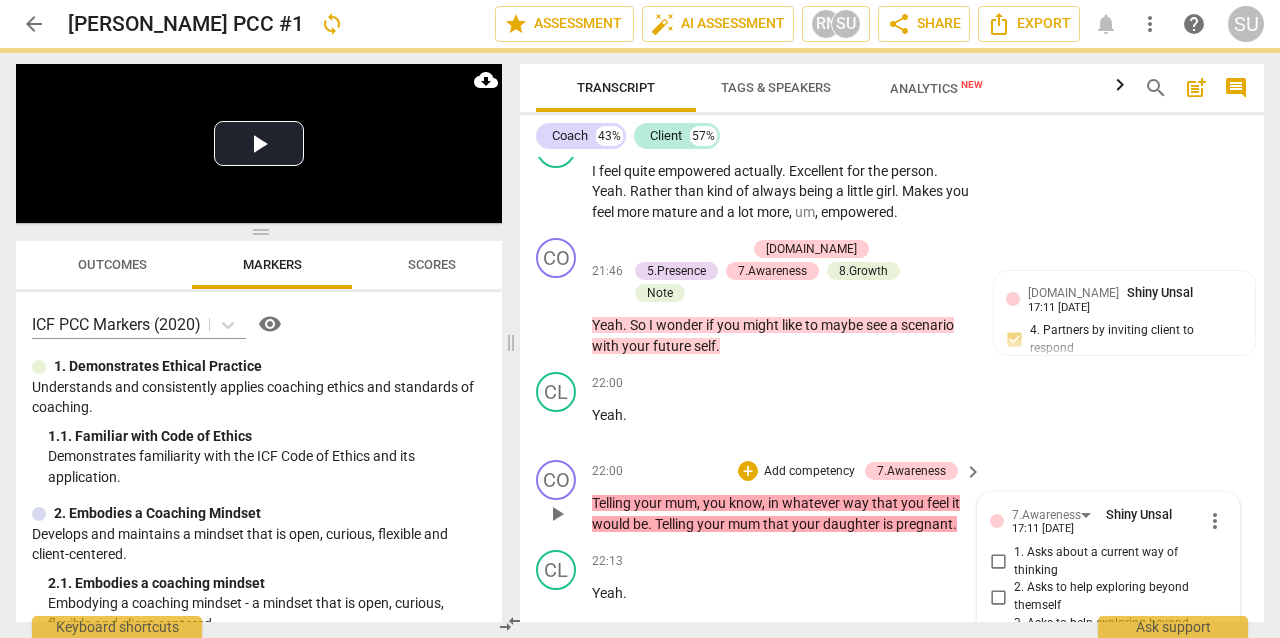 click on "Add competency" at bounding box center (809, 472) 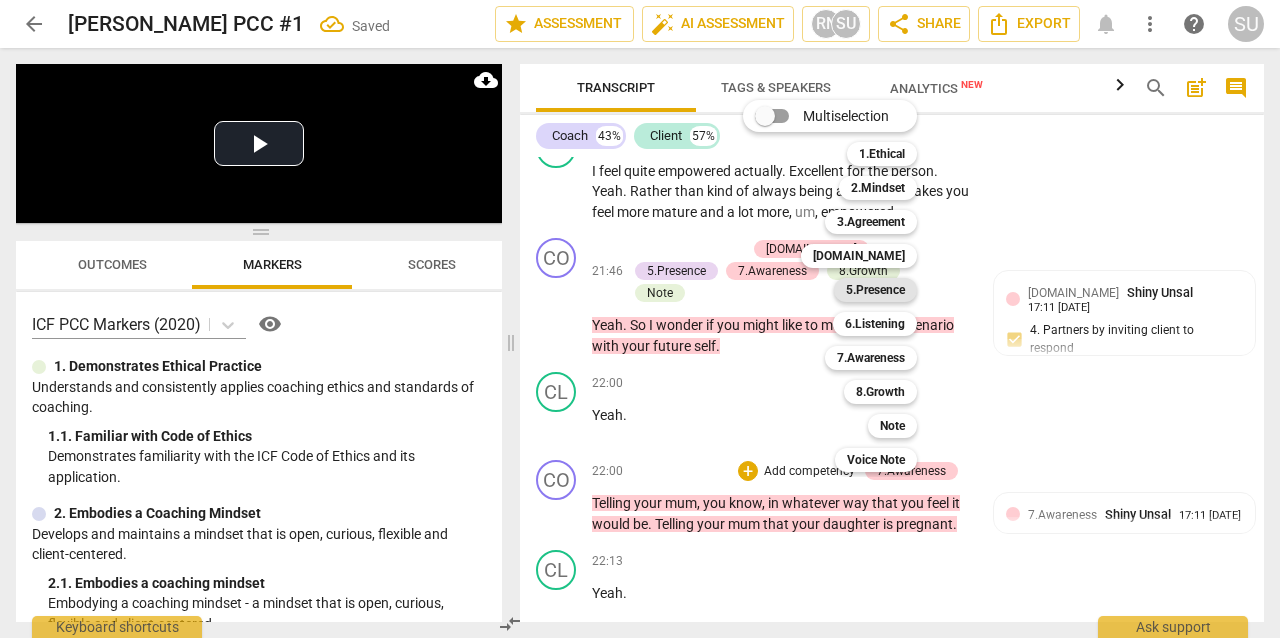 click on "5.Presence" at bounding box center [875, 290] 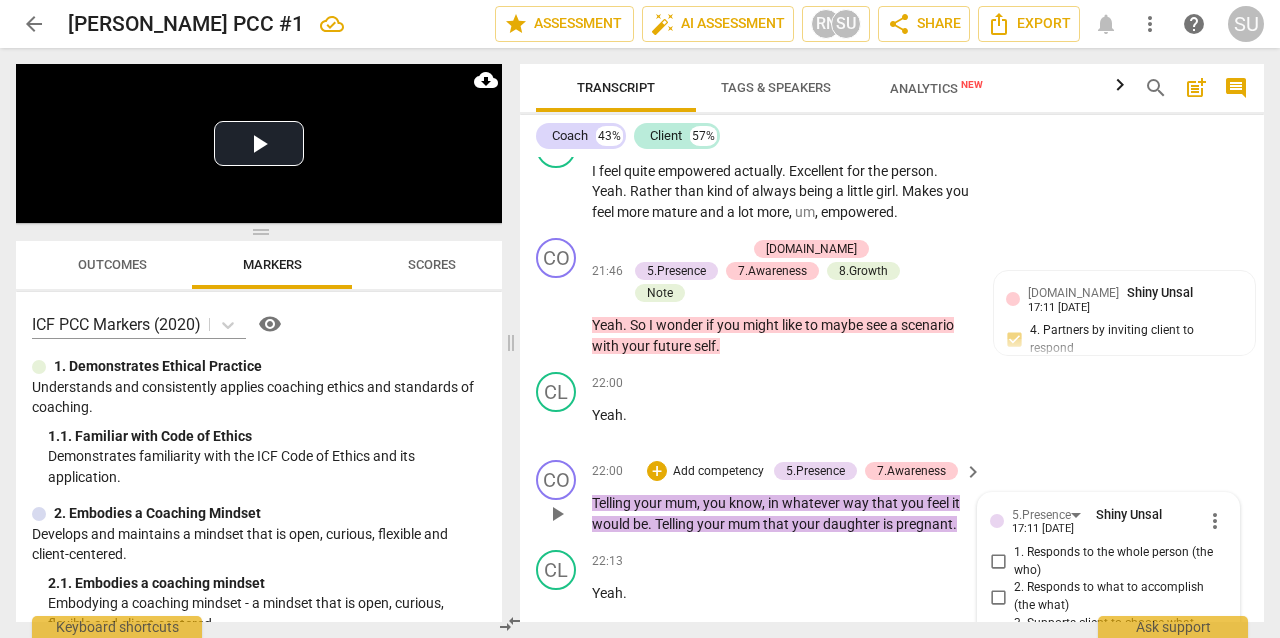 click on "3. Supports client to choose what happens" at bounding box center (998, 632) 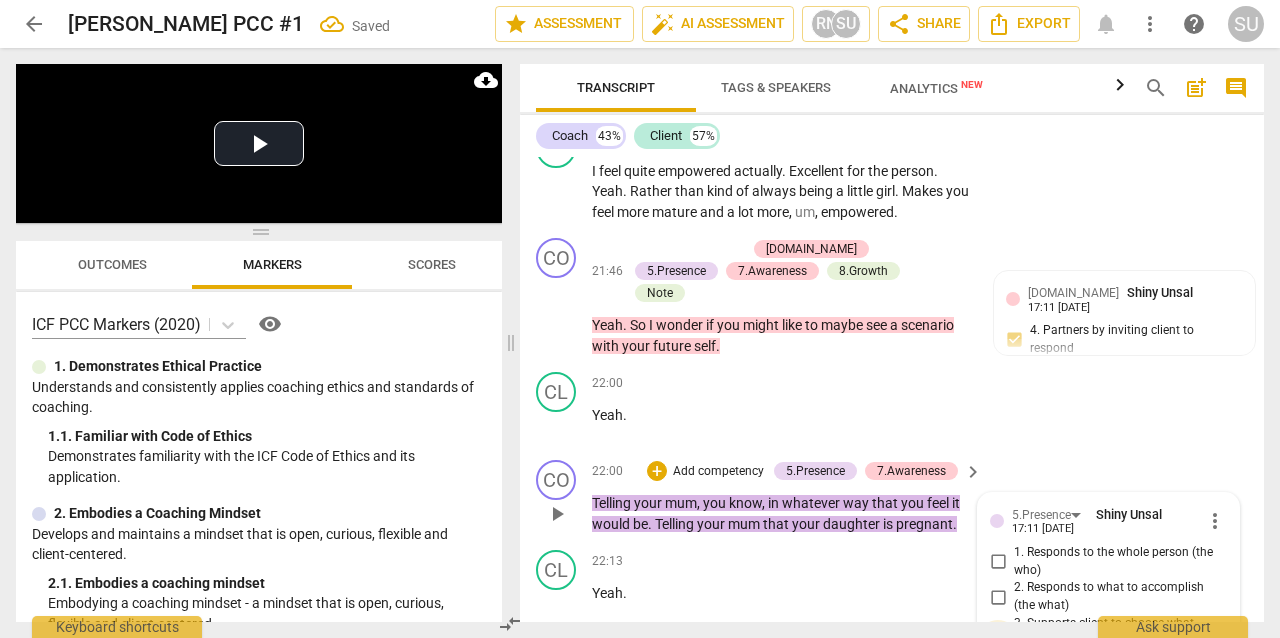 click on "3. Supports client to choose what happens" at bounding box center [998, 632] 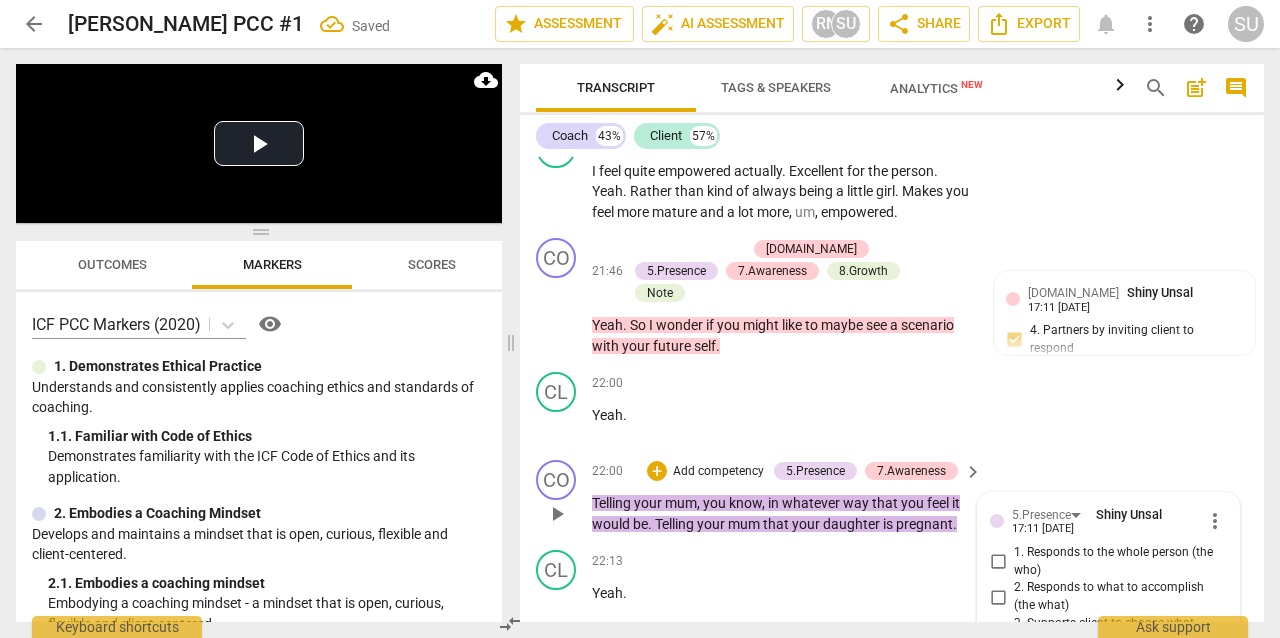 click on "3. Supports client to choose what happens" at bounding box center [998, 632] 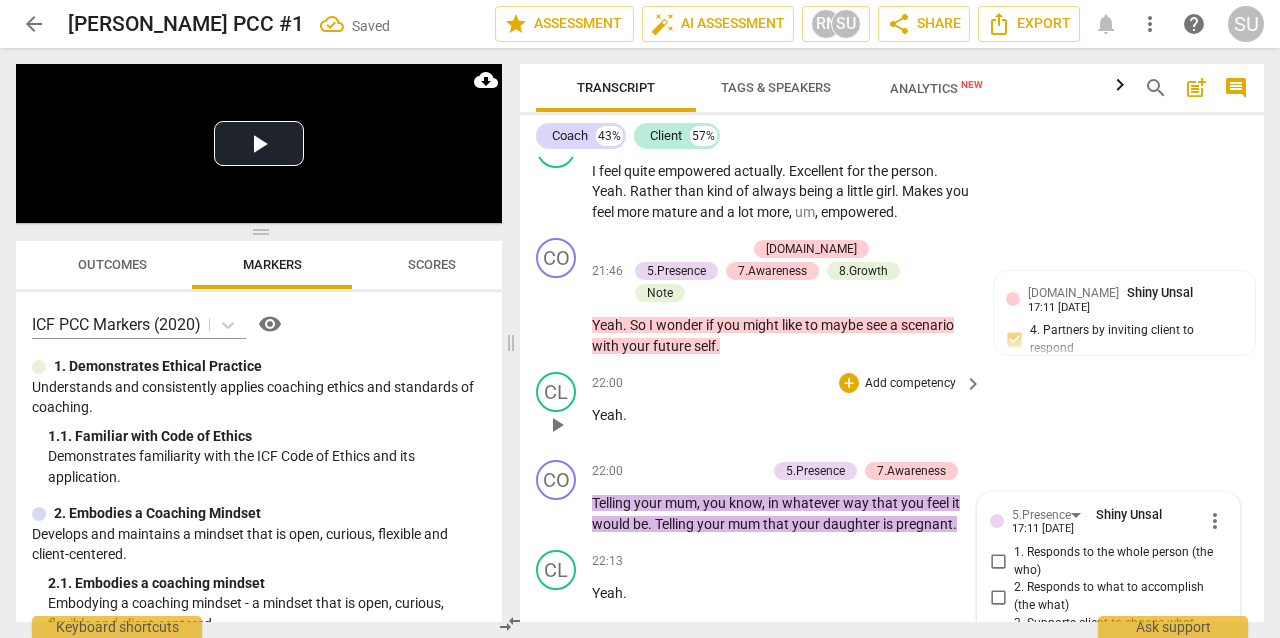 click on "CL play_arrow pause 22:00 + Add competency keyboard_arrow_right Yeah ." at bounding box center (892, 408) 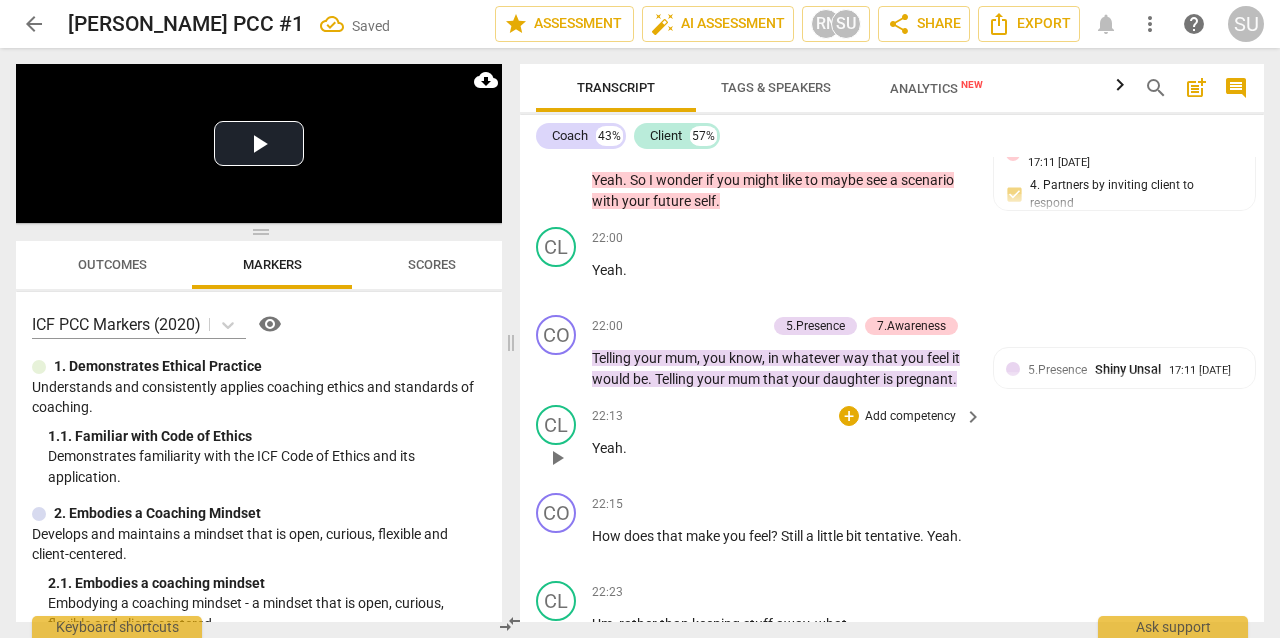 scroll, scrollTop: 11175, scrollLeft: 0, axis: vertical 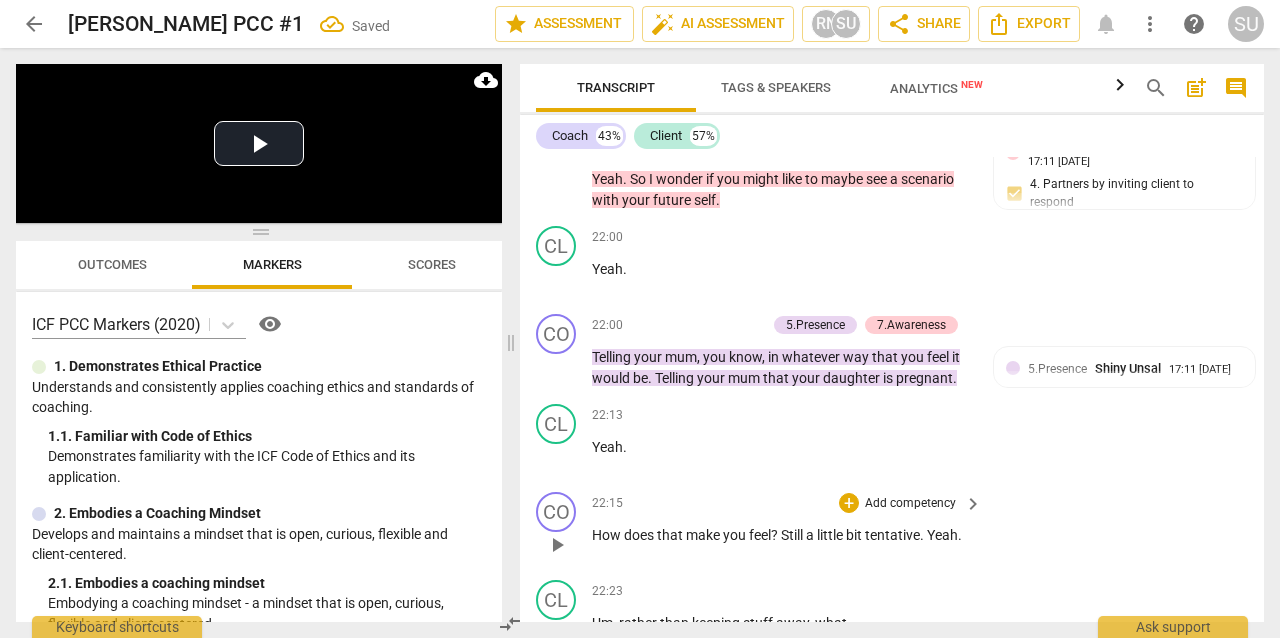click on "Add competency" at bounding box center [910, 504] 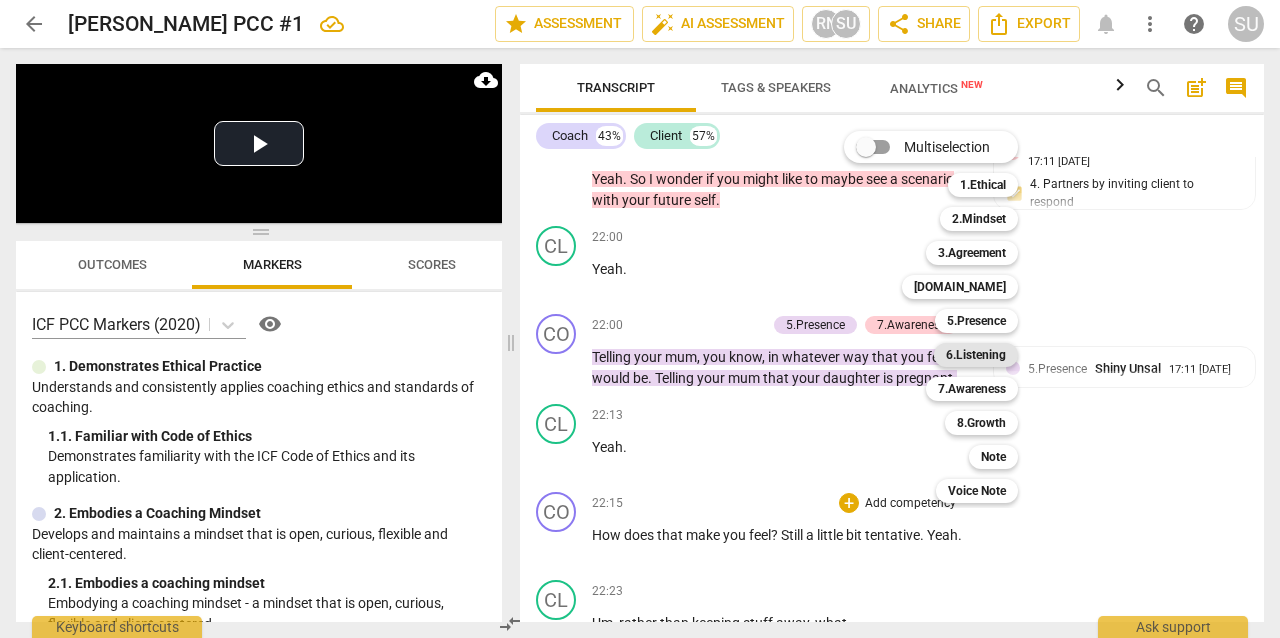 click on "6.Listening" at bounding box center (976, 355) 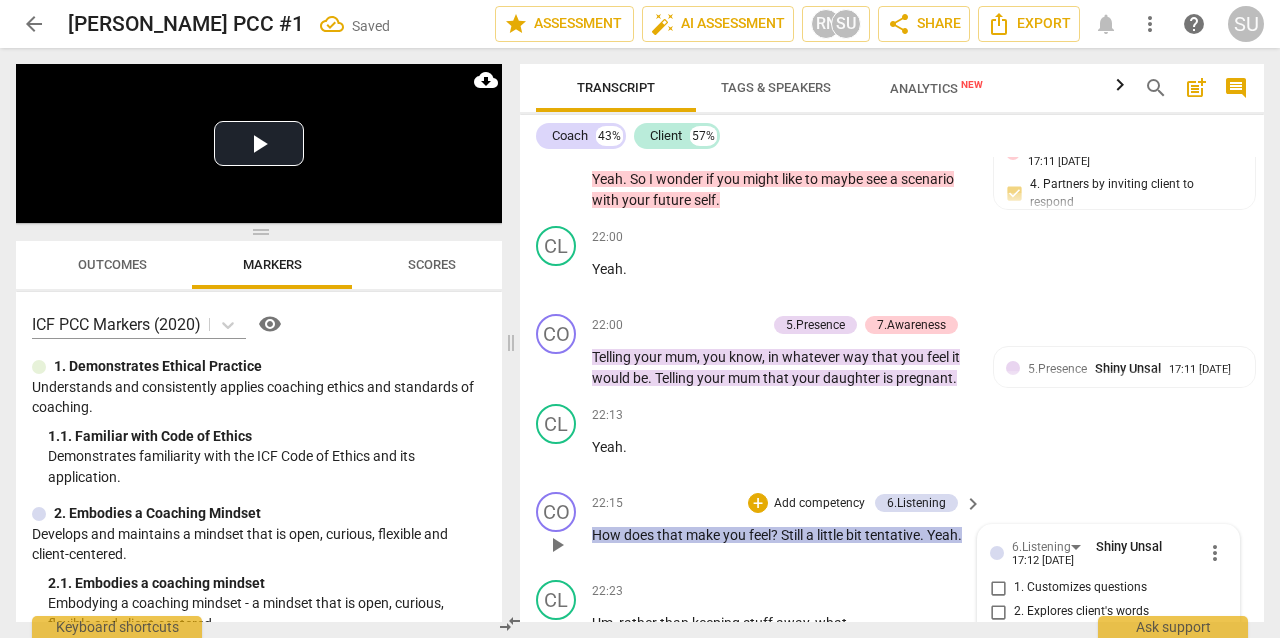click on "3. Explores client's emotions" at bounding box center (998, 636) 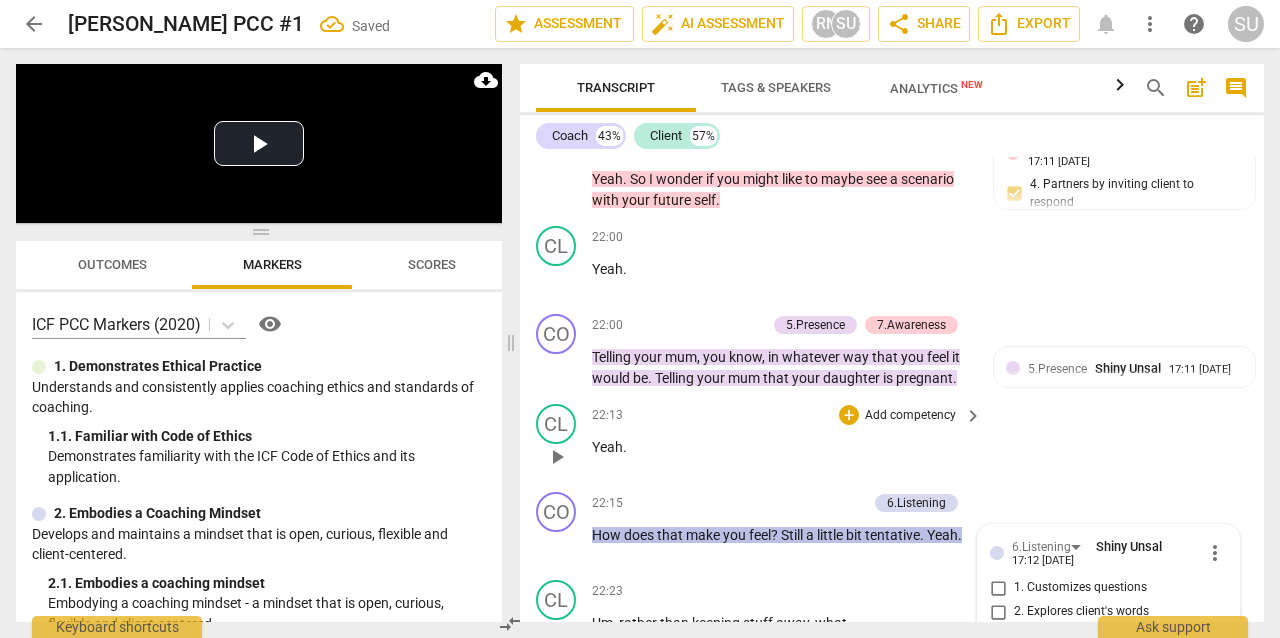 click on "CL play_arrow pause 22:13 + Add competency keyboard_arrow_right Yeah ." at bounding box center [892, 440] 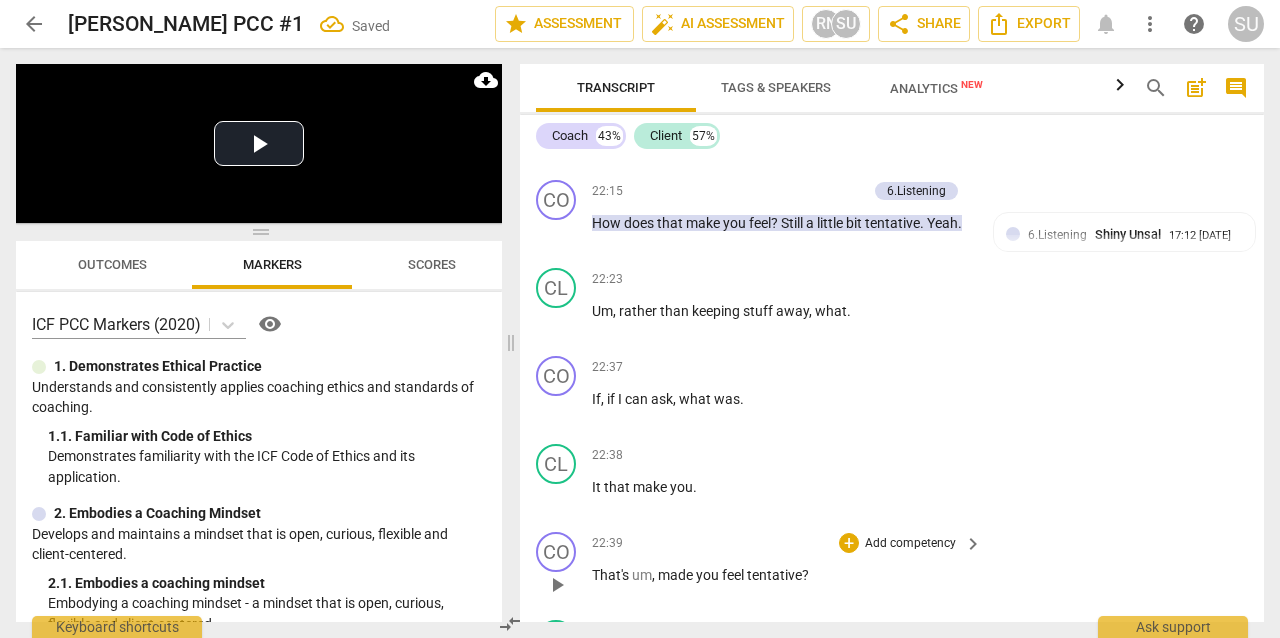 scroll, scrollTop: 11488, scrollLeft: 0, axis: vertical 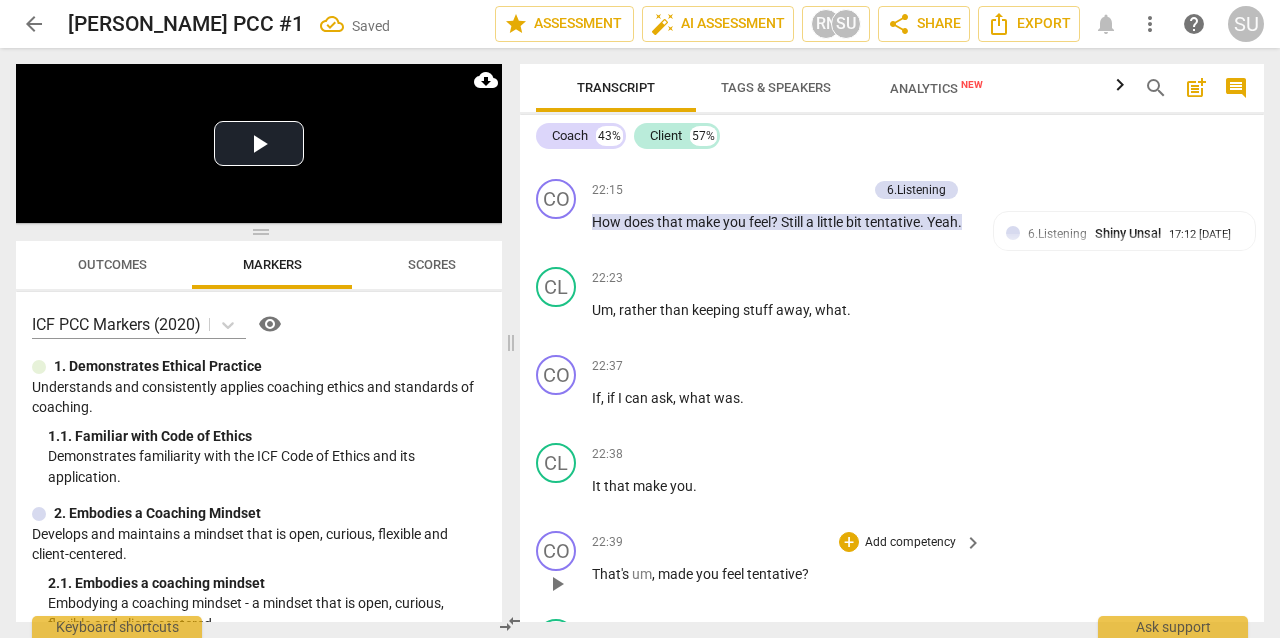 click on "Add competency" at bounding box center (910, 543) 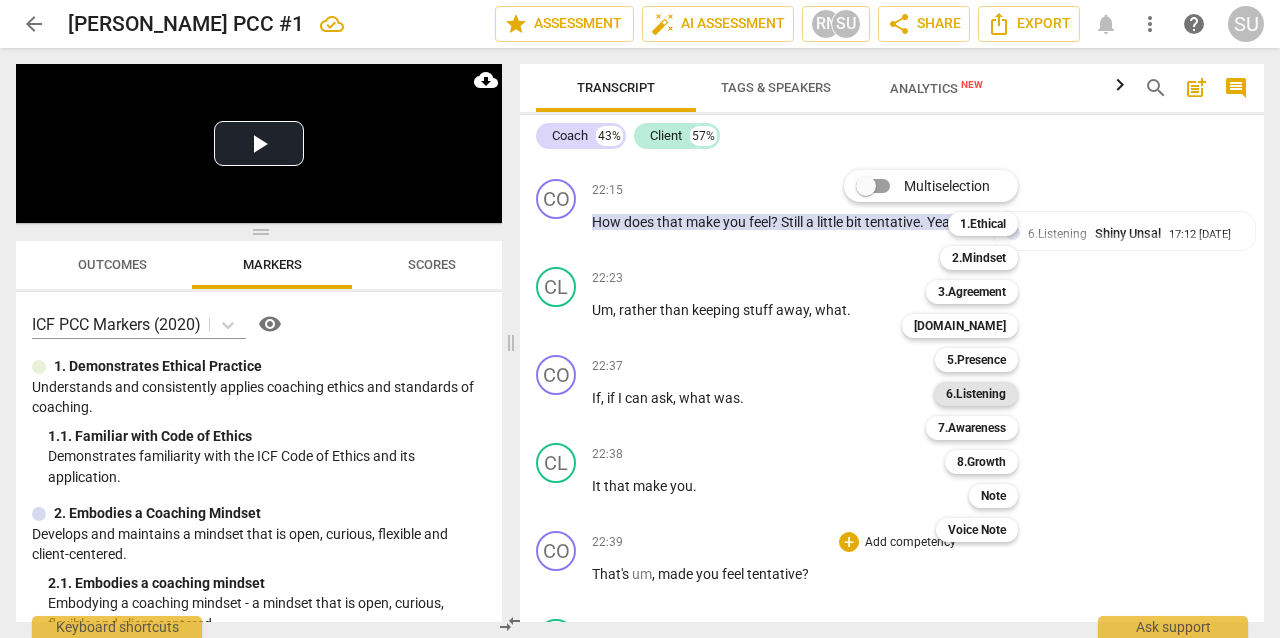 click on "6.Listening" at bounding box center (976, 394) 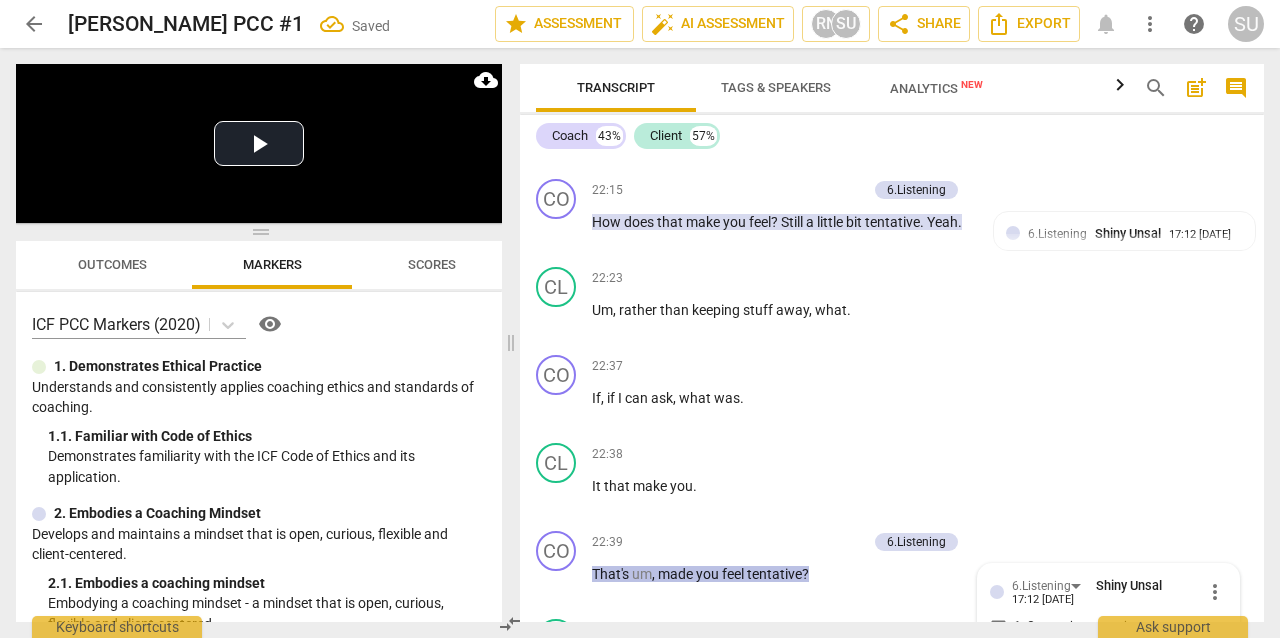 scroll, scrollTop: 11728, scrollLeft: 0, axis: vertical 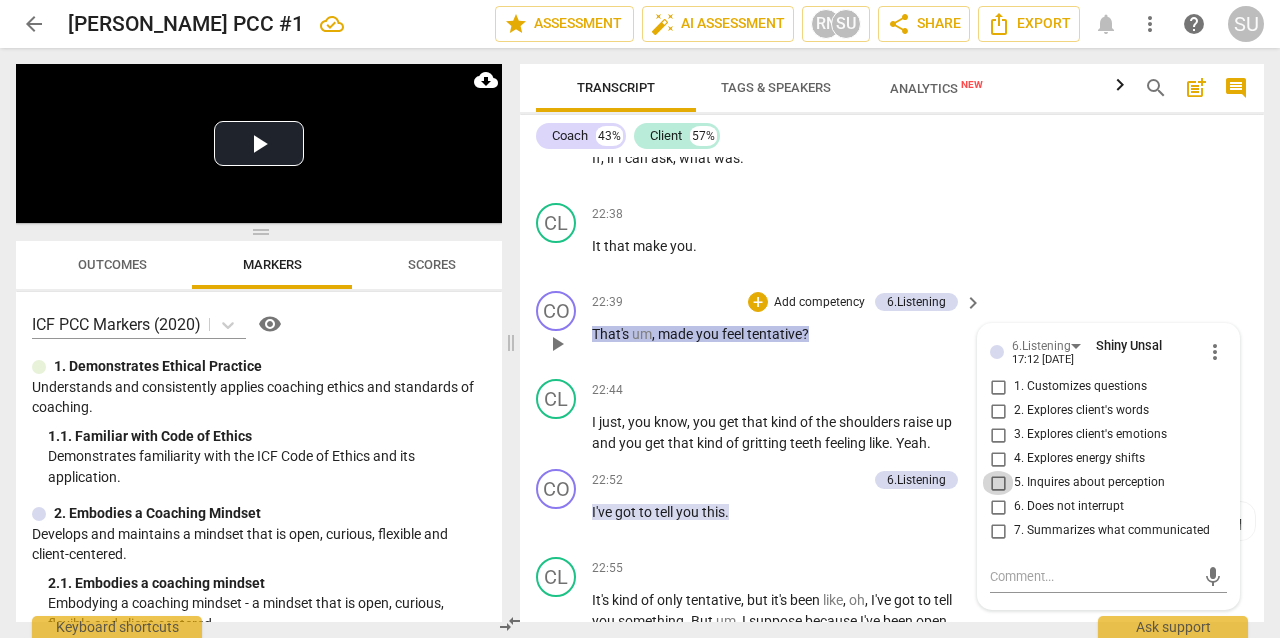 click on "5. Inquires about perception" at bounding box center (998, 483) 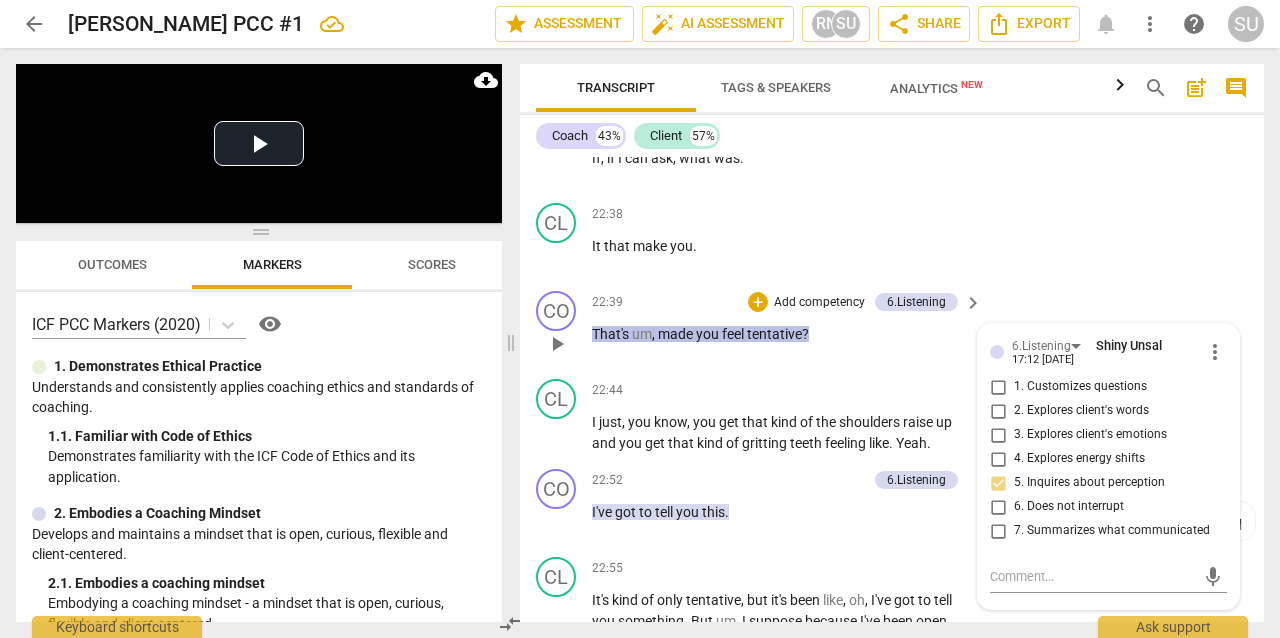 click on "22:39 + Add competency 6.Listening keyboard_arrow_right That's   um ,   made   you   feel   tentative ?" at bounding box center [788, 327] 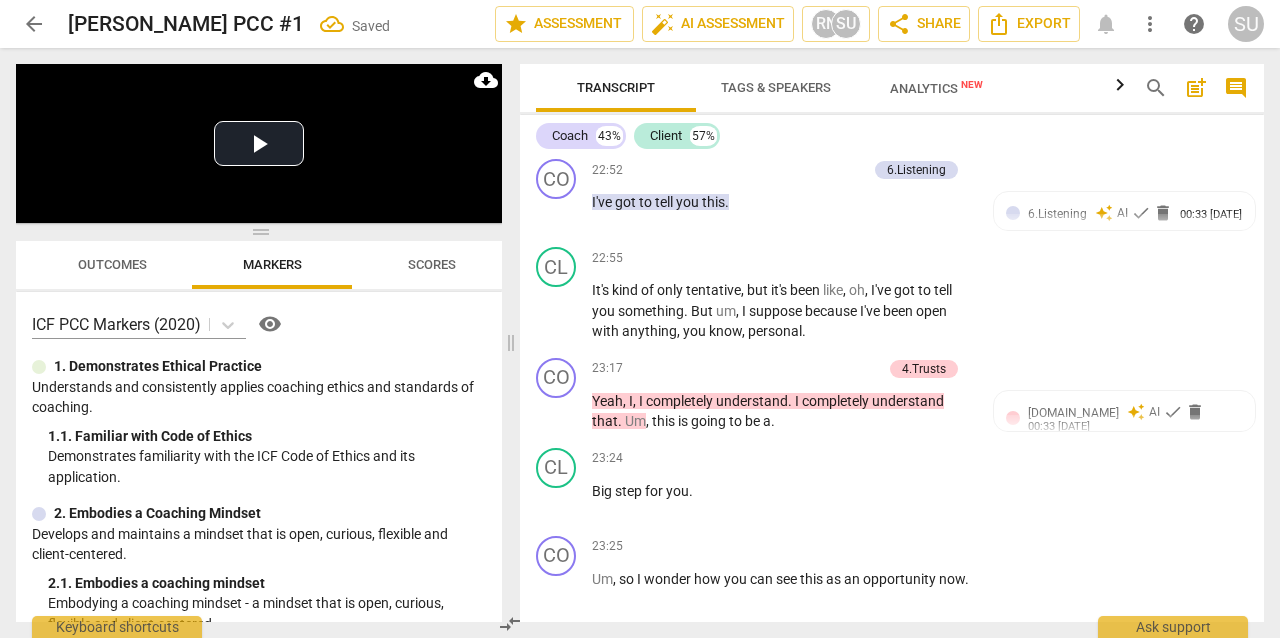 scroll, scrollTop: 12046, scrollLeft: 0, axis: vertical 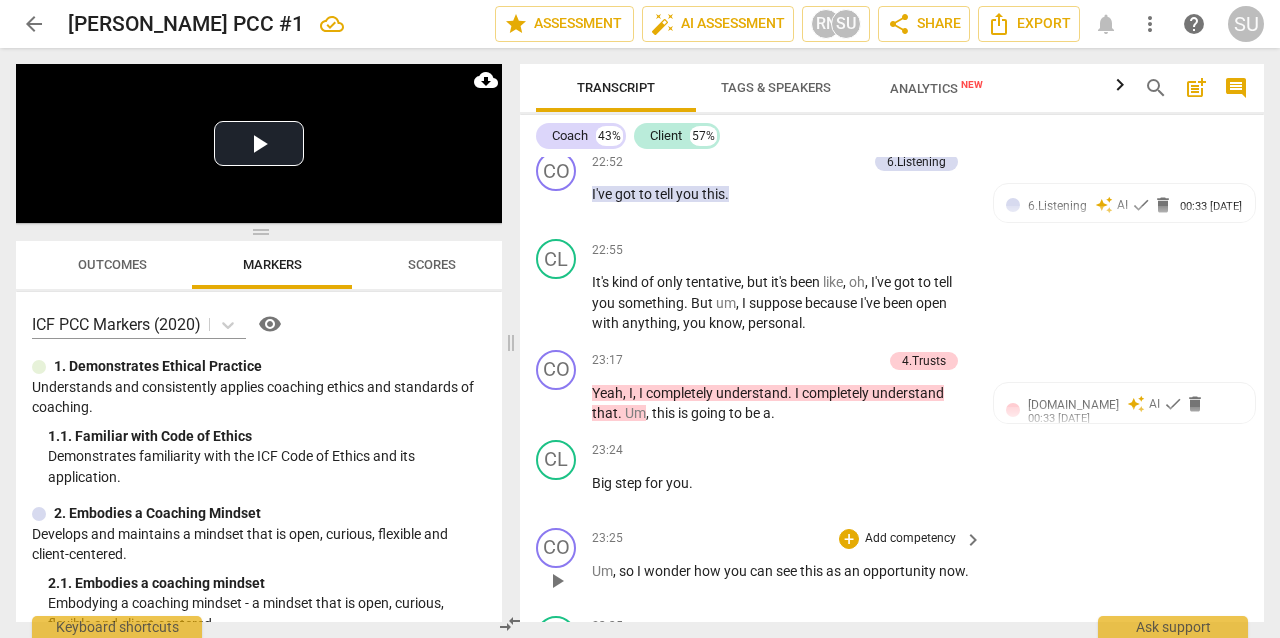 click on "Add competency" at bounding box center [910, 539] 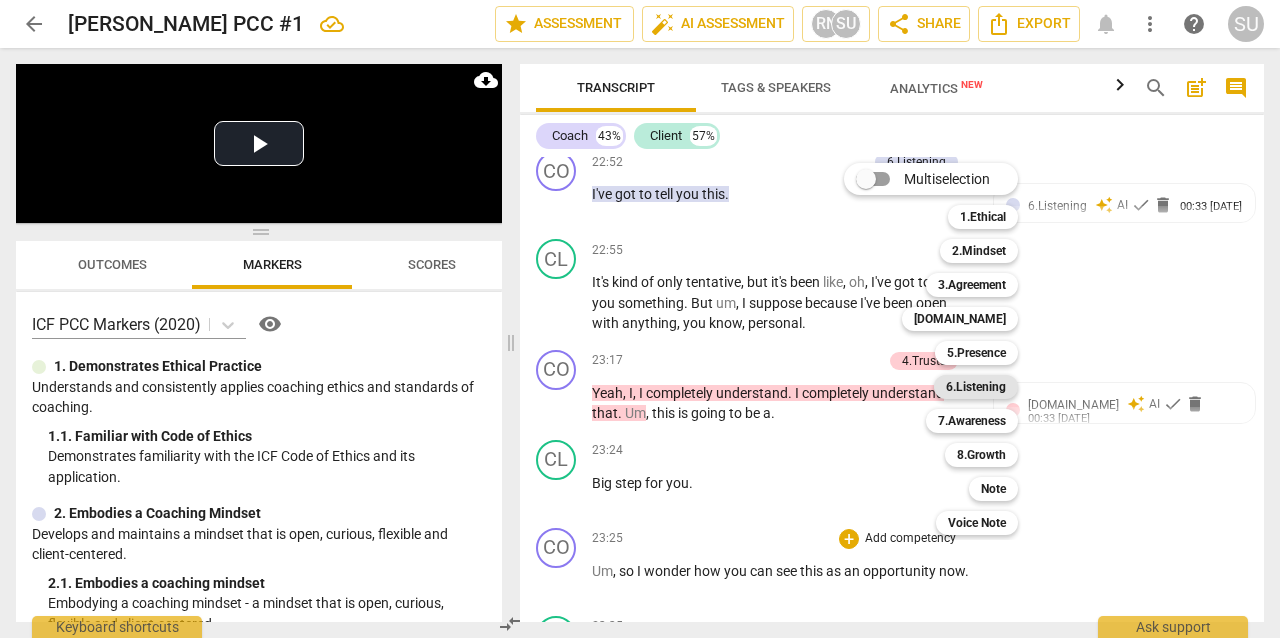 click on "6.Listening" at bounding box center [976, 387] 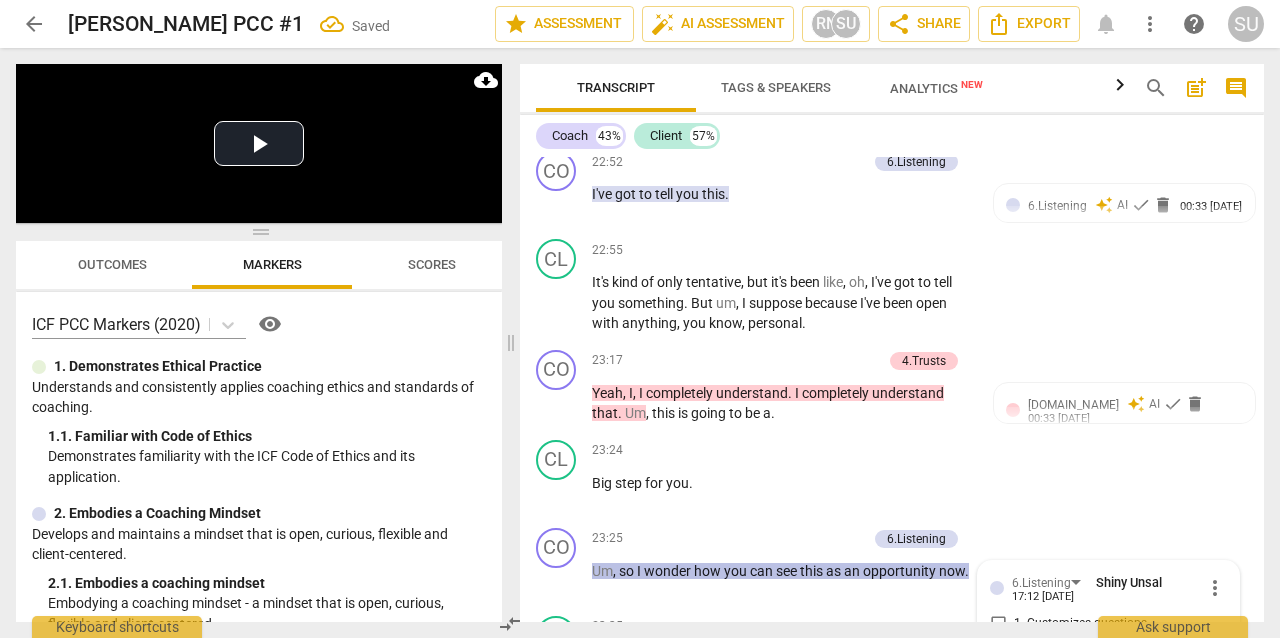 scroll, scrollTop: 12054, scrollLeft: 0, axis: vertical 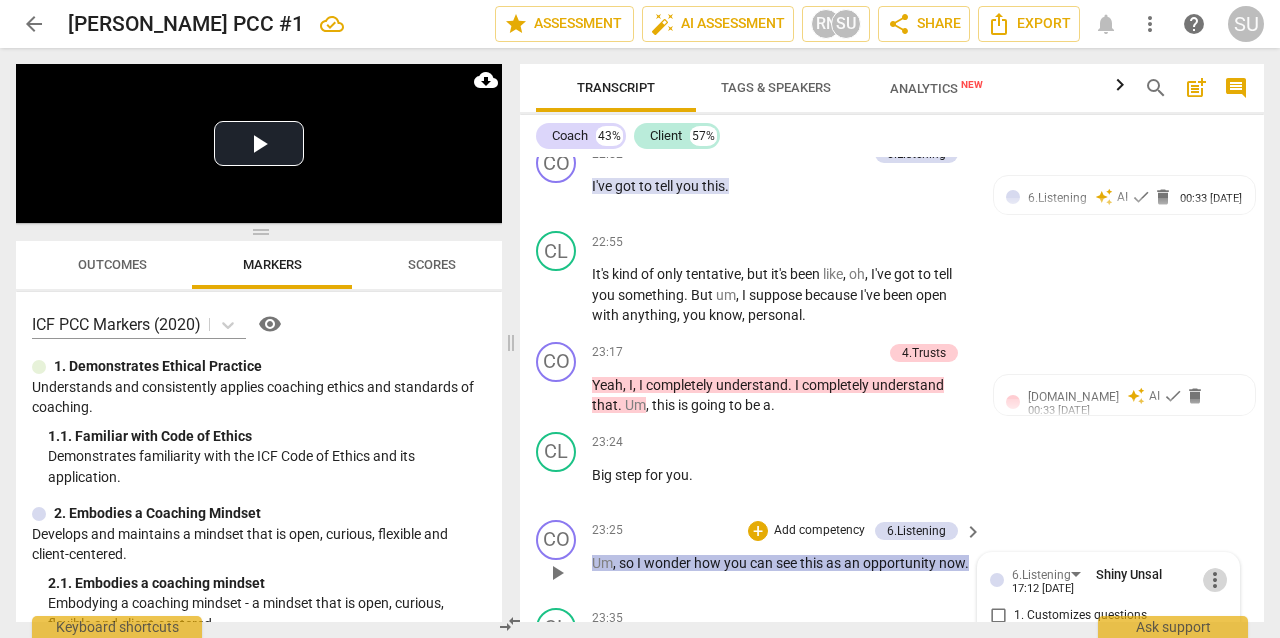 click on "more_vert" at bounding box center [1215, 580] 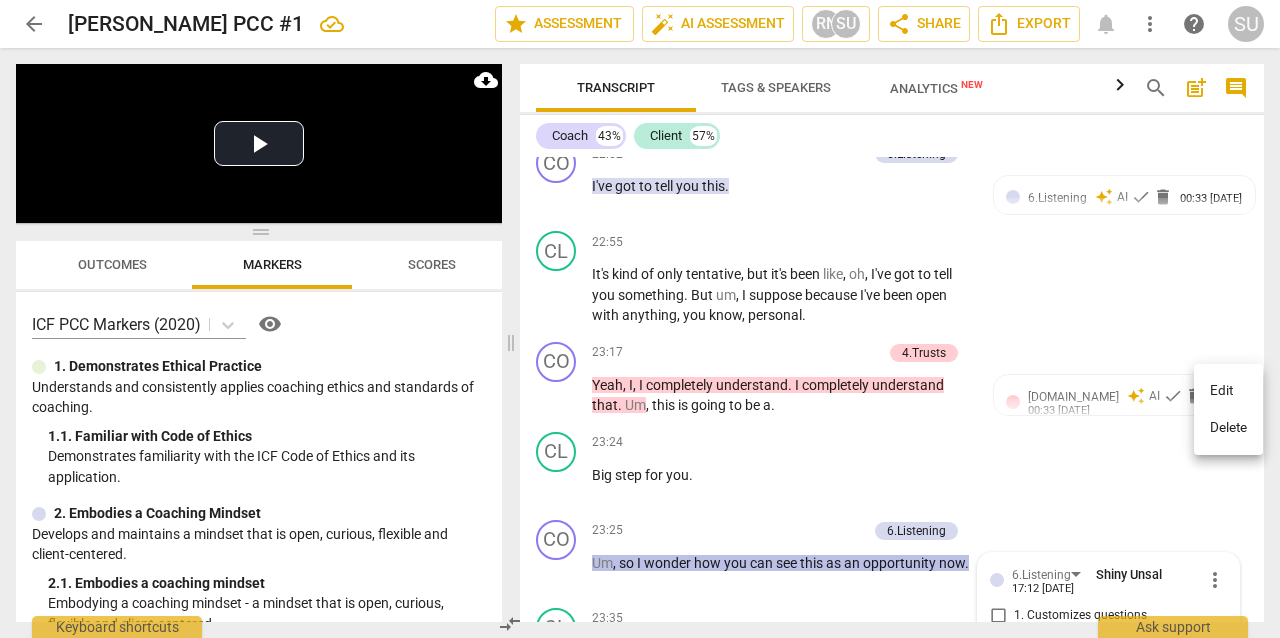 click on "Delete" at bounding box center (1228, 428) 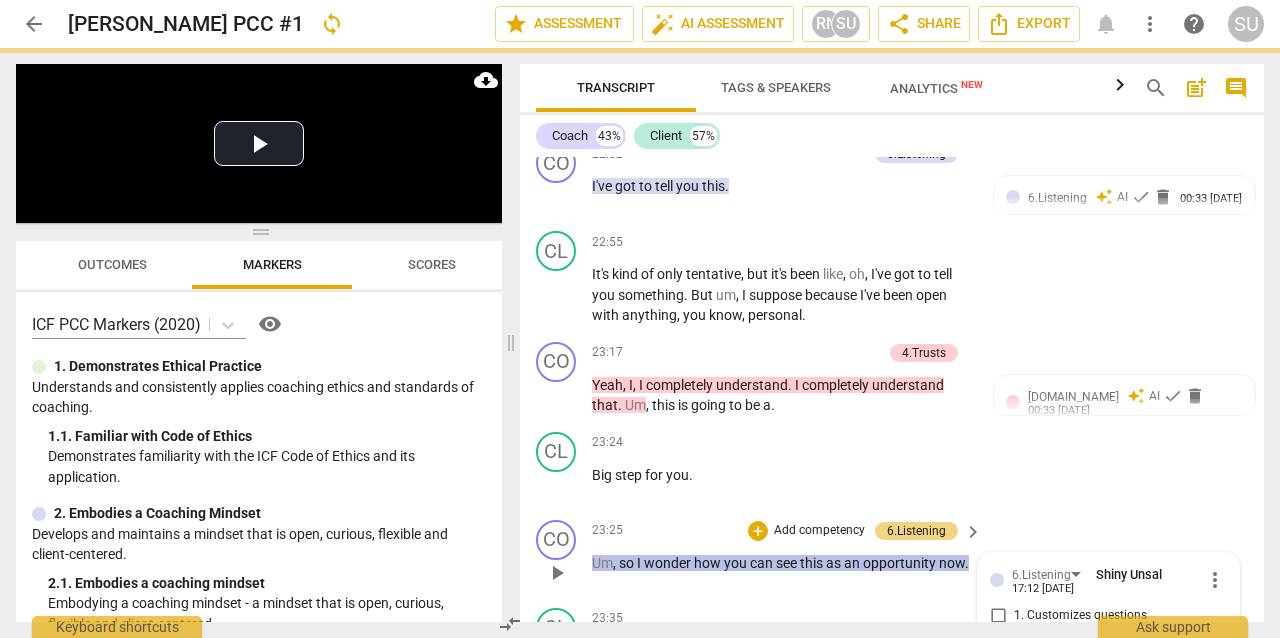 click on "+ Add competency 6.Listening keyboard_arrow_right" at bounding box center [864, 531] 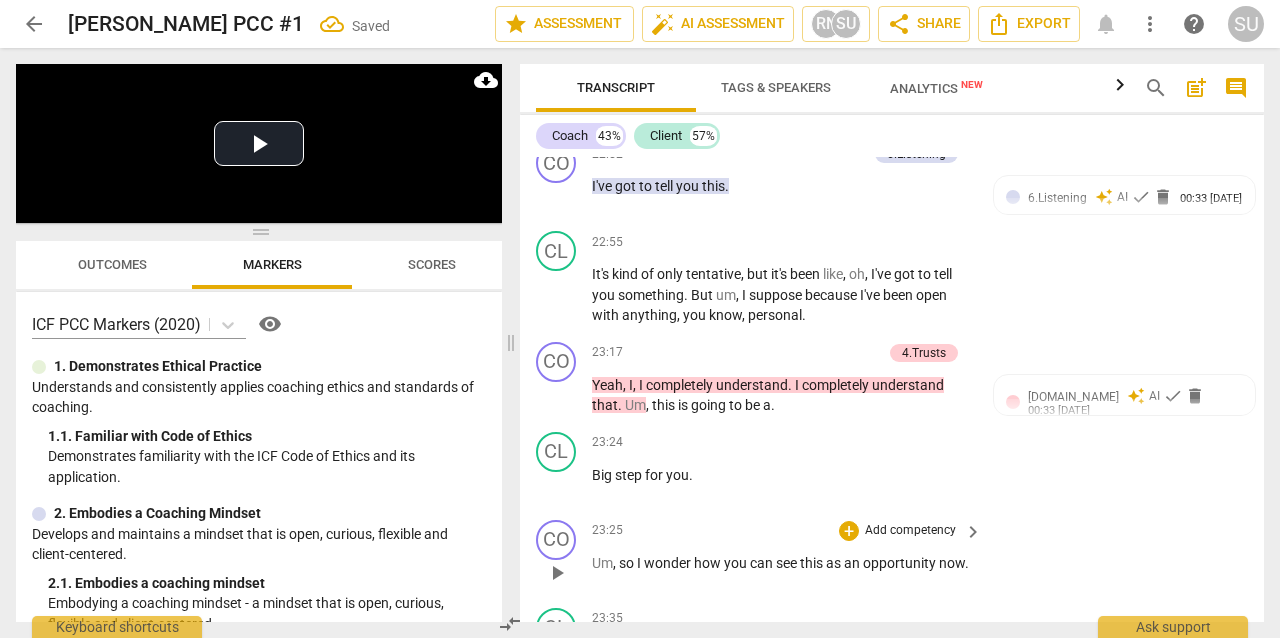 click on "Add competency" at bounding box center [910, 531] 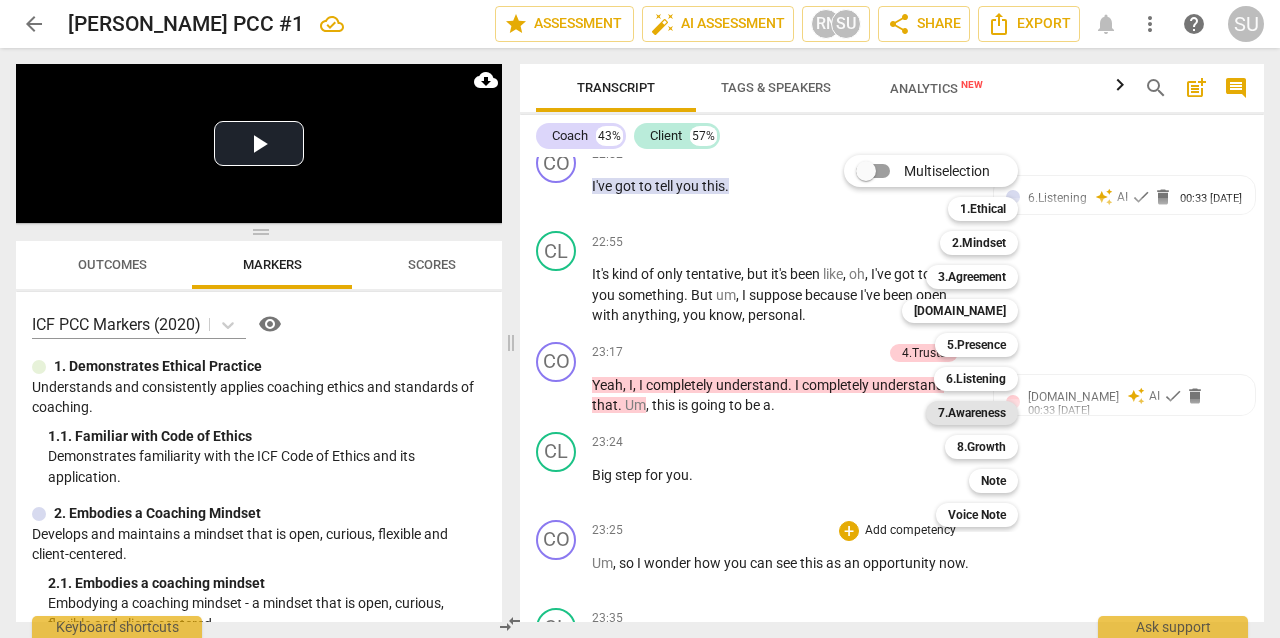 click on "7.Awareness" at bounding box center [972, 413] 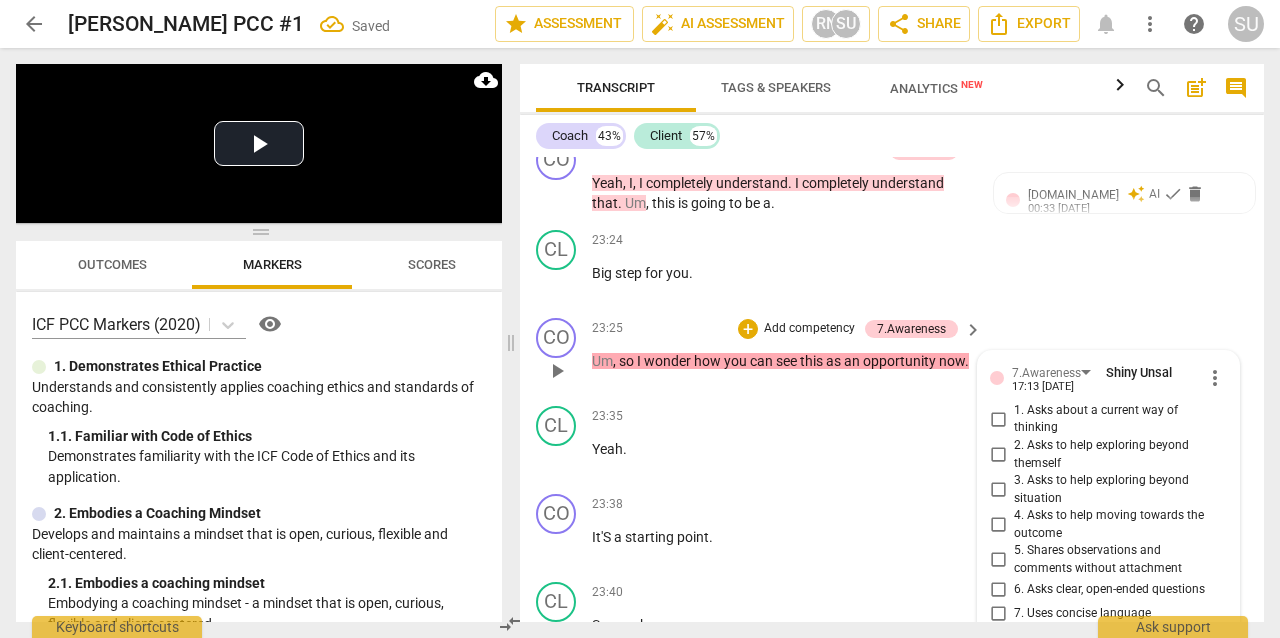 scroll, scrollTop: 12229, scrollLeft: 0, axis: vertical 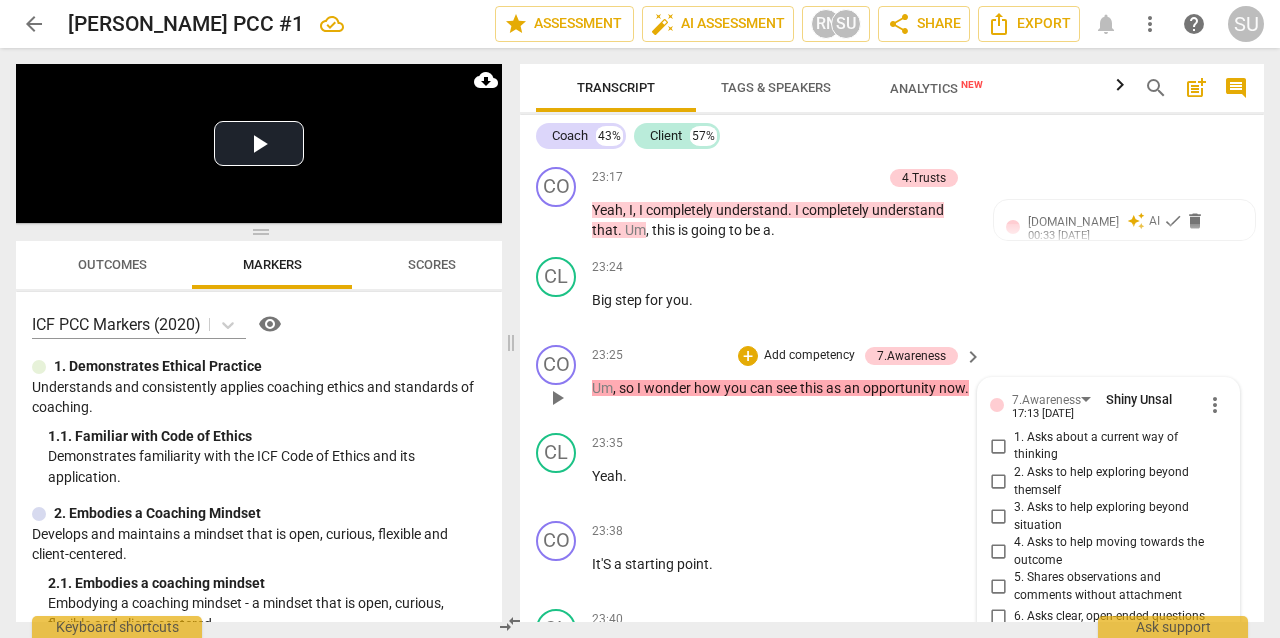 click on "1. Asks about a current way of thinking" at bounding box center (998, 446) 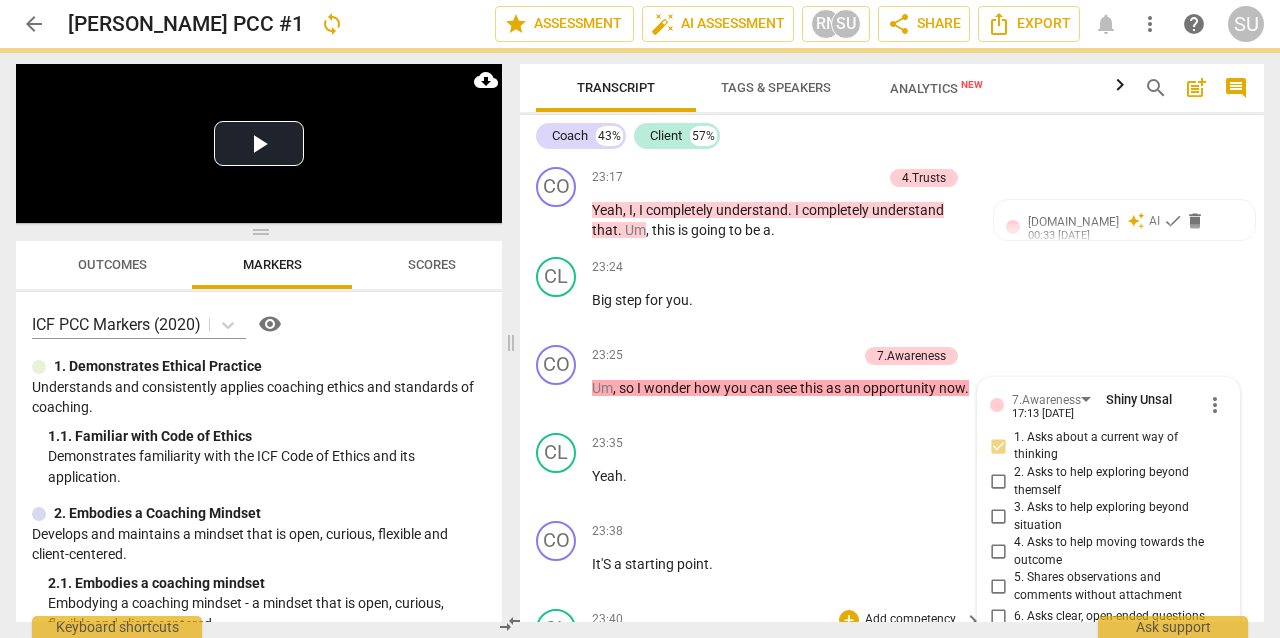 click on "CL play_arrow pause 23:40 + Add competency keyboard_arrow_right So ,   you   know ." at bounding box center (892, 645) 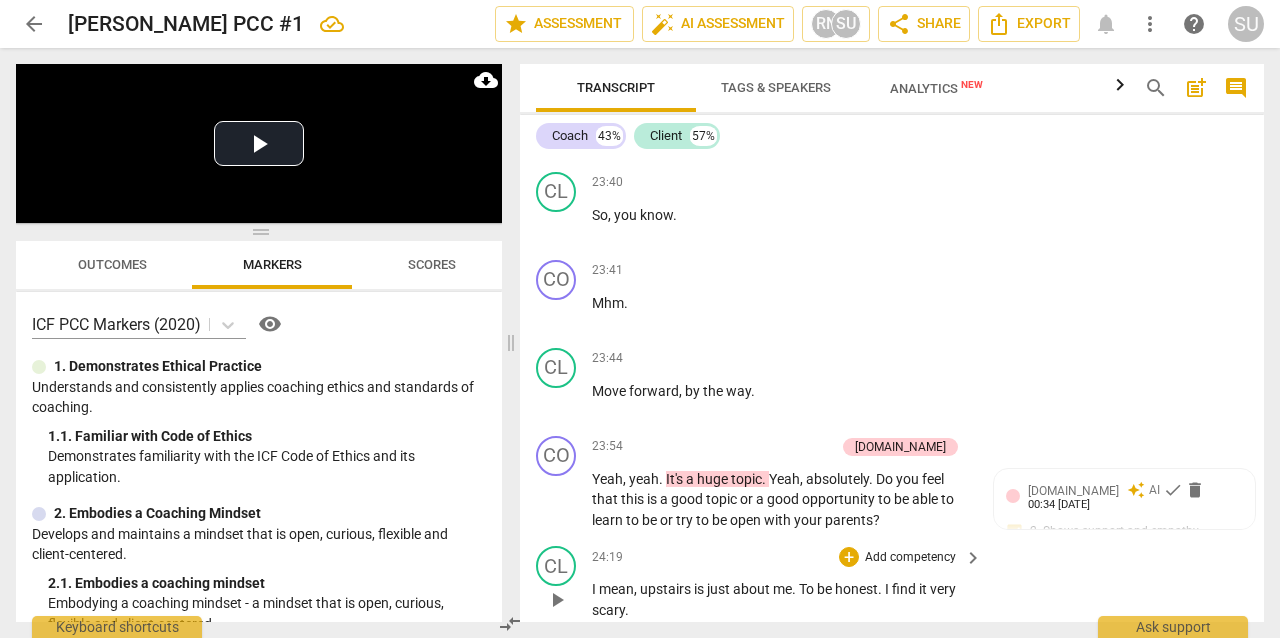 scroll, scrollTop: 12681, scrollLeft: 0, axis: vertical 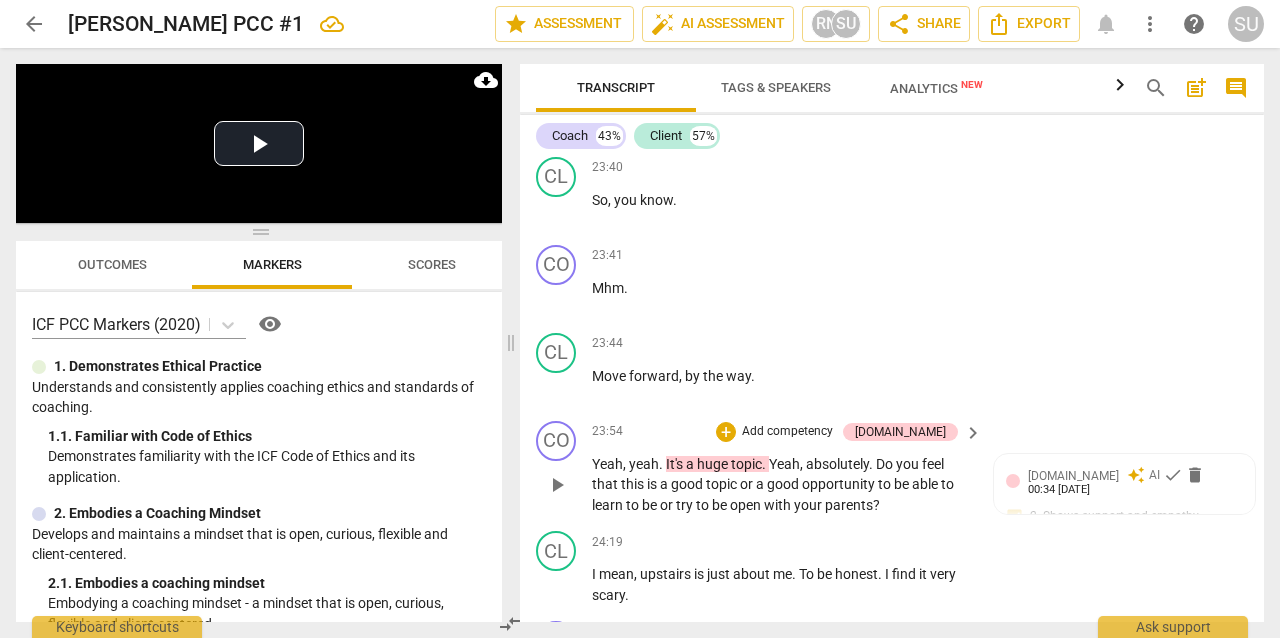 click on "Add competency" at bounding box center [787, 432] 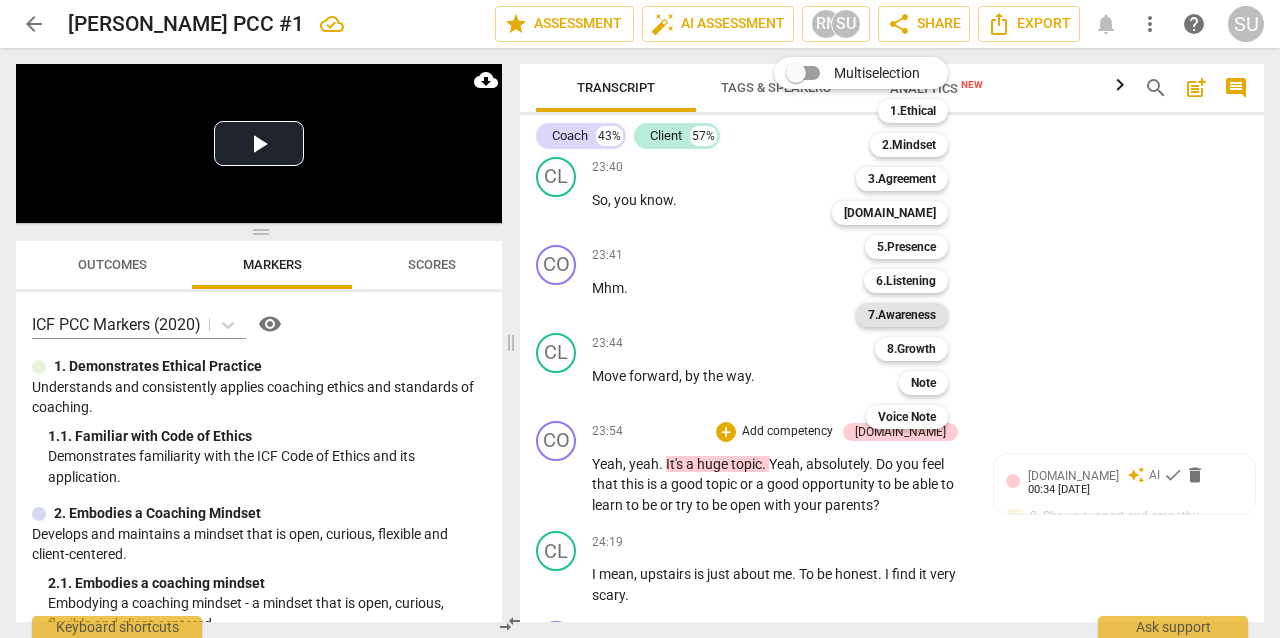 click on "7.Awareness" at bounding box center [902, 315] 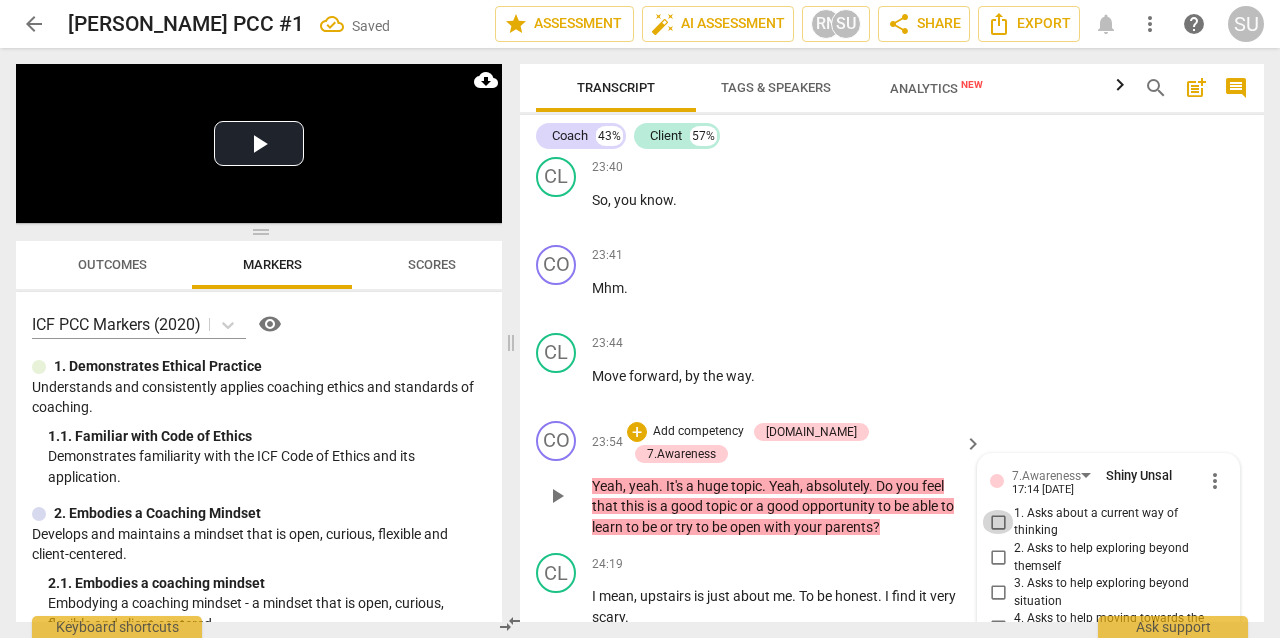 click on "1. Asks about a current way of thinking" at bounding box center (998, 522) 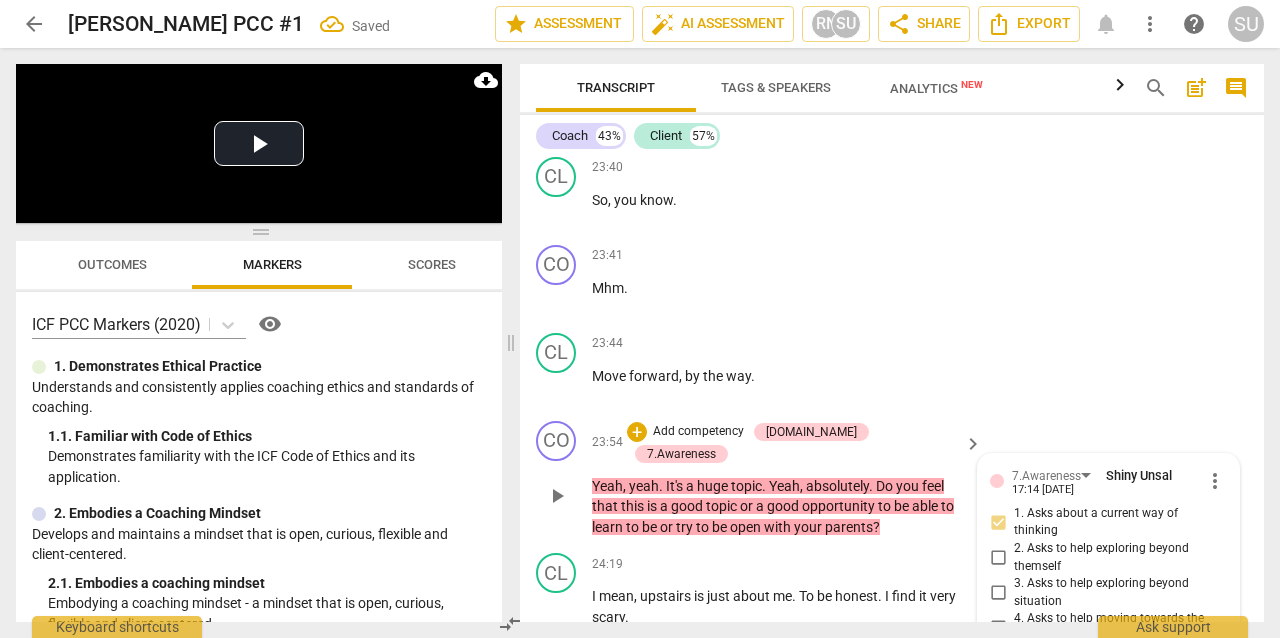 click on "CO play_arrow pause 23:54 + Add competency [DOMAIN_NAME] 7.Awareness keyboard_arrow_right Yeah ,   yeah .   It's   a   huge   topic .   Yeah ,   absolutely .   Do   you   feel   that   this   is   a   good   topic   or   a   good   opportunity   to   be   able   to   learn   to   be   or   try   to   be   open   with   your   parents ? 7.Awareness Shiny Unsal 17:14 [DATE] more_vert 1. Asks about a current way of thinking 2. Asks to help exploring beyond themself 3. Asks to help exploring beyond situation 4. Asks to help moving towards the outcome 5. Shares observations and comments without attachment 6. Asks clear, open-ended questions 7. Uses concise language 8. Allows client most of the talking mic" at bounding box center (892, 479) 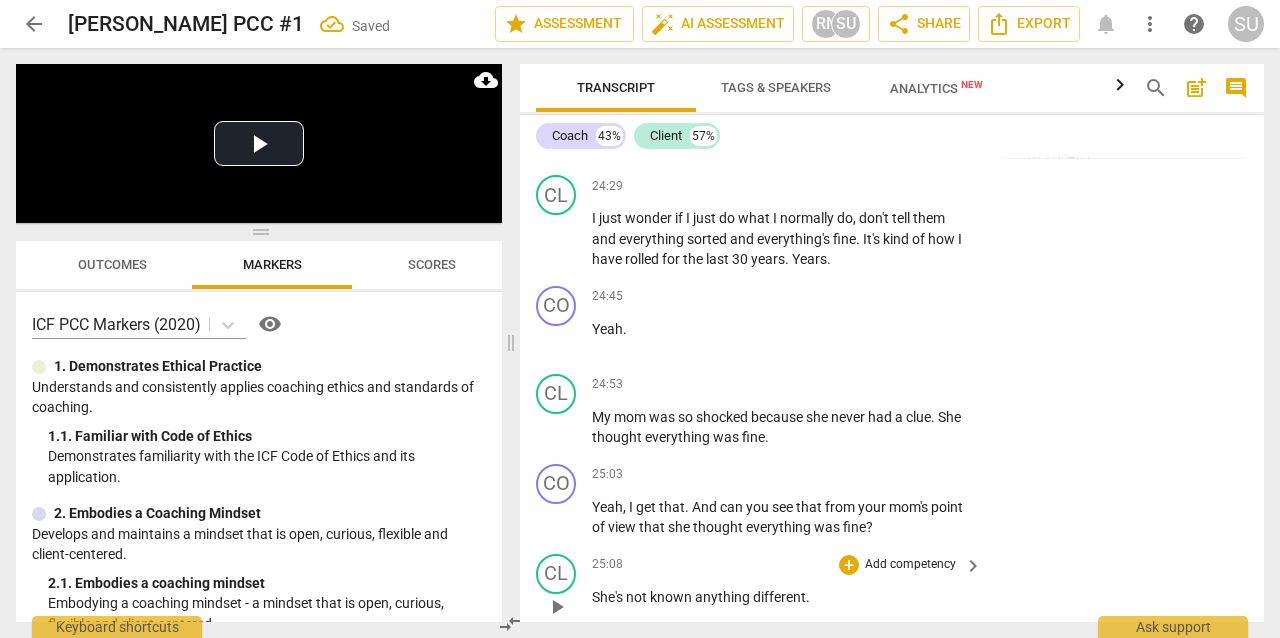 scroll, scrollTop: 13258, scrollLeft: 0, axis: vertical 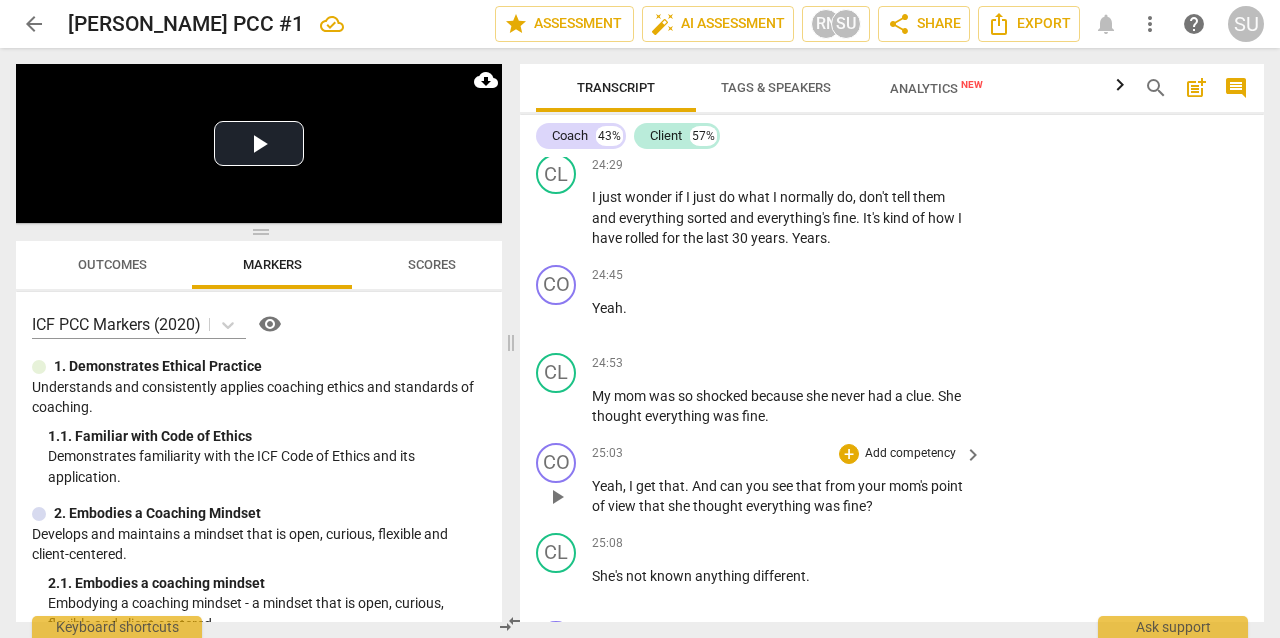 click on "Add competency" at bounding box center [910, 454] 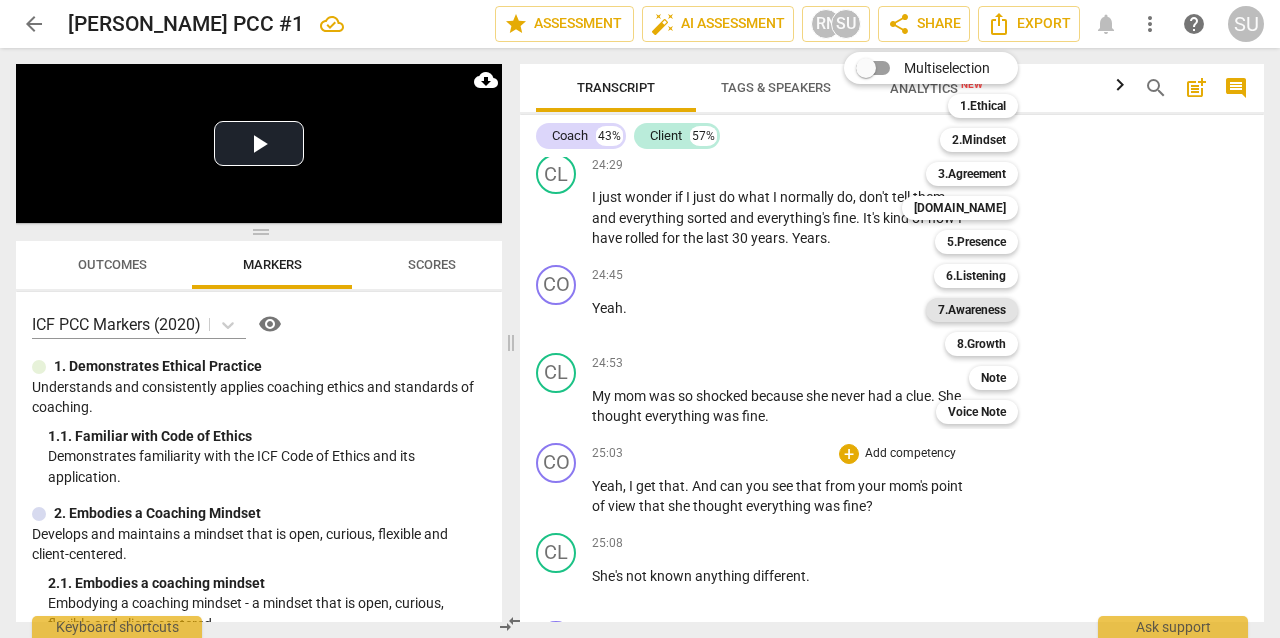 click on "7.Awareness" at bounding box center (972, 310) 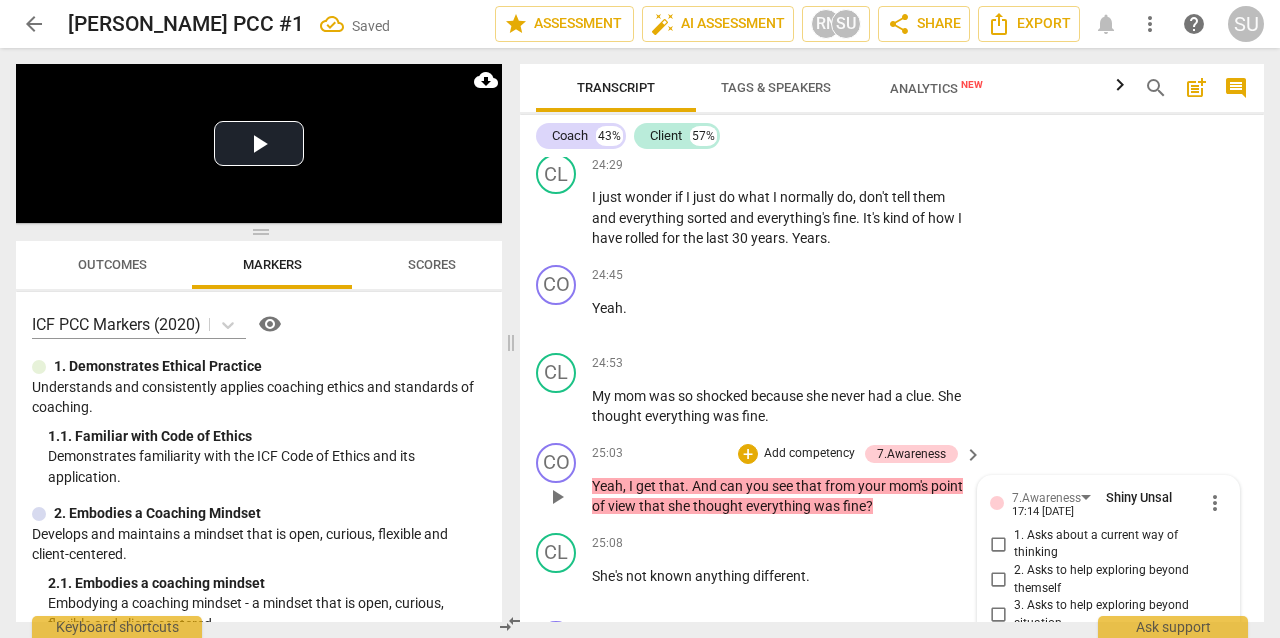 click on "3. Asks to help exploring beyond situation" at bounding box center [998, 615] 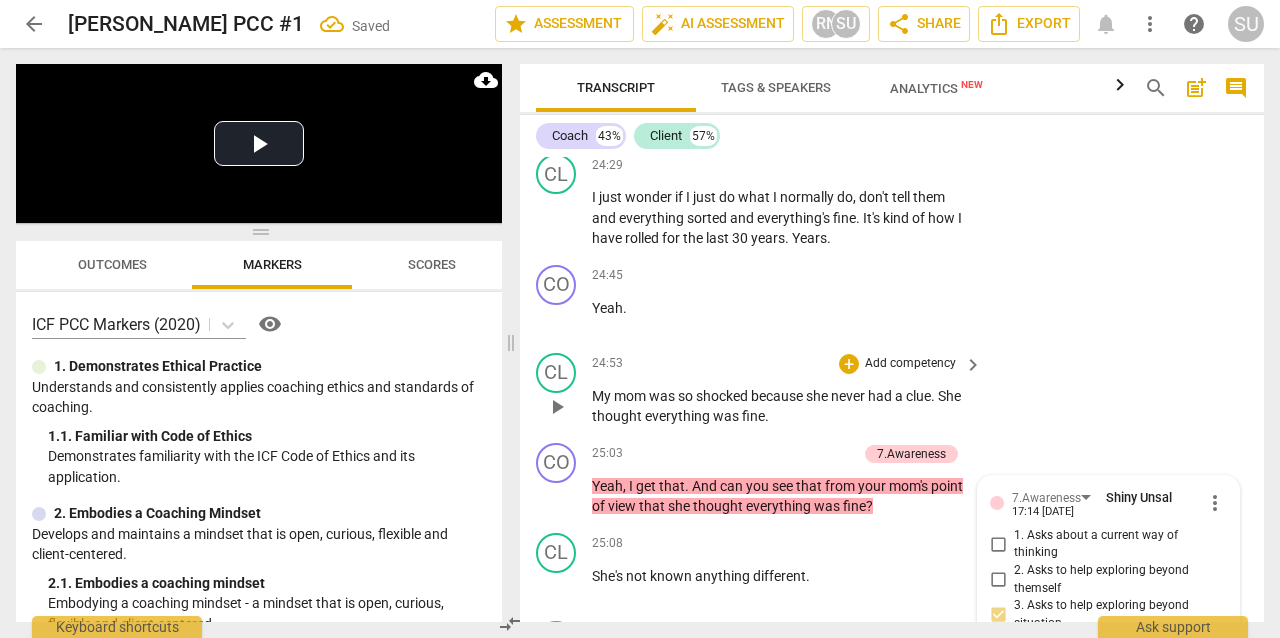 click on "CL play_arrow pause 24:53 + Add competency keyboard_arrow_right My   mom   was   so   shocked   because   she   never   had   a   clue .   She   thought   everything   was   fine ." at bounding box center (892, 390) 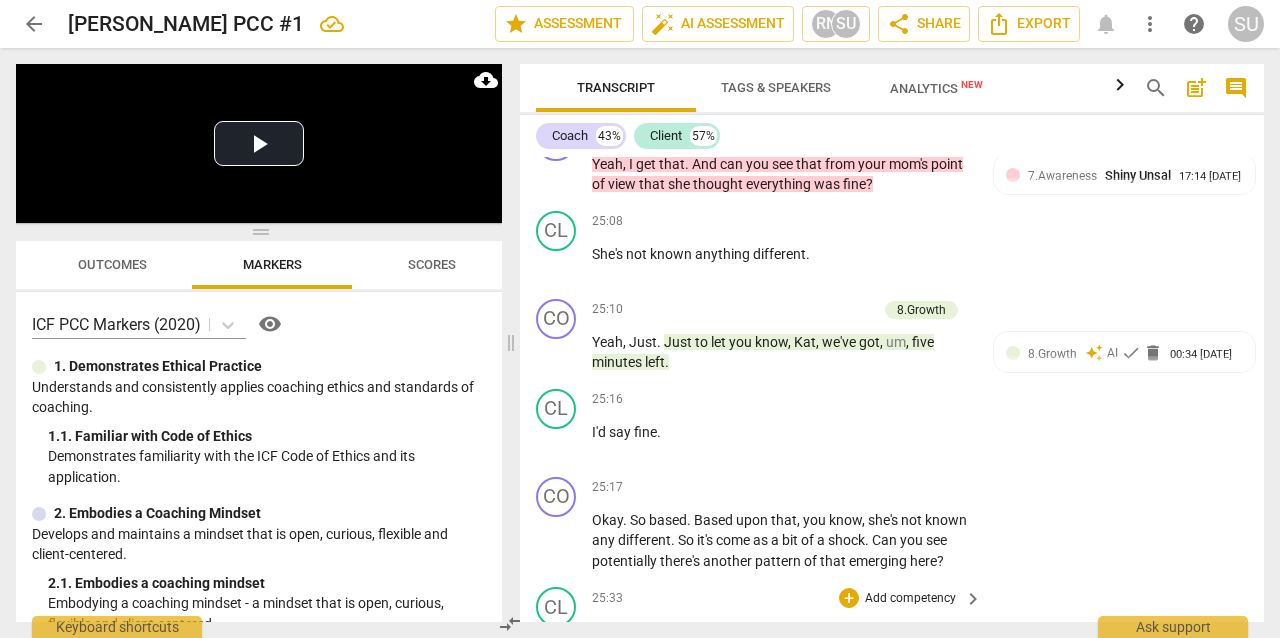 scroll, scrollTop: 13581, scrollLeft: 0, axis: vertical 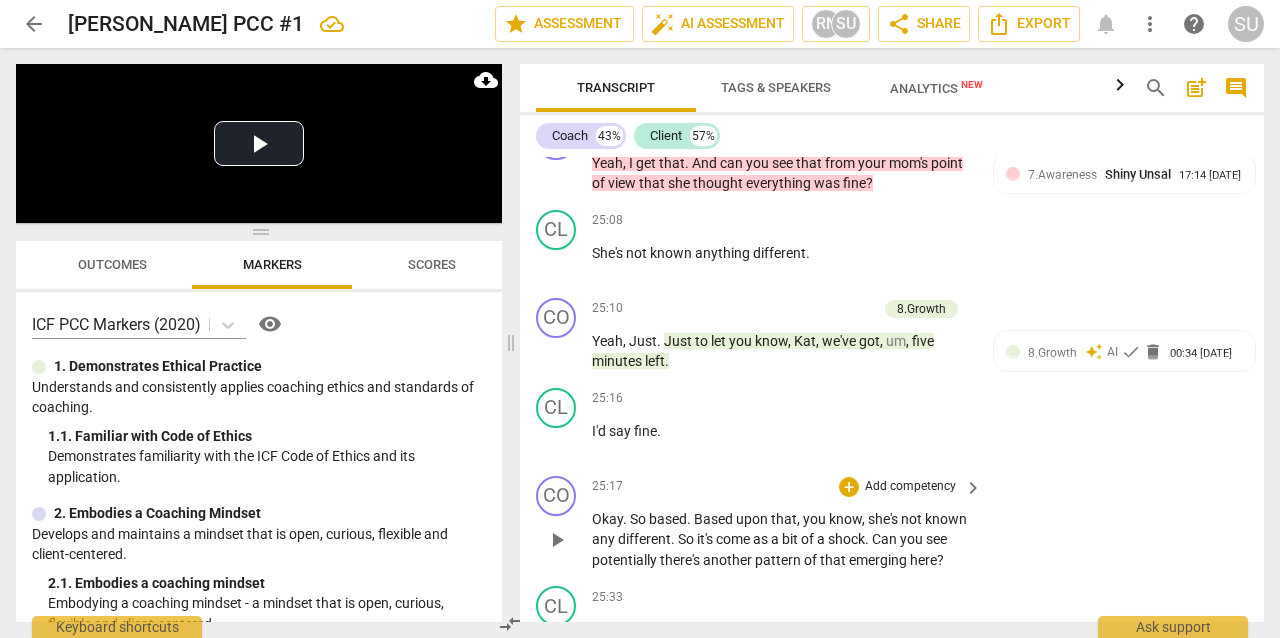 click on "Add competency" at bounding box center (910, 487) 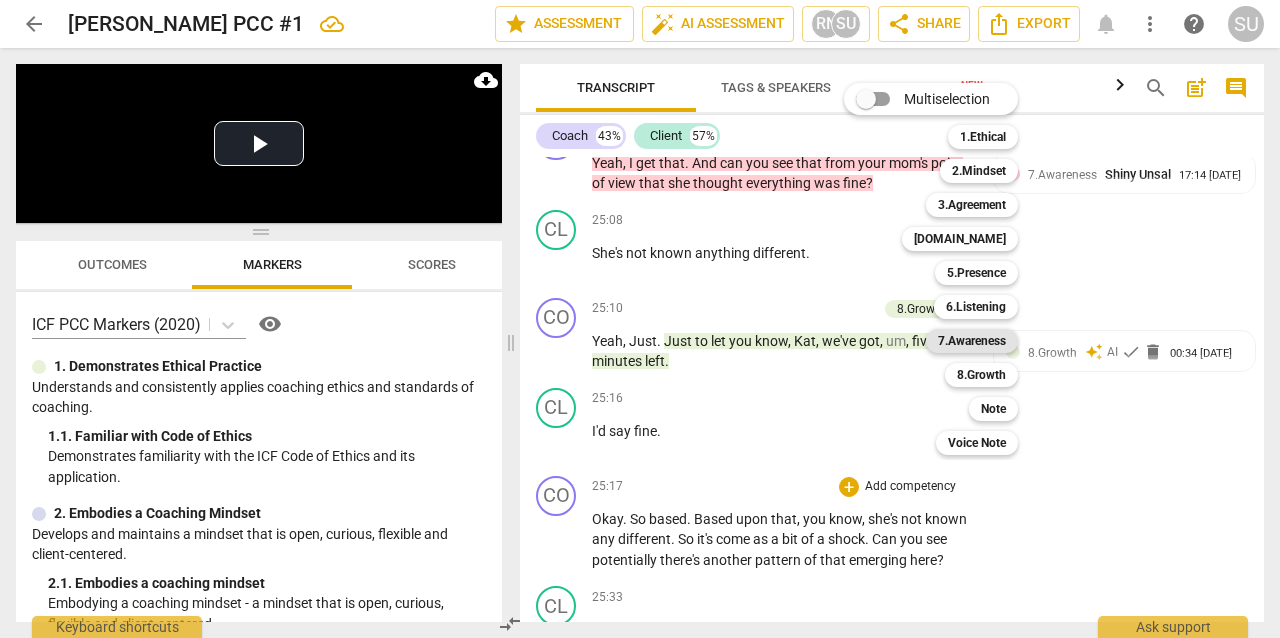 click on "7.Awareness" at bounding box center [972, 341] 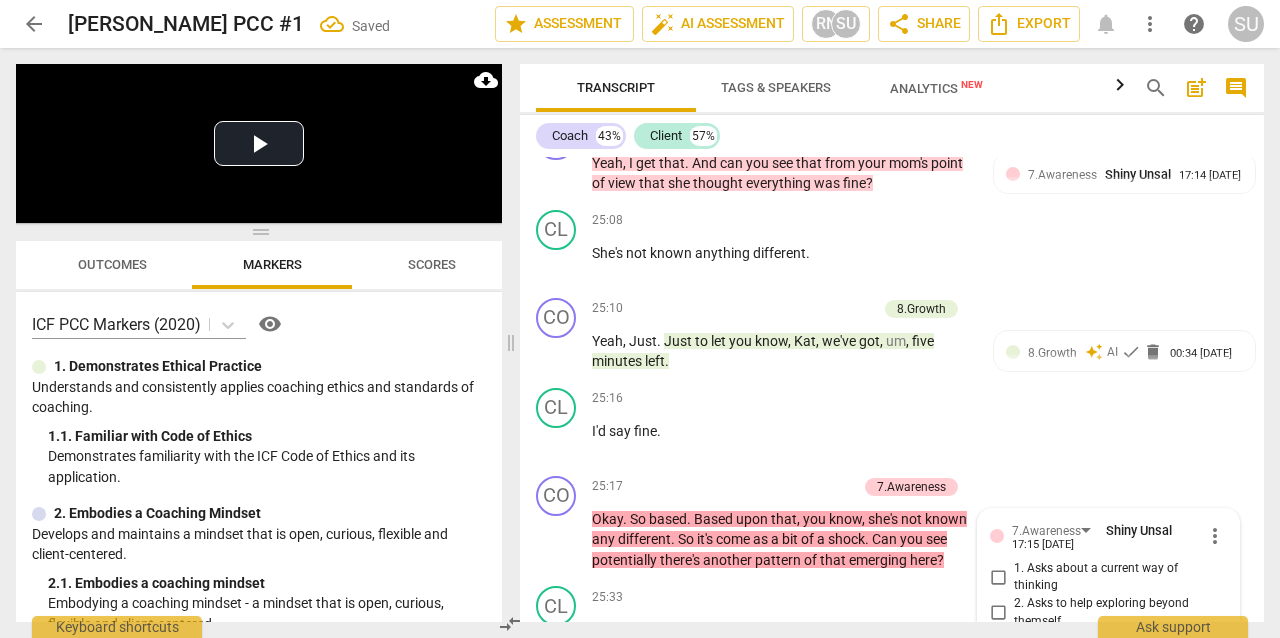 scroll, scrollTop: 13583, scrollLeft: 0, axis: vertical 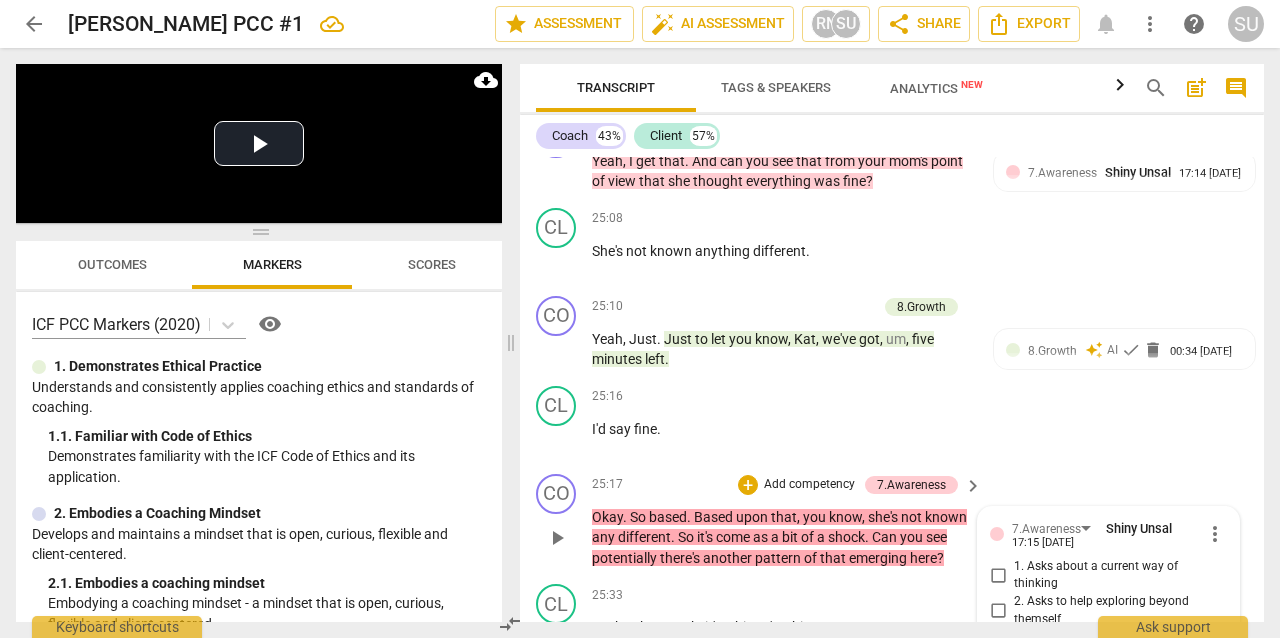 click on "3. Asks to help exploring beyond situation" at bounding box center (998, 646) 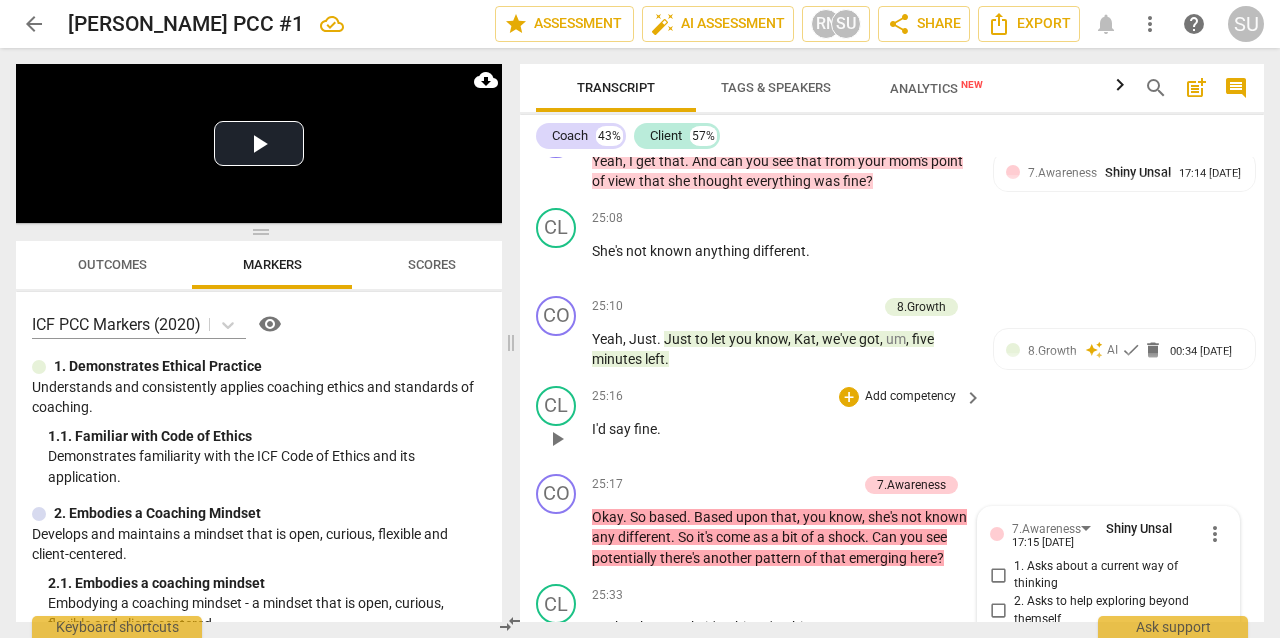 click on "CL play_arrow pause 25:16 + Add competency keyboard_arrow_right I'd   say   fine ." at bounding box center (892, 422) 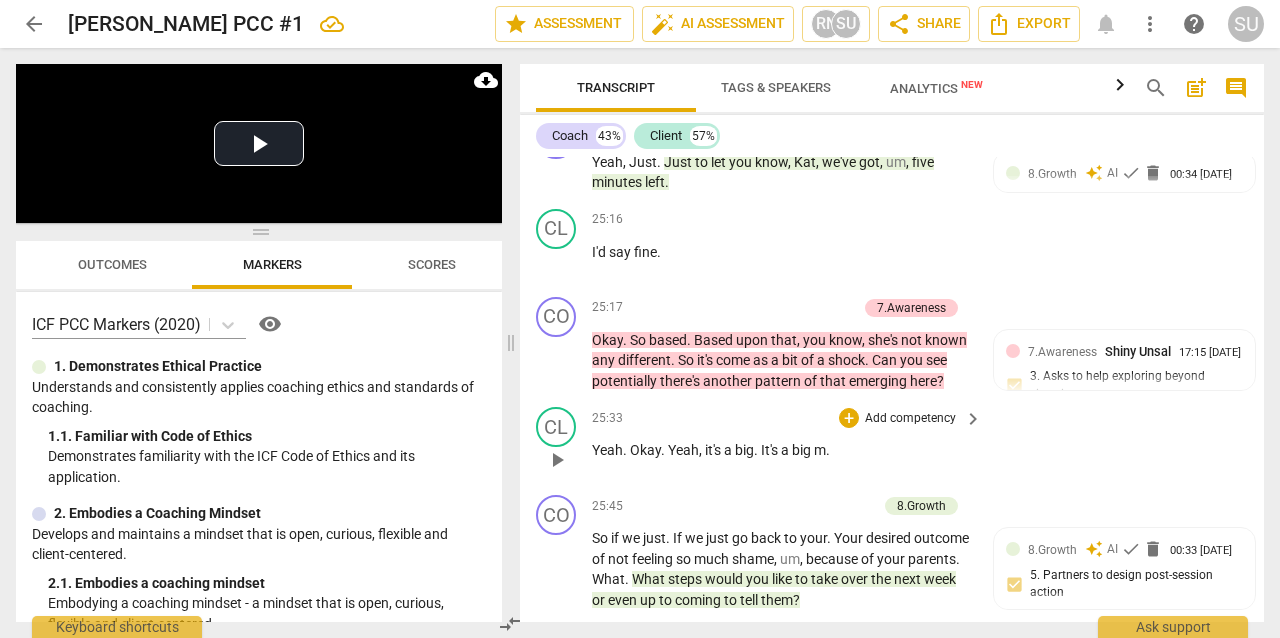 scroll, scrollTop: 13800, scrollLeft: 0, axis: vertical 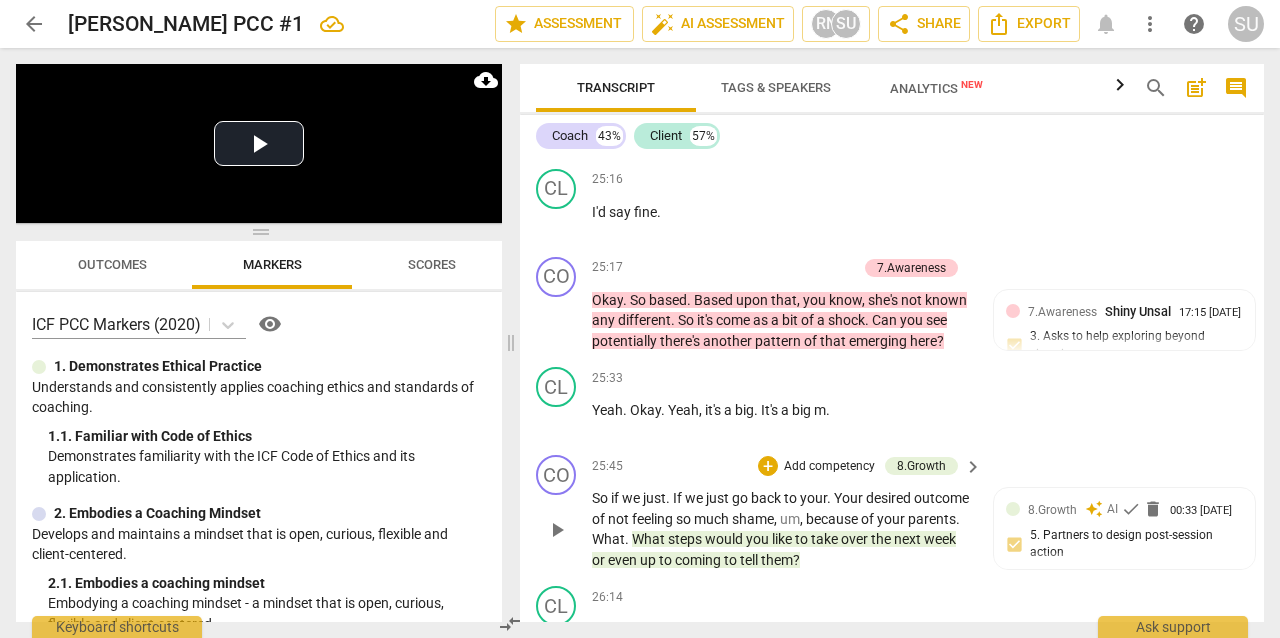 click on "Add competency" at bounding box center [829, 467] 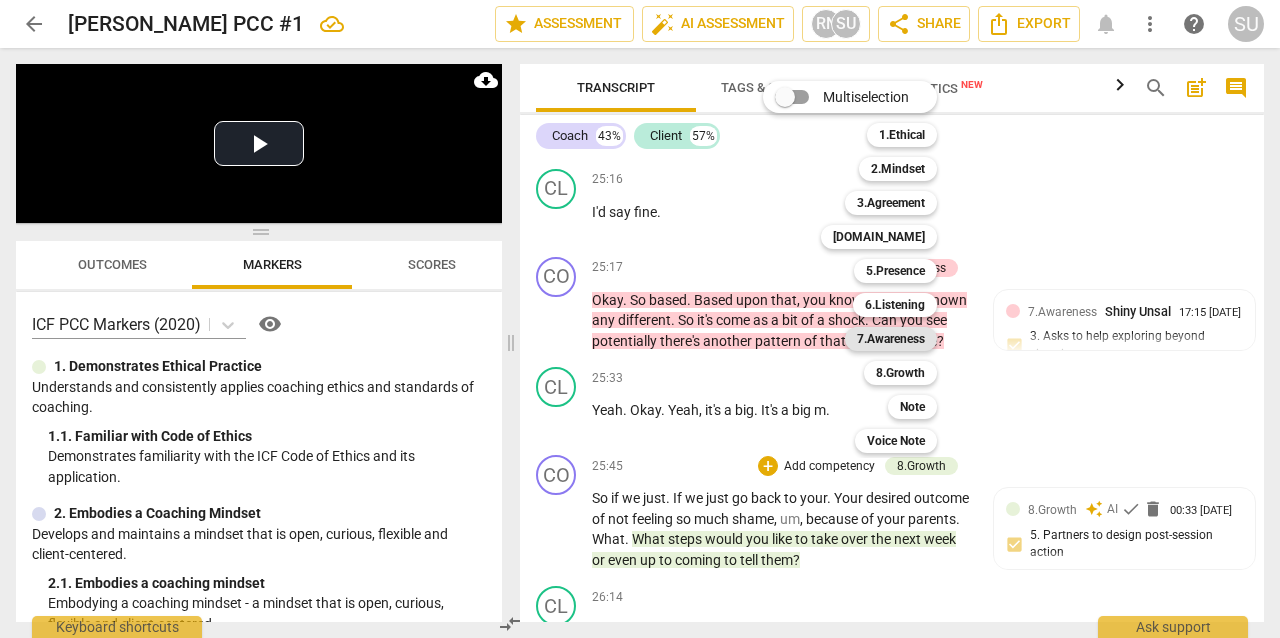 click on "7.Awareness" at bounding box center (891, 339) 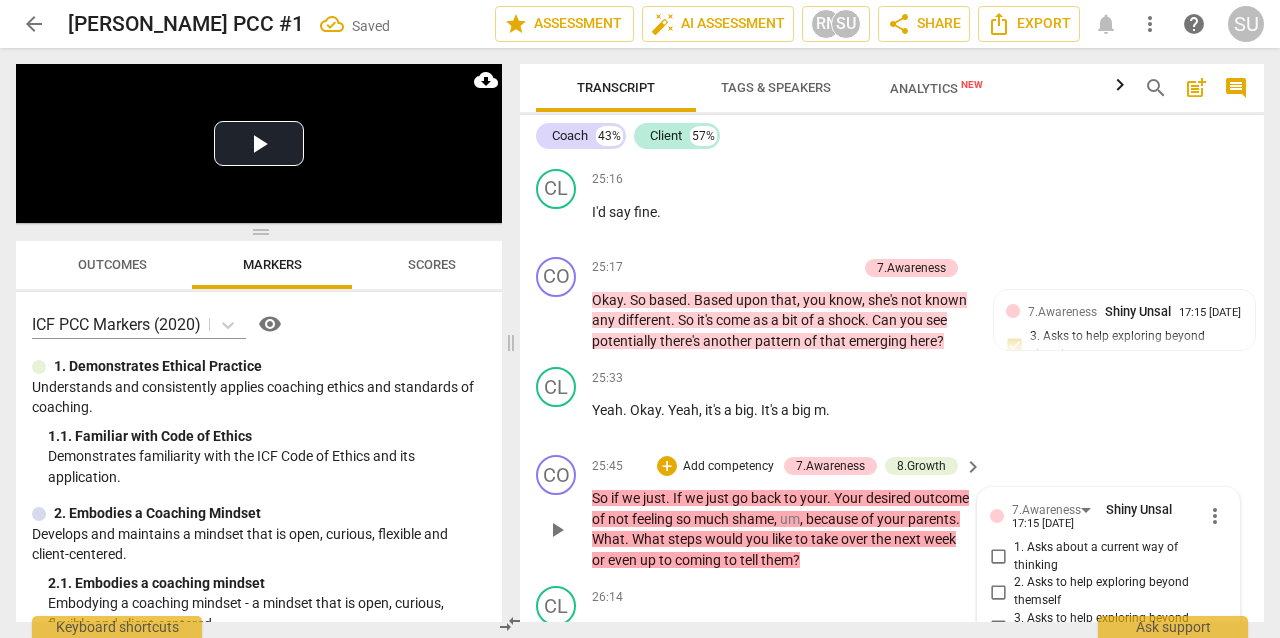 click on "4. Asks to help moving towards the outcome" at bounding box center (998, 662) 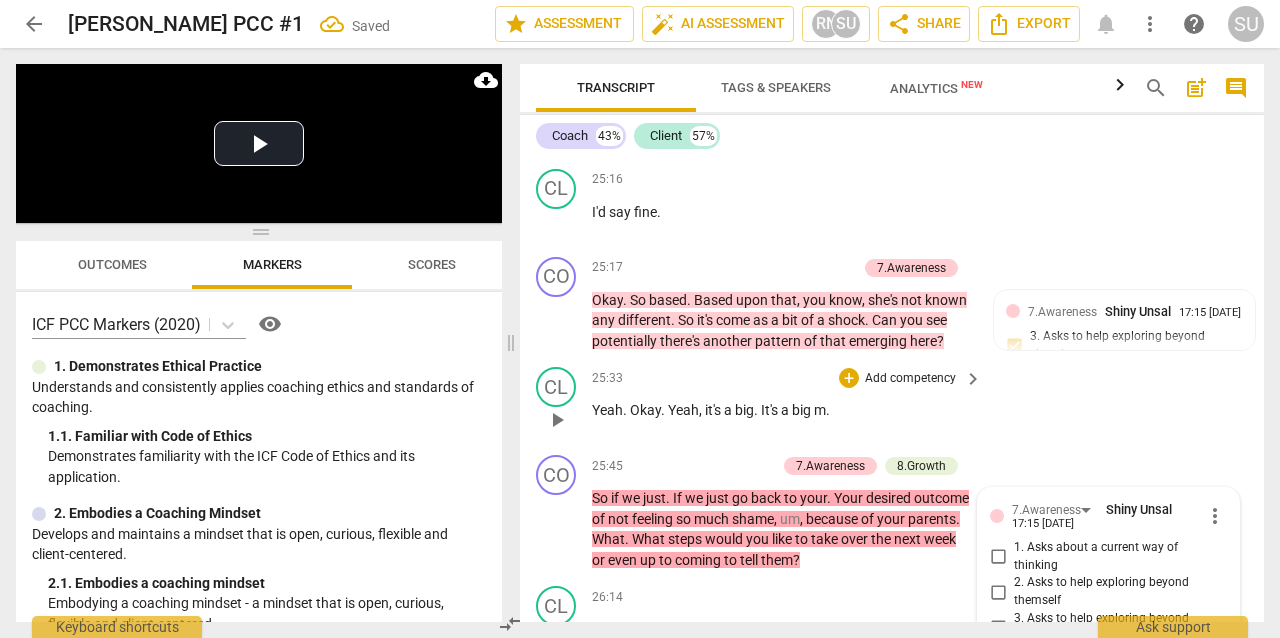 click on "CL play_arrow pause 25:33 + Add competency keyboard_arrow_right Yeah .   Okay .   Yeah ,   it's   a   big .   It's   a   big   m ." at bounding box center [892, 403] 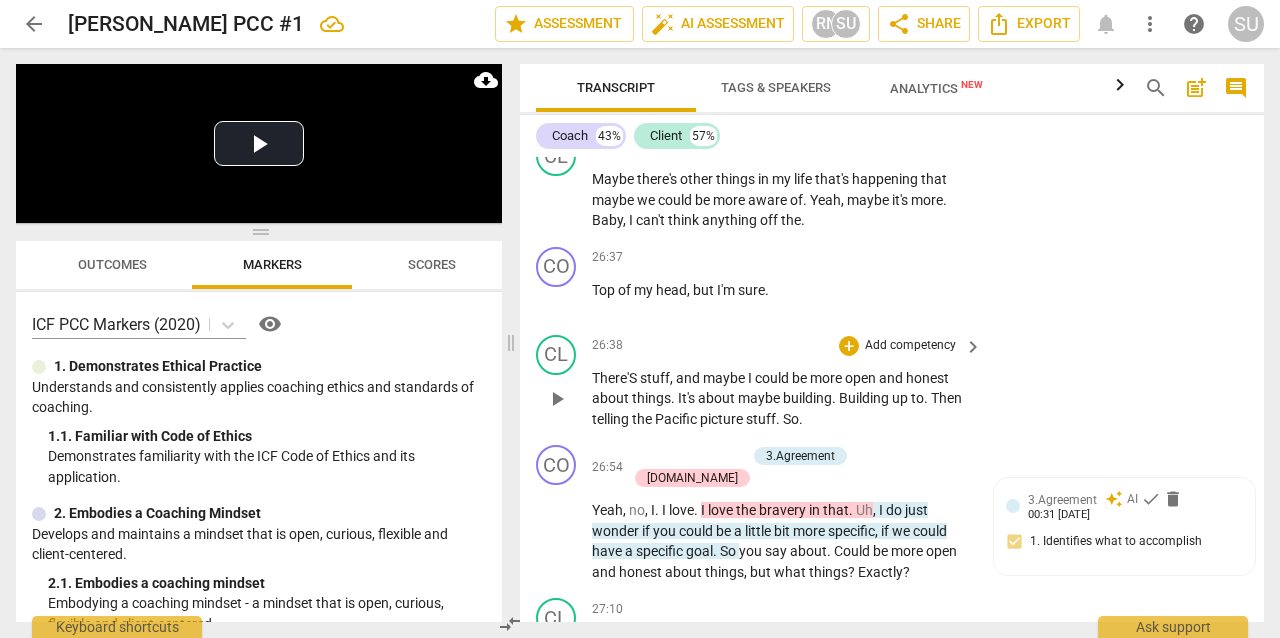 scroll, scrollTop: 14614, scrollLeft: 0, axis: vertical 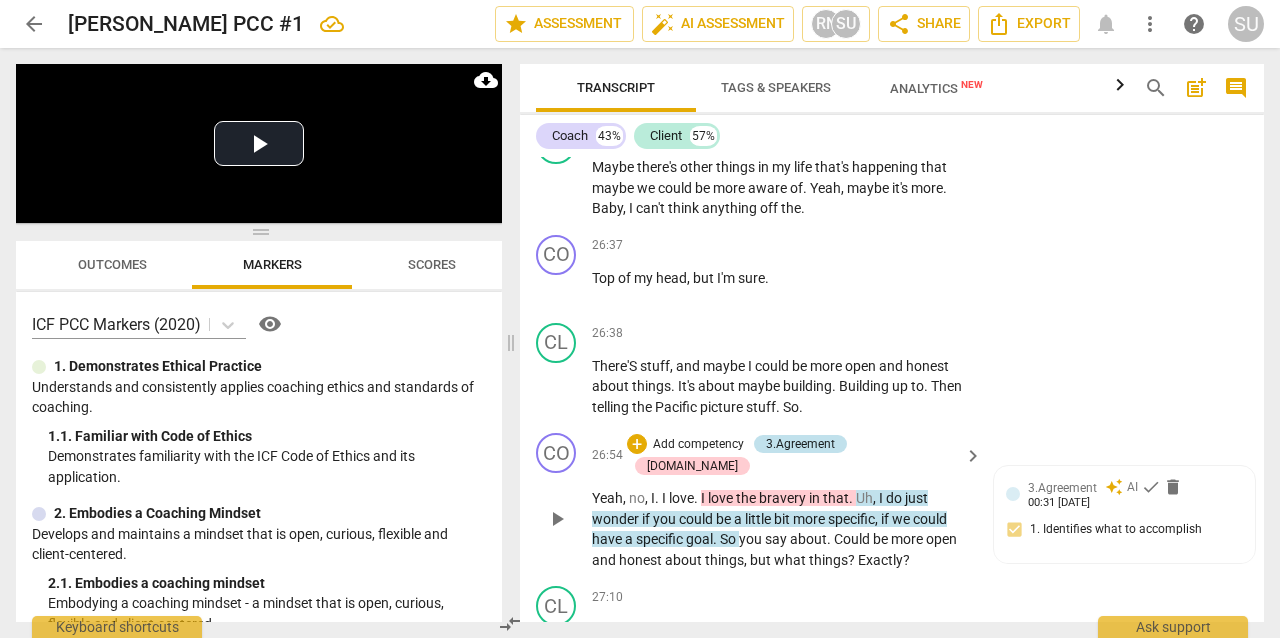 click on "3.Agreement" at bounding box center (800, 444) 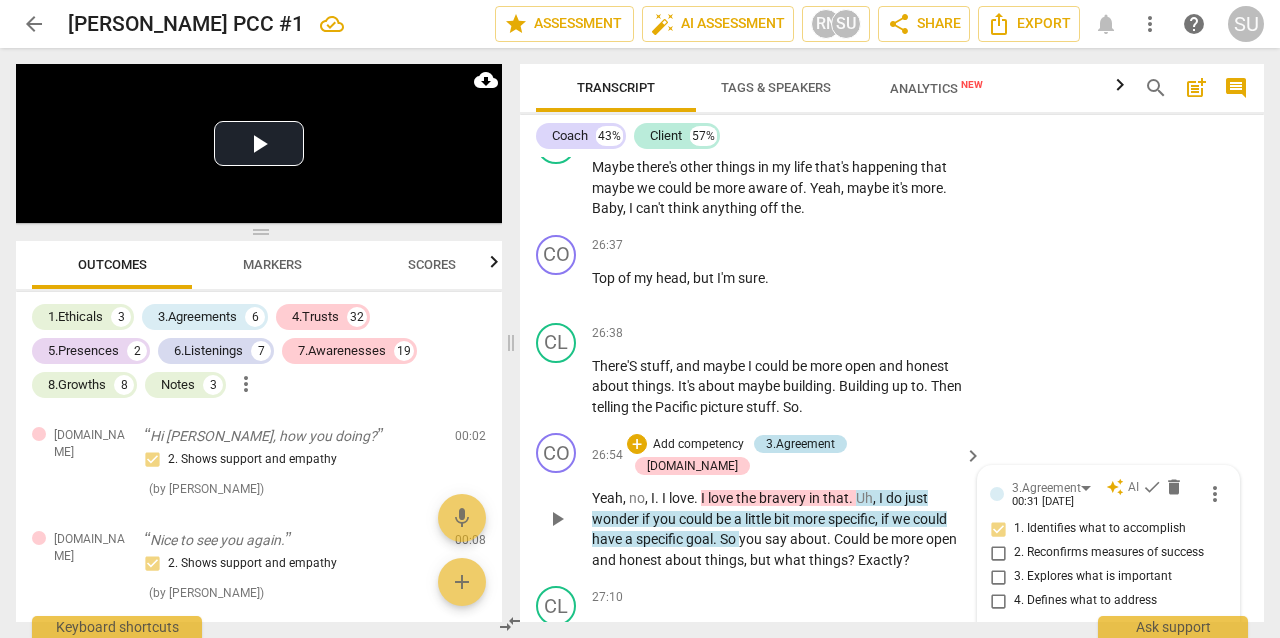 scroll, scrollTop: 9695, scrollLeft: 0, axis: vertical 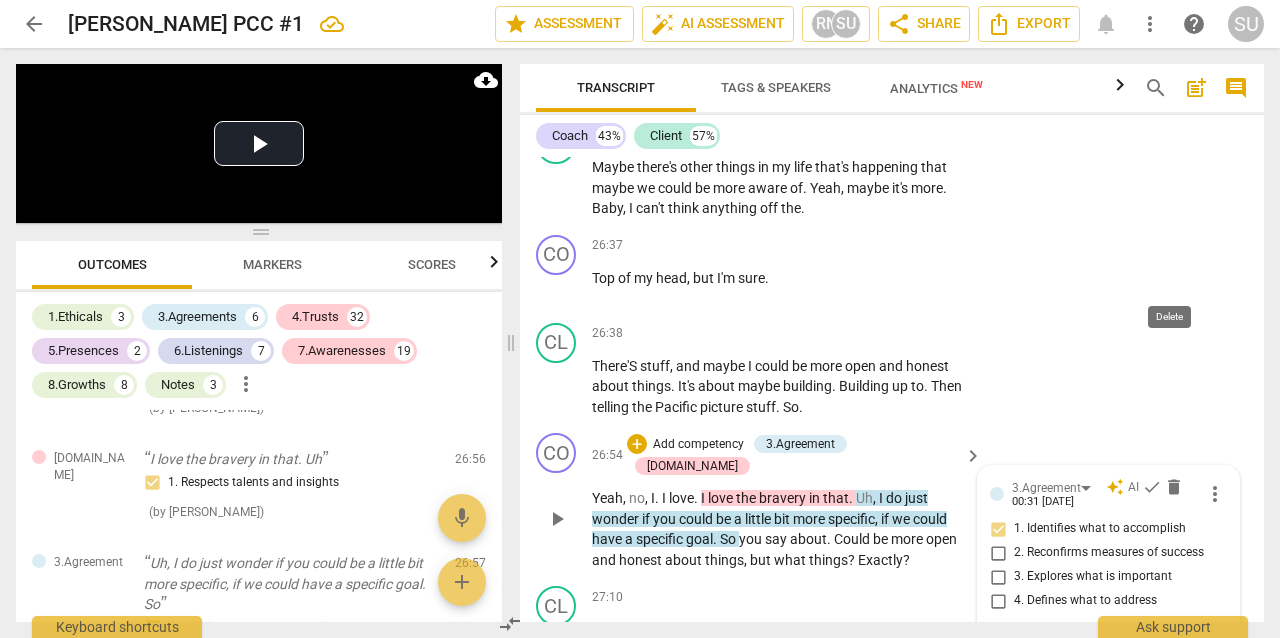 click on "delete" at bounding box center [1174, 487] 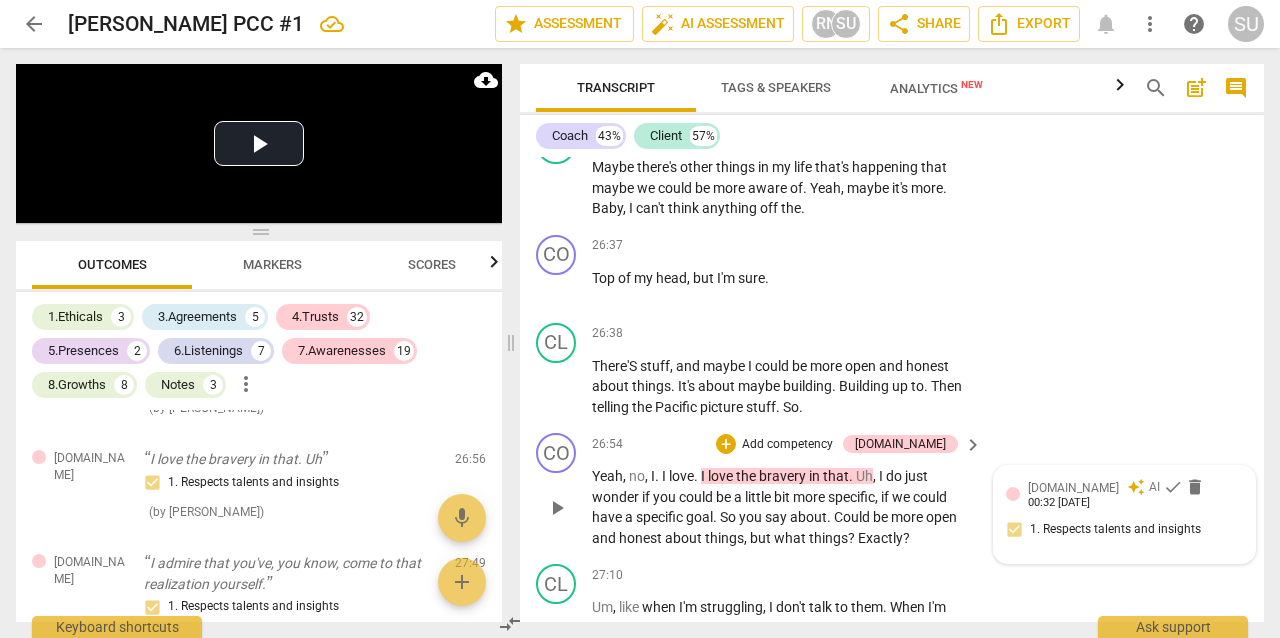 click on "Add competency" at bounding box center (787, 445) 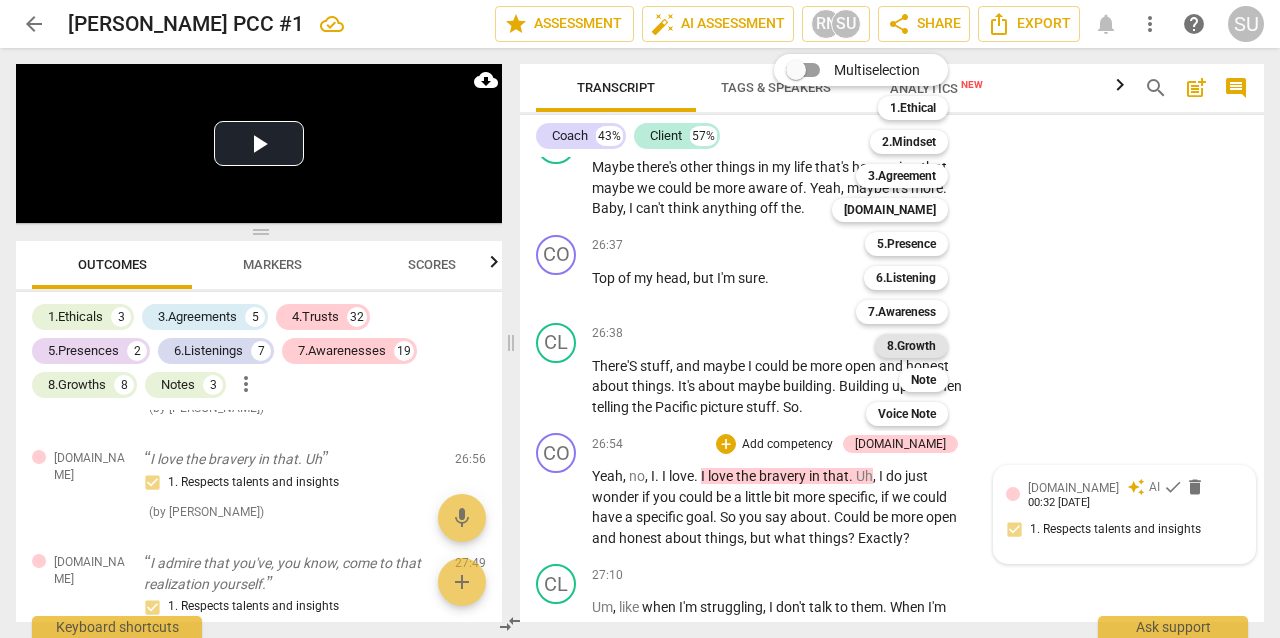 click on "8.Growth" at bounding box center [911, 346] 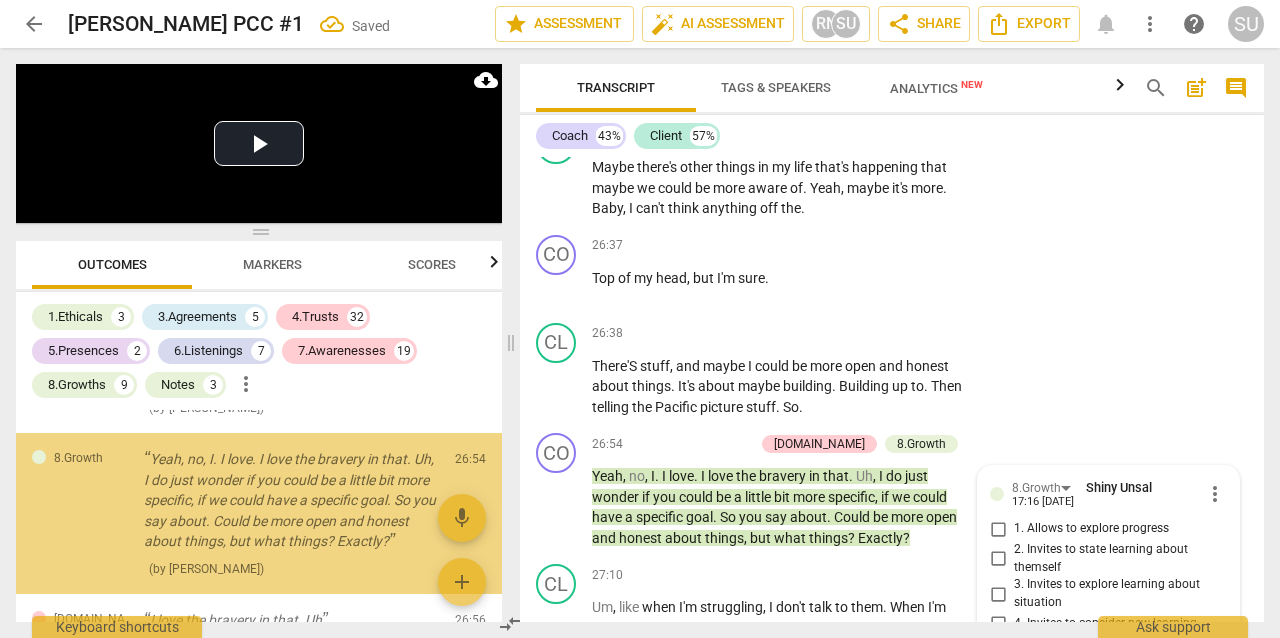 scroll, scrollTop: 9610, scrollLeft: 0, axis: vertical 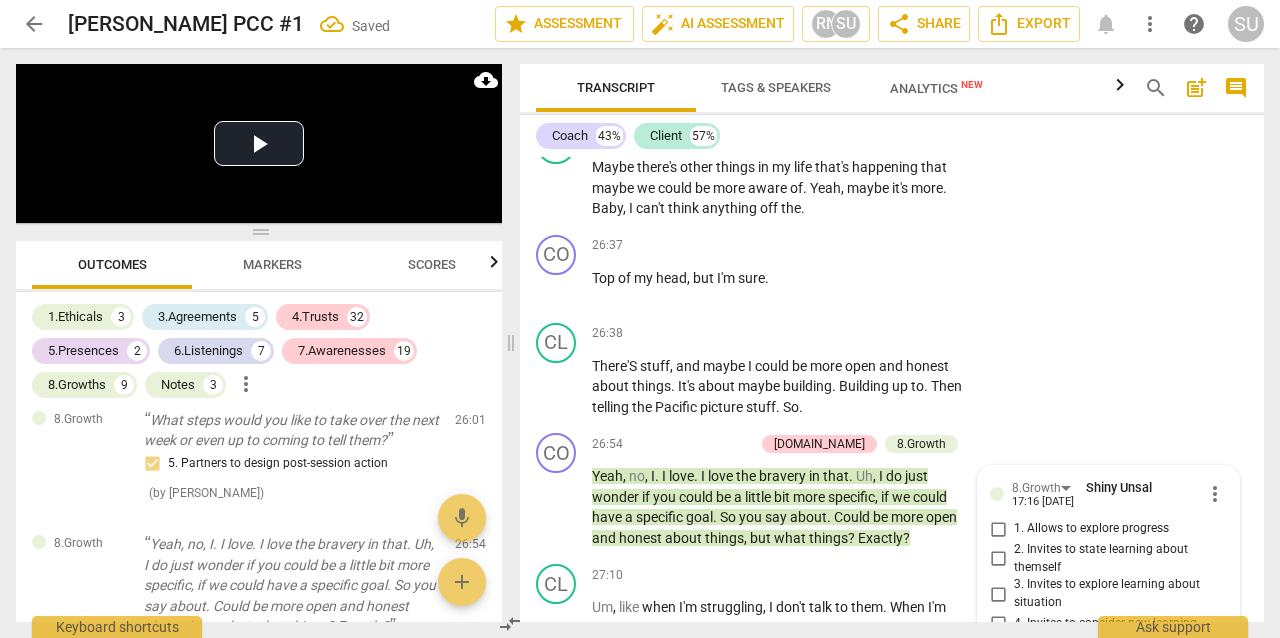 click on "5. Partners to design post-session action" at bounding box center [998, 653] 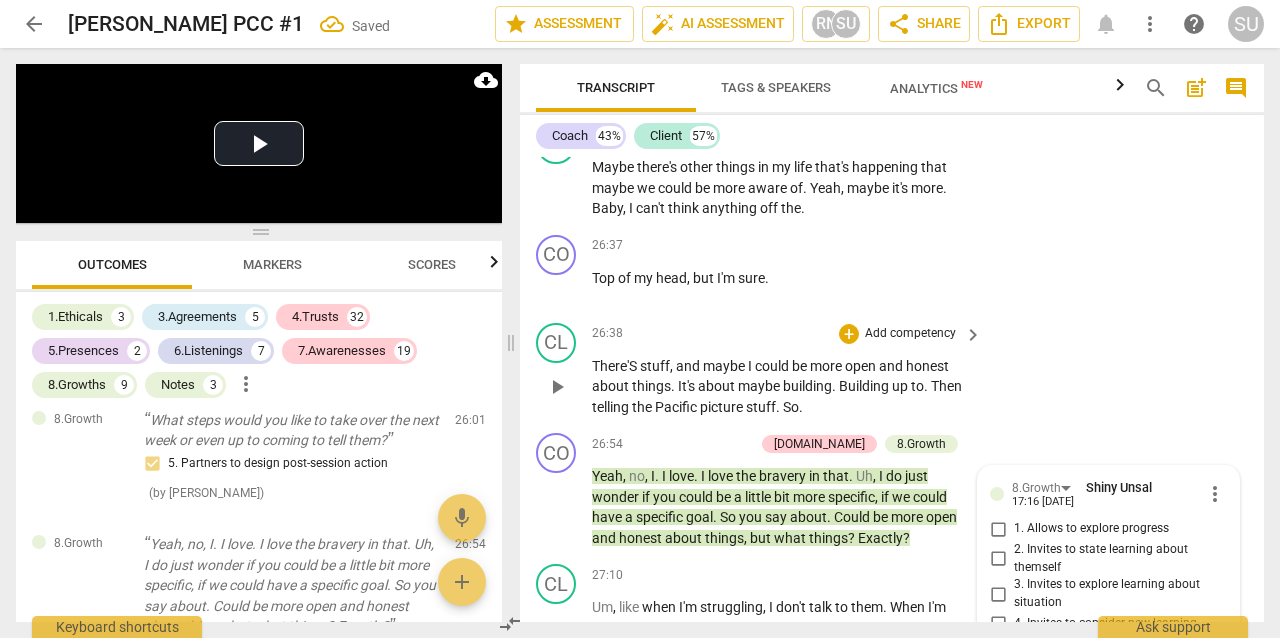click on "CL play_arrow pause 26:38 + Add competency keyboard_arrow_right There'S   stuff ,   and   maybe   I   could   be   more   open   and   honest   about   things .   It's   about   maybe   building .   Building   up   to .   Then   telling   the   Pacific   picture   stuff .   So ." at bounding box center [892, 370] 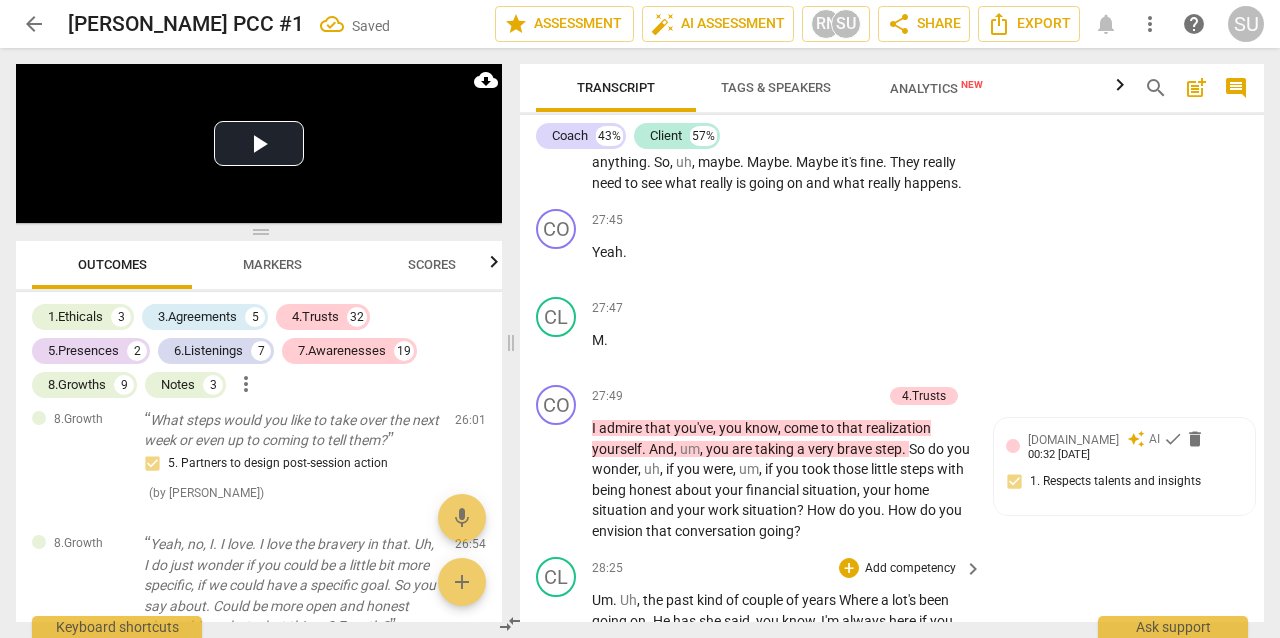 scroll, scrollTop: 15181, scrollLeft: 0, axis: vertical 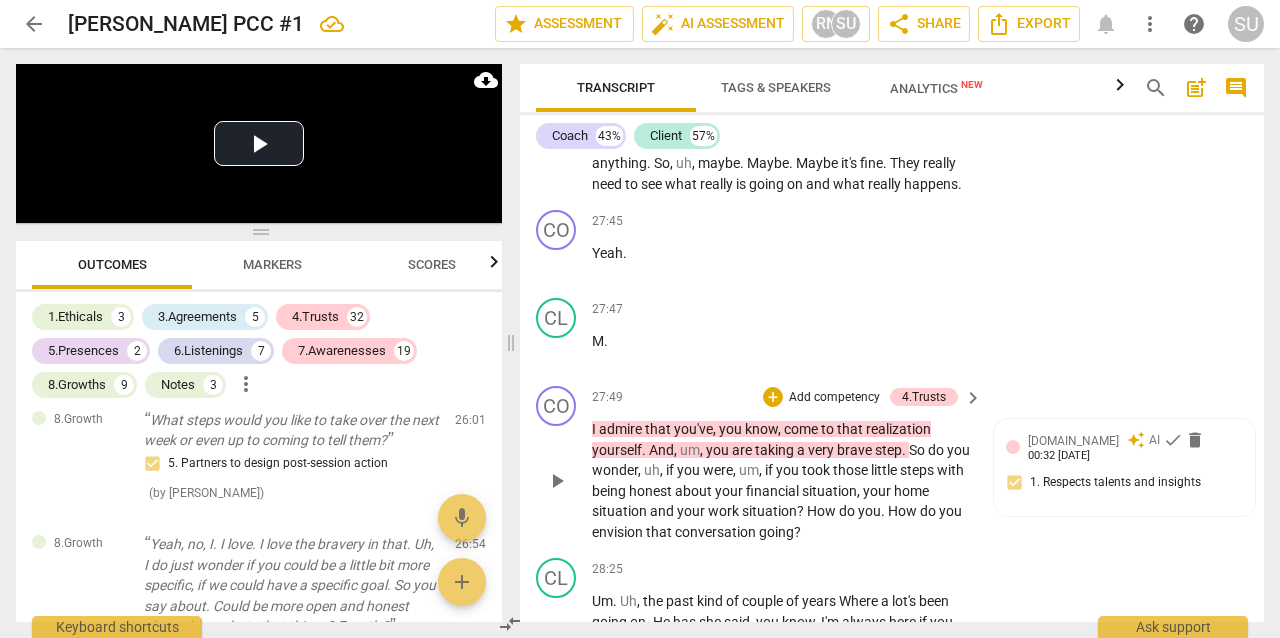 click on "Add competency" at bounding box center [834, 398] 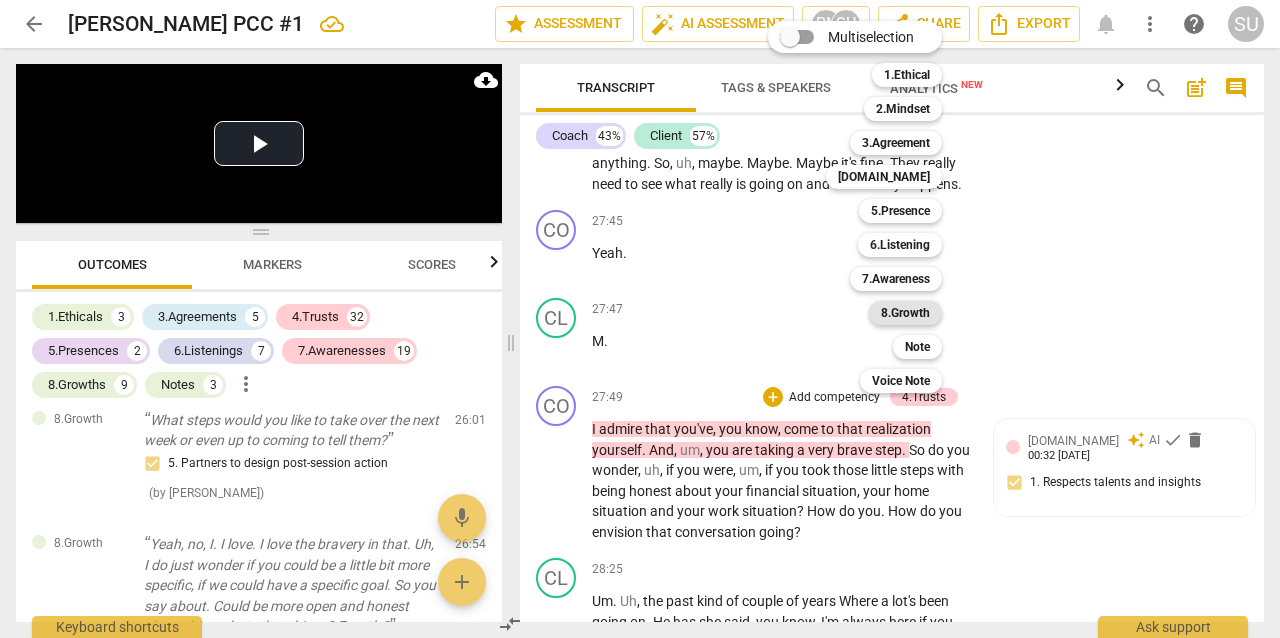 click on "8.Growth" at bounding box center (905, 313) 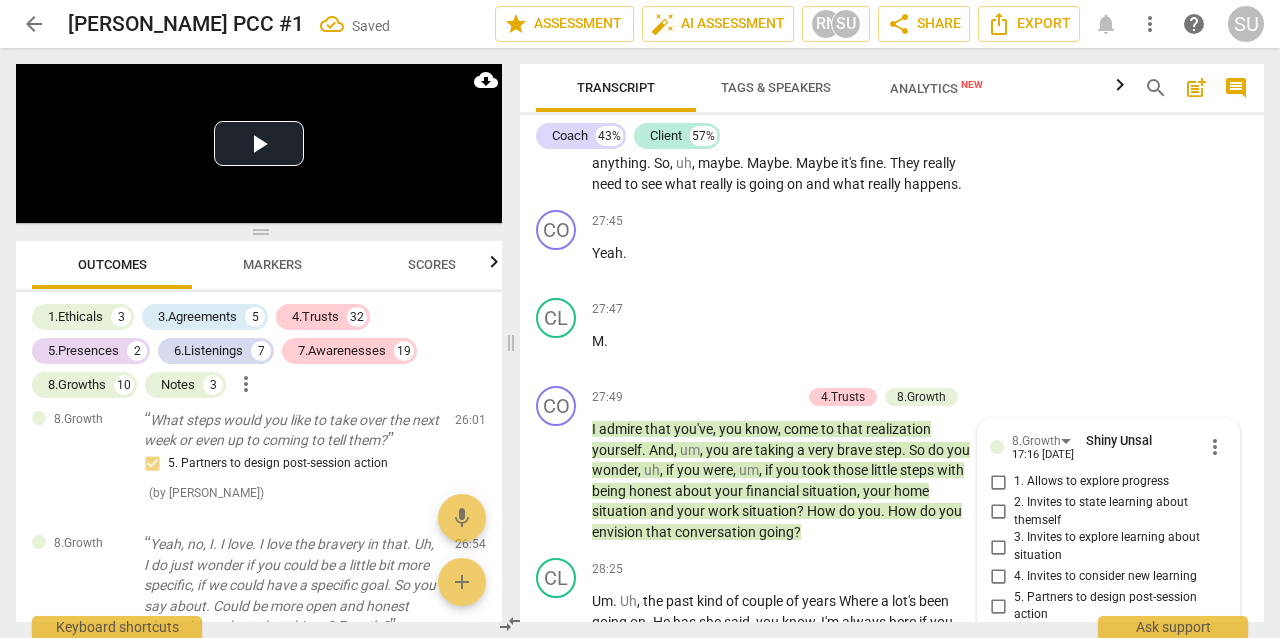 scroll, scrollTop: 10059, scrollLeft: 0, axis: vertical 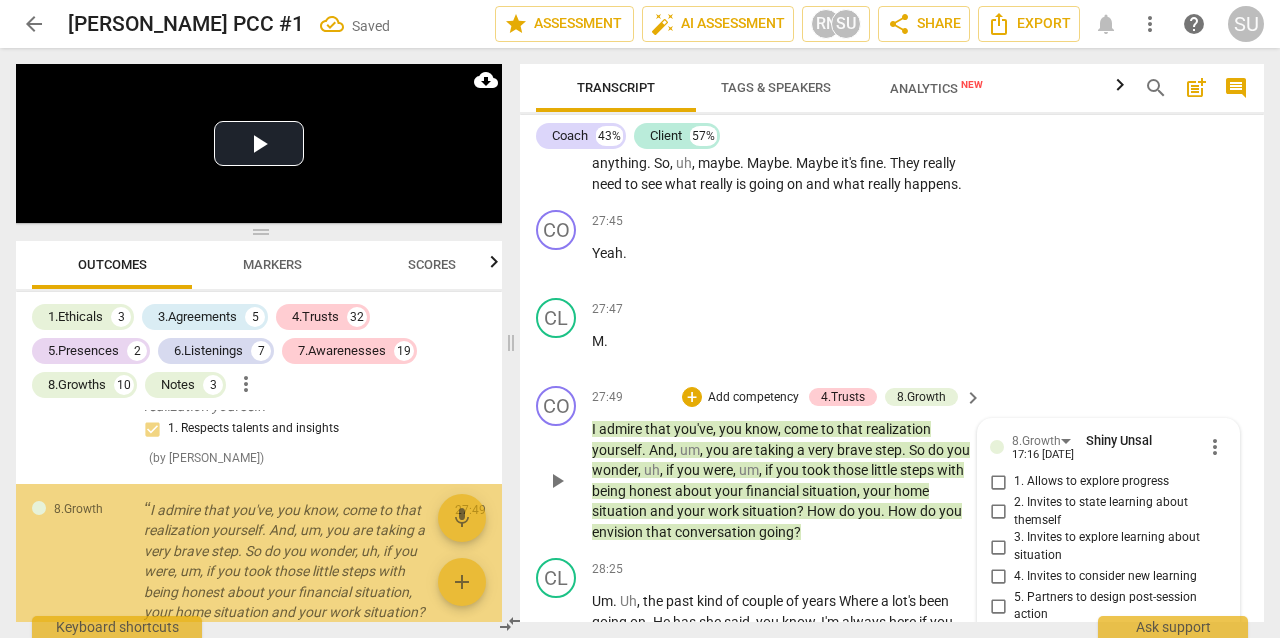 click on "8. Celebrates progress" at bounding box center [998, 684] 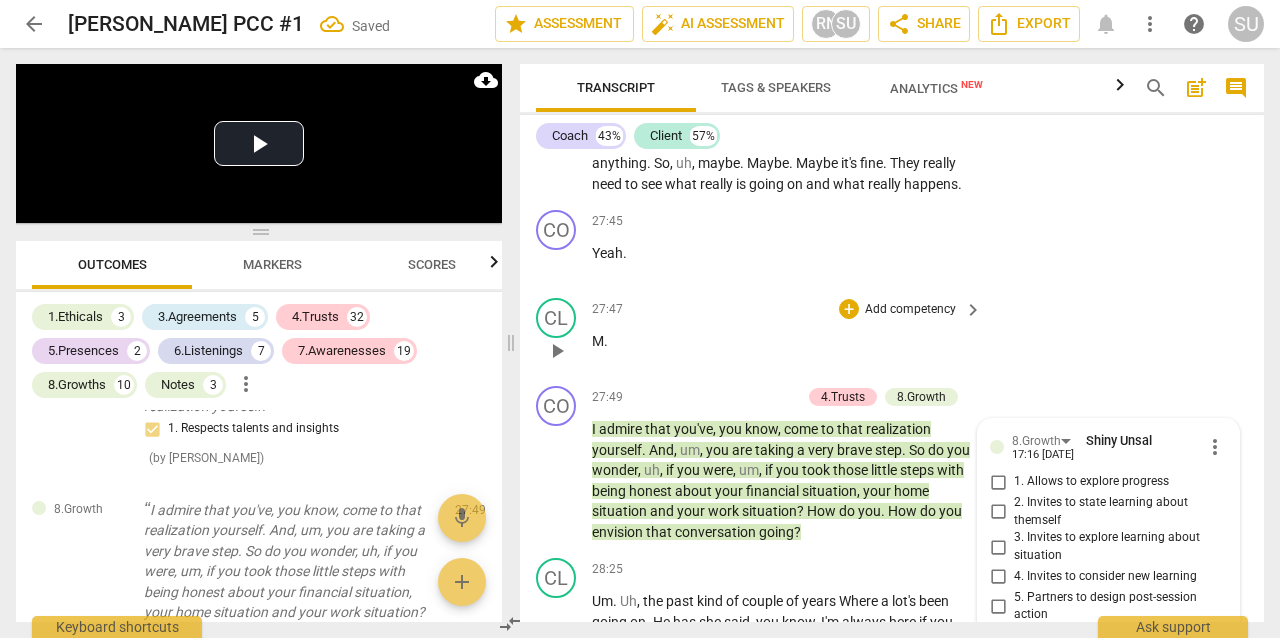 click on "CL play_arrow pause 27:47 + Add competency keyboard_arrow_right M ." at bounding box center [892, 334] 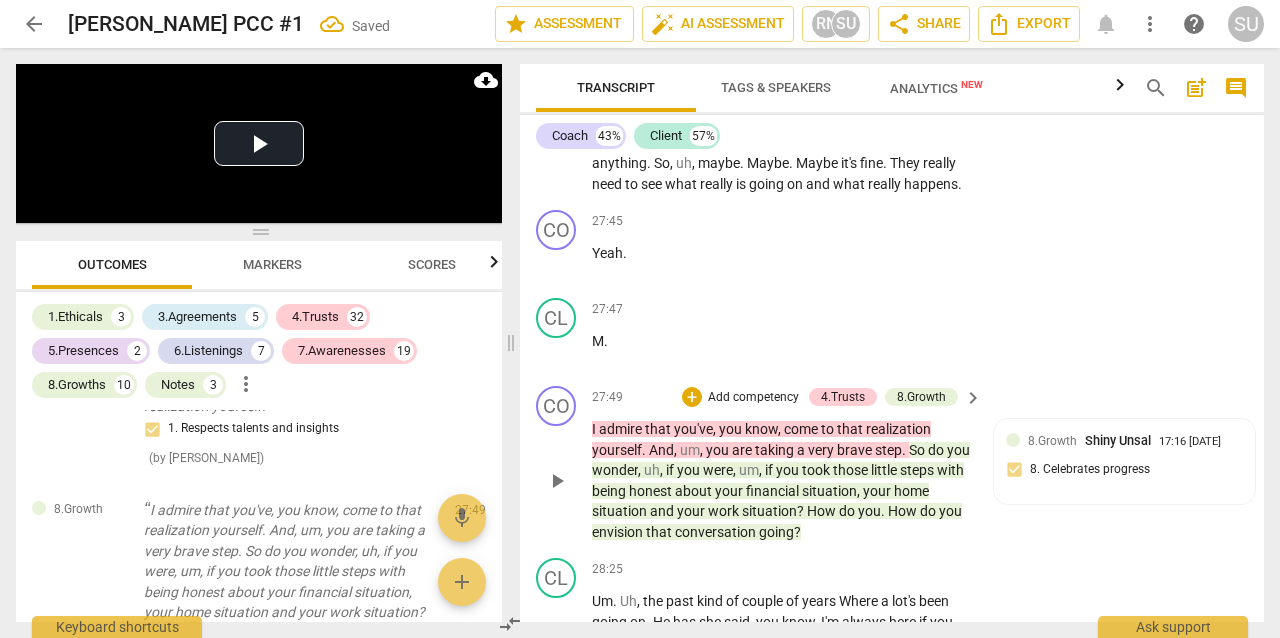 click on "Add competency" at bounding box center (753, 398) 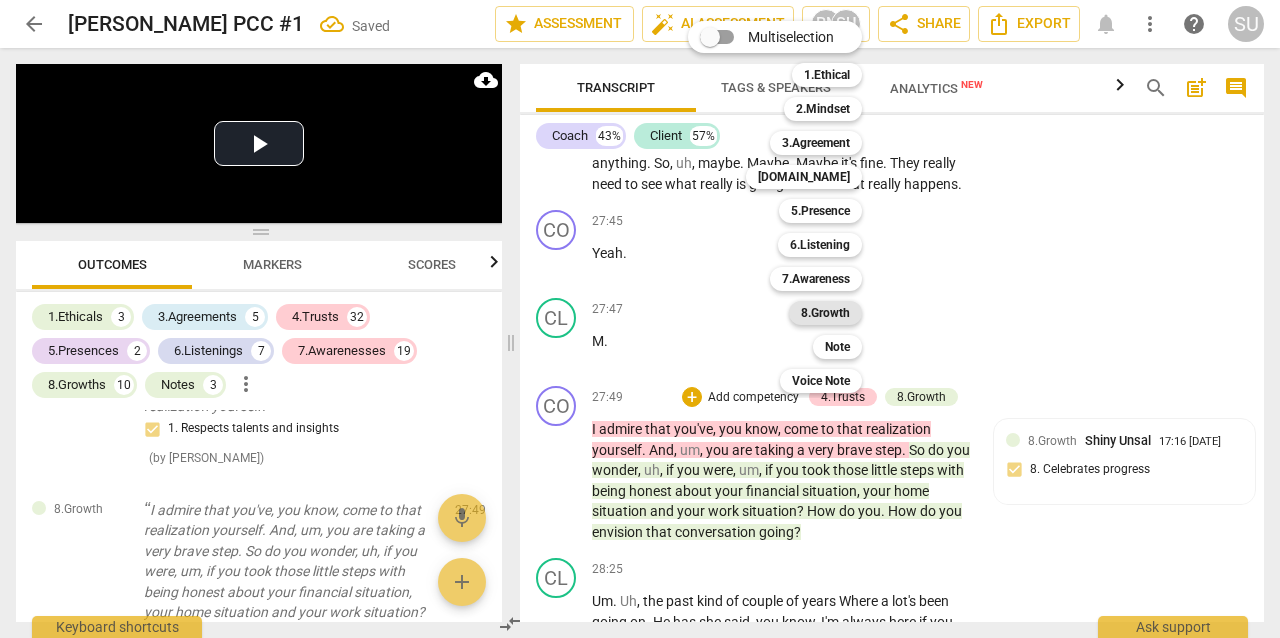 click on "8.Growth" at bounding box center (825, 313) 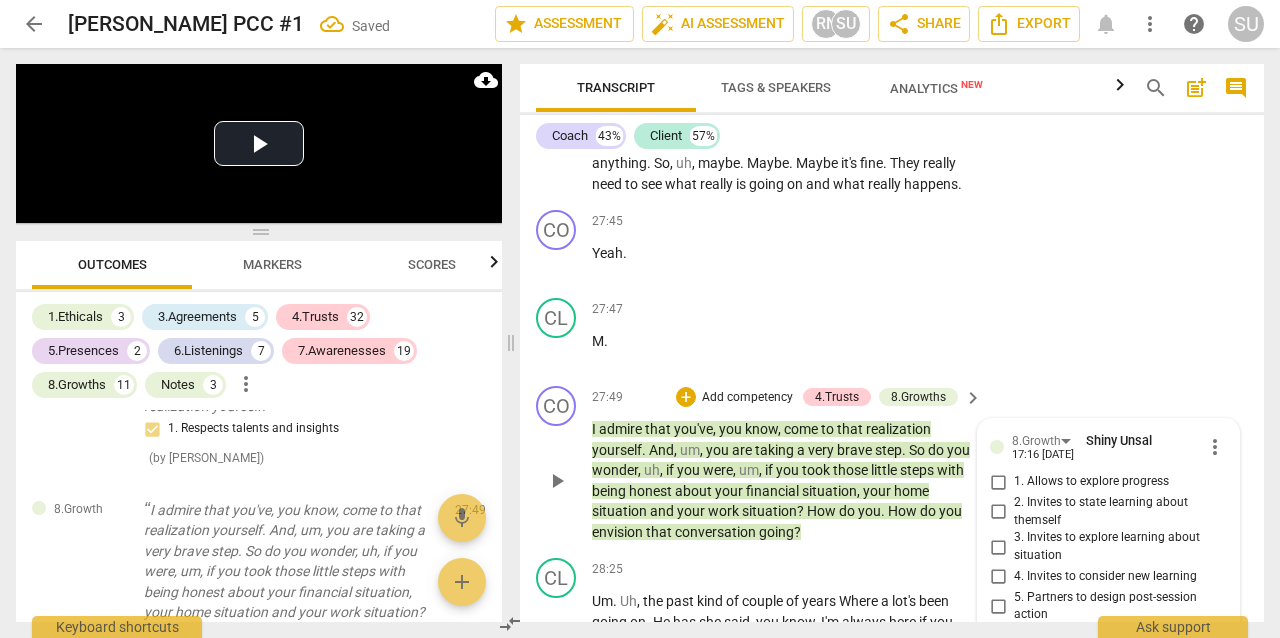 scroll, scrollTop: 10302, scrollLeft: 0, axis: vertical 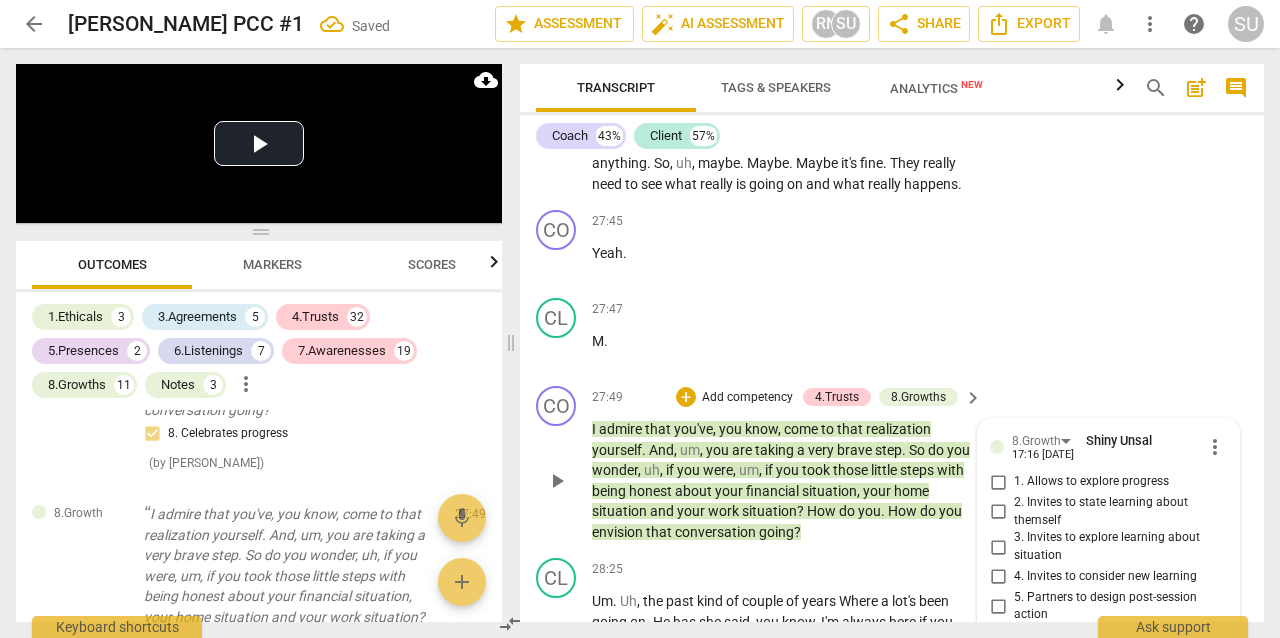 click on "6. Partners to move forward" at bounding box center [998, 636] 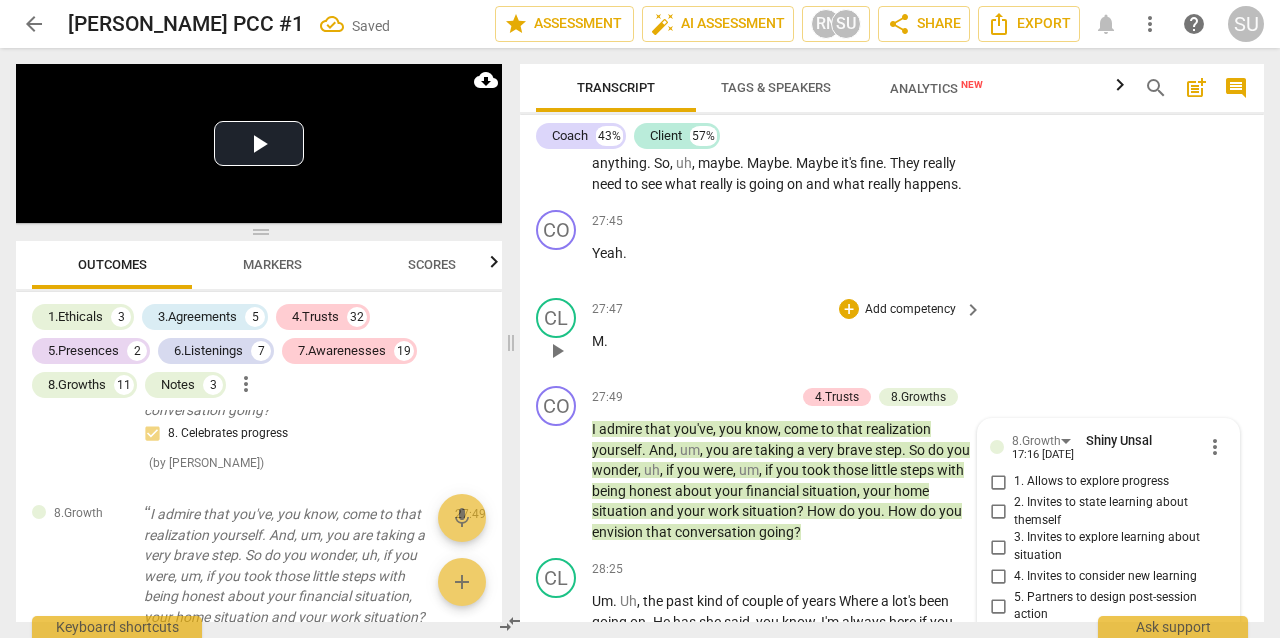 click on "CL play_arrow pause 27:47 + Add competency keyboard_arrow_right M ." at bounding box center [892, 334] 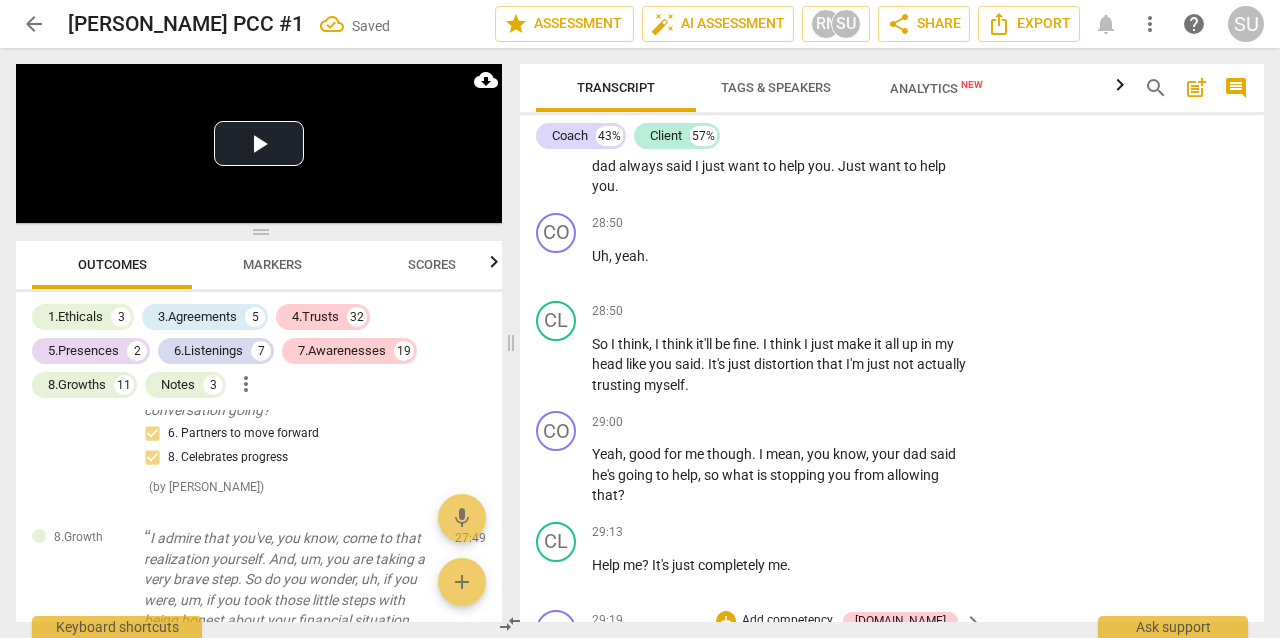scroll, scrollTop: 15706, scrollLeft: 0, axis: vertical 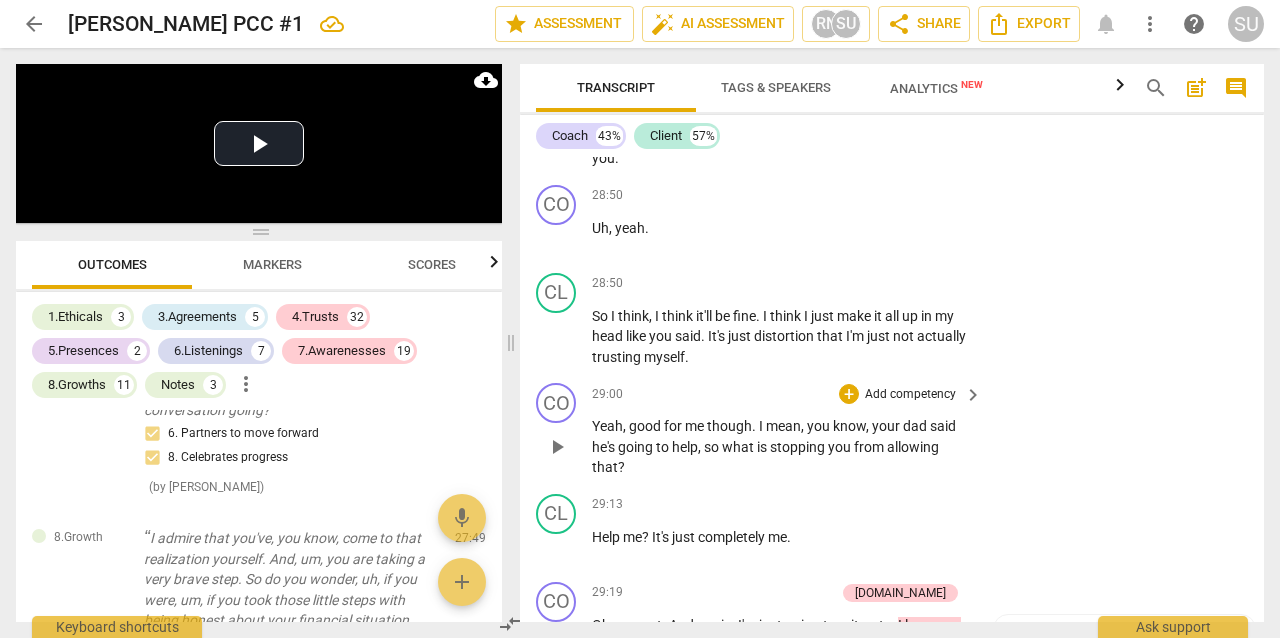 click on "Add competency" at bounding box center [910, 395] 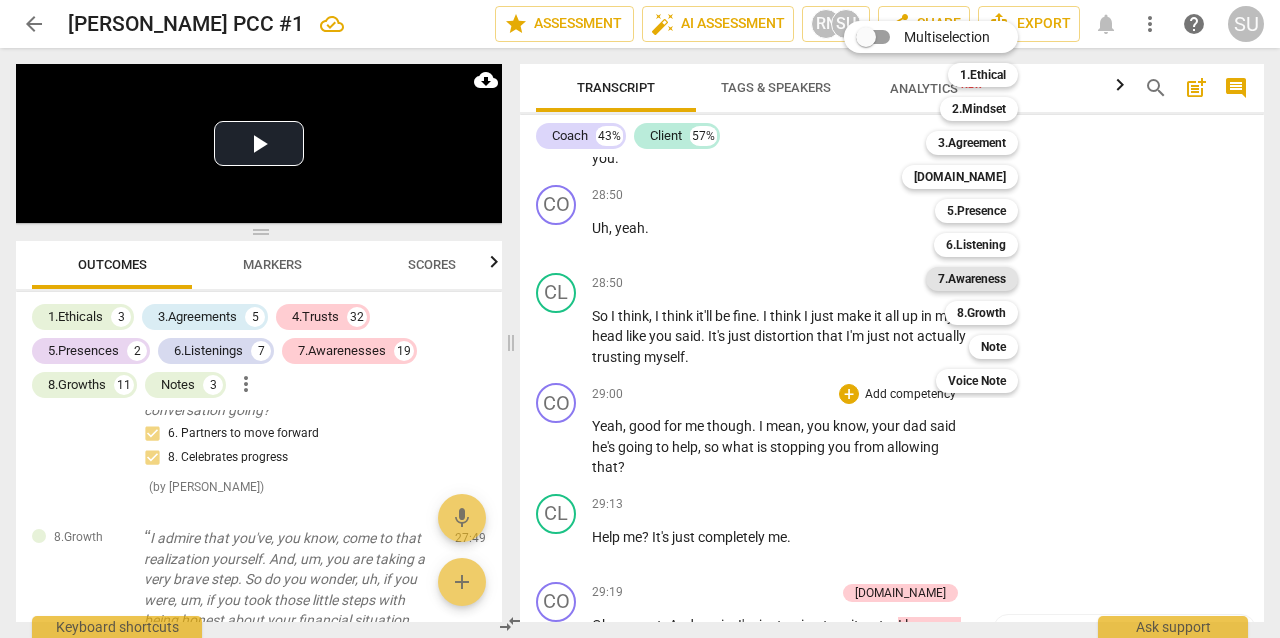 click on "7.Awareness" at bounding box center [972, 279] 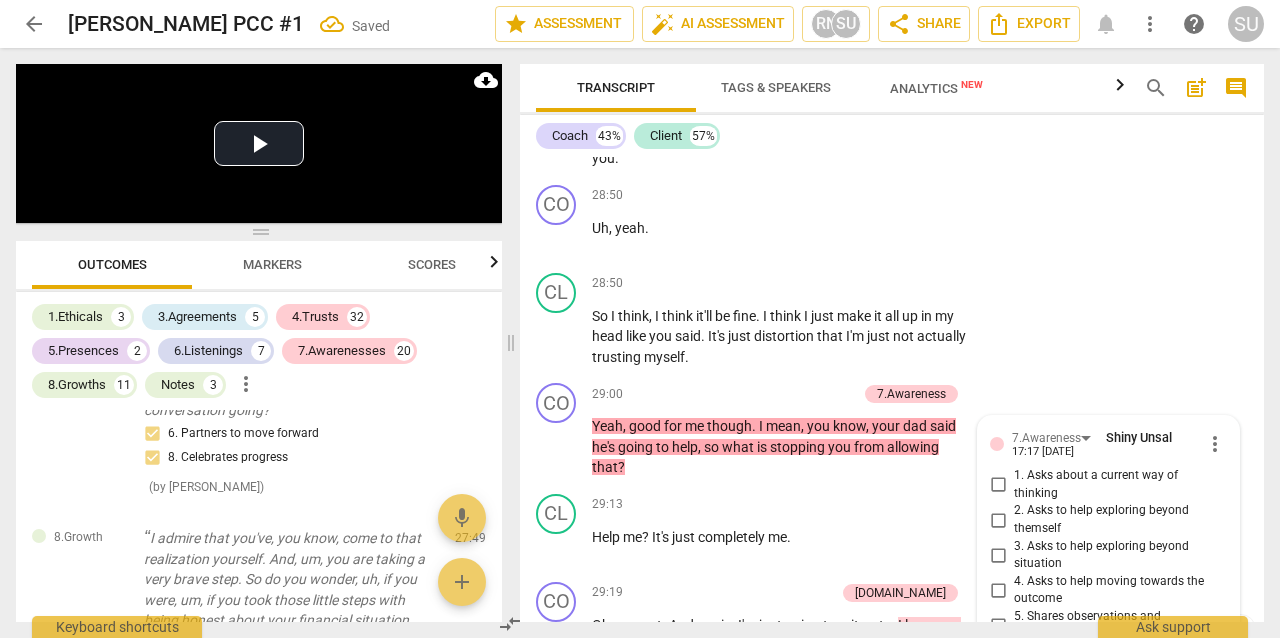 scroll, scrollTop: 10597, scrollLeft: 0, axis: vertical 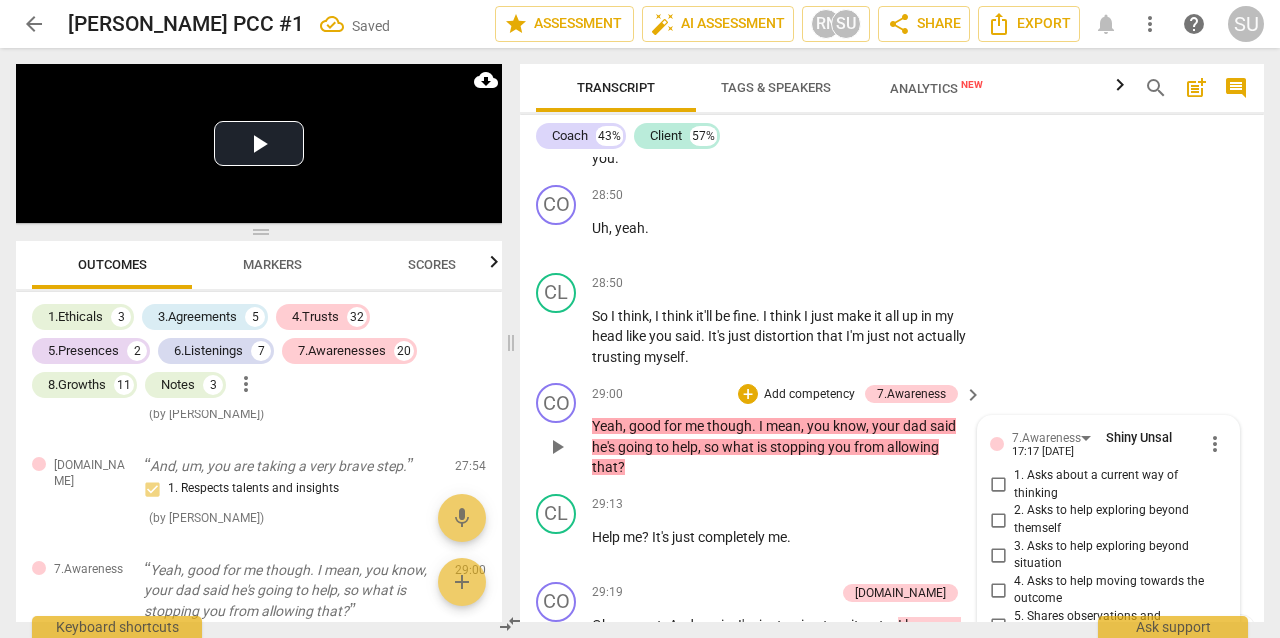 click on "1. Asks about a current way of thinking" at bounding box center (998, 485) 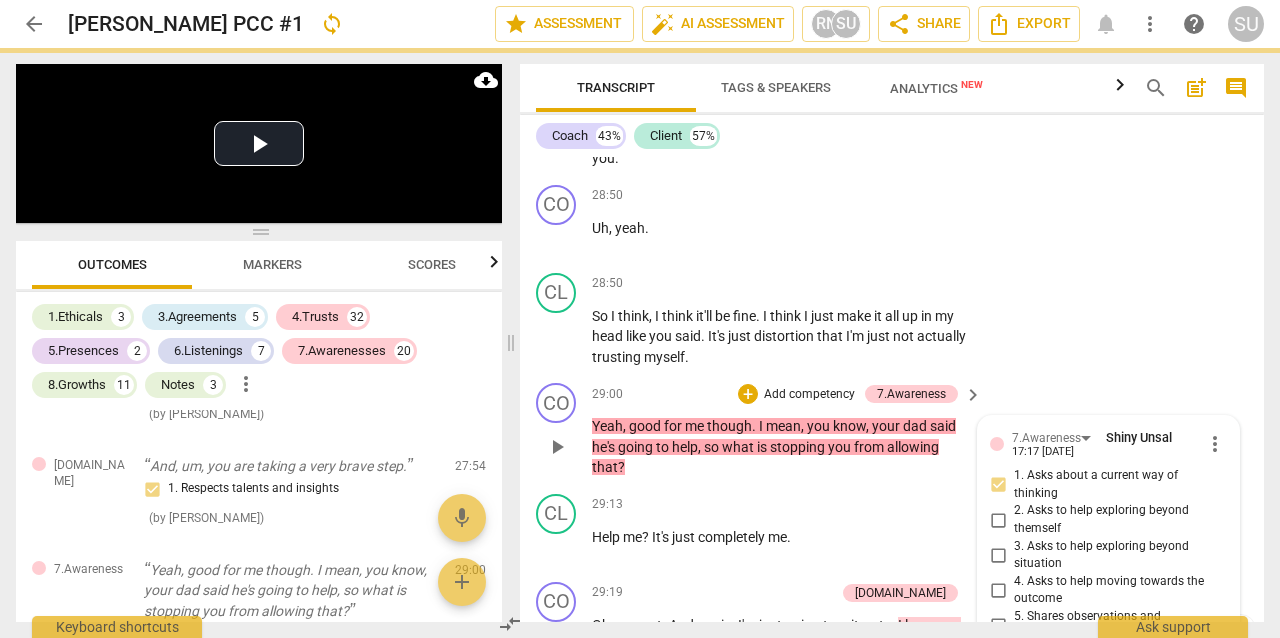 click on "CO play_arrow pause 29:00 + Add competency 7.Awareness keyboard_arrow_right Yeah ,   good   for   me   though .   I   mean ,   you   know ,   your   dad   said   he's   going   to   help ,   so   what   is   stopping   you   from   allowing   that ? 7.Awareness Shiny Unsal 17:17 [DATE] more_vert 1. Asks about a current way of thinking 2. Asks to help exploring beyond themself 3. Asks to help exploring beyond situation 4. Asks to help moving towards the outcome 5. Shares observations and comments without attachment 6. Asks clear, open-ended questions 7. Uses concise language 8. Allows client most of the talking mic" at bounding box center (892, 430) 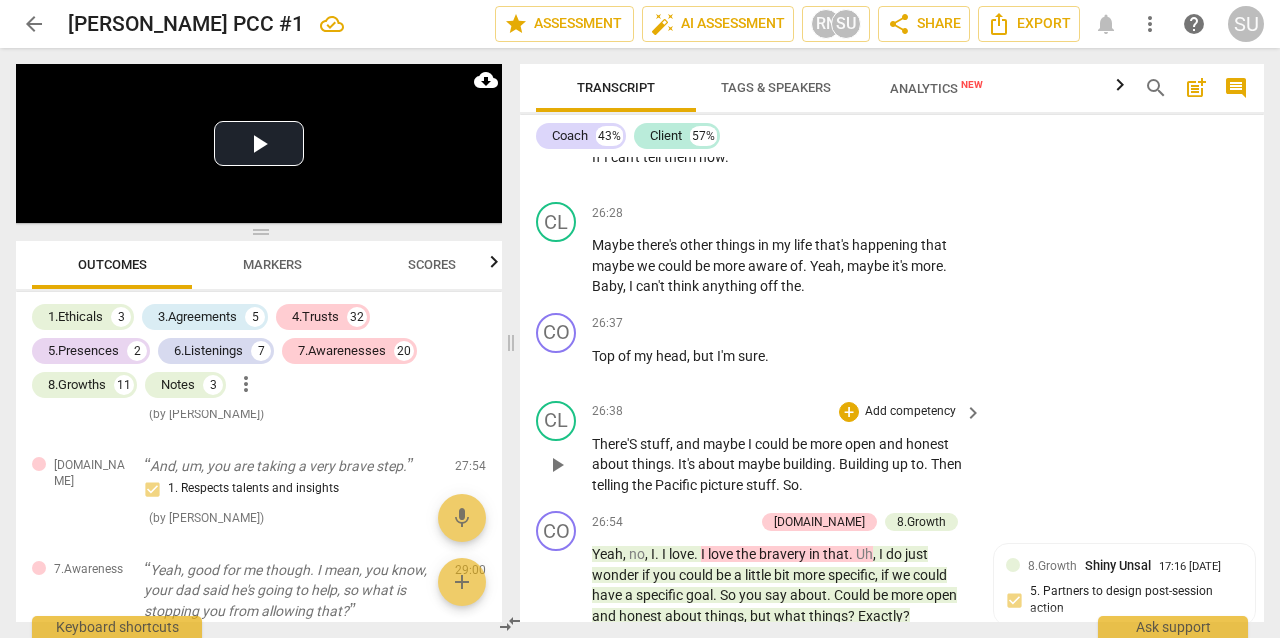 scroll, scrollTop: 14582, scrollLeft: 0, axis: vertical 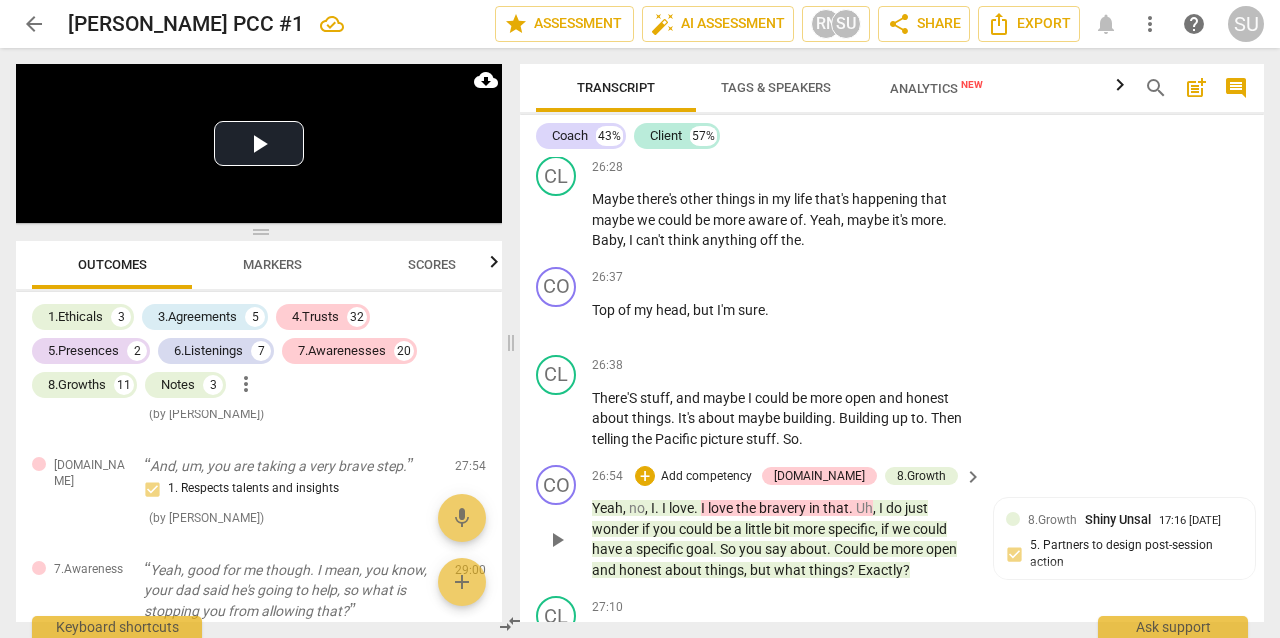 click on "Add competency" at bounding box center [706, 477] 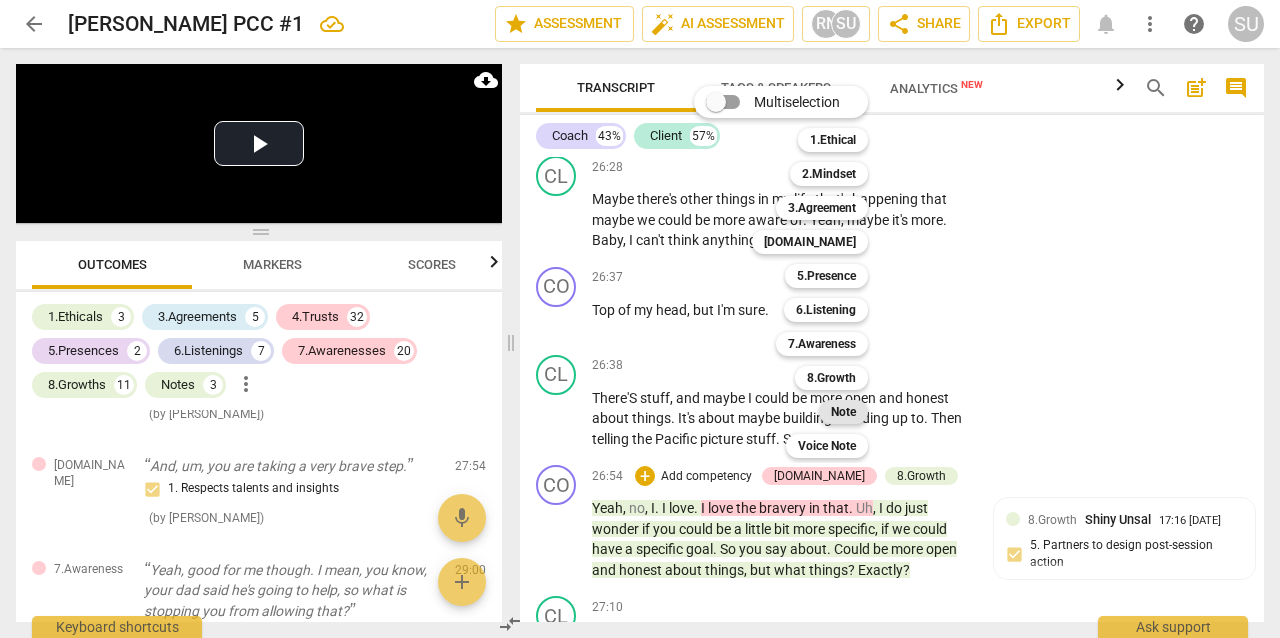 click on "Note" at bounding box center [843, 412] 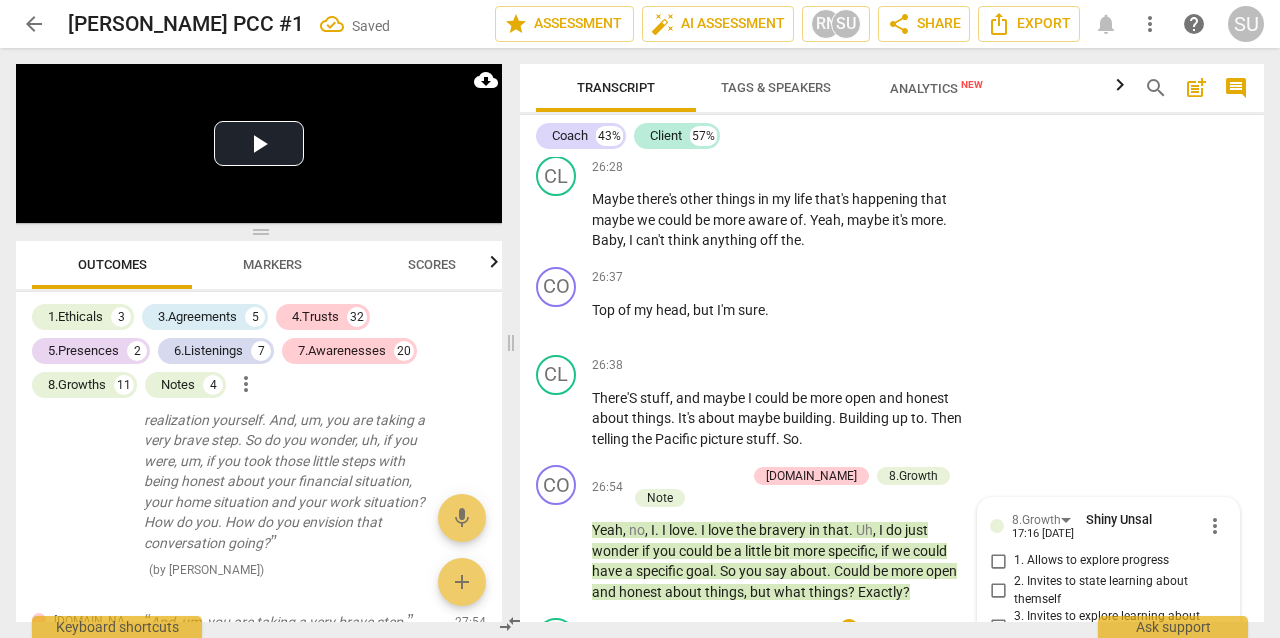 scroll, scrollTop: 14591, scrollLeft: 0, axis: vertical 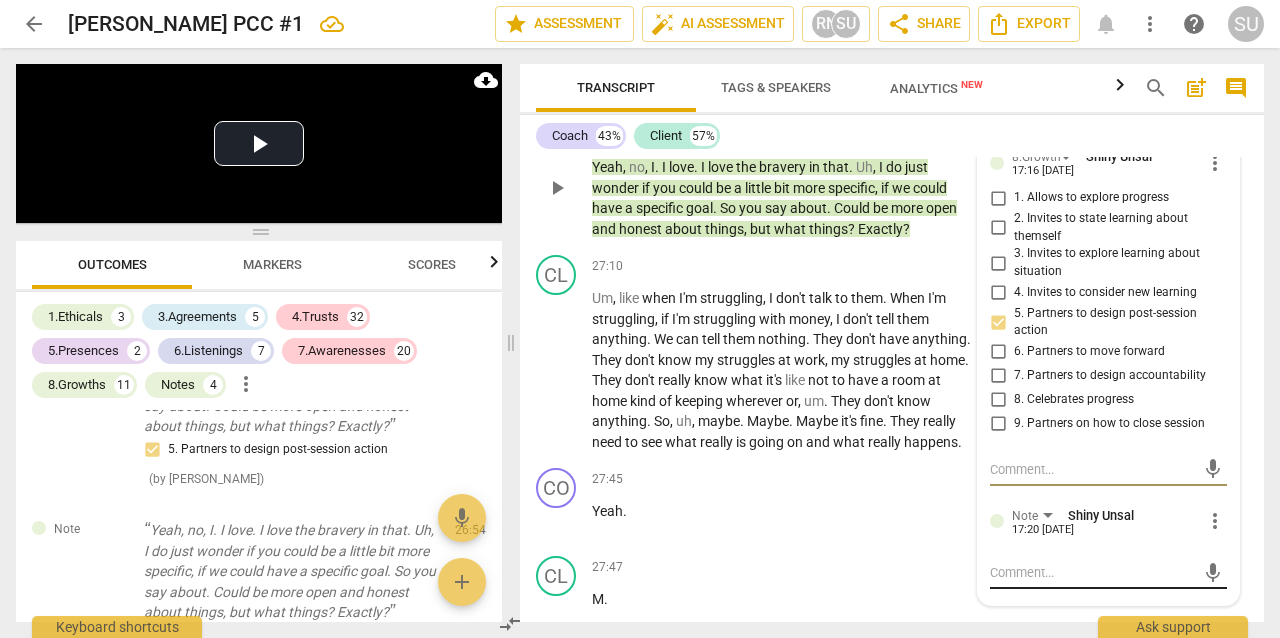click at bounding box center (1092, 572) 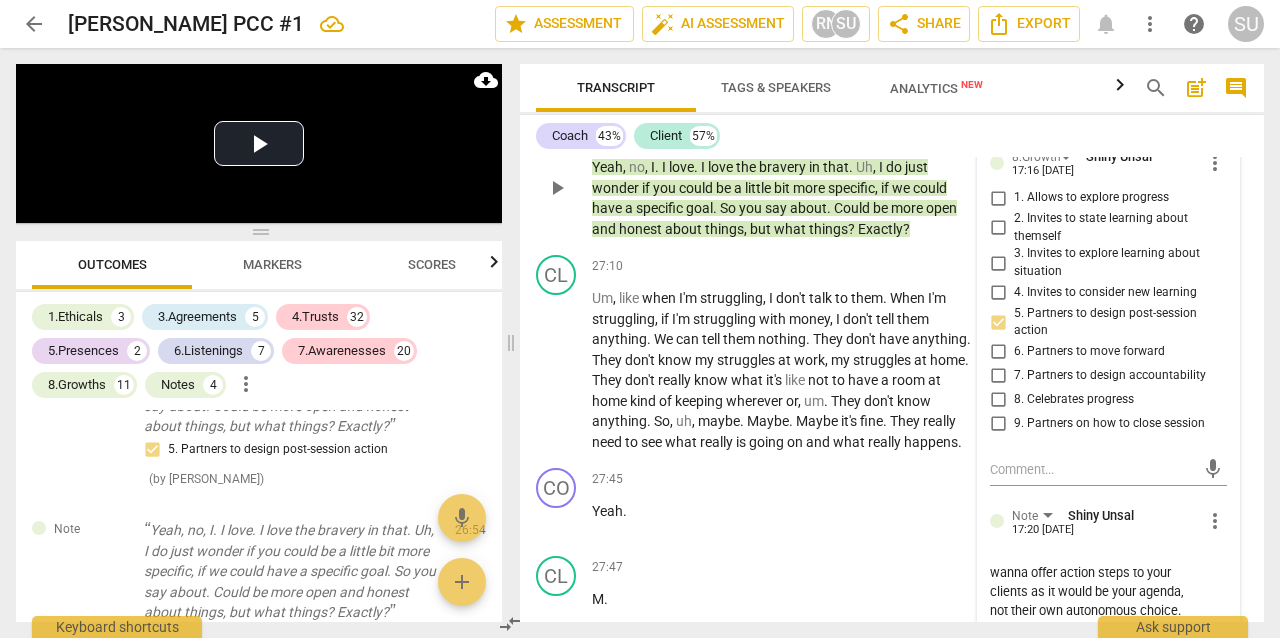 scroll, scrollTop: 36, scrollLeft: 0, axis: vertical 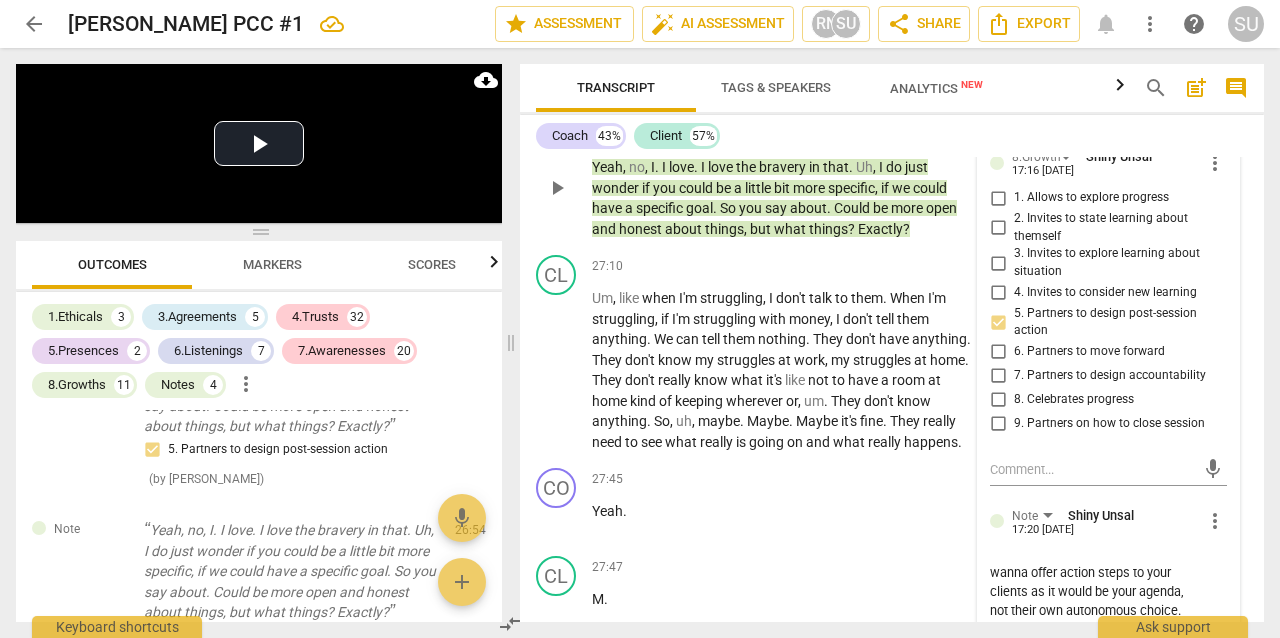 drag, startPoint x: 1113, startPoint y: 455, endPoint x: 1185, endPoint y: 463, distance: 72.443085 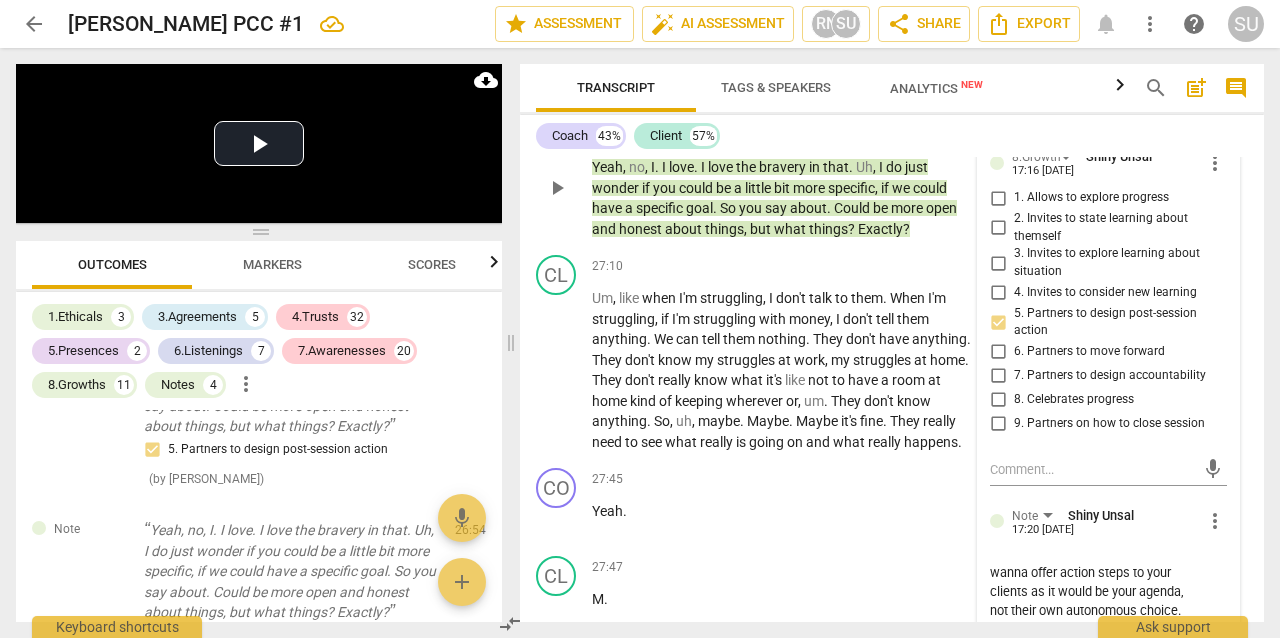 click on "It's important to note that you don't wanna offer action steps to your clients as it would be your agenda, not their own autonomous choice. Instead you wanna ask "what specific action can you take to help yourself feel less shame and more peace within yourself?" at bounding box center (1092, 629) 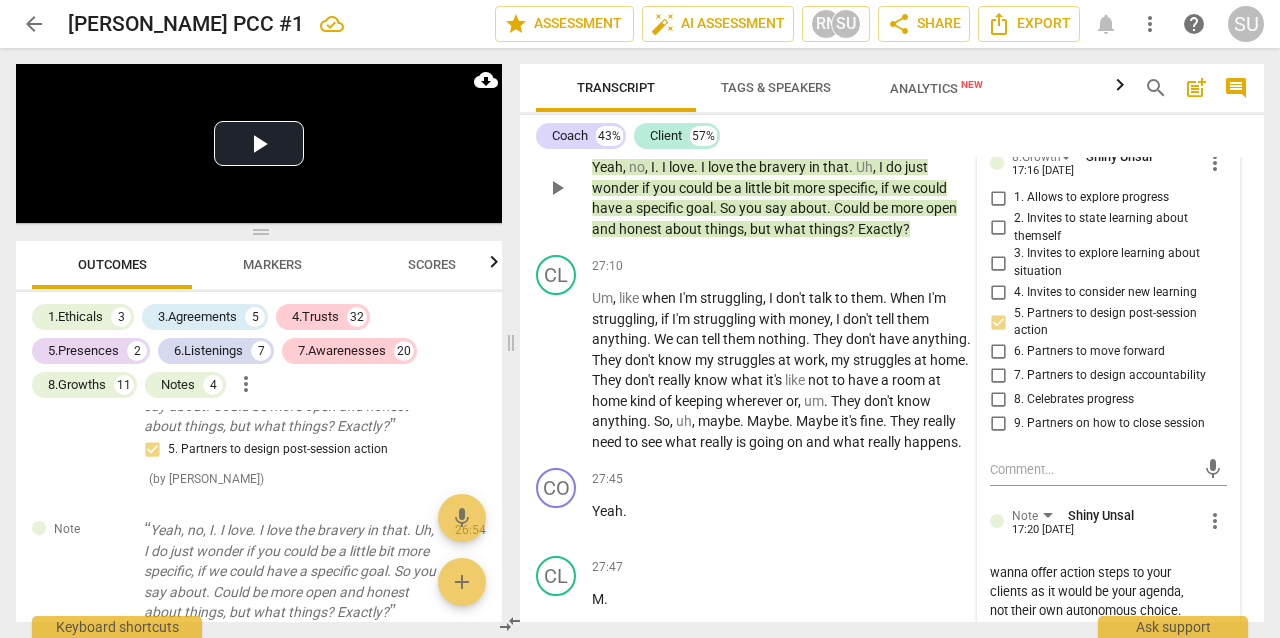 click on "It's important to note that you don't wanna offer action steps to your clients as it would be your agenda, not their own autonomous choice. Instead you wanna ask "what specific action can you take to help yourself feel less shame and more acceptance within yourself?" at bounding box center (1092, 629) 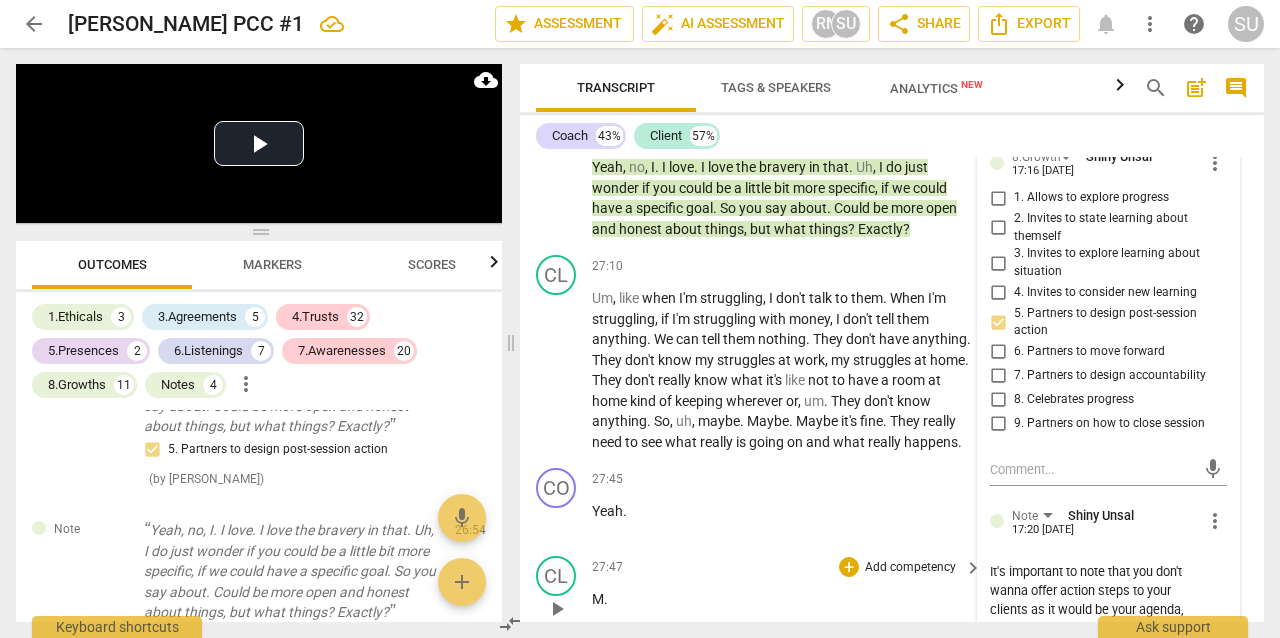scroll, scrollTop: 0, scrollLeft: 0, axis: both 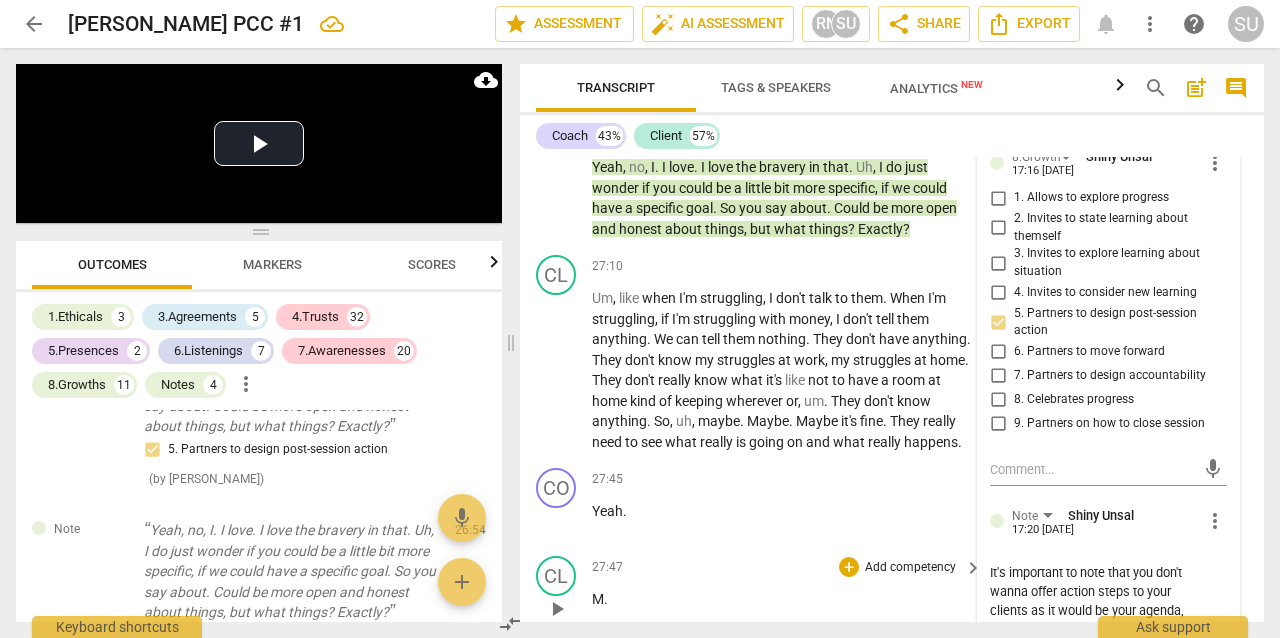 drag, startPoint x: 1156, startPoint y: 476, endPoint x: 884, endPoint y: 345, distance: 301.9023 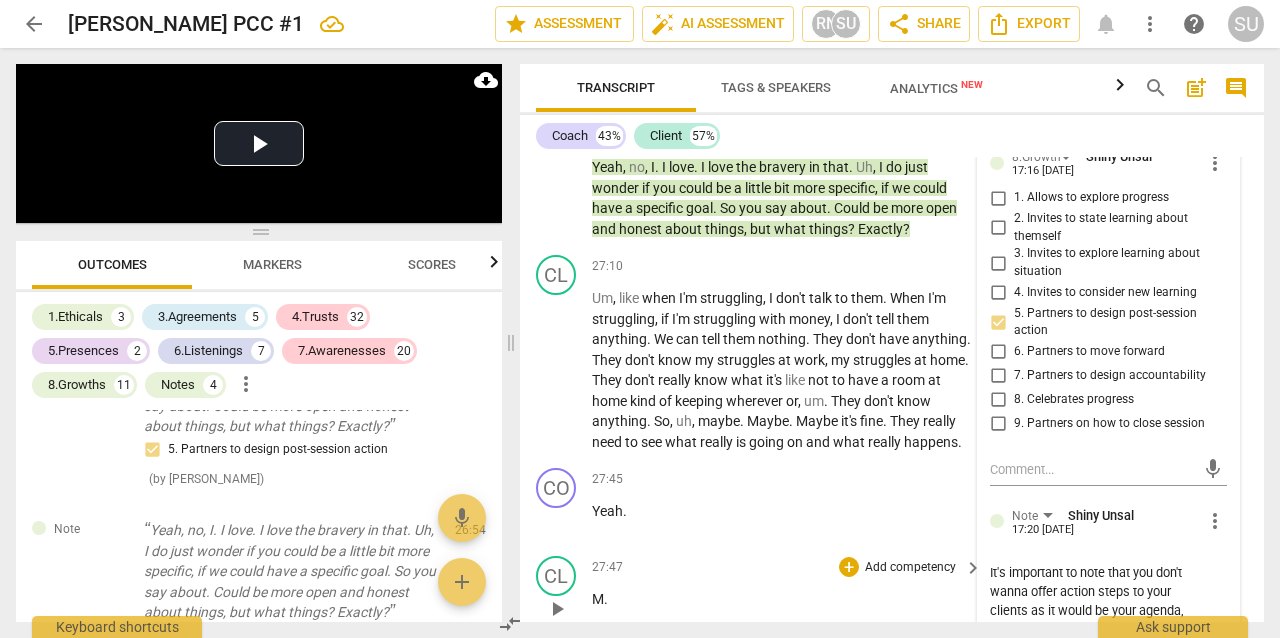 click on "CO play_arrow pause 00:02 + Add competency [DOMAIN_NAME] keyboard_arrow_right Hi   [PERSON_NAME] ,   how   you   doing ? [DOMAIN_NAME] auto_awesome AI check delete 00:31 [DATE] 2. Shows support and empathy CL play_arrow pause 00:04 + Add competency keyboard_arrow_right Hi . CO play_arrow pause 00:04 + Add competency keyboard_arrow_right Uh ,   I'm   good ,   thank   you . CL play_arrow pause 00:06 + Add competency keyboard_arrow_right Hope   you're   good   too .   Yeah . CO play_arrow pause 00:07 + Add competency 1.Ethicals [DOMAIN_NAME] keyboard_arrow_right Okay ,   thank   you .   Nice   to   see   you   again .   So ,   um ,   I   just   let   you   know   that   We've   got   a   30   minute   session   [DATE]   and   I   will   let   you   know   10   minutes   towards   the   end   so   we   can   wrap   up   anything   from   the   session .   And   um ,   do   I   have   your   permission   to   take   down   notes   just   so   I   can   serve   you   better ? 1.Ethical auto_awesome AI check delete 00:31 [DATE] CL pause" at bounding box center [892, 389] 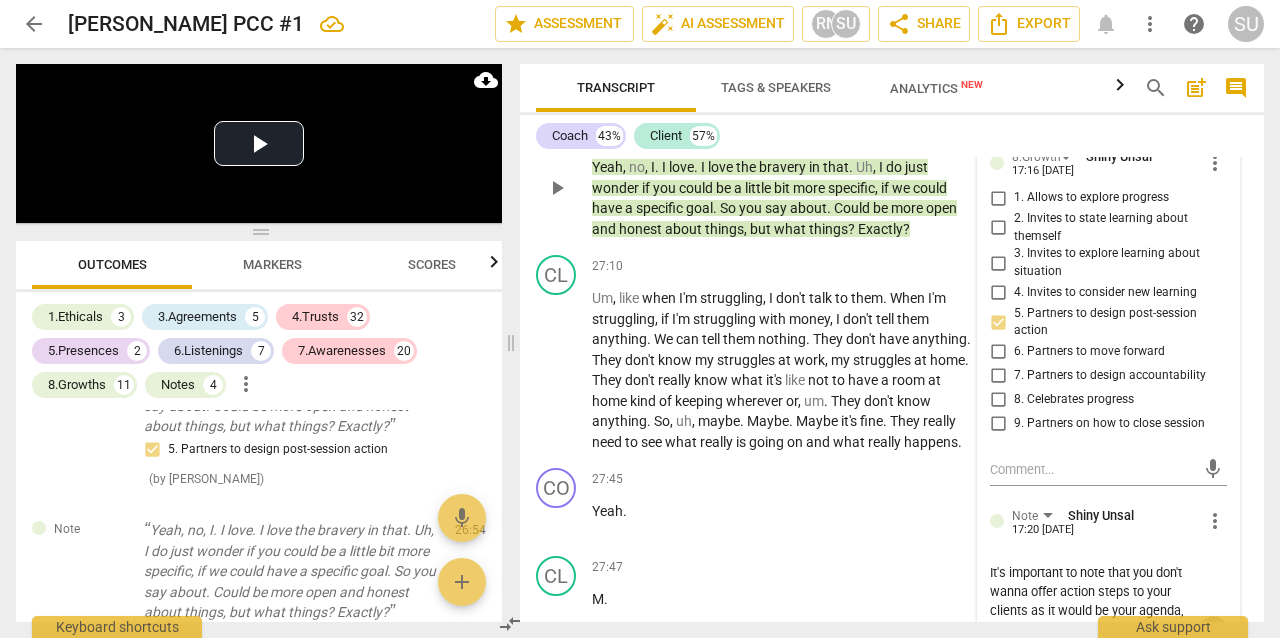 click on "send" at bounding box center (1213, 630) 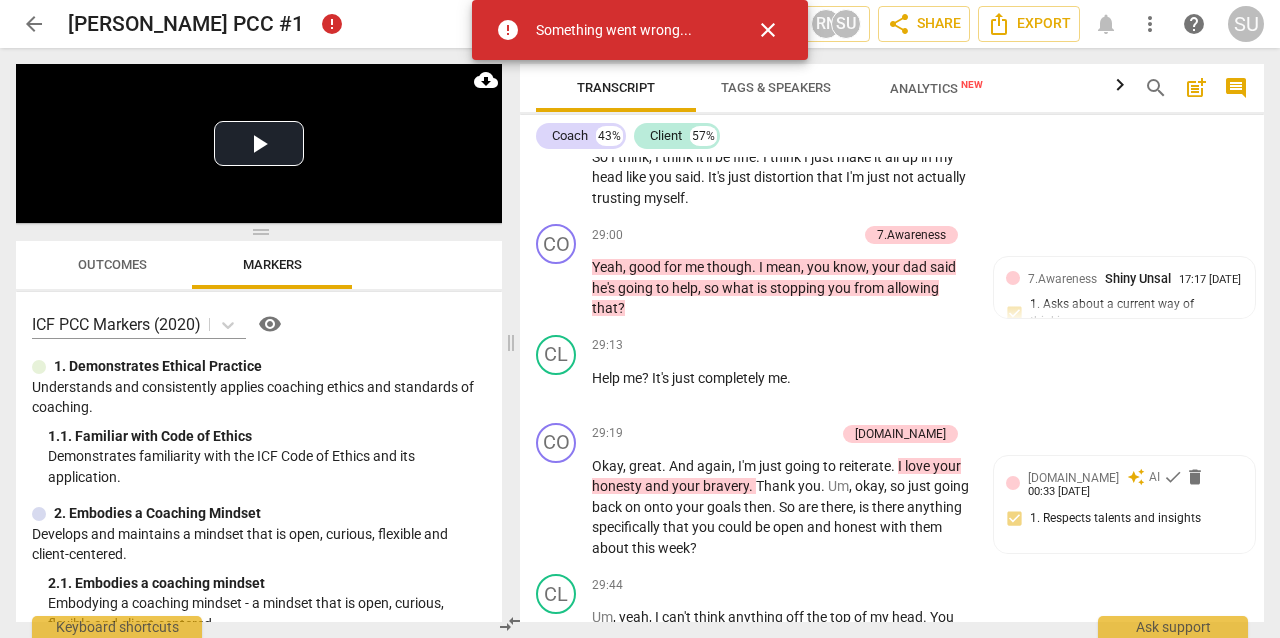 scroll, scrollTop: 15886, scrollLeft: 0, axis: vertical 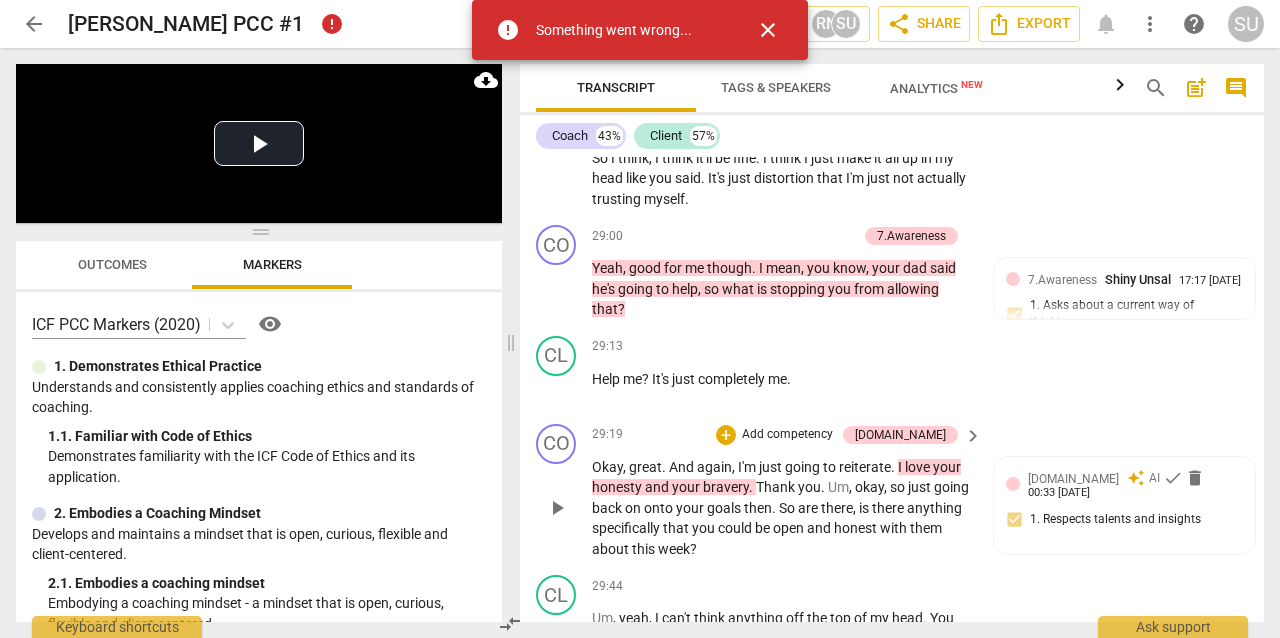 click on "Add competency" at bounding box center [787, 435] 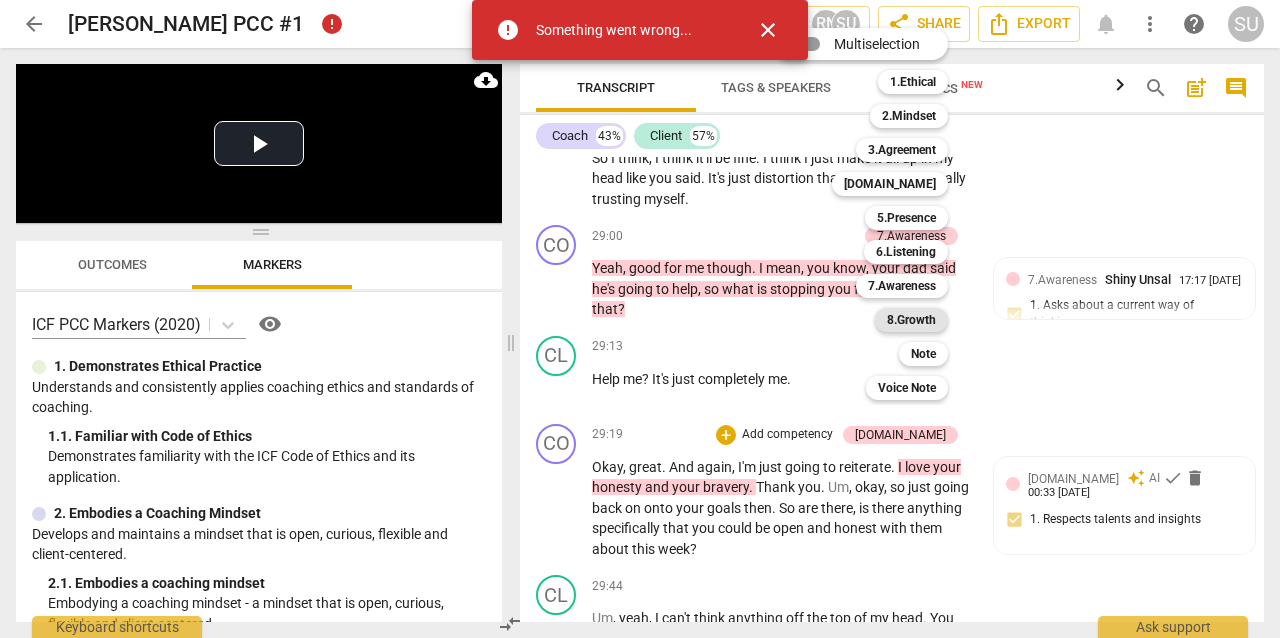 click on "8.Growth" at bounding box center [911, 320] 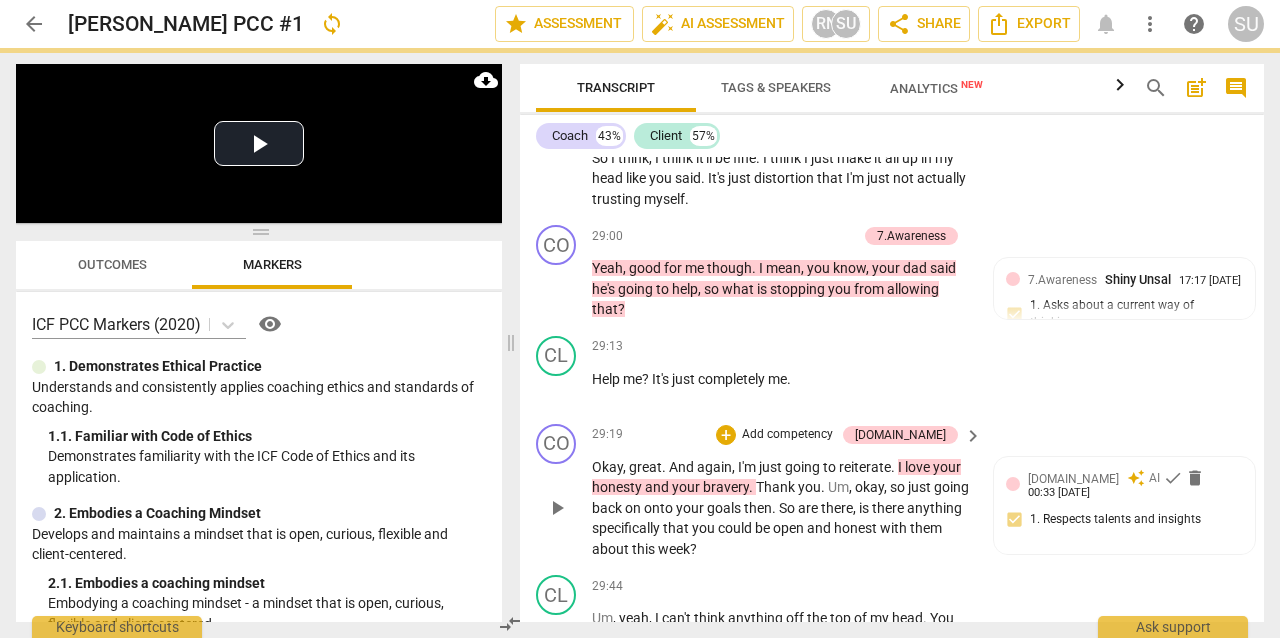 click on "Add competency" at bounding box center [787, 435] 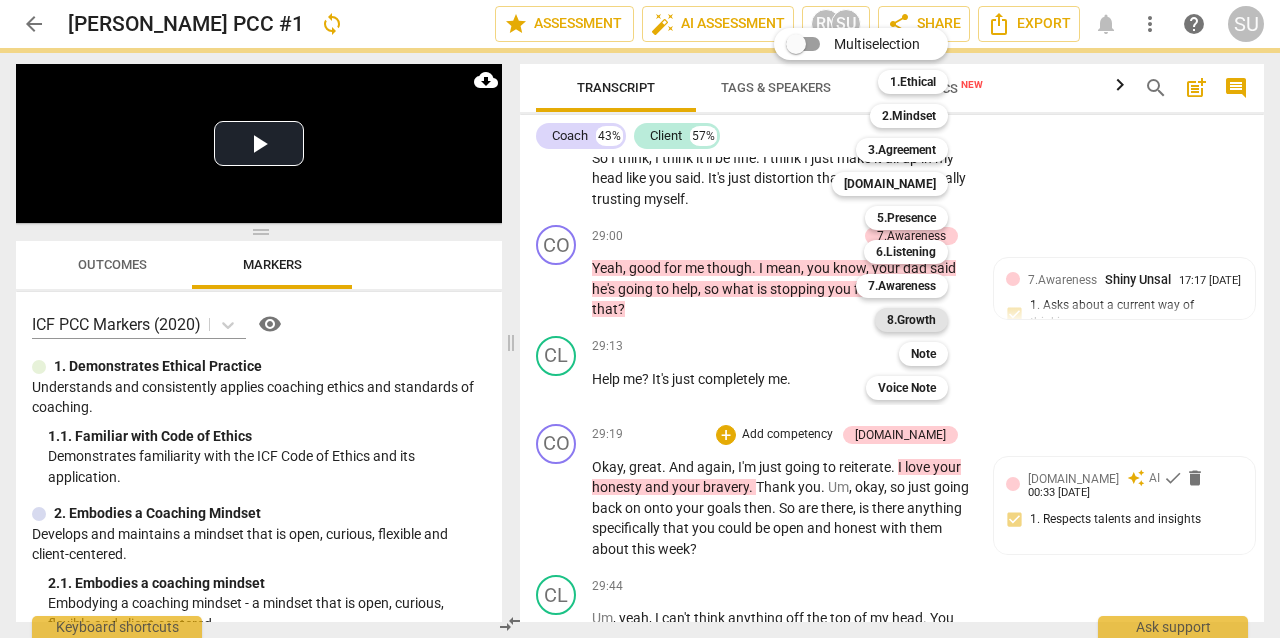 click on "8.Growth" at bounding box center [911, 320] 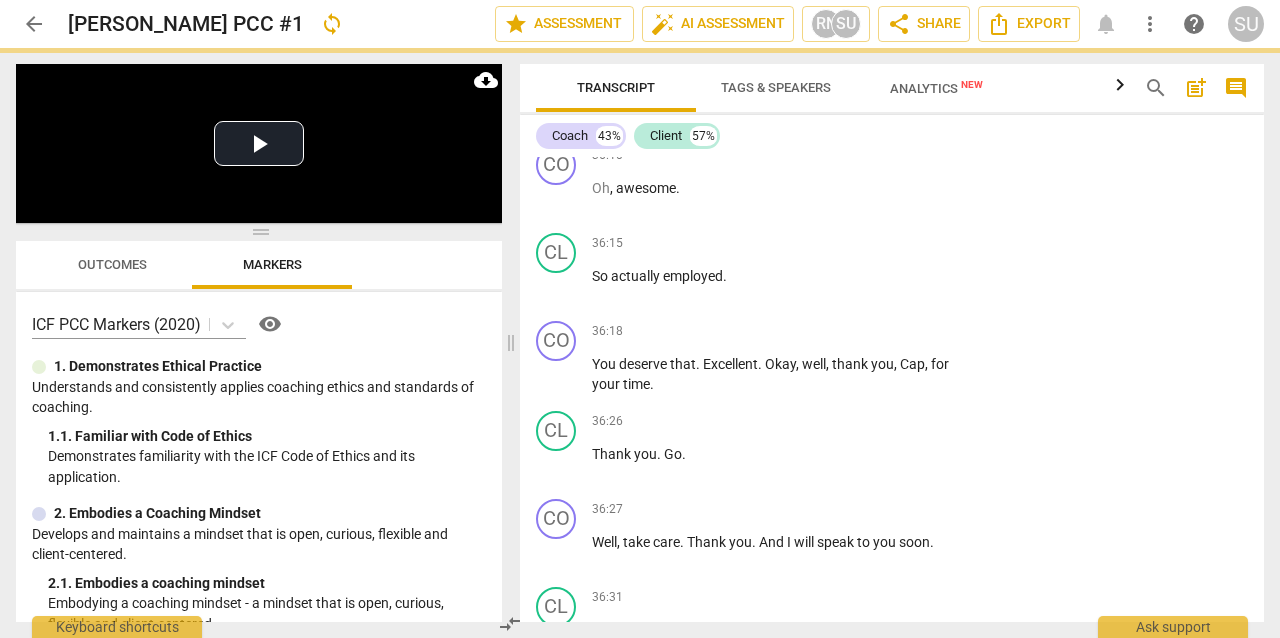 scroll, scrollTop: 19796, scrollLeft: 0, axis: vertical 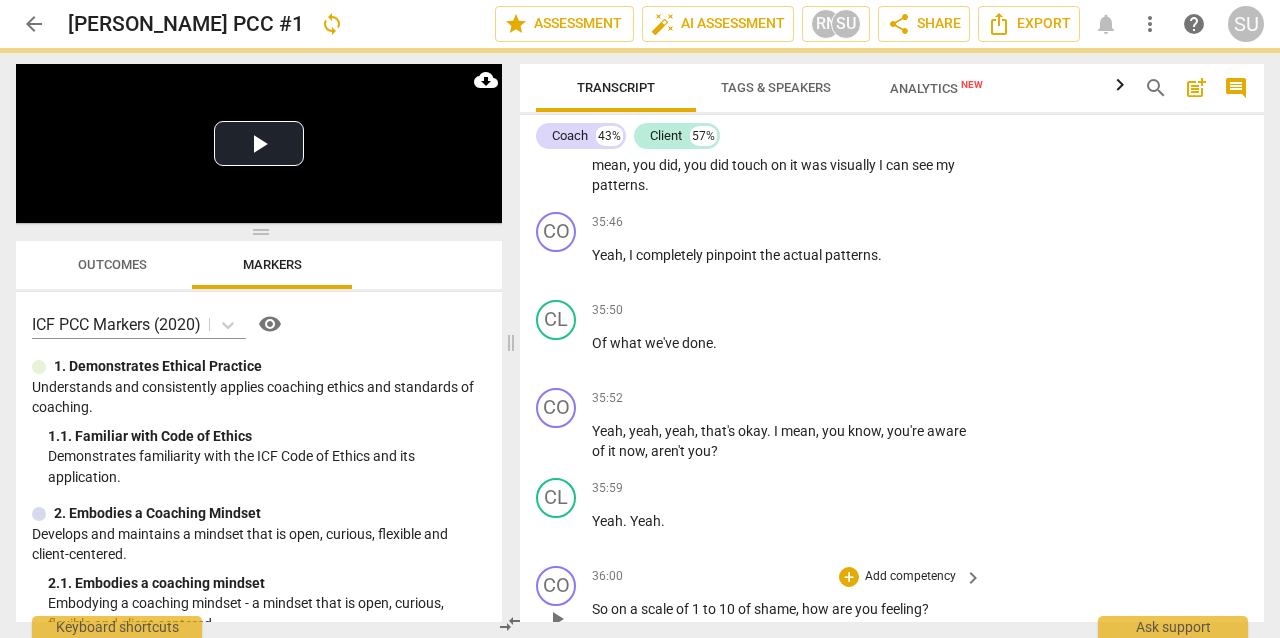 click on "Add competency" at bounding box center [910, 577] 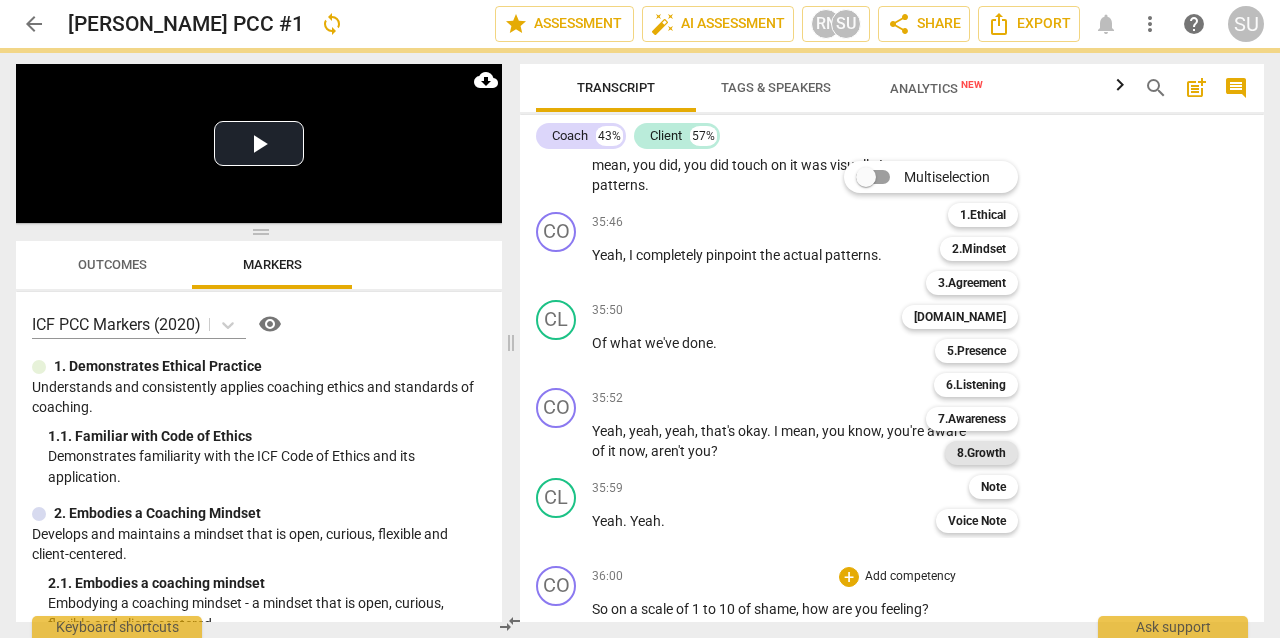 click on "8.Growth" at bounding box center [981, 453] 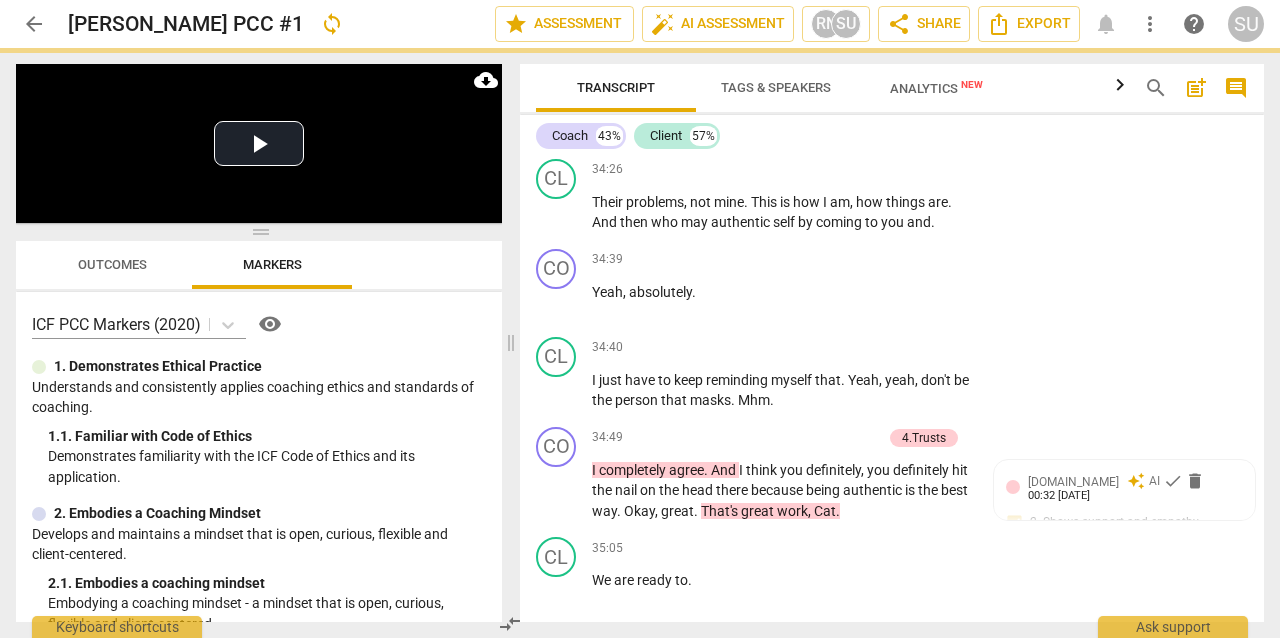 scroll, scrollTop: 18240, scrollLeft: 0, axis: vertical 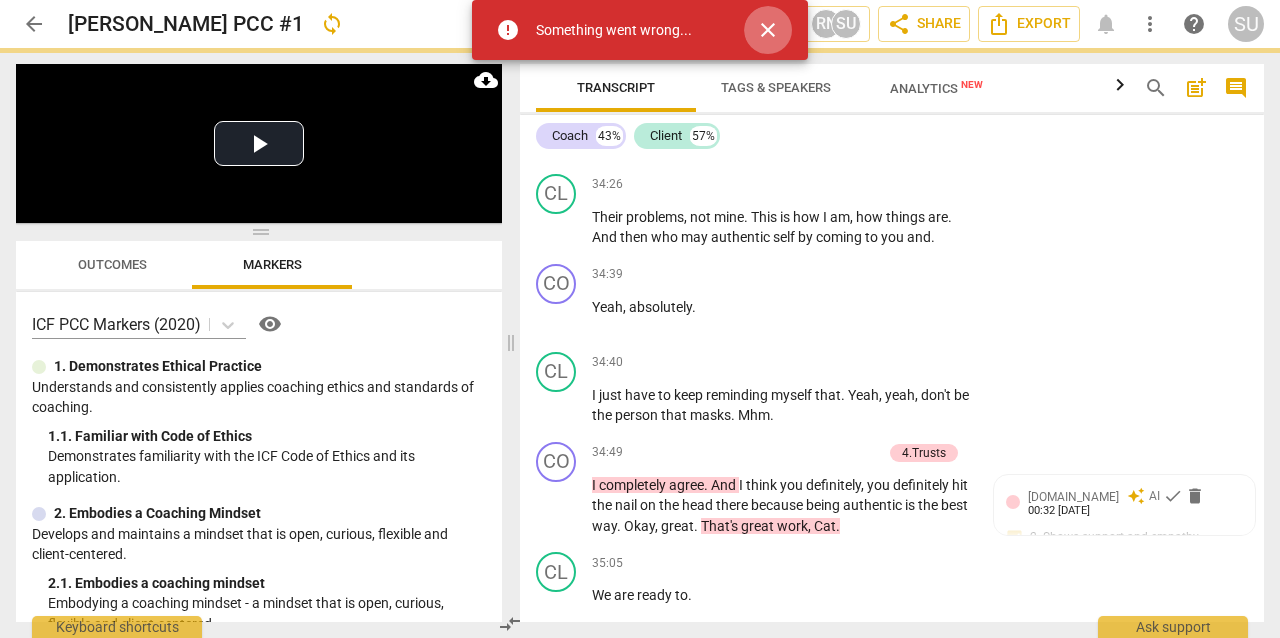 click on "close" at bounding box center [768, 30] 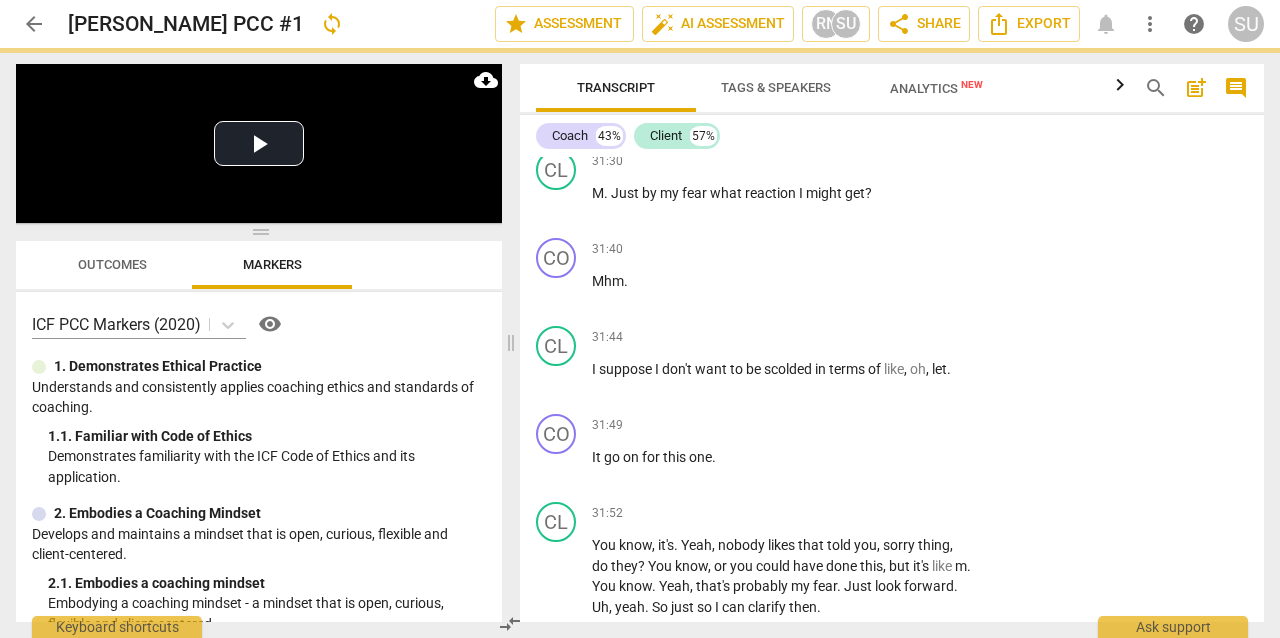 scroll, scrollTop: 16926, scrollLeft: 0, axis: vertical 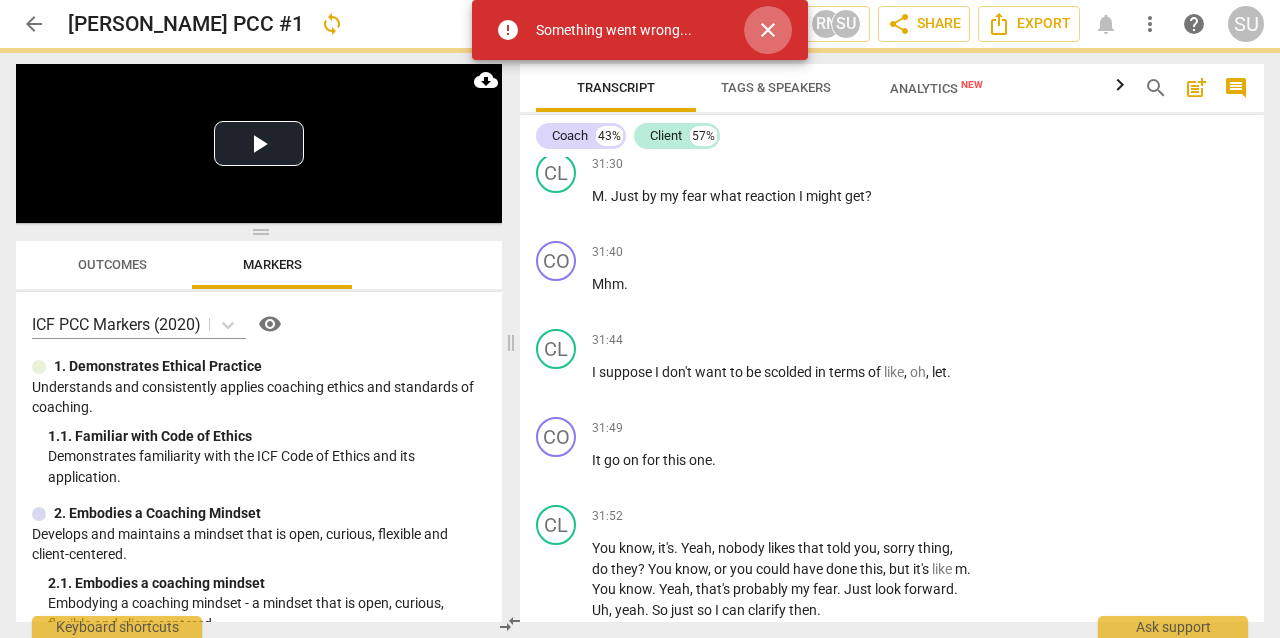 click on "close" at bounding box center [768, 30] 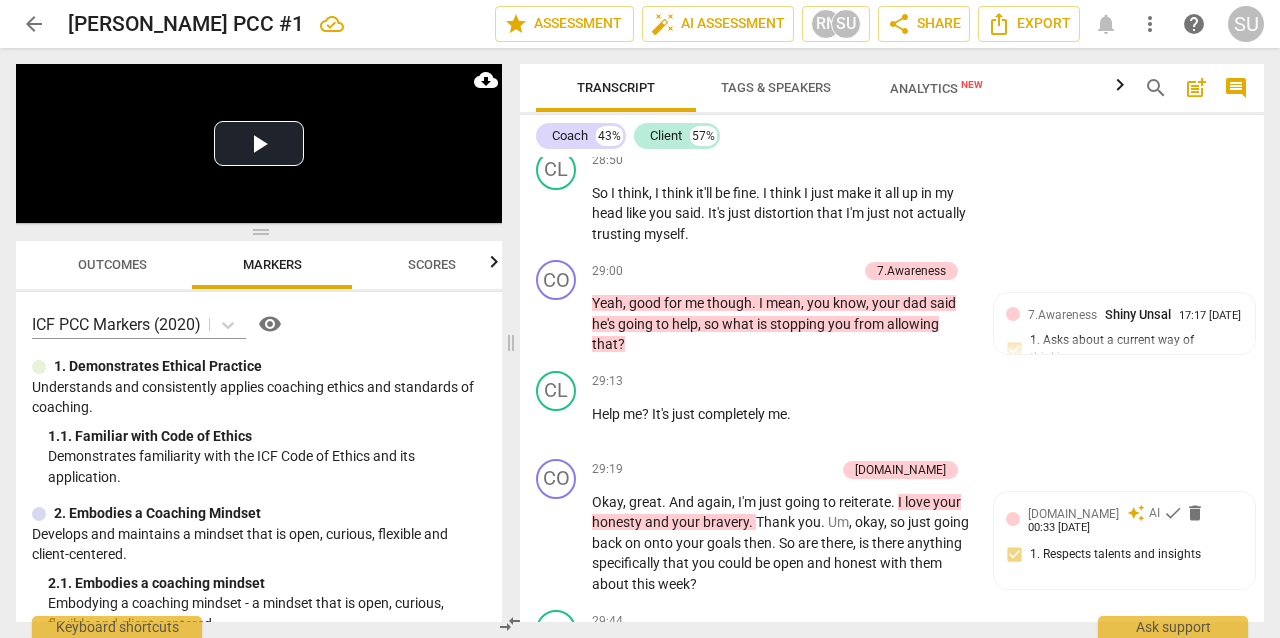 scroll, scrollTop: 15744, scrollLeft: 0, axis: vertical 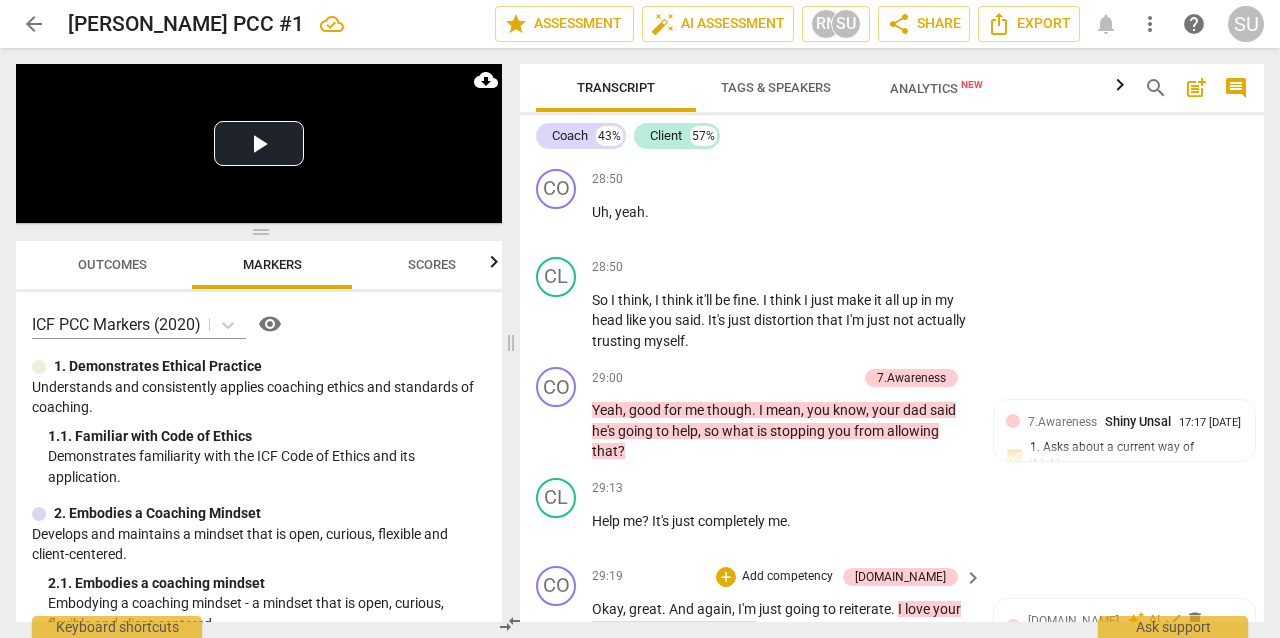 click on "Add competency" at bounding box center (787, 577) 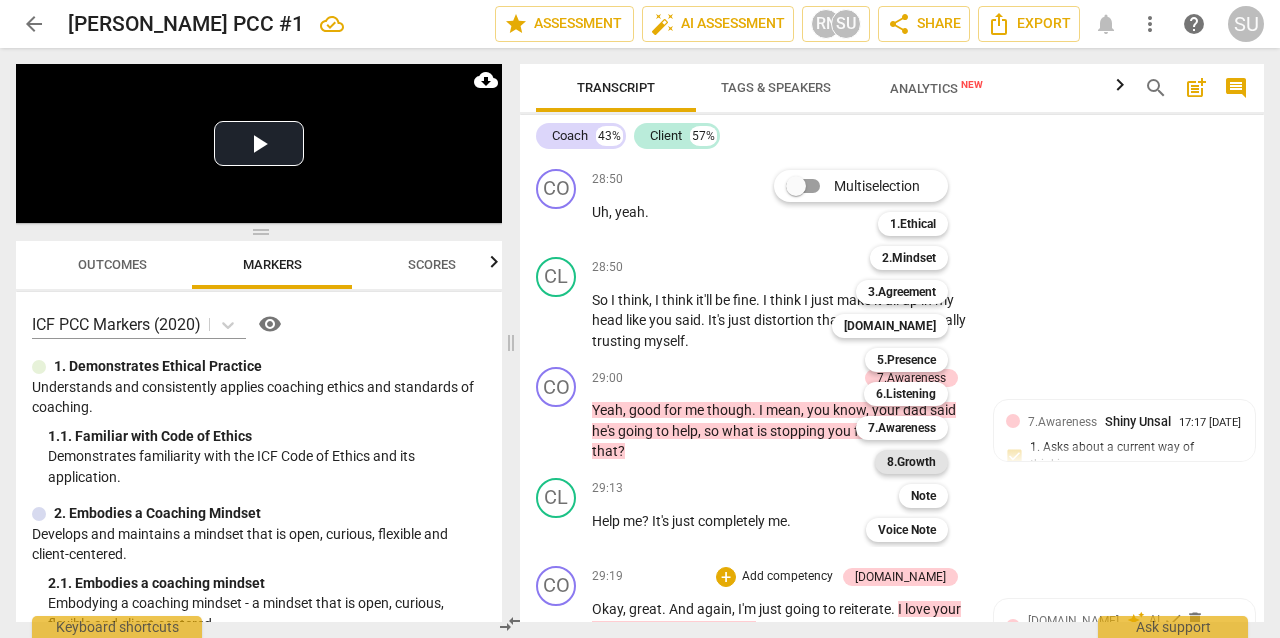 click on "8.Growth" at bounding box center (911, 462) 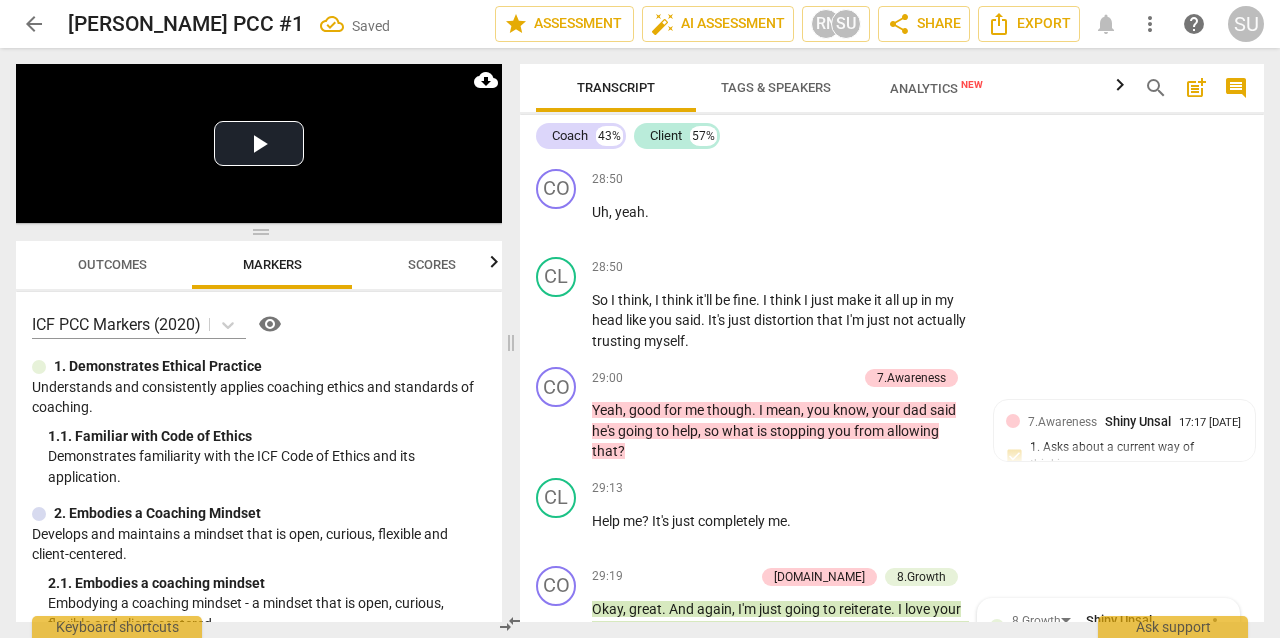 scroll, scrollTop: 16062, scrollLeft: 0, axis: vertical 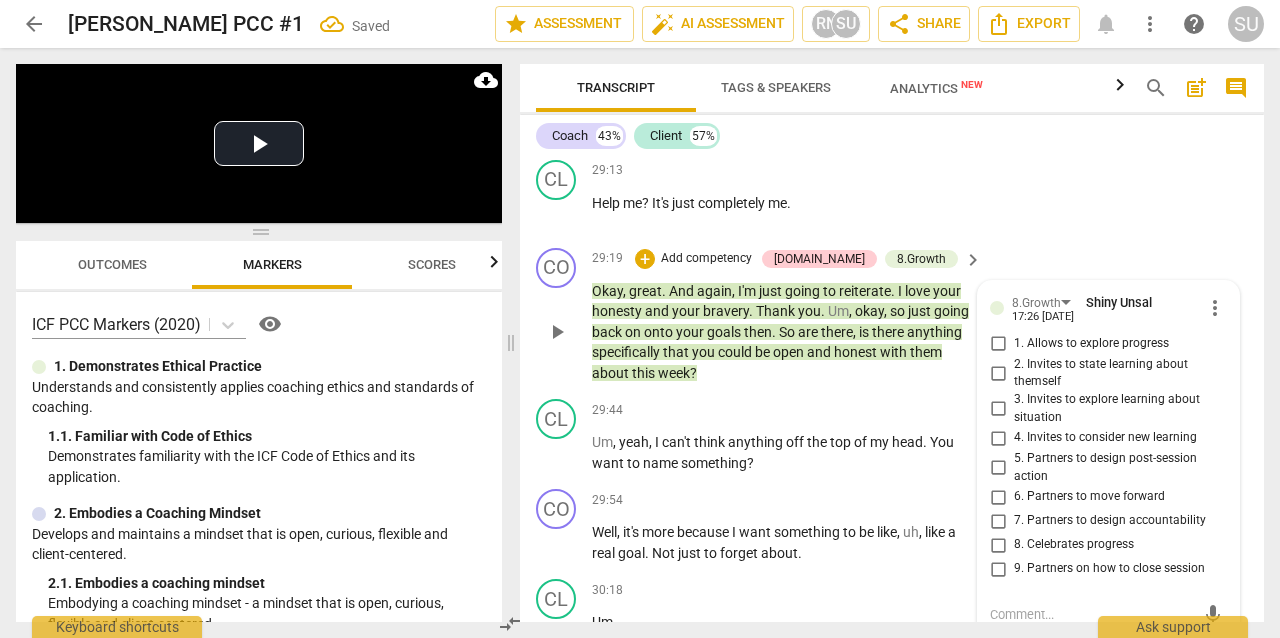 click on "5. Partners to design post-session action" at bounding box center (998, 468) 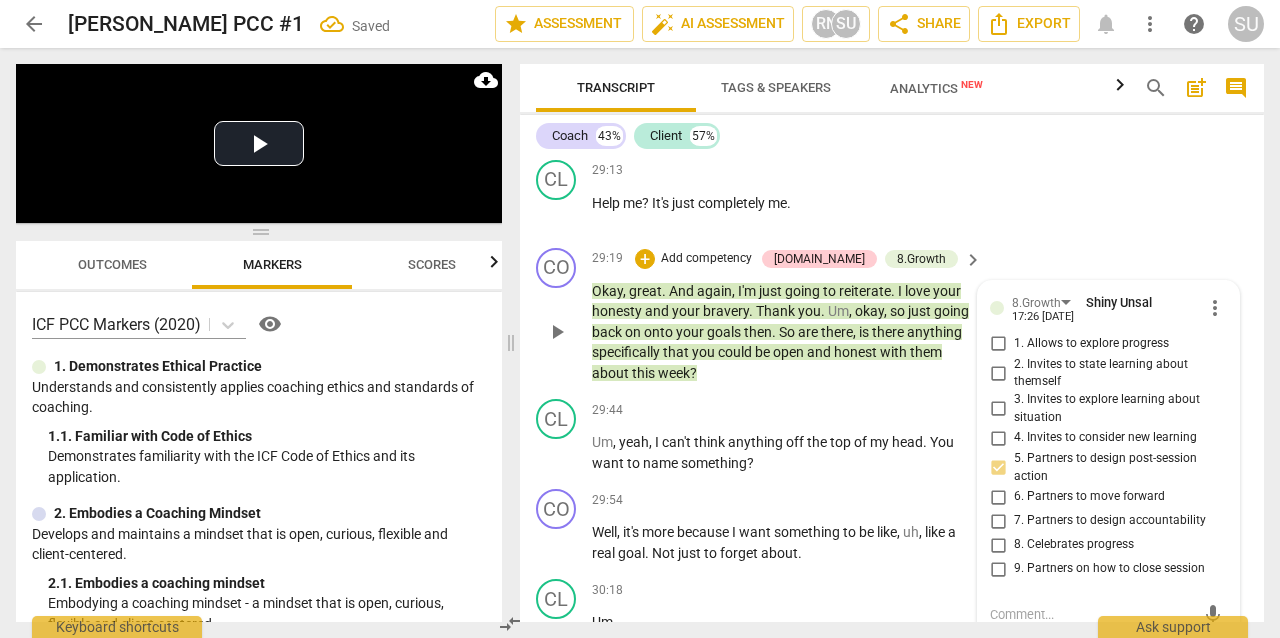 click at bounding box center (1092, 614) 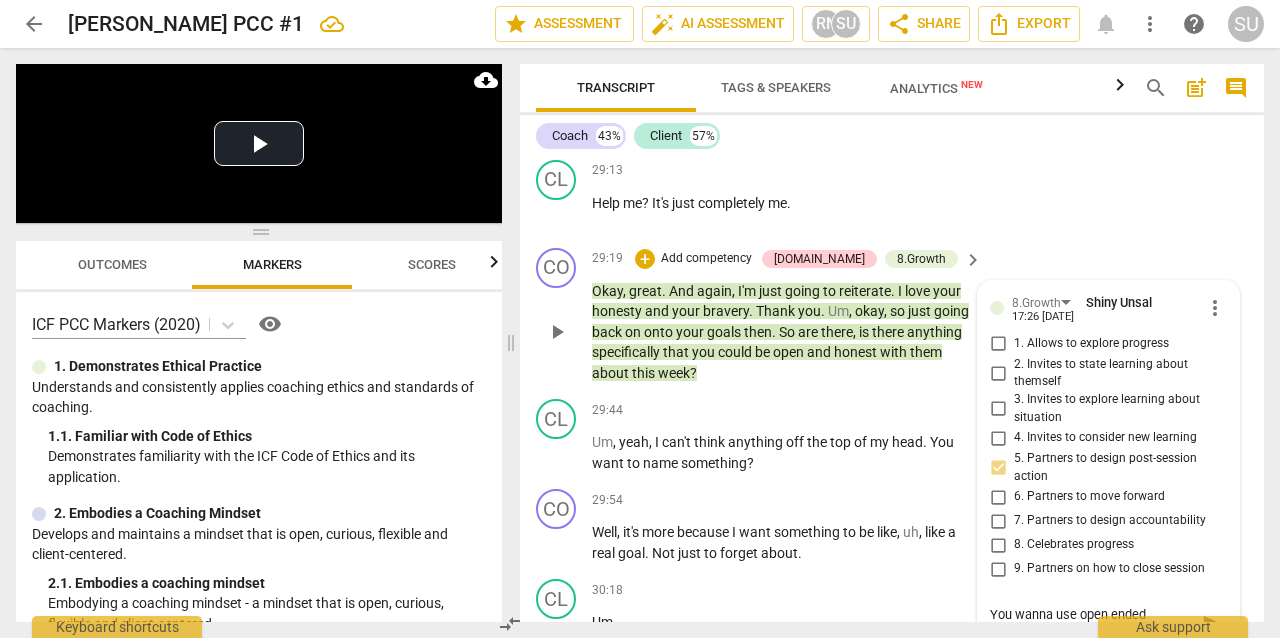 scroll, scrollTop: 17, scrollLeft: 0, axis: vertical 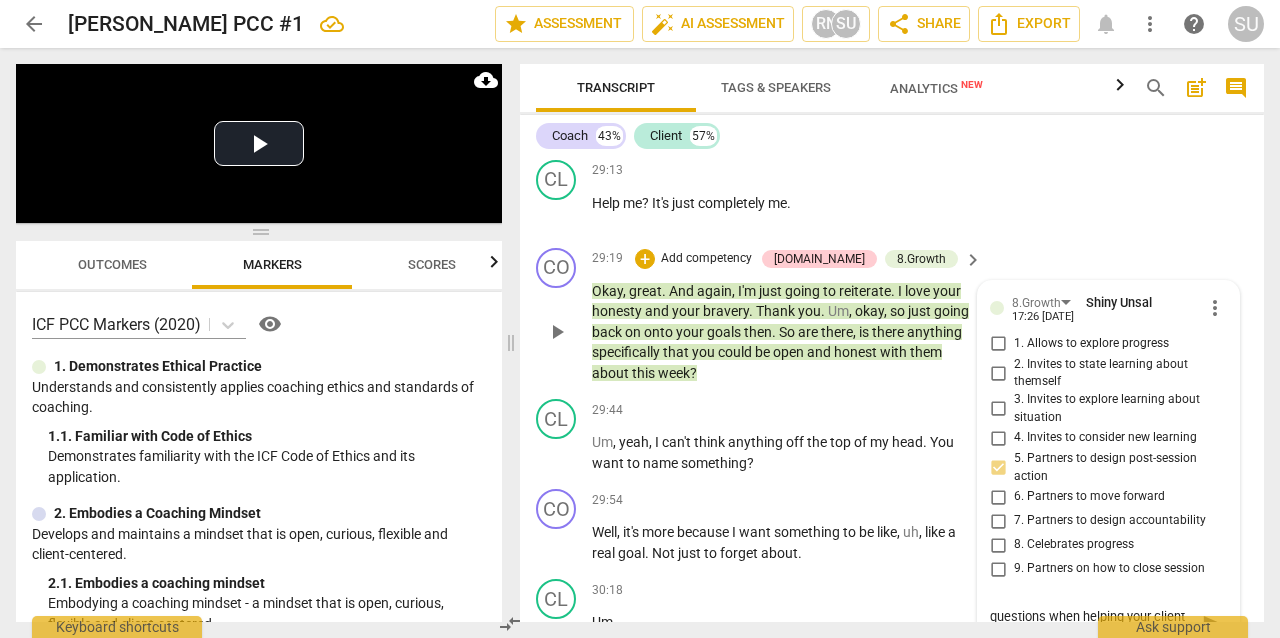 drag, startPoint x: 1079, startPoint y: 391, endPoint x: 1126, endPoint y: 390, distance: 47.010635 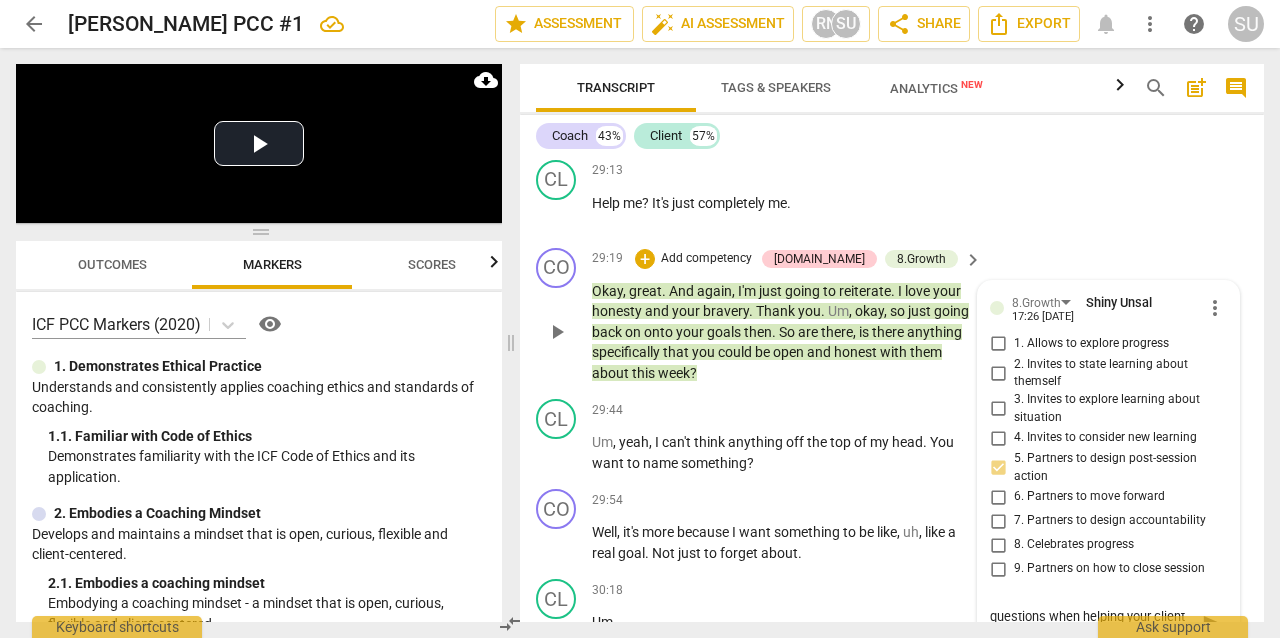 click on "You wanna use open ended questions when helping your client to design" at bounding box center [1092, 624] 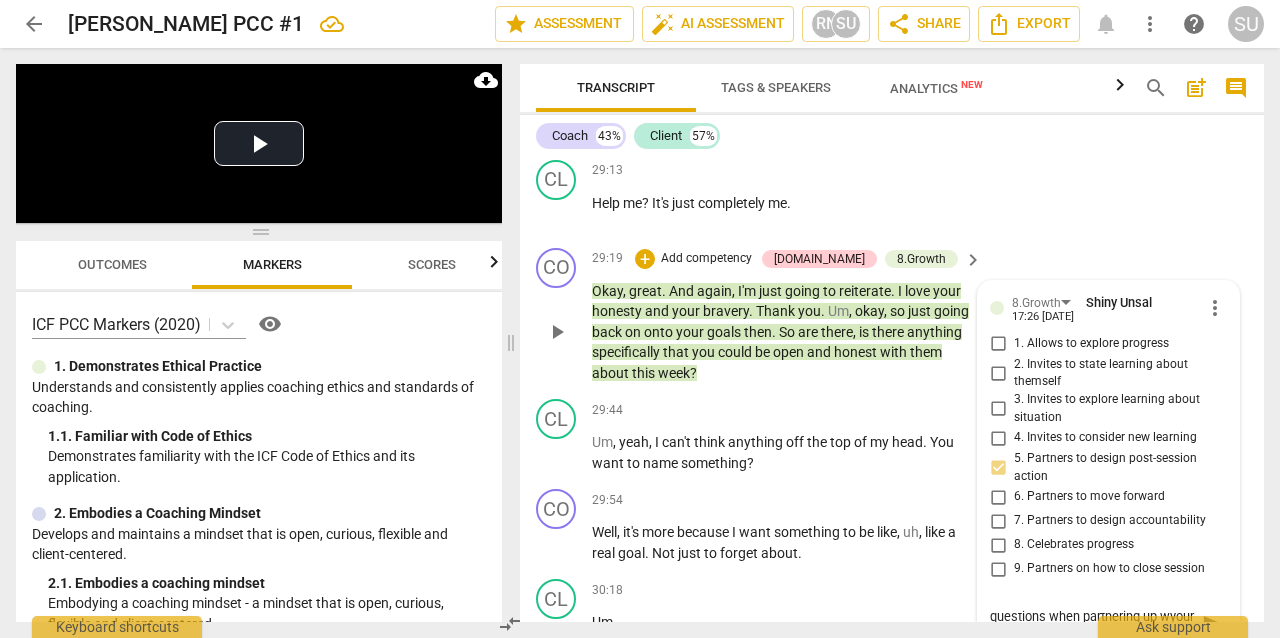 scroll, scrollTop: 0, scrollLeft: 0, axis: both 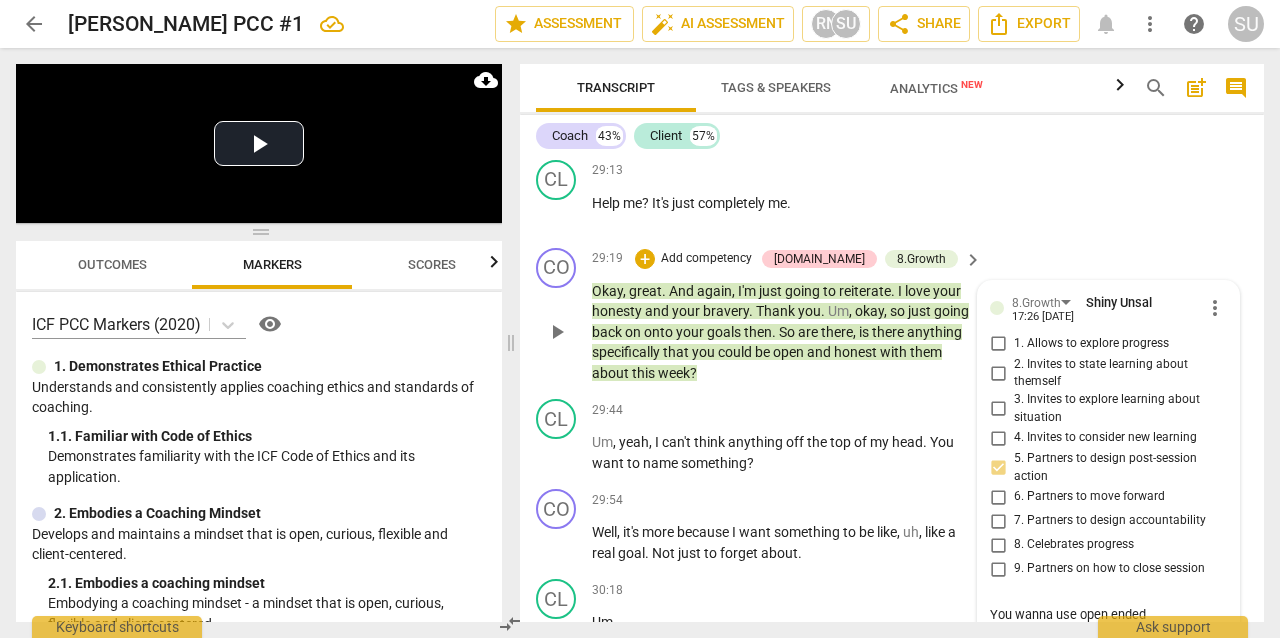 click on "You wanna use open ended questions when partnering up with your client to design" at bounding box center [1092, 633] 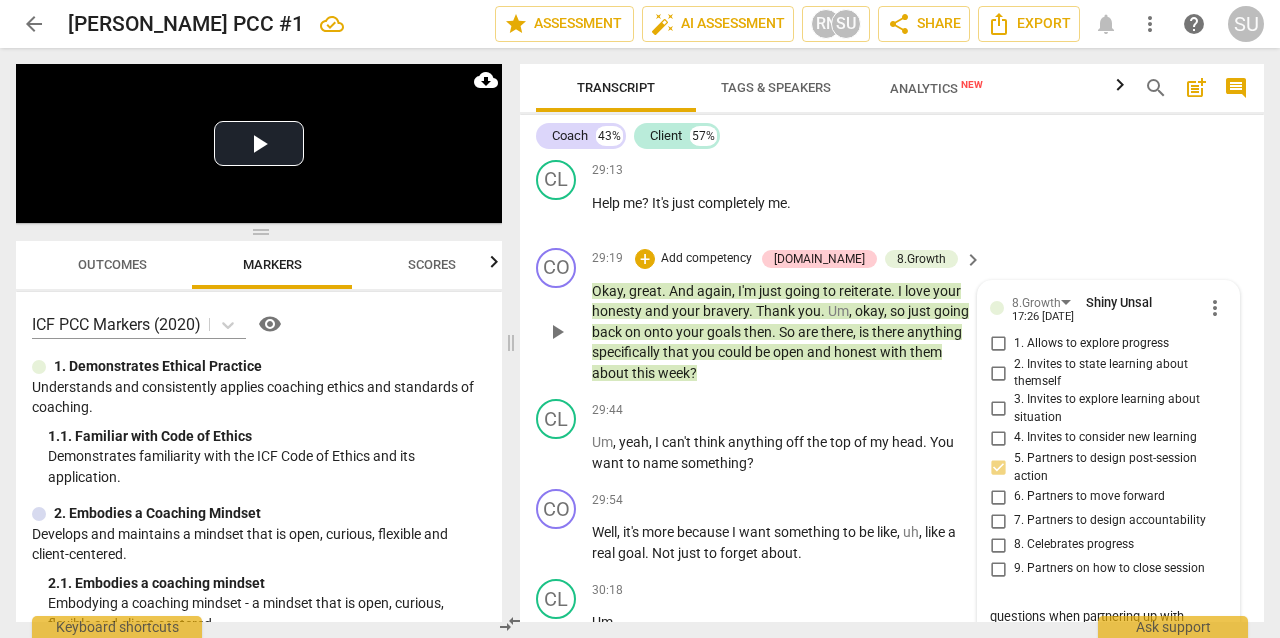 scroll, scrollTop: 0, scrollLeft: 0, axis: both 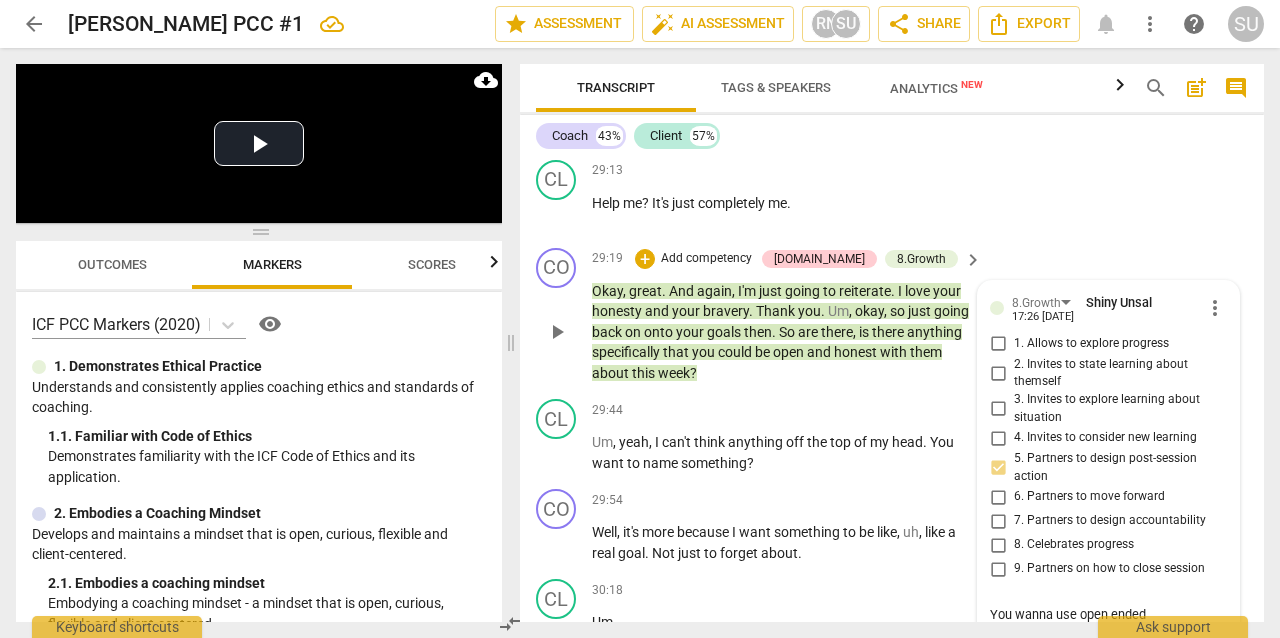 click on "send" at bounding box center [1213, 643] 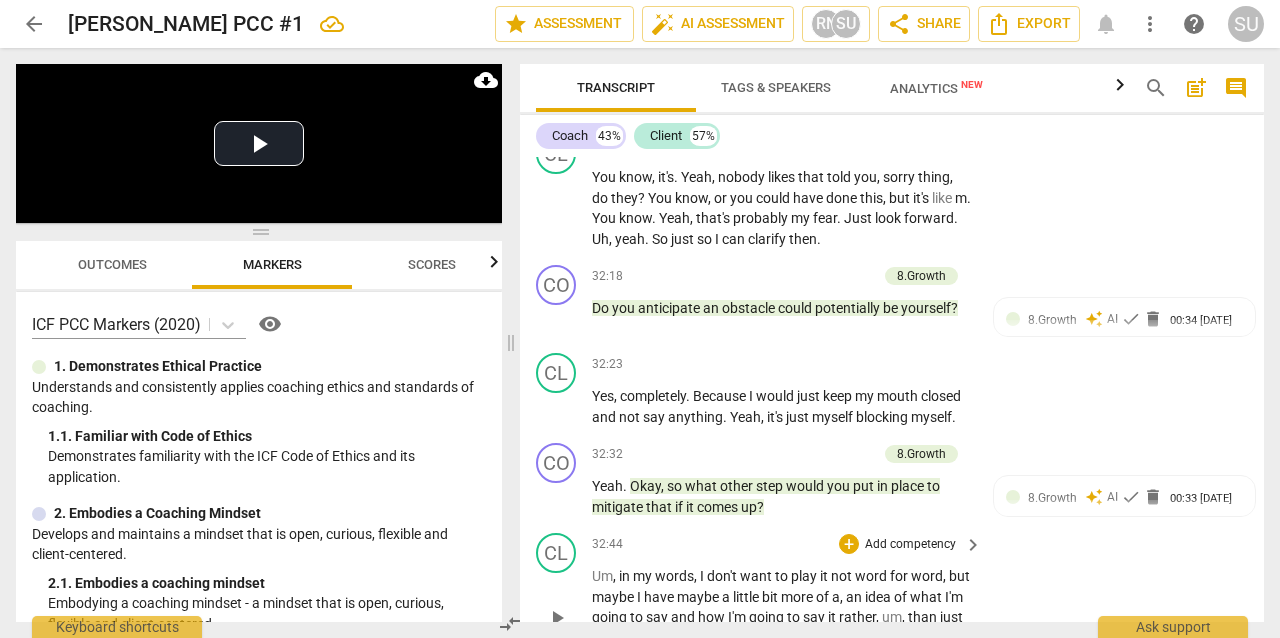 scroll, scrollTop: 17303, scrollLeft: 0, axis: vertical 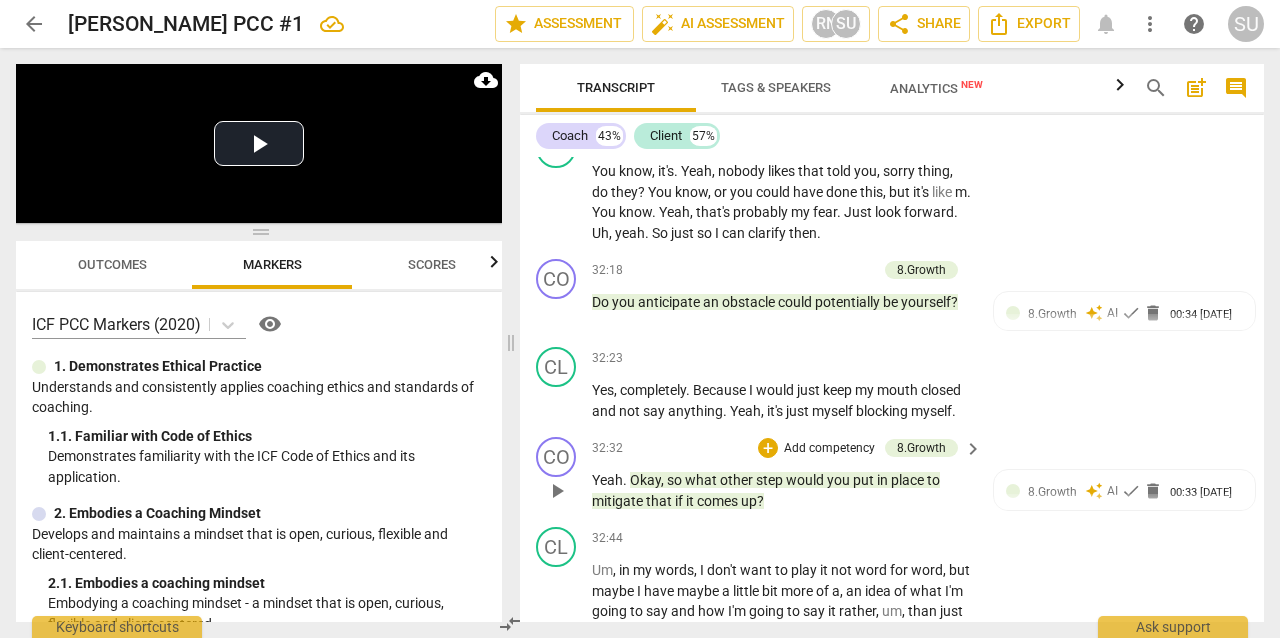 click on "Add competency" at bounding box center [829, 449] 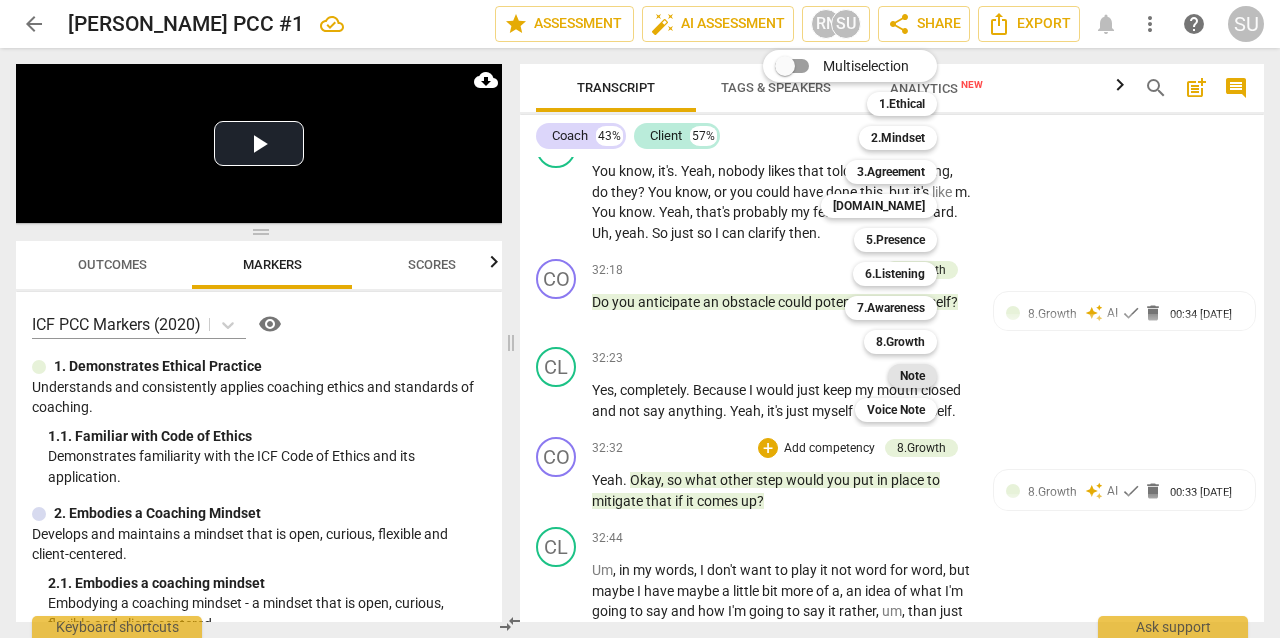 click on "Note" at bounding box center [912, 376] 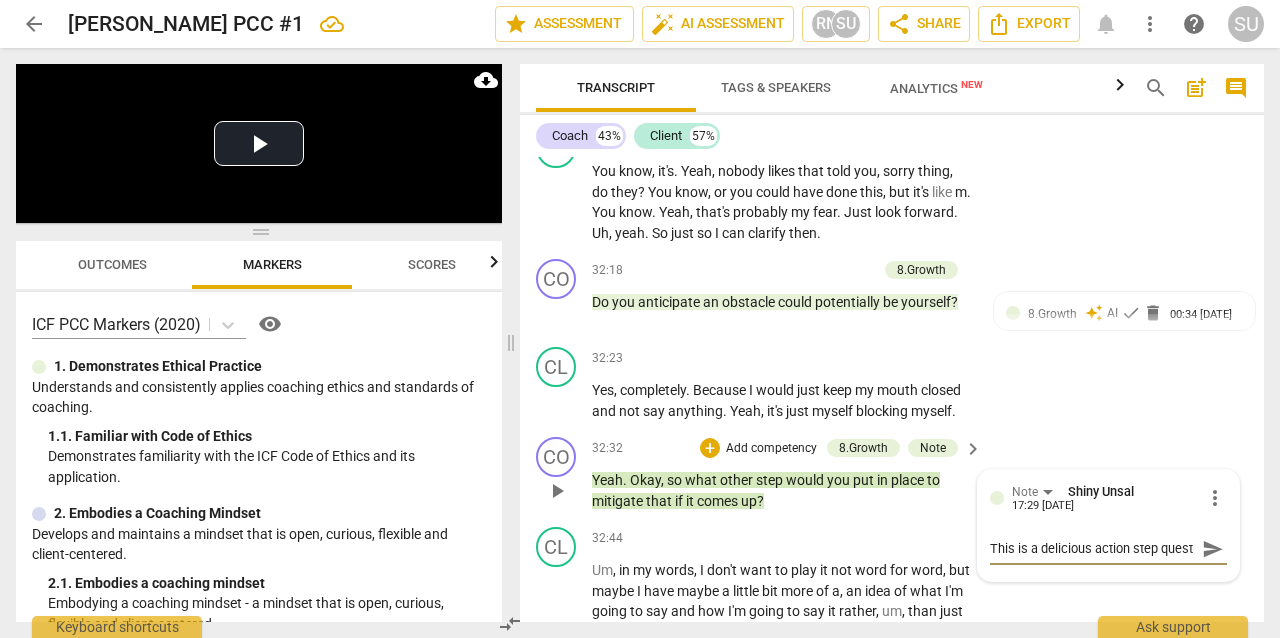 scroll, scrollTop: 17, scrollLeft: 0, axis: vertical 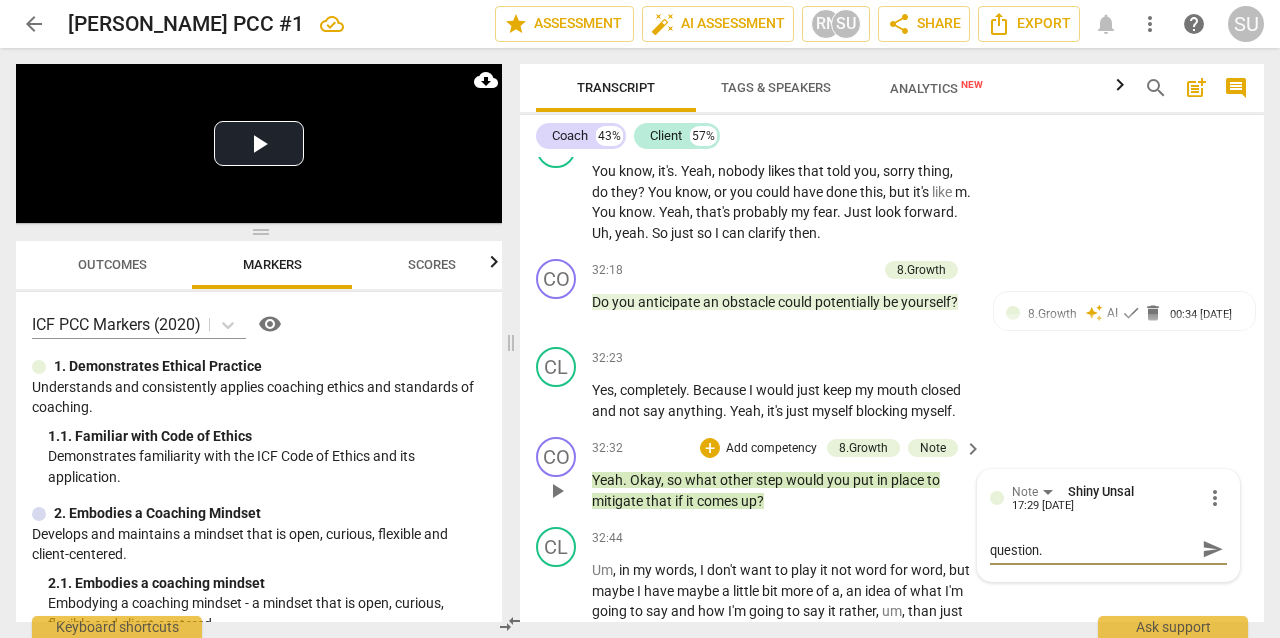 click on "send" at bounding box center (1213, 549) 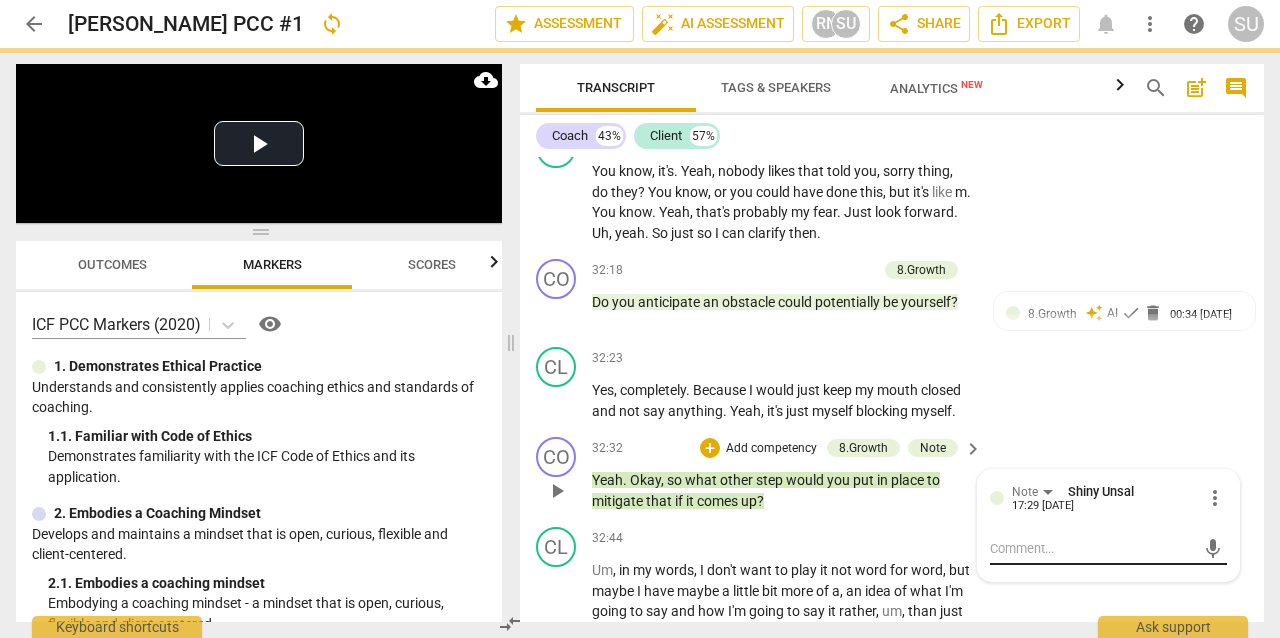 scroll, scrollTop: 0, scrollLeft: 0, axis: both 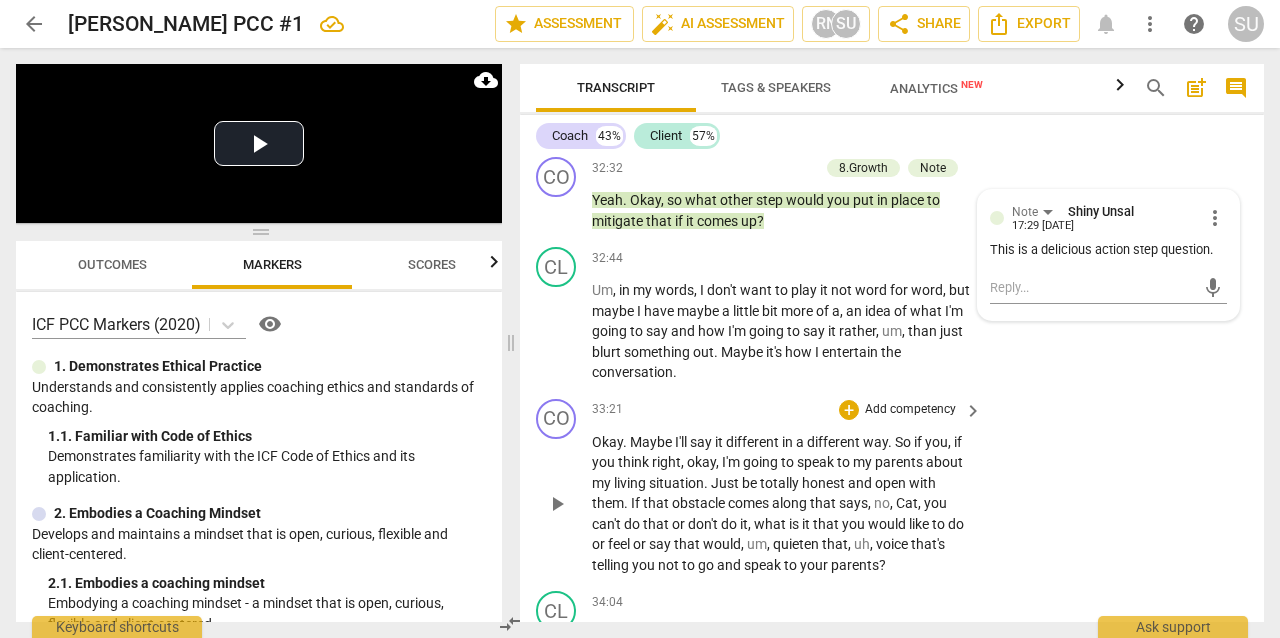 click on "Add competency" at bounding box center (910, 410) 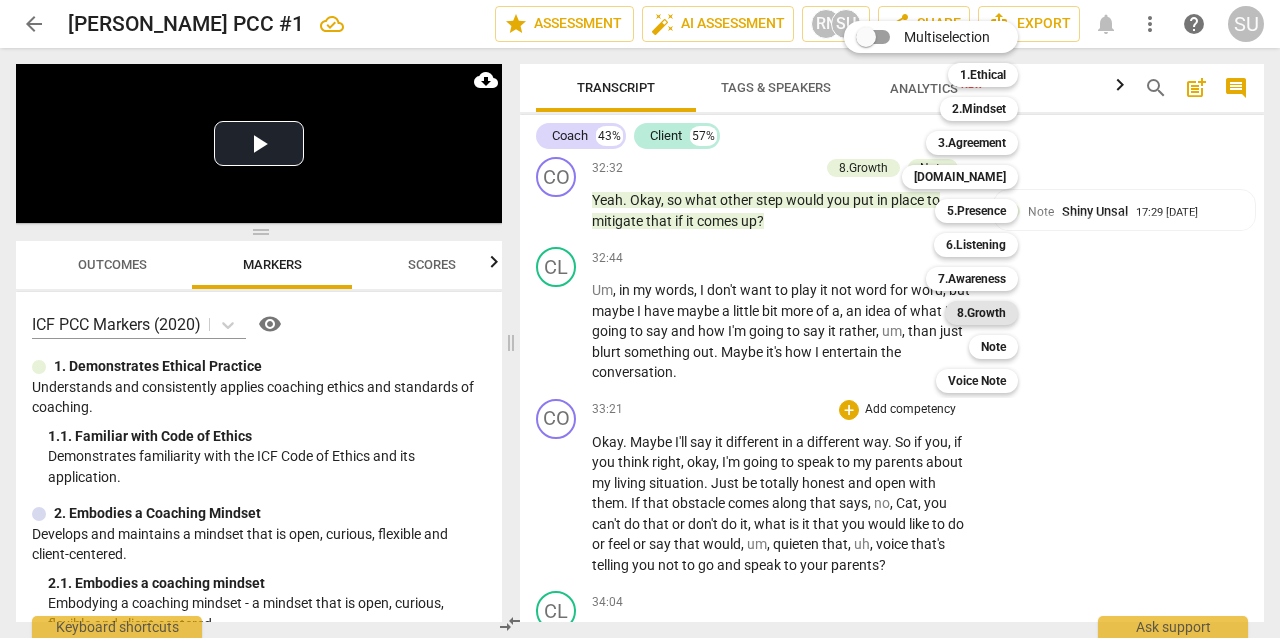 click on "8.Growth" at bounding box center [981, 313] 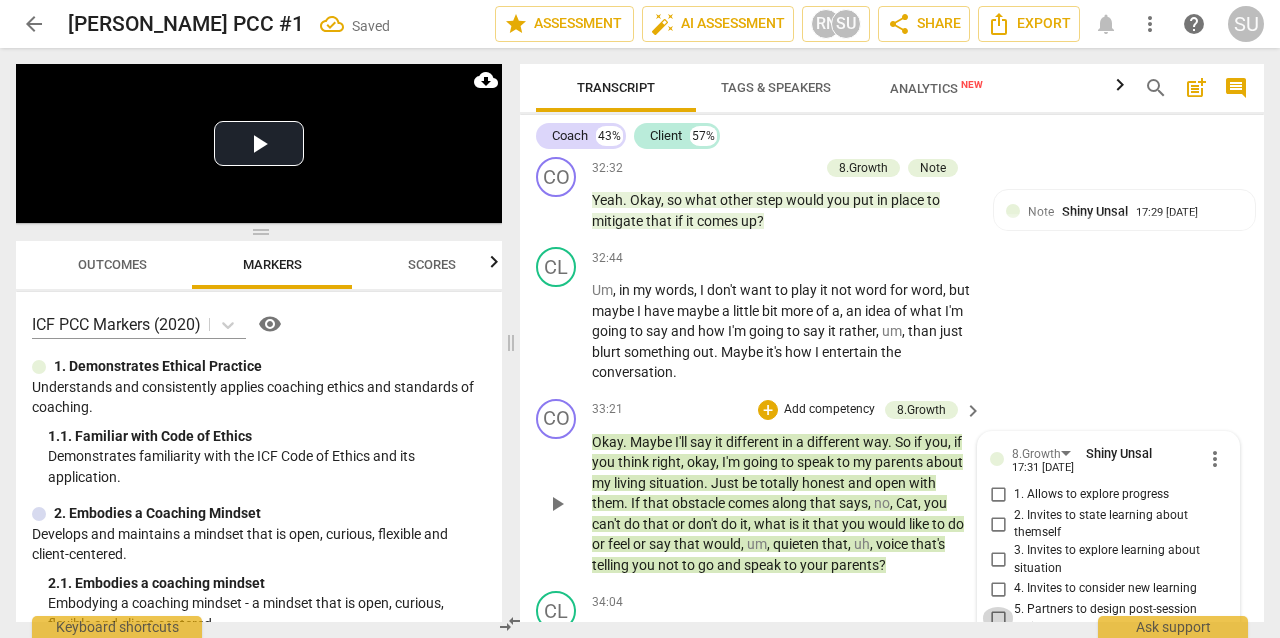 click on "5. Partners to design post-session action" at bounding box center [998, 619] 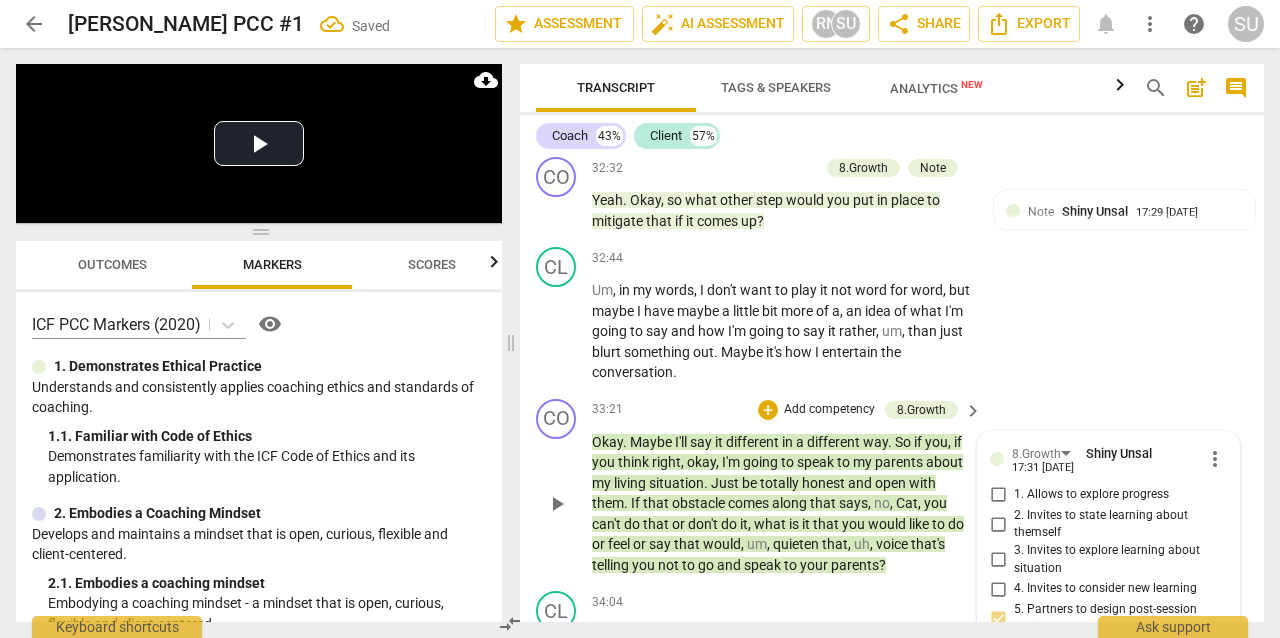 click on "CO play_arrow pause 33:21 + Add competency 8.Growth keyboard_arrow_right Okay .   Maybe   I'll   say   it   different   in   a   different   way .   So   if   you ,   if   you   think   right ,   okay ,   I'm   going   to   speak   to   my   parents   about   my   living   situation .   Just   be   totally   honest   and   open   with   them .   If   that   obstacle   comes   along   that   says ,   no ,   Cat ,   you   can't   do   that   or   don't   do   it ,   what   is   it   that   you   would   like   to   do   or   feel   or   say   that   would ,   um ,   quieten   that ,   uh ,   voice   that's   telling   you   not   to   go   and   speak   to   your   parents ? 8.Growth Shiny Unsal 17:31 [DATE] more_vert 1. Allows to explore progress 2. Invites to state learning about themself 3. Invites to explore learning about situation 4. Invites to consider new learning 5. Partners to design post-session action 6. Partners to move forward 7. Partners to design accountability 8. Celebrates progress mic" at bounding box center [892, 487] 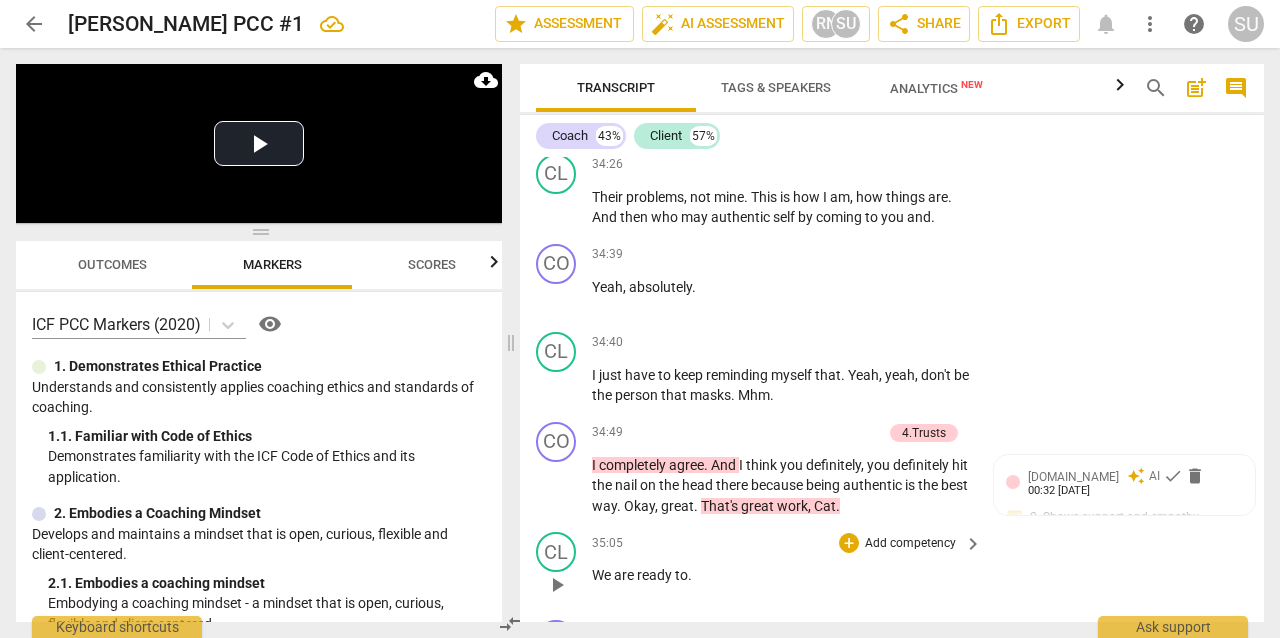 scroll, scrollTop: 18258, scrollLeft: 0, axis: vertical 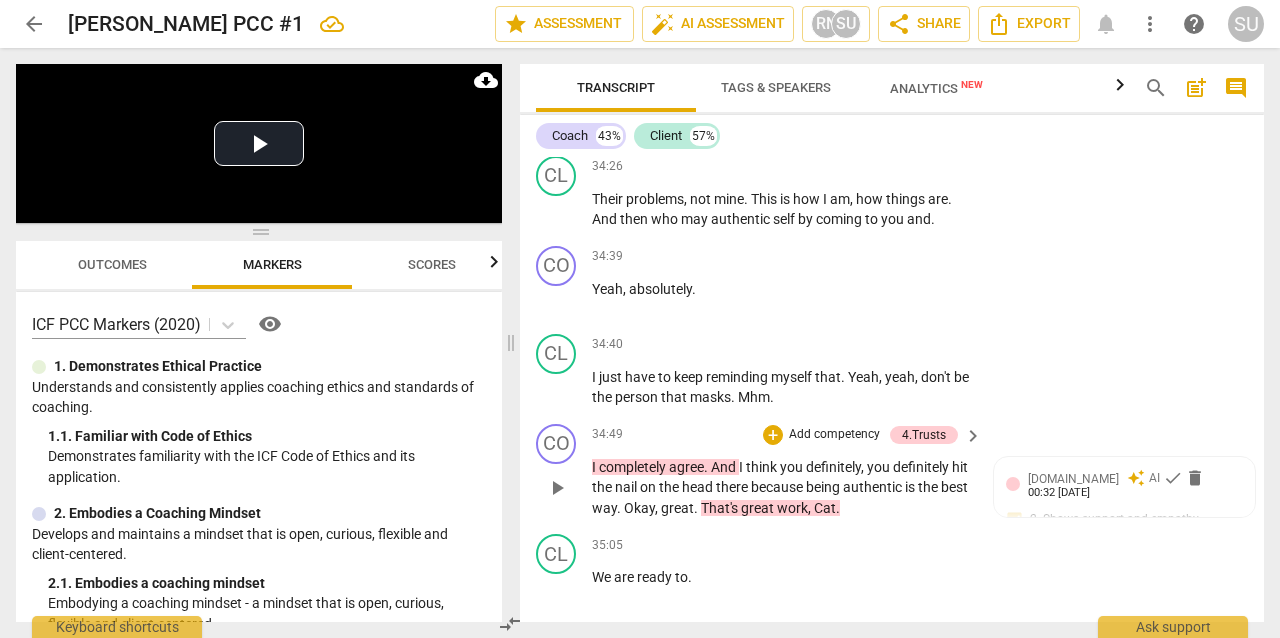 click on "Add competency" at bounding box center [834, 435] 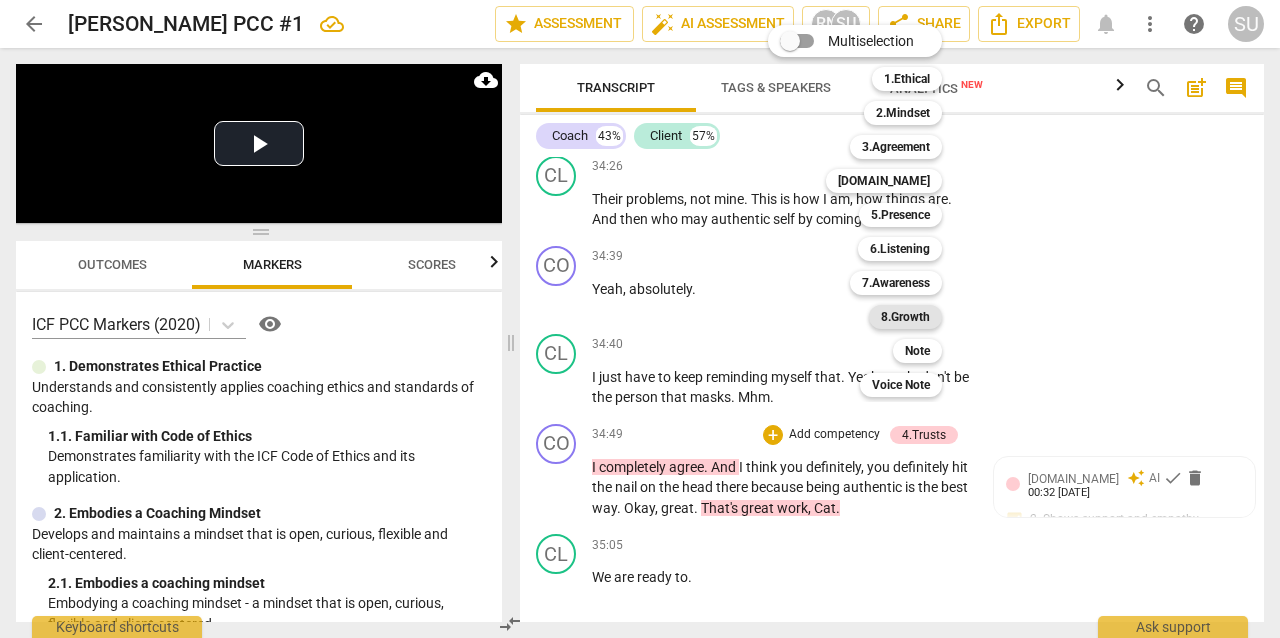 click on "8.Growth" at bounding box center [905, 317] 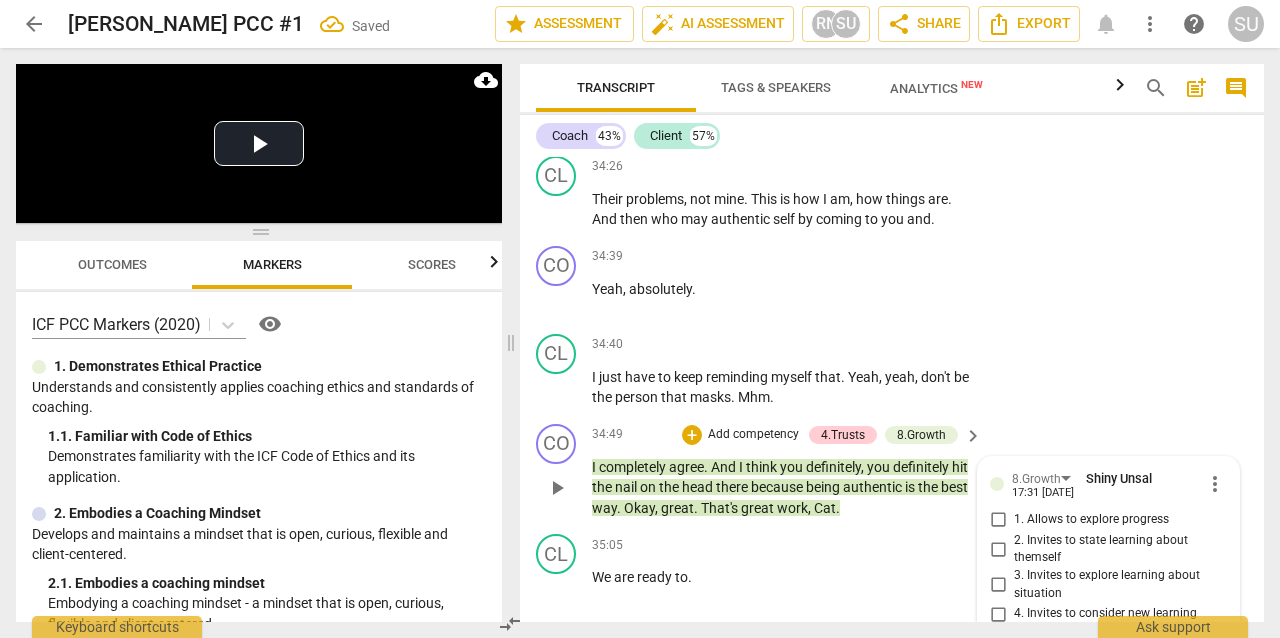 click on "8. Celebrates progress" at bounding box center (998, 721) 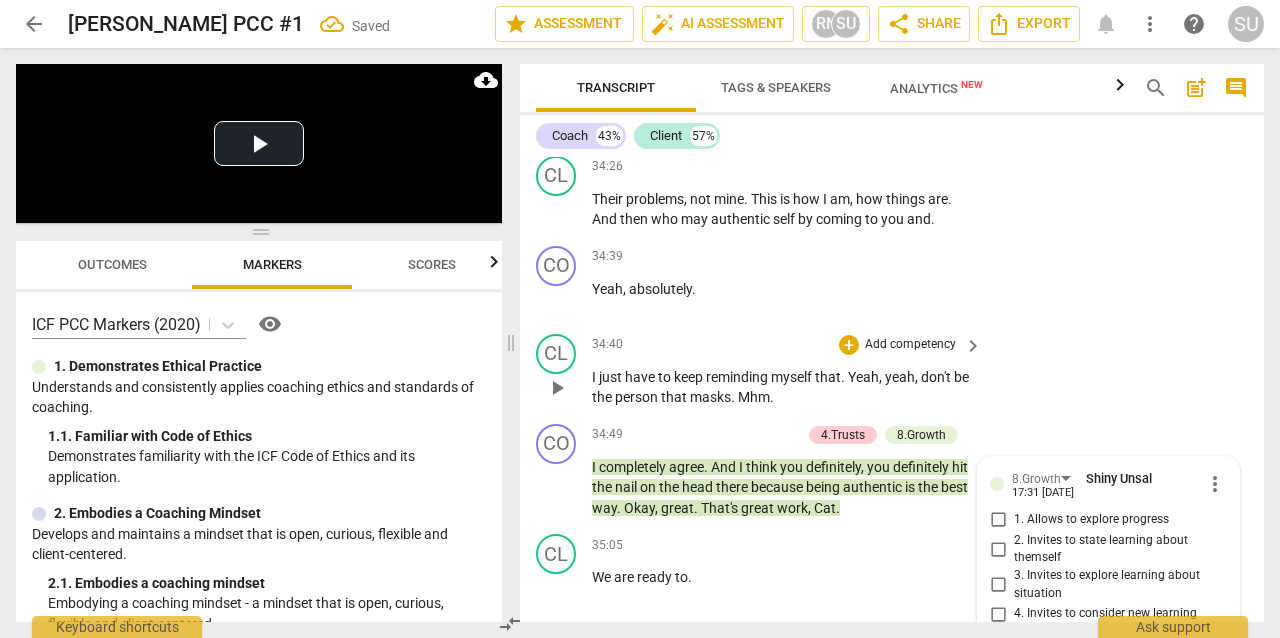 click on "CL play_arrow pause 34:40 + Add competency keyboard_arrow_right I   just   have   to   keep   reminding   myself   that .   Yeah ,   yeah ,   don't   be   the   person   that   masks .   Mhm ." at bounding box center (892, 371) 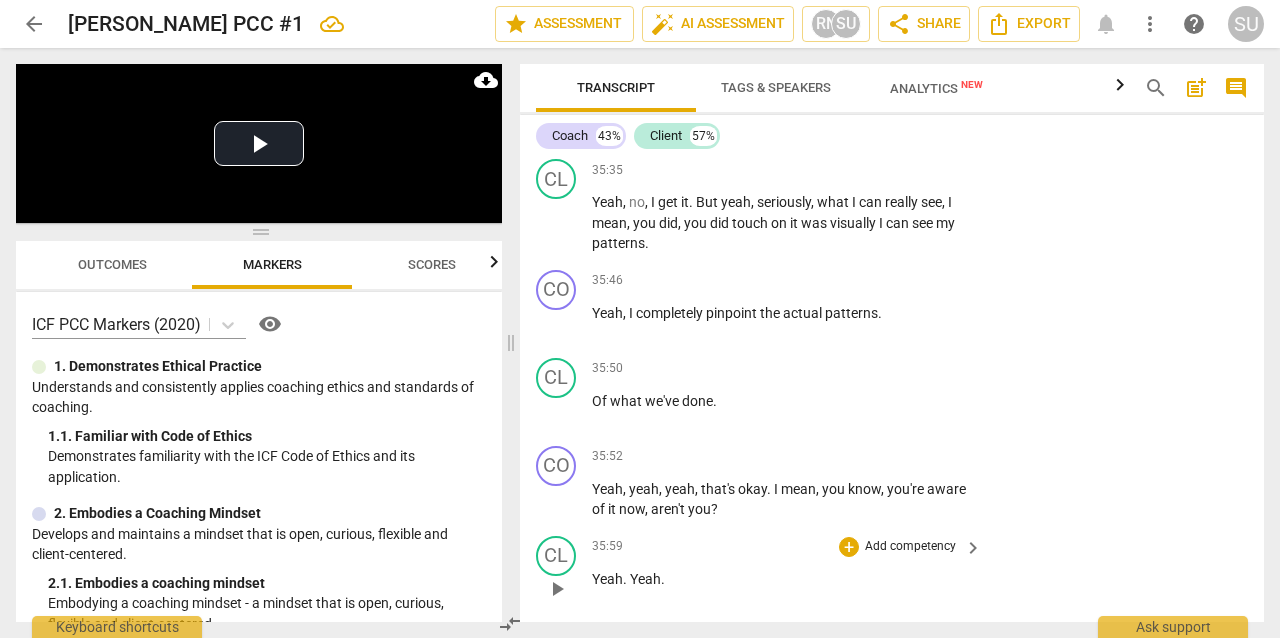 scroll, scrollTop: 19178, scrollLeft: 0, axis: vertical 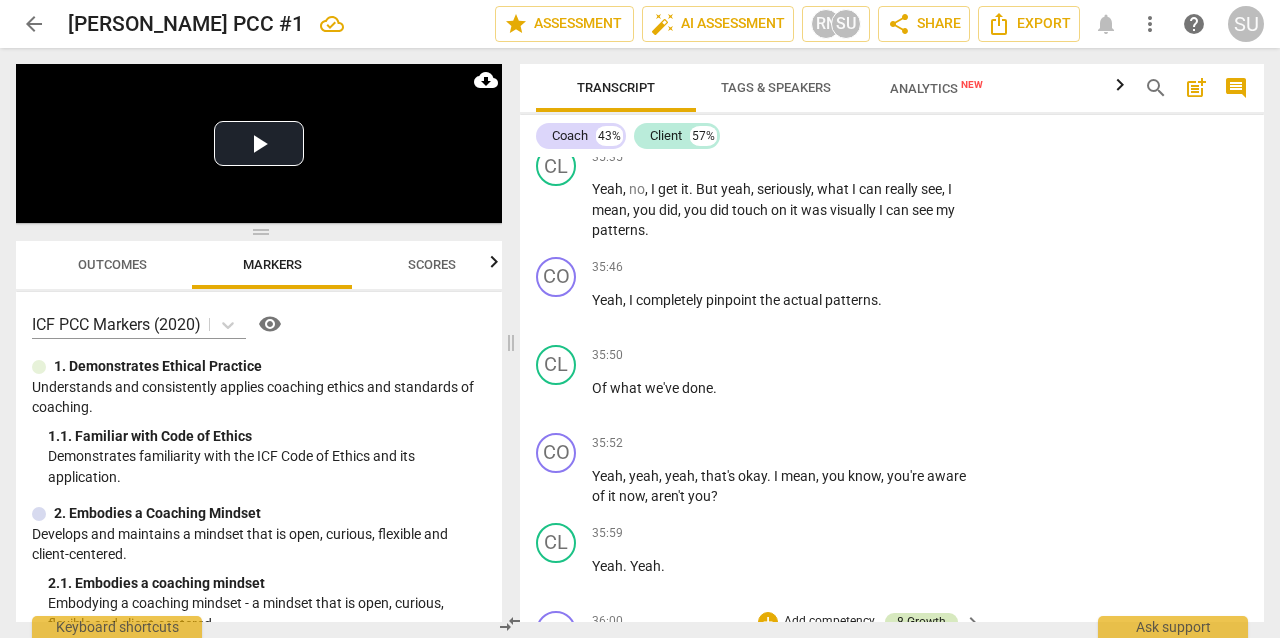 click on "8.Growth" at bounding box center [921, 622] 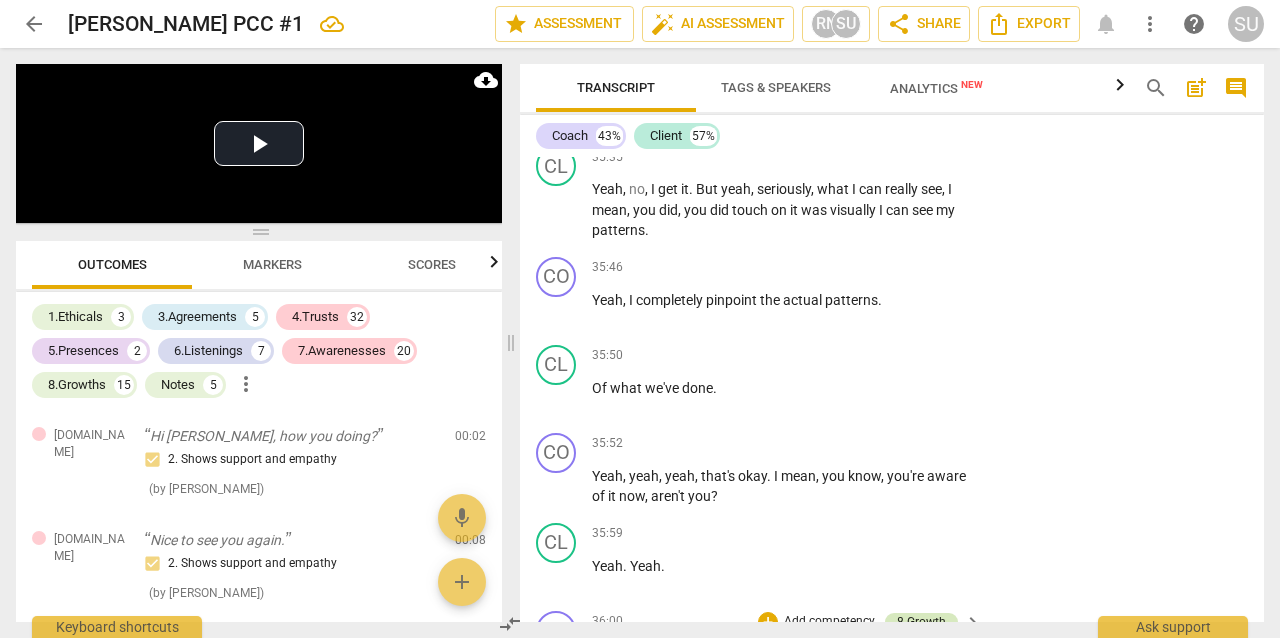 scroll, scrollTop: 19532, scrollLeft: 0, axis: vertical 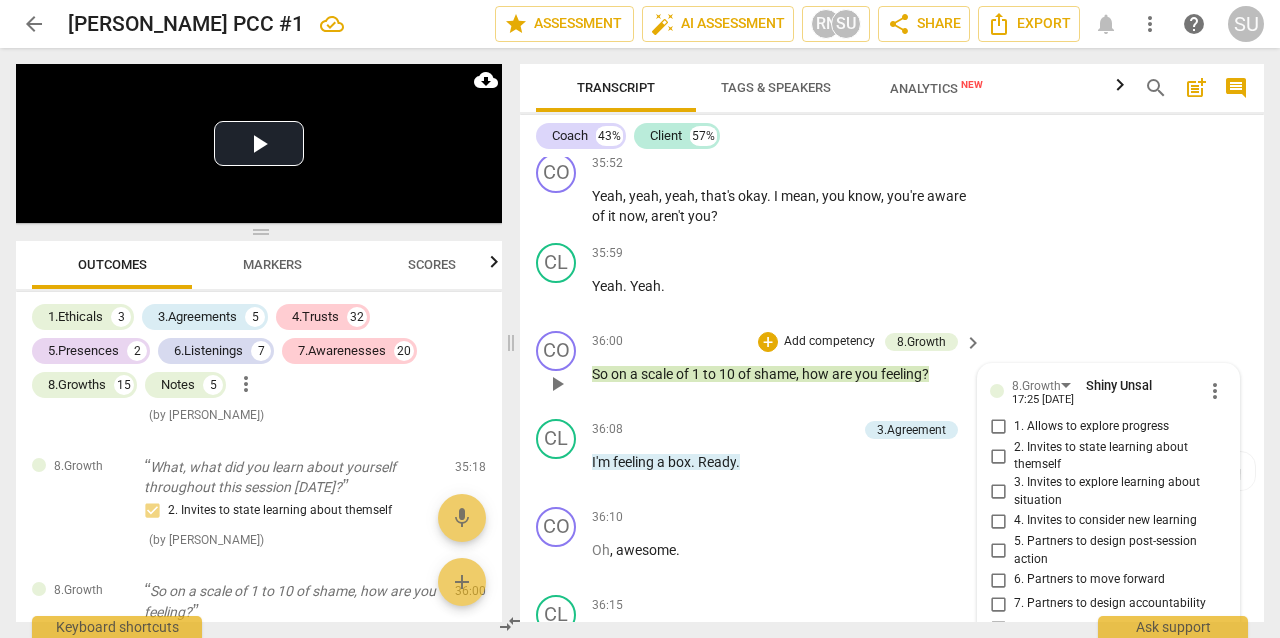 click on "1. Allows to explore progress" at bounding box center [998, 427] 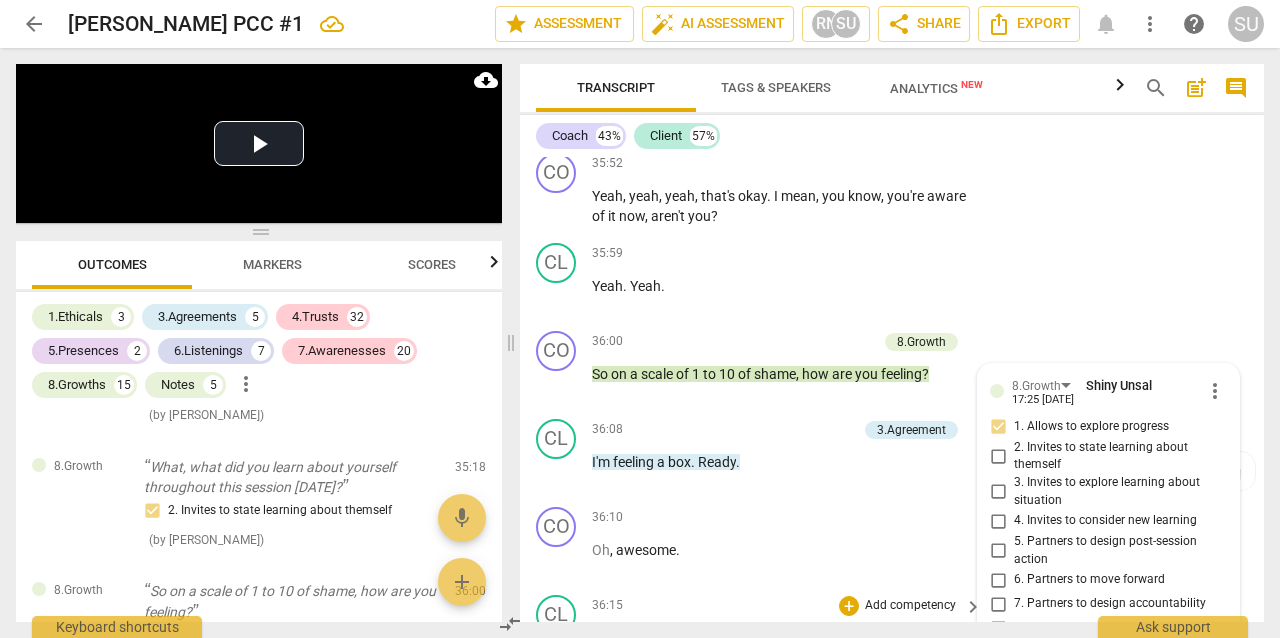 click on "Add competency" at bounding box center (910, 606) 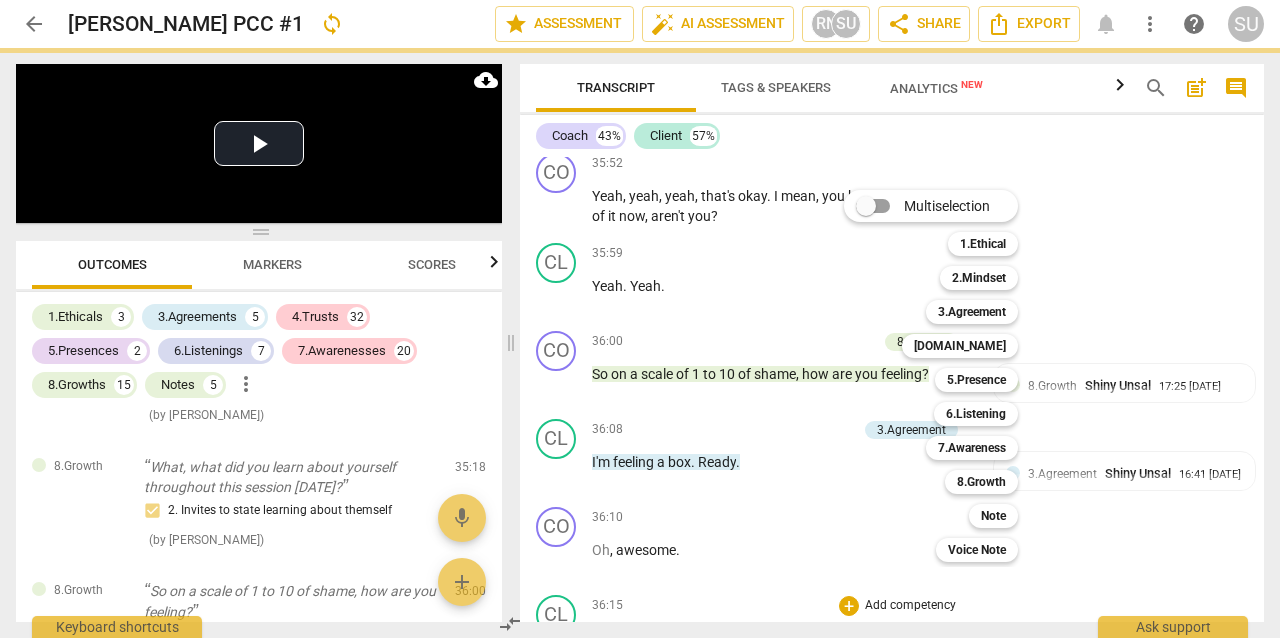 click at bounding box center [640, 319] 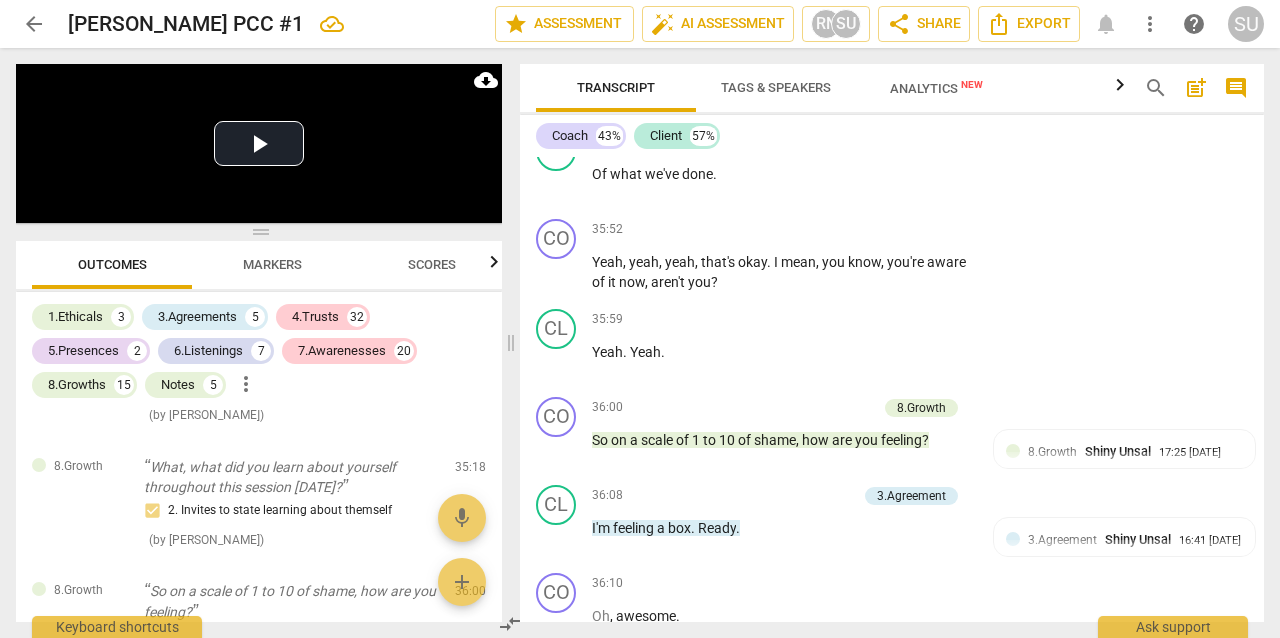 scroll, scrollTop: 19390, scrollLeft: 0, axis: vertical 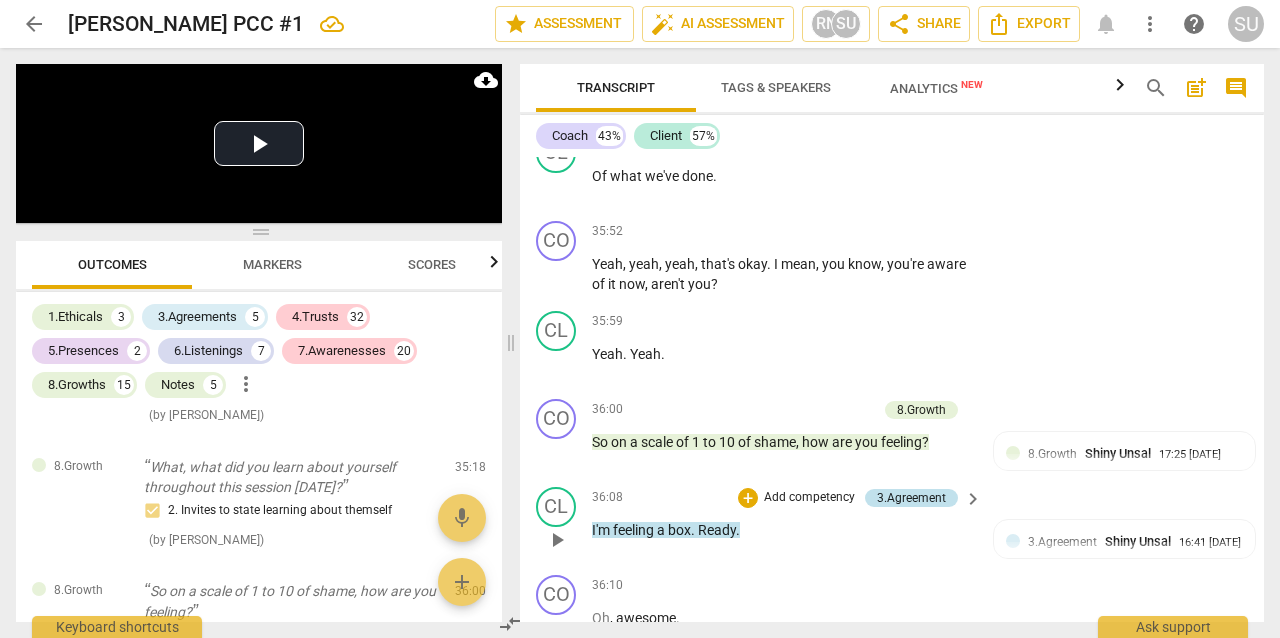 click on "3.Agreement" at bounding box center [911, 498] 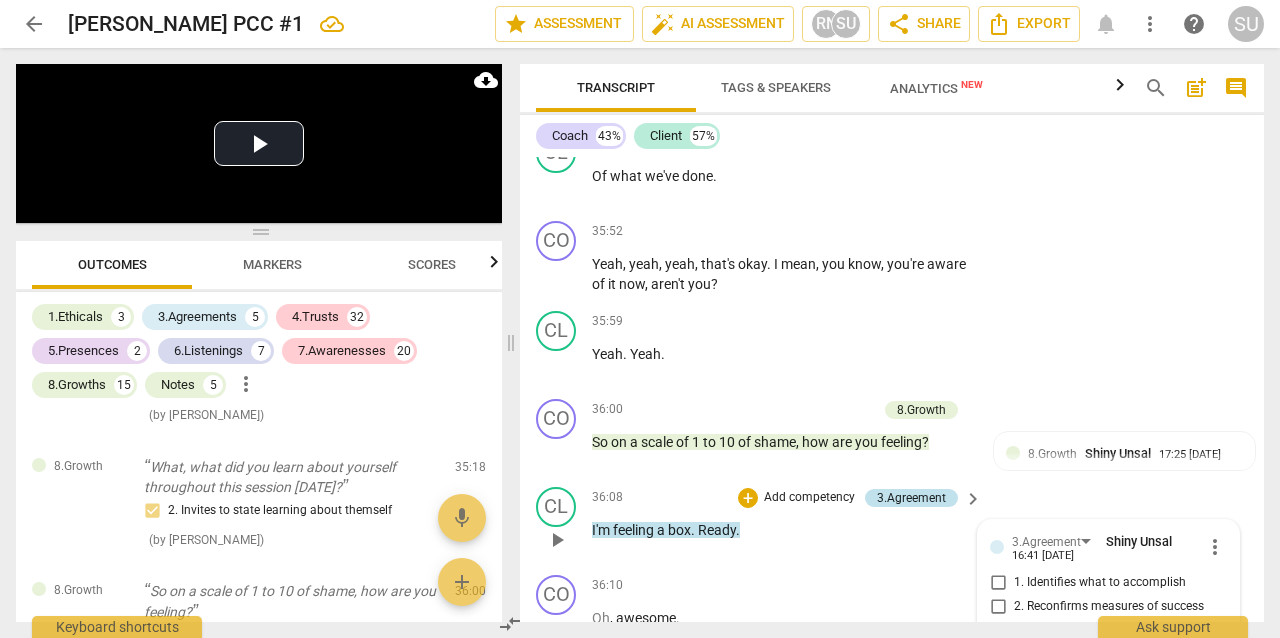 scroll, scrollTop: 12865, scrollLeft: 0, axis: vertical 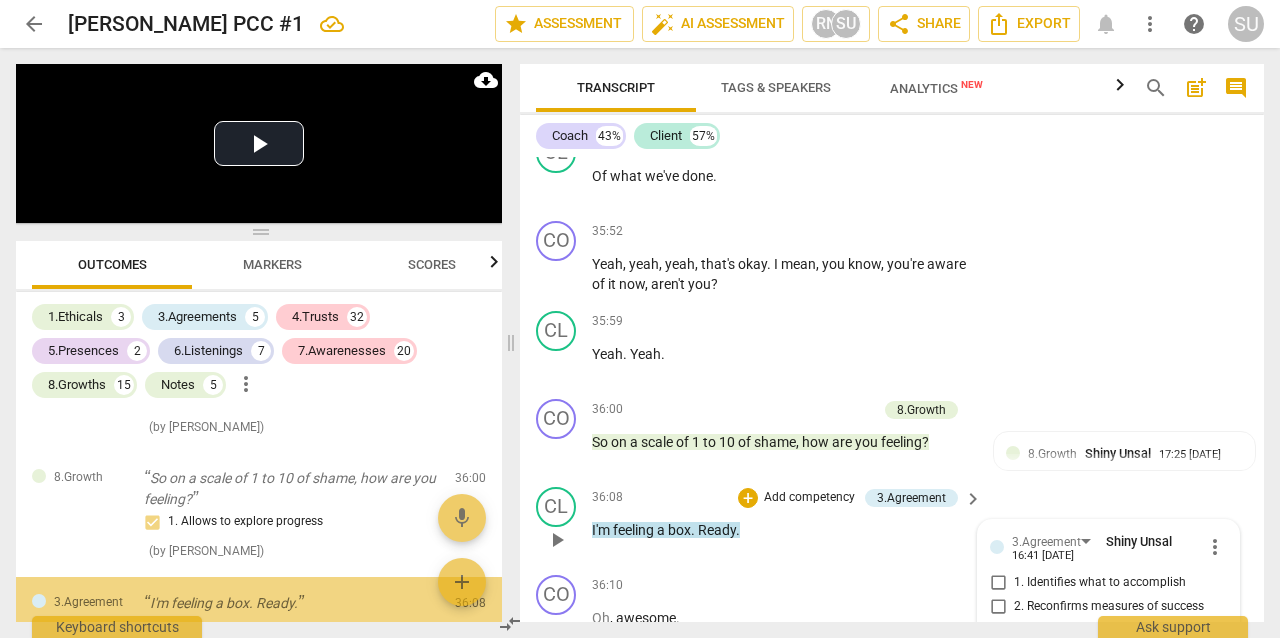 click on "more_vert" at bounding box center (1215, 547) 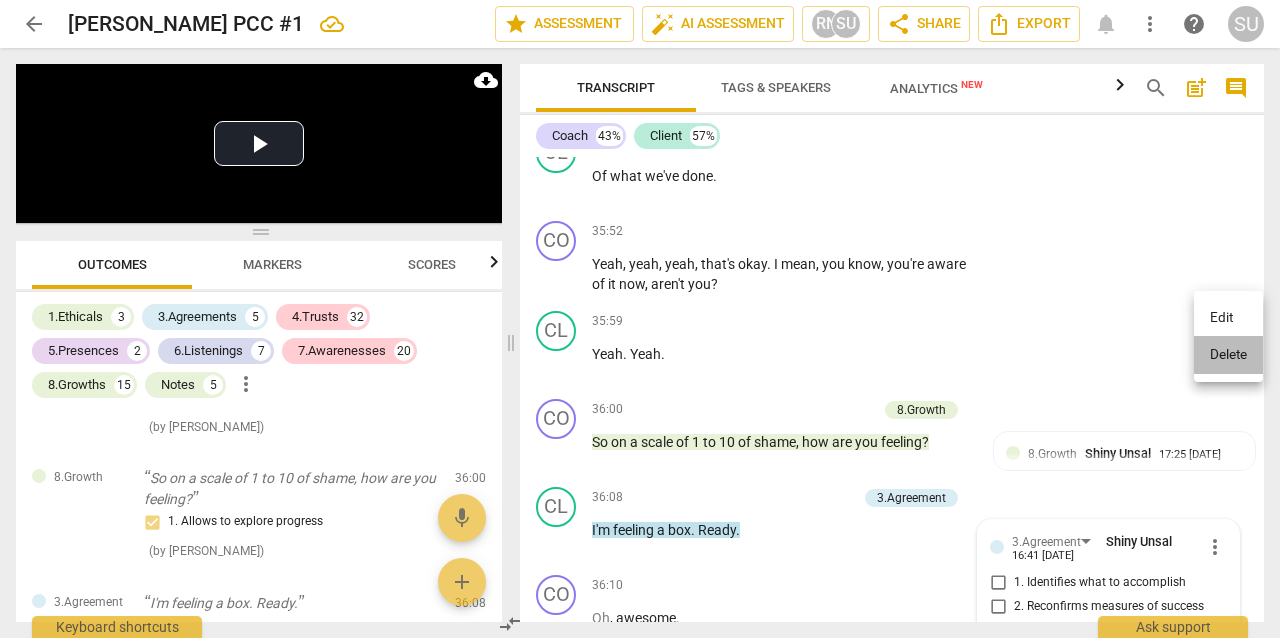 click on "Delete" at bounding box center [1228, 355] 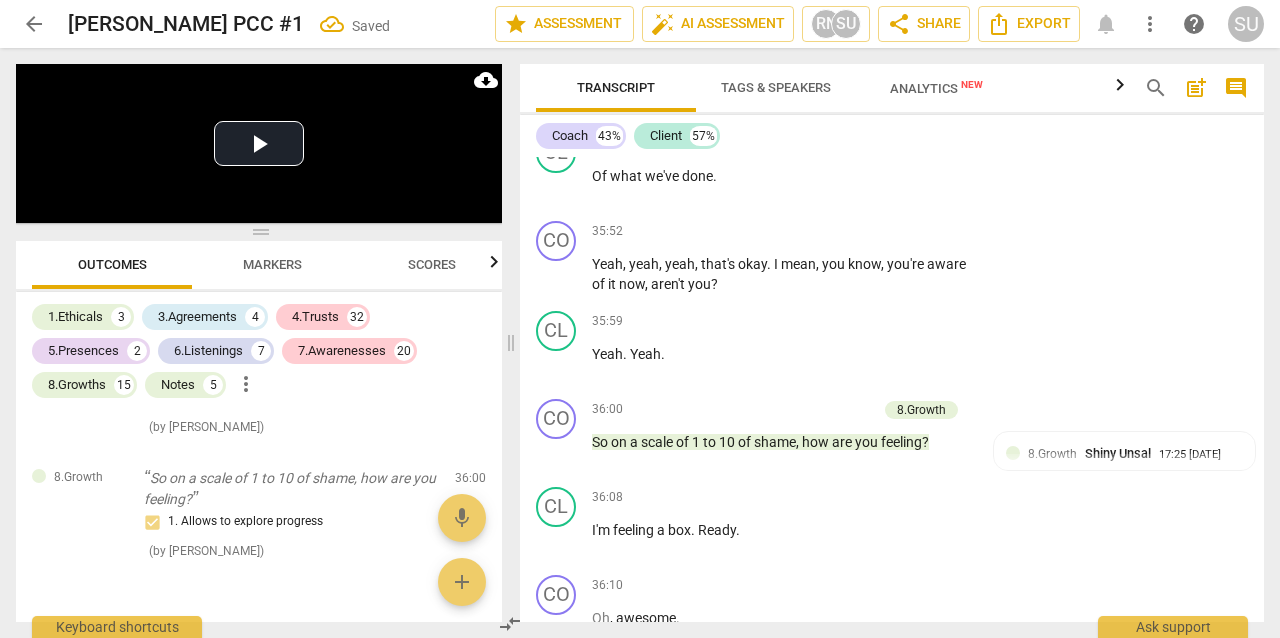 scroll, scrollTop: 12819, scrollLeft: 0, axis: vertical 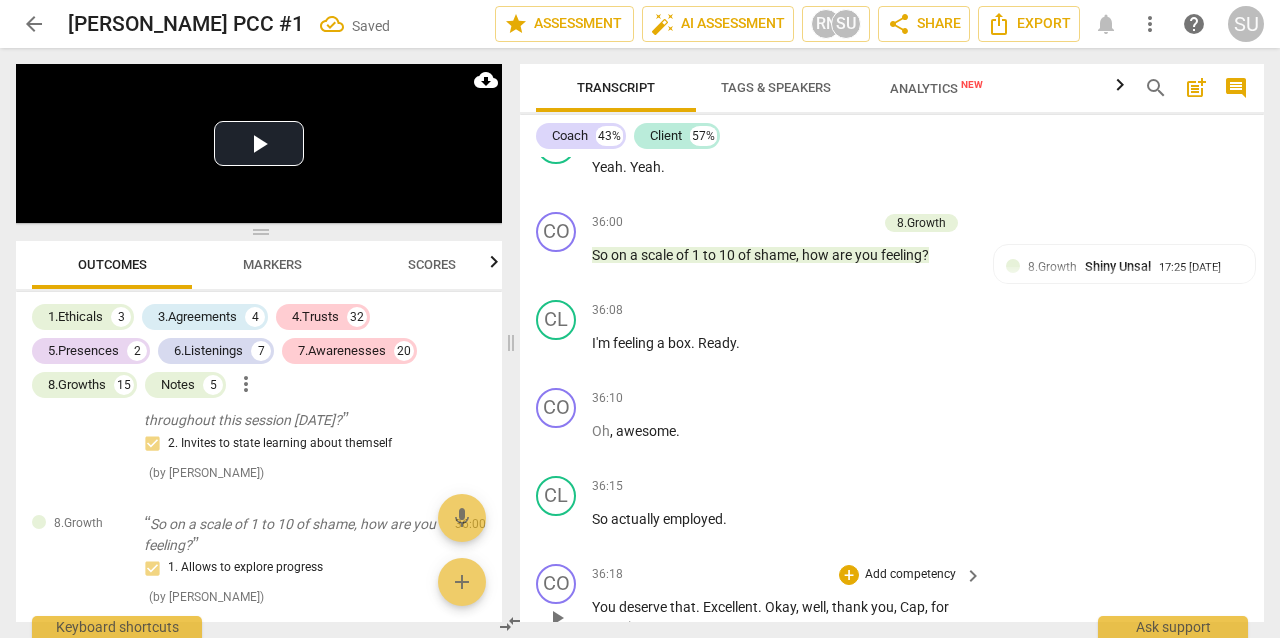click on "Add competency" at bounding box center [910, 575] 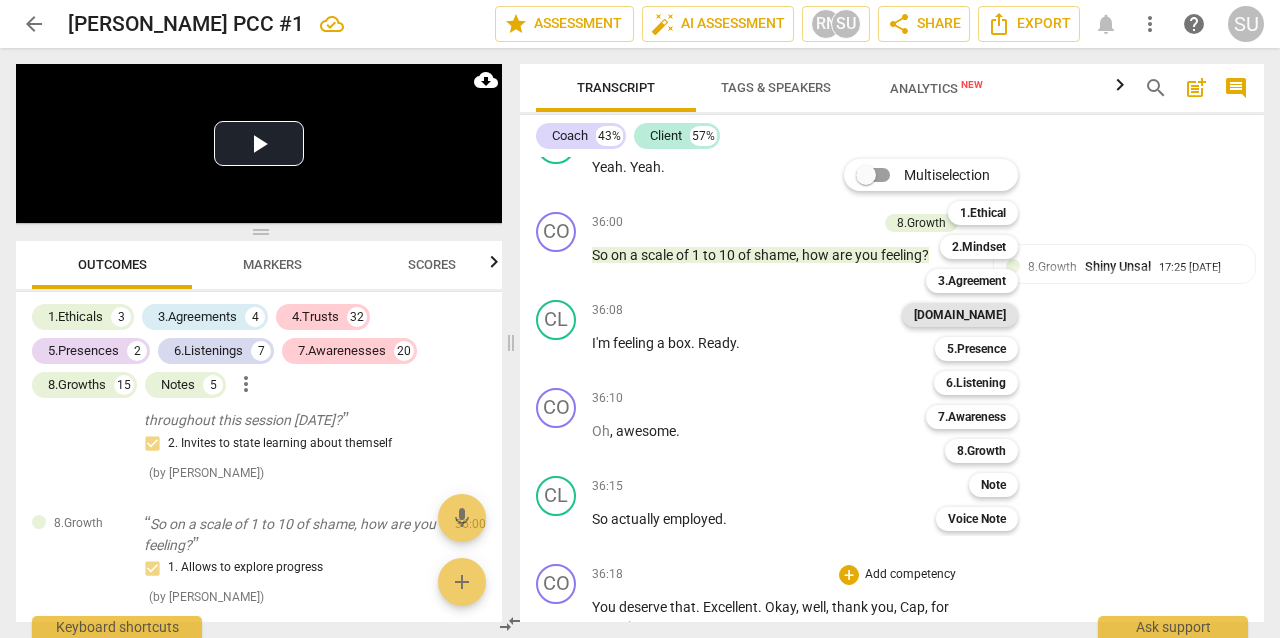 click on "[DOMAIN_NAME]" at bounding box center [960, 315] 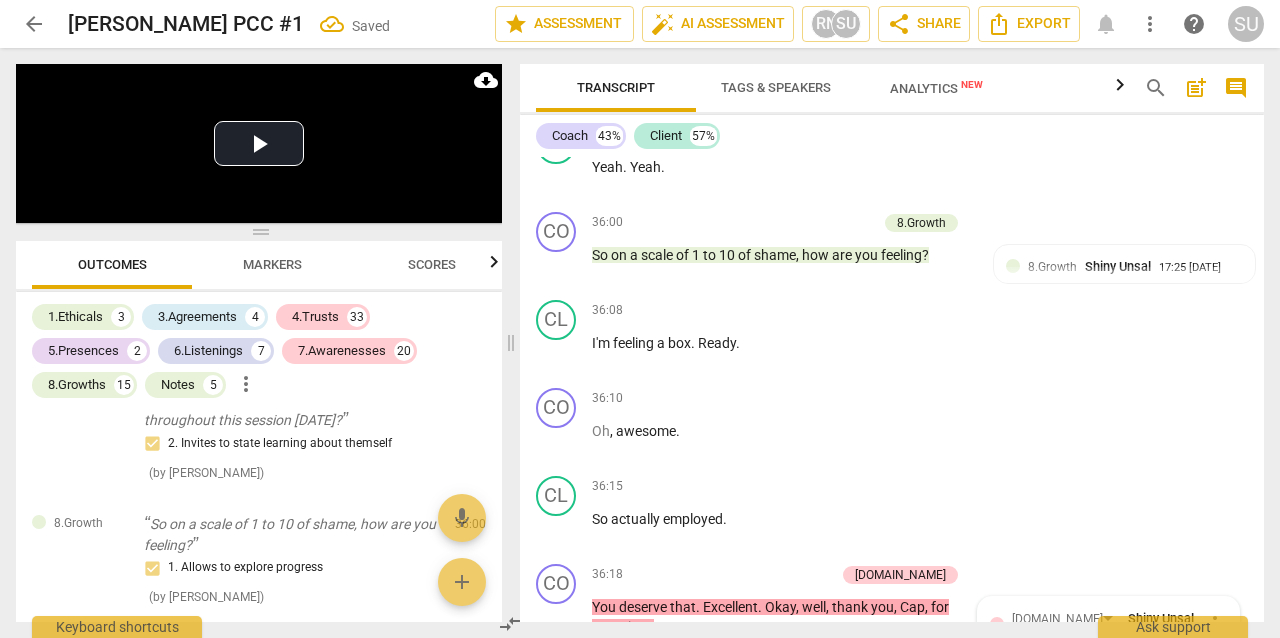 scroll, scrollTop: 12875, scrollLeft: 0, axis: vertical 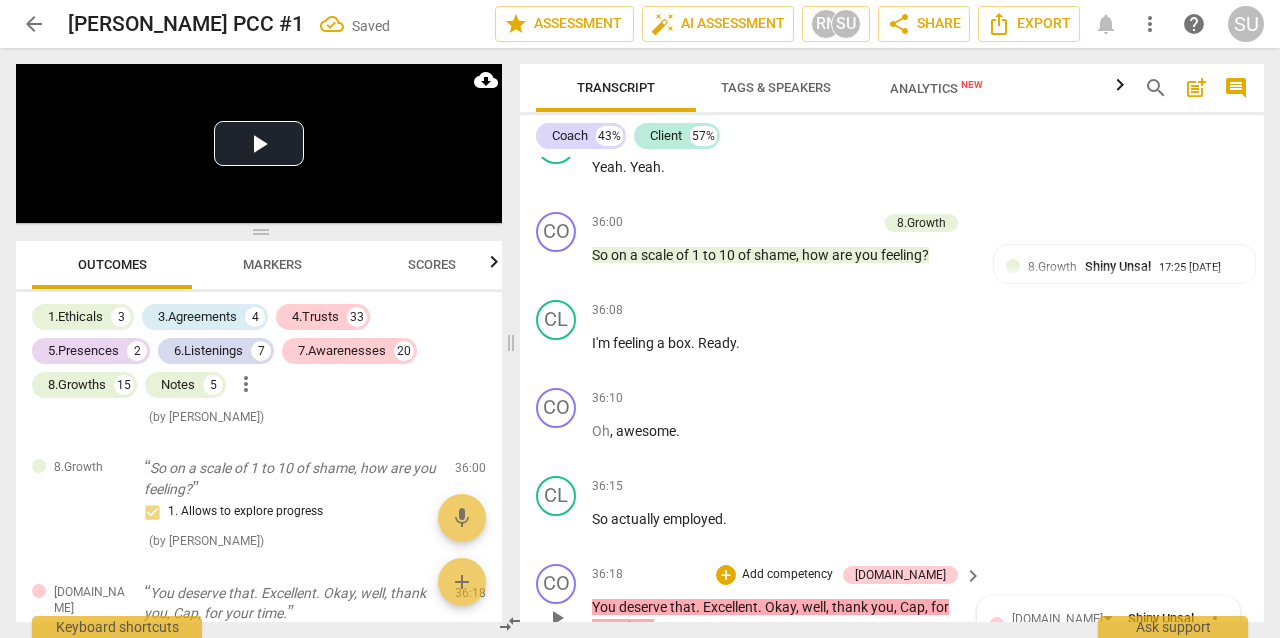 click on "2. Shows support and empathy" at bounding box center (998, 684) 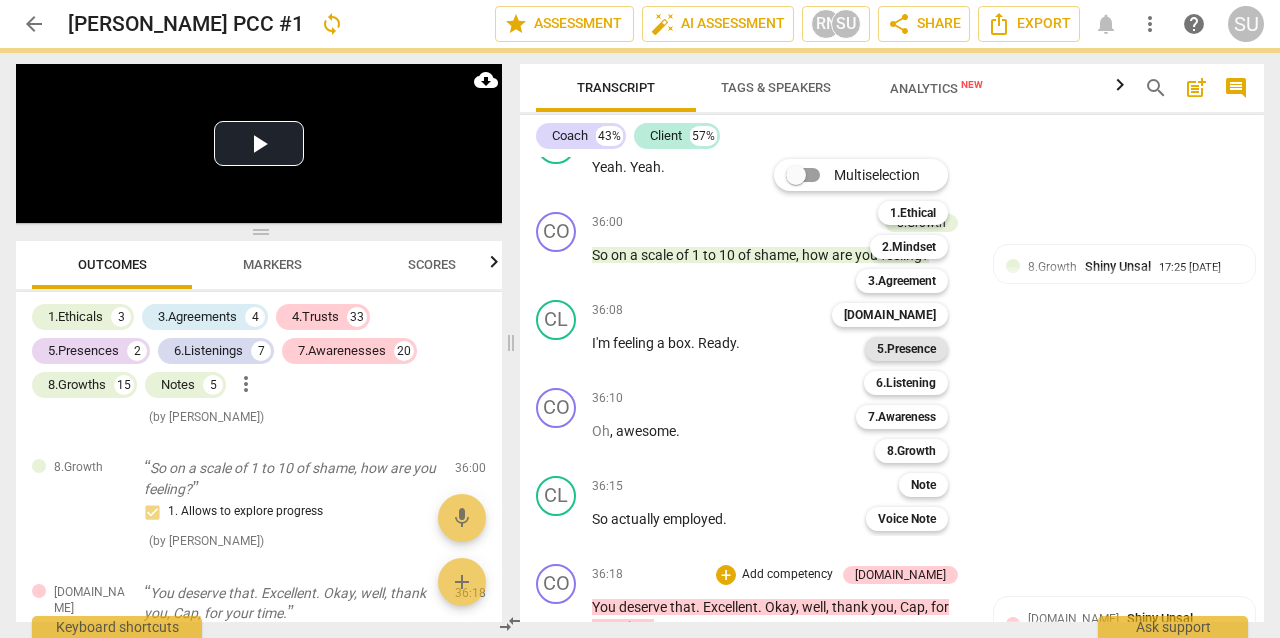 click on "5.Presence" at bounding box center (906, 349) 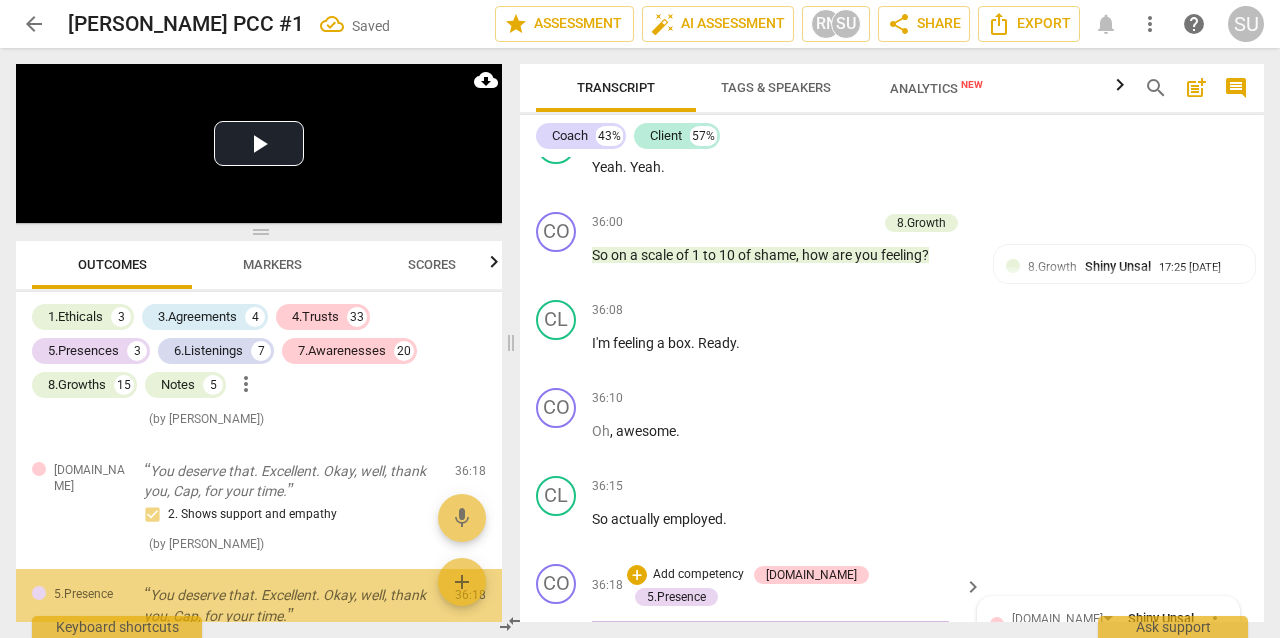scroll, scrollTop: 12998, scrollLeft: 0, axis: vertical 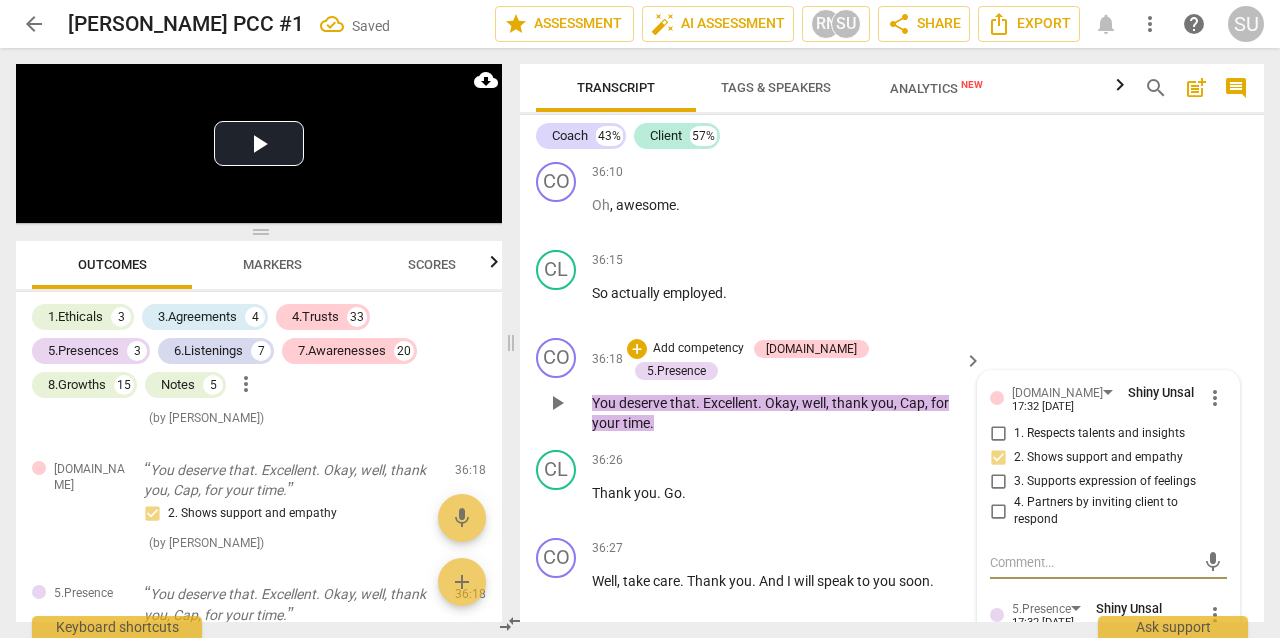 click on "1. Responds to the whole person (the who)" at bounding box center [998, 656] 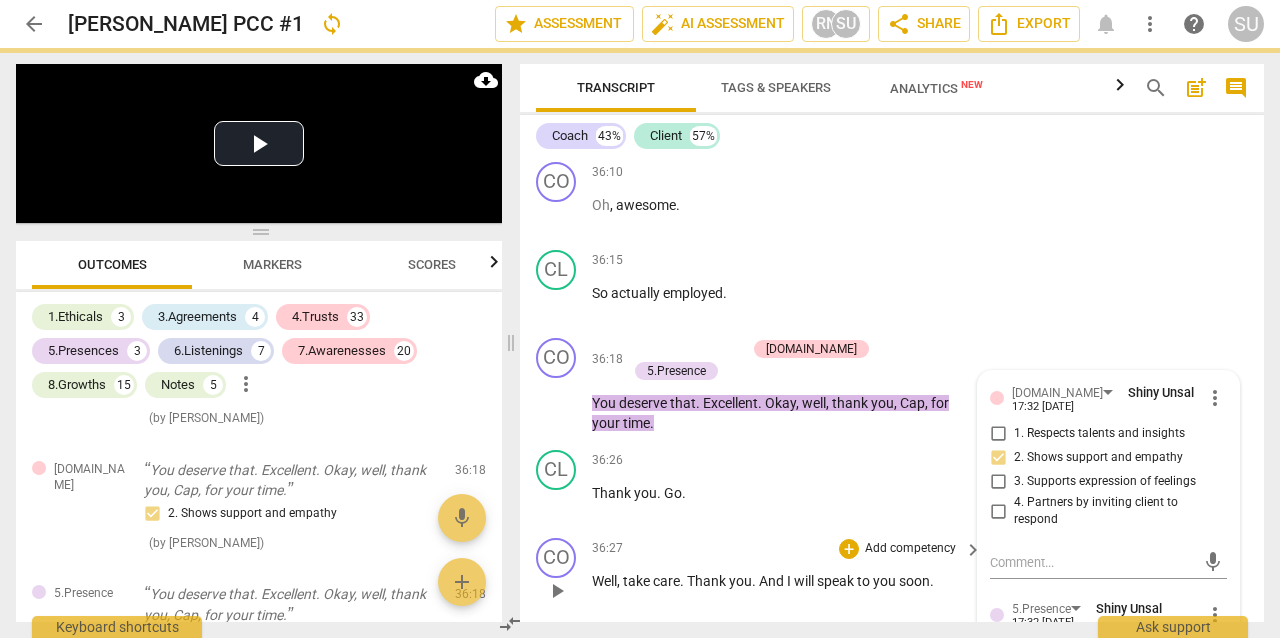 click on "CO play_arrow pause 36:27 + Add competency keyboard_arrow_right Well ,   take   care .   Thank   you .   And   I   will   speak   to   you   soon ." at bounding box center (892, 574) 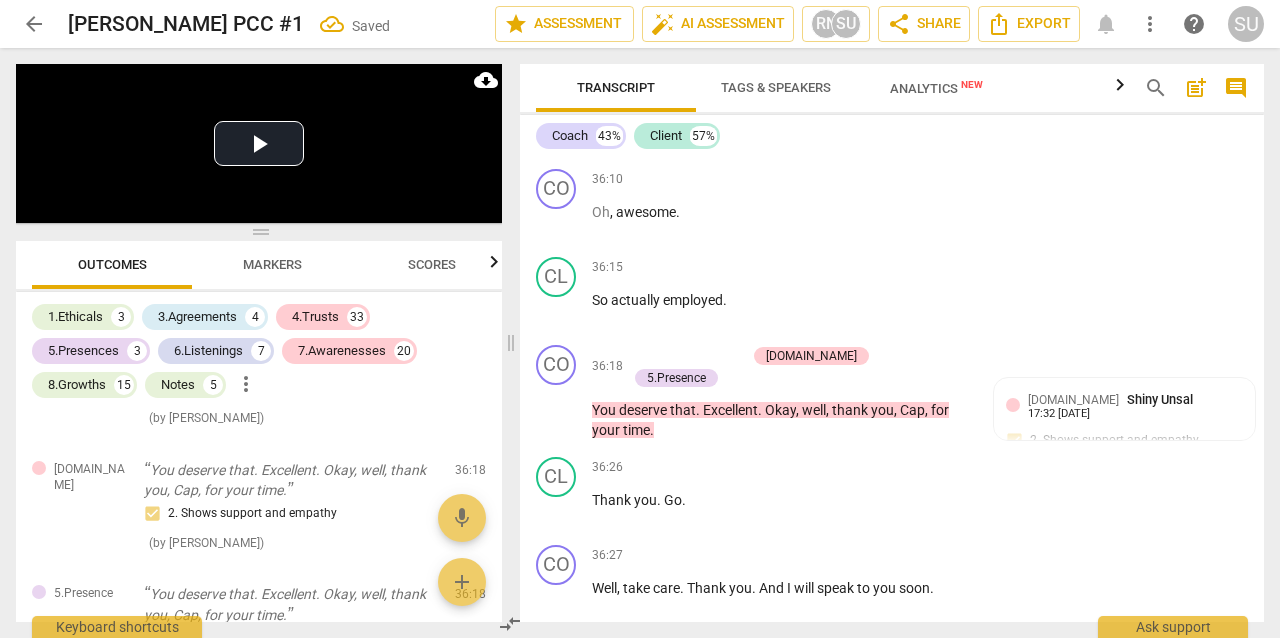 scroll, scrollTop: 0, scrollLeft: 0, axis: both 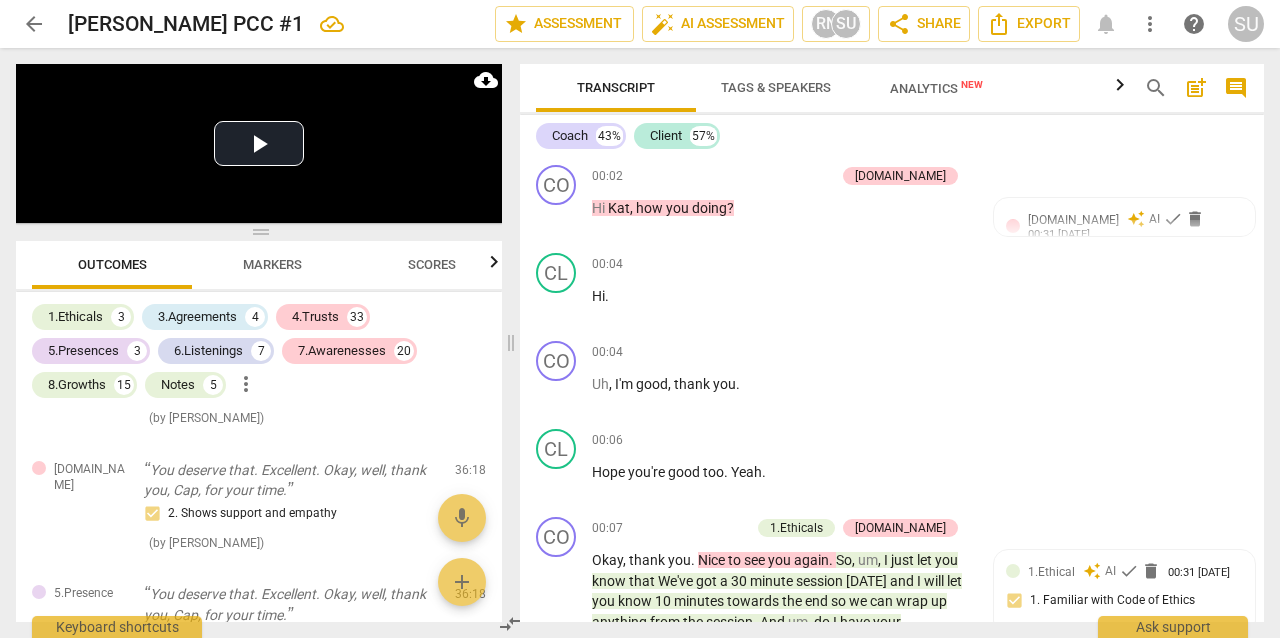 click on "comment" at bounding box center [1236, 88] 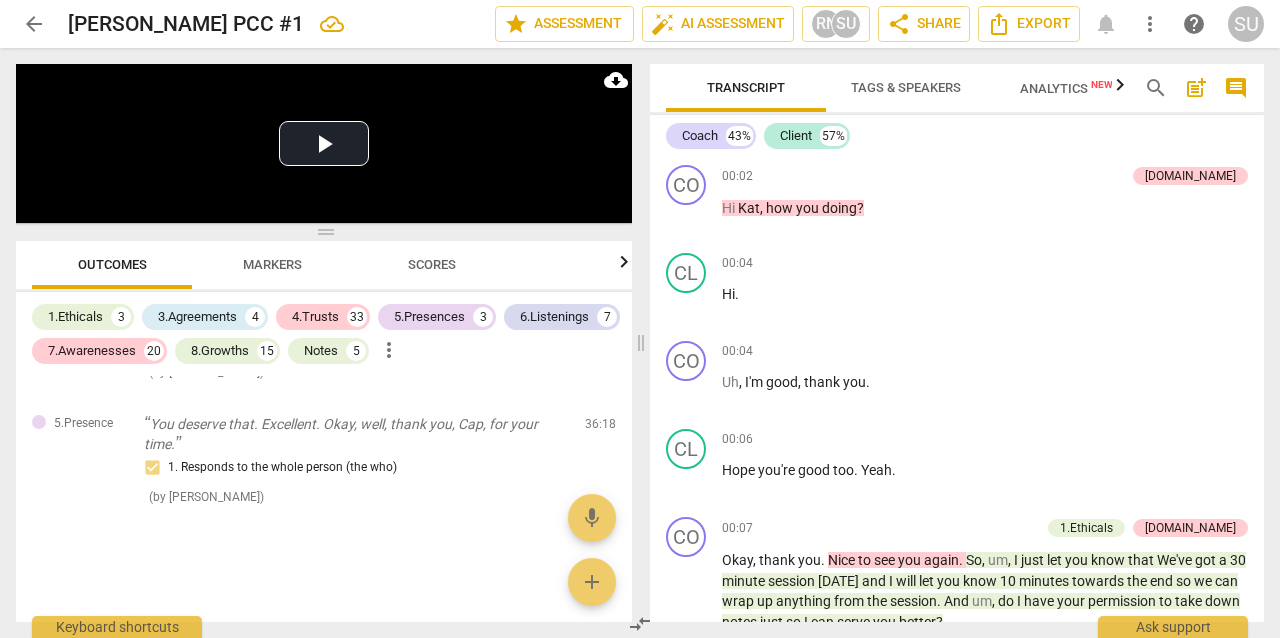 scroll, scrollTop: 11561, scrollLeft: 0, axis: vertical 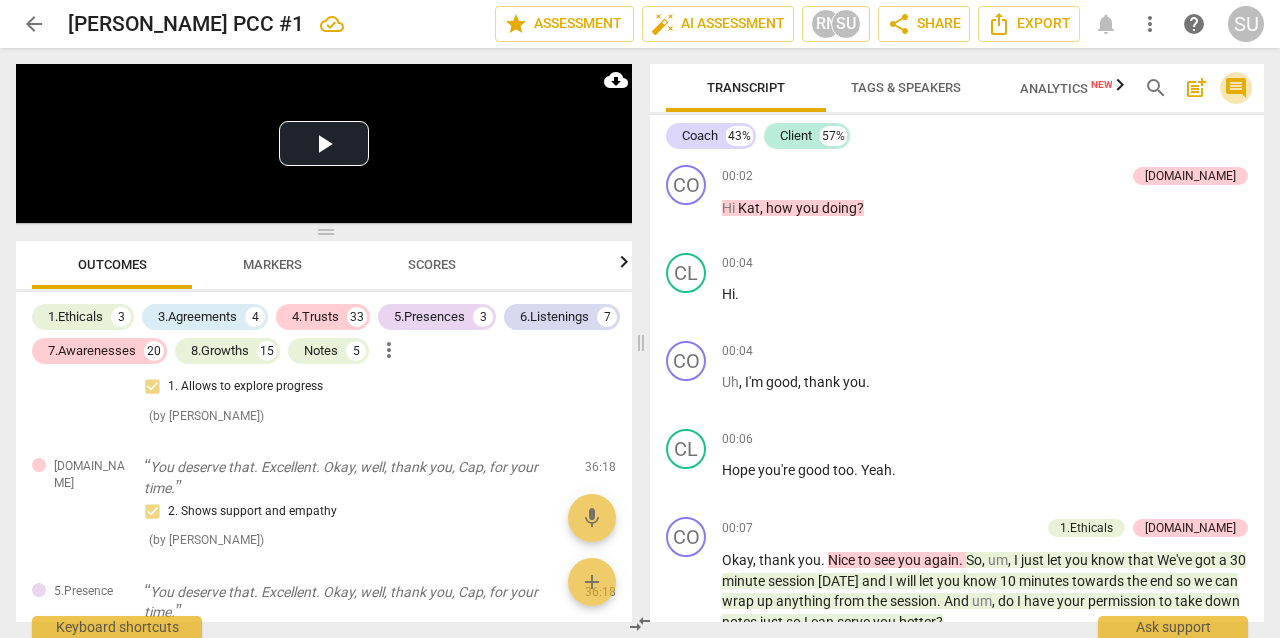 click on "comment" at bounding box center [1236, 88] 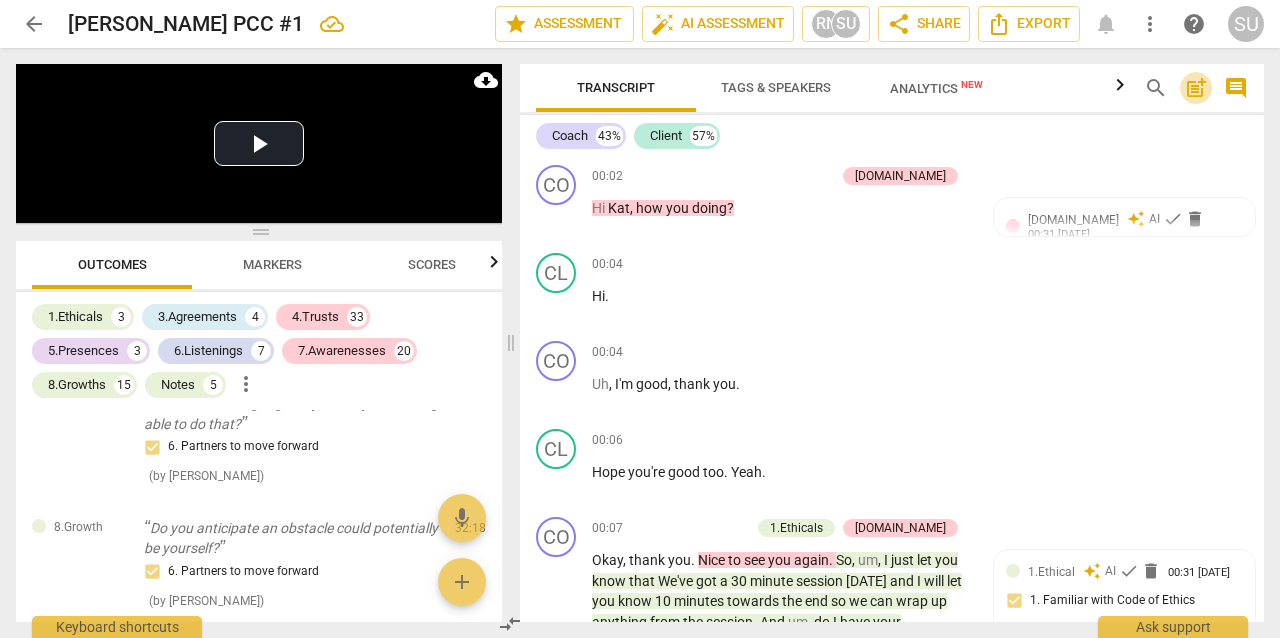 click on "post_add" at bounding box center (1196, 88) 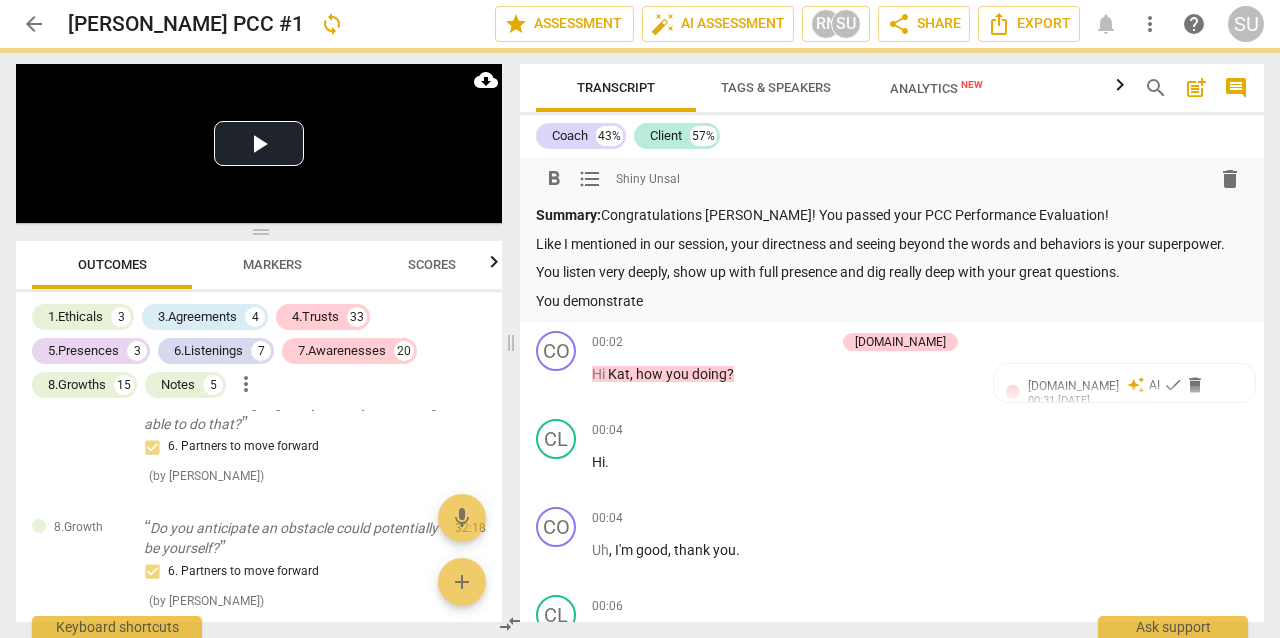 click on "You demonstrate" at bounding box center (892, 301) 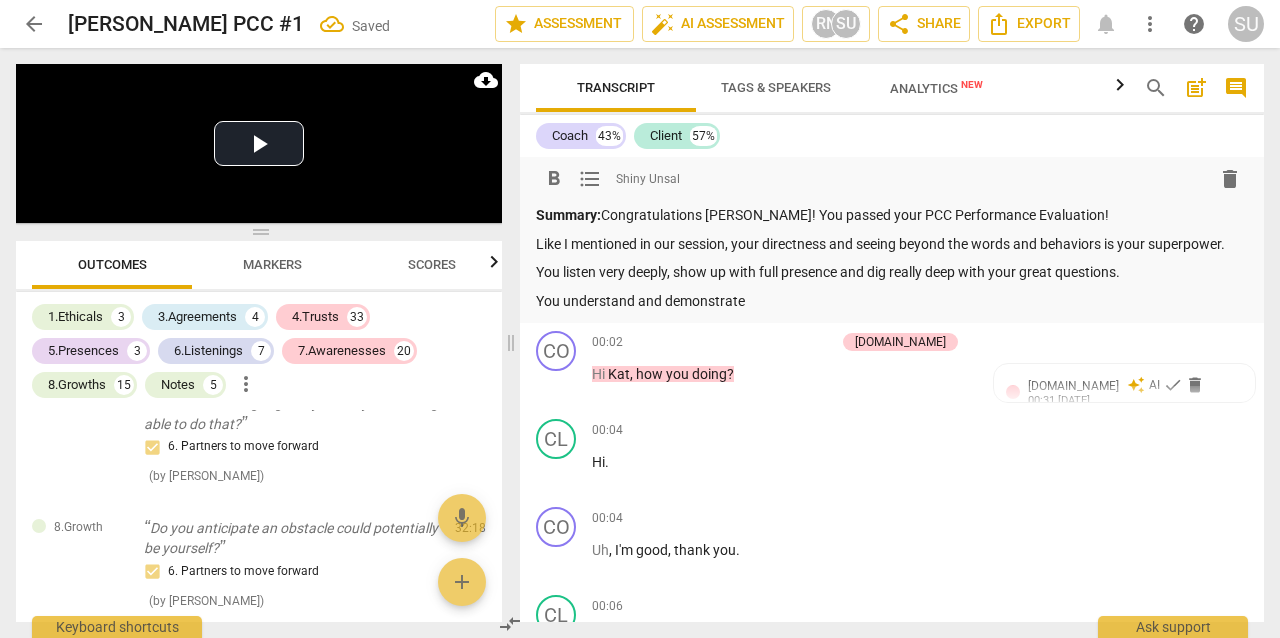 click on "You understand and demonstrate" at bounding box center (892, 301) 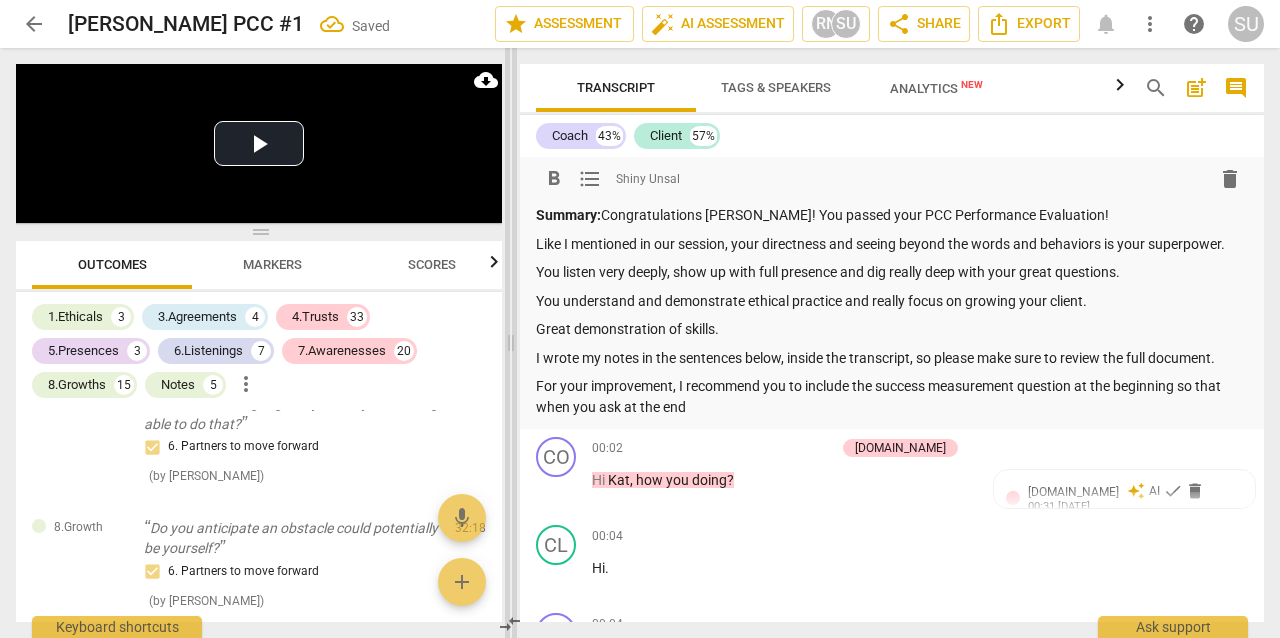 drag, startPoint x: 731, startPoint y: 412, endPoint x: 513, endPoint y: 398, distance: 218.44908 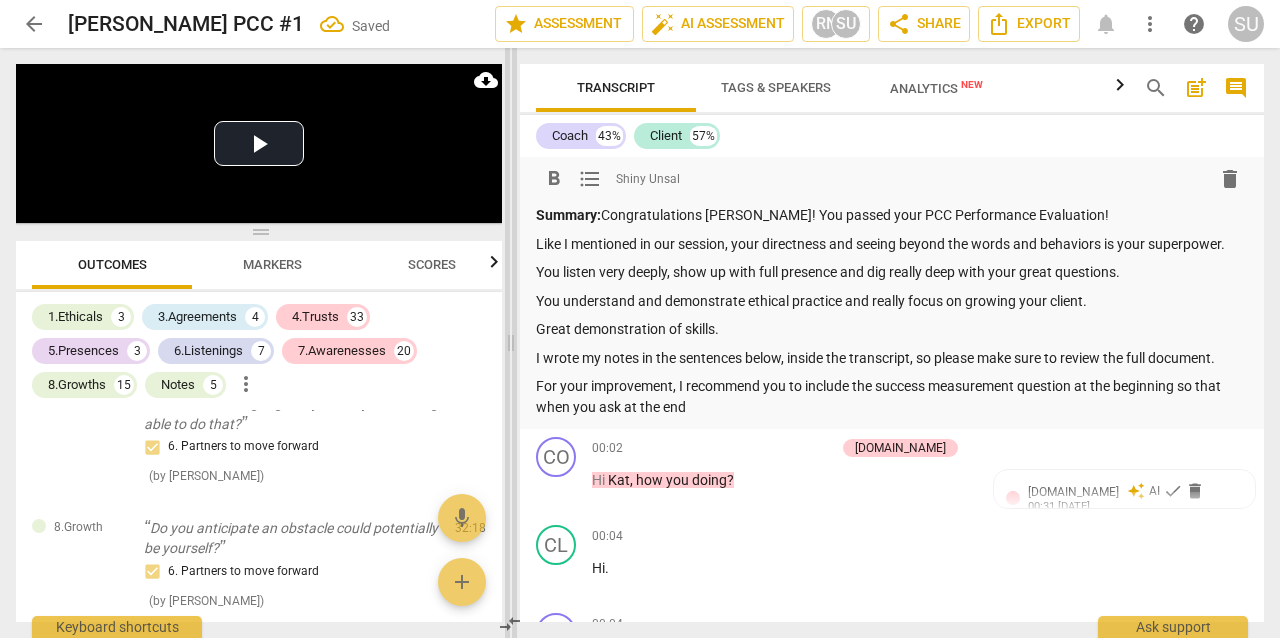click on "Play Video move_up Play Current Time  36:41 / Duration Time  36:41 Progress :  100.00% Non-Fullscreen Playback Rate 1.00 x cloud_download Outcomes Markers Scores 1.Ethicals 3 3.Agreements 4 4.Trusts 33 5.Presences 3 6.Listenings 7 7.Awarenesses 20 8.Growths 15 Notes 5 more_vert [DOMAIN_NAME] Hi [PERSON_NAME], how you doing? 2. Shows support and empathy ( by [PERSON_NAME] ) 00:02 edit delete [DOMAIN_NAME] Nice to see you again. 2. Shows support and empathy ( by [PERSON_NAME] ) 00:08 edit delete 1.Ethical So, um, I just let you know that We've got a 30 minute session [DATE] and I will let you know 10 minutes towards the end so we can wrap up anything from the session. 1. Familiar with Code of Ethics ( by [PERSON_NAME] ) 00:10 edit delete 1.Ethical And um, do I have your permission to take down notes just so I can serve you better? 1. Familiar with Code of Ethics ( by [PERSON_NAME] ) 00:25 edit delete 3.Agreement So, um, what's on your agenda [DATE], [PERSON_NAME]? 1. Identifies what to accomplish ( by [PERSON_NAME] ) 00:33 edit delete [DOMAIN_NAME] ( by [PERSON_NAME] ) 00:57 (" at bounding box center (640, 343) 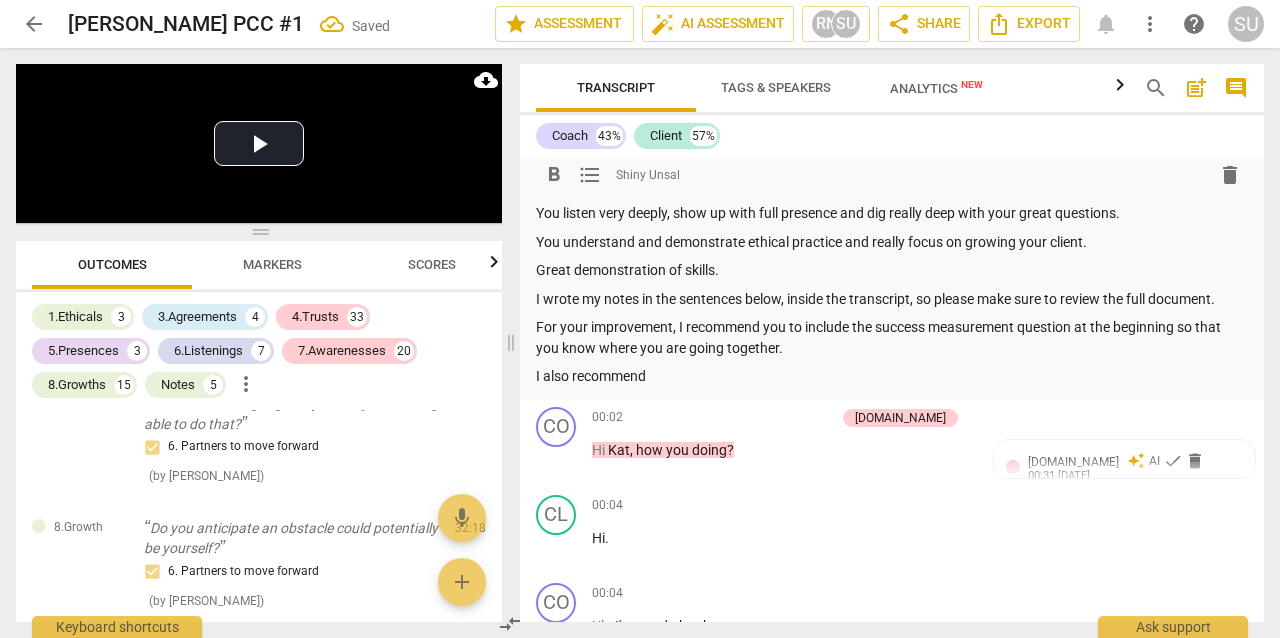 scroll, scrollTop: 74, scrollLeft: 0, axis: vertical 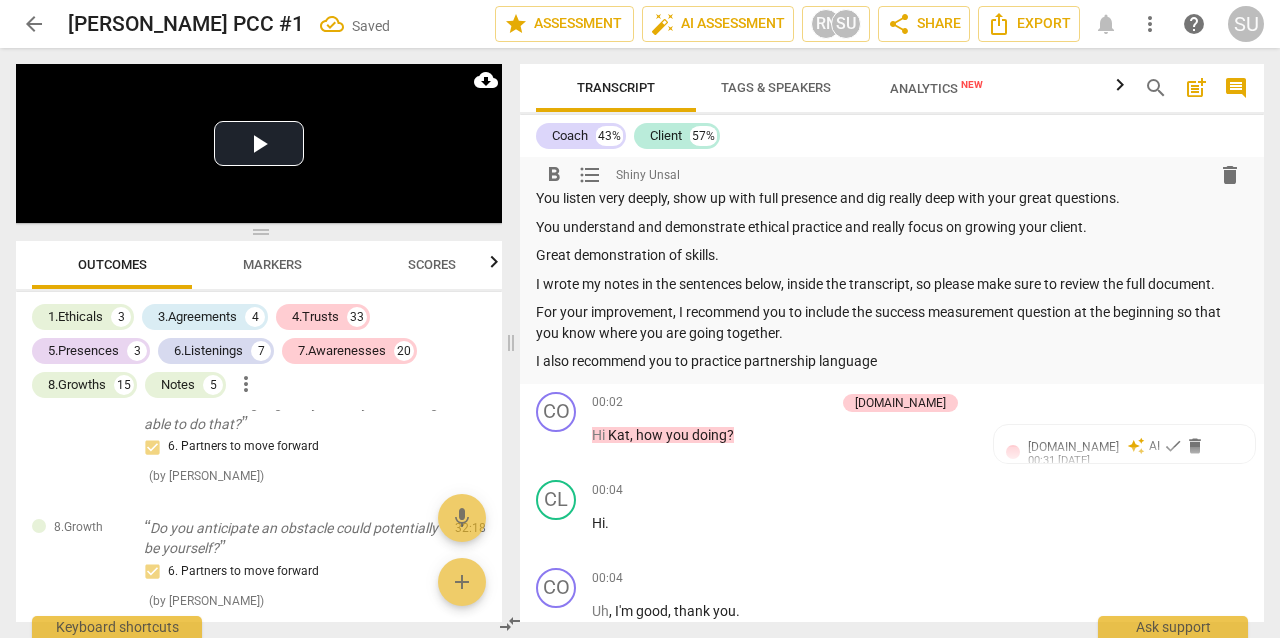 click on "I also recommend you to practice partnership language" at bounding box center (892, 361) 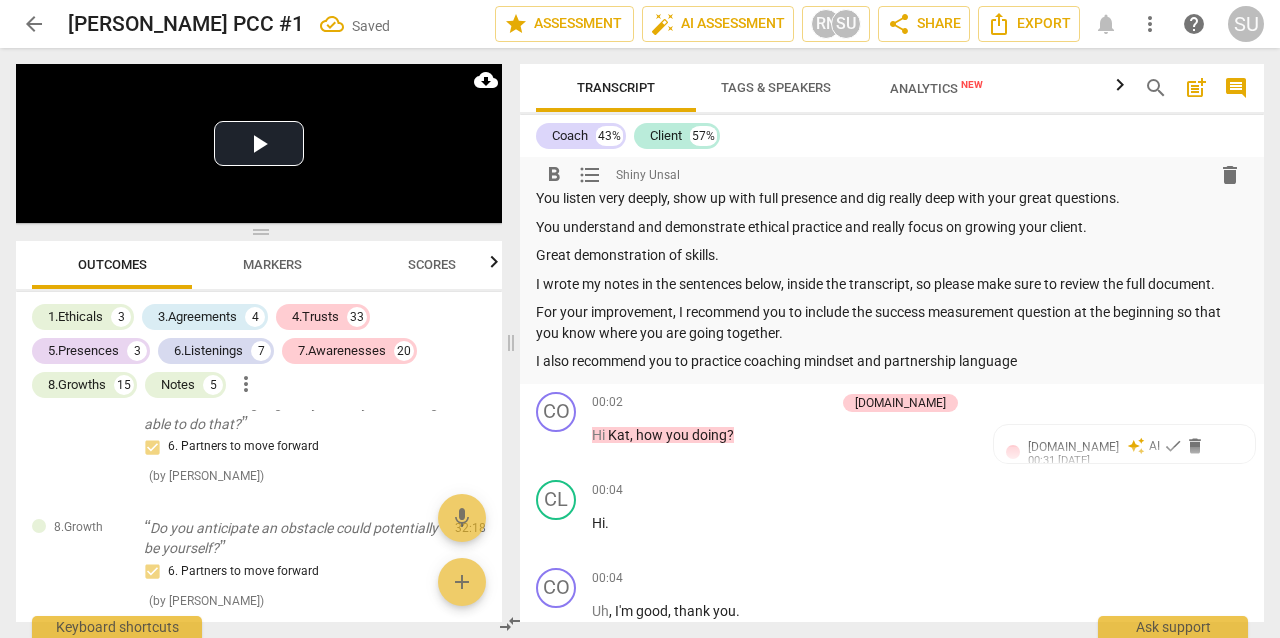 click on "I also recommend you to practice coaching mindset and partnership language" at bounding box center [892, 361] 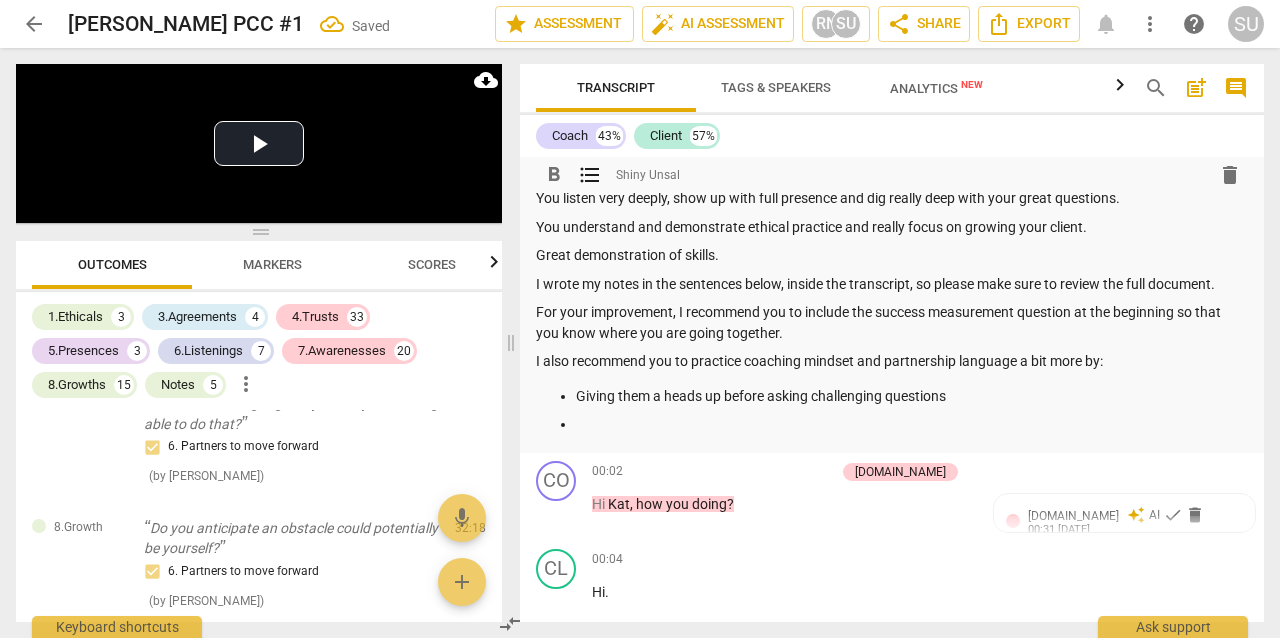 click on "Giving them a heads up before asking challenging questions" at bounding box center [912, 396] 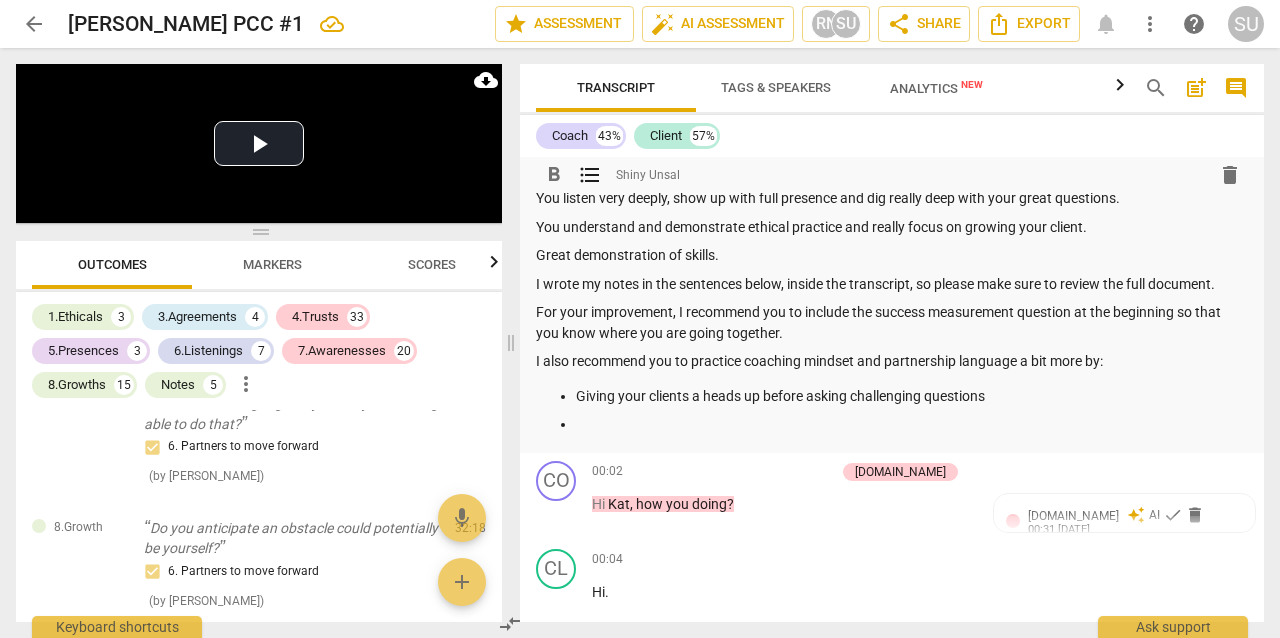 click at bounding box center [912, 424] 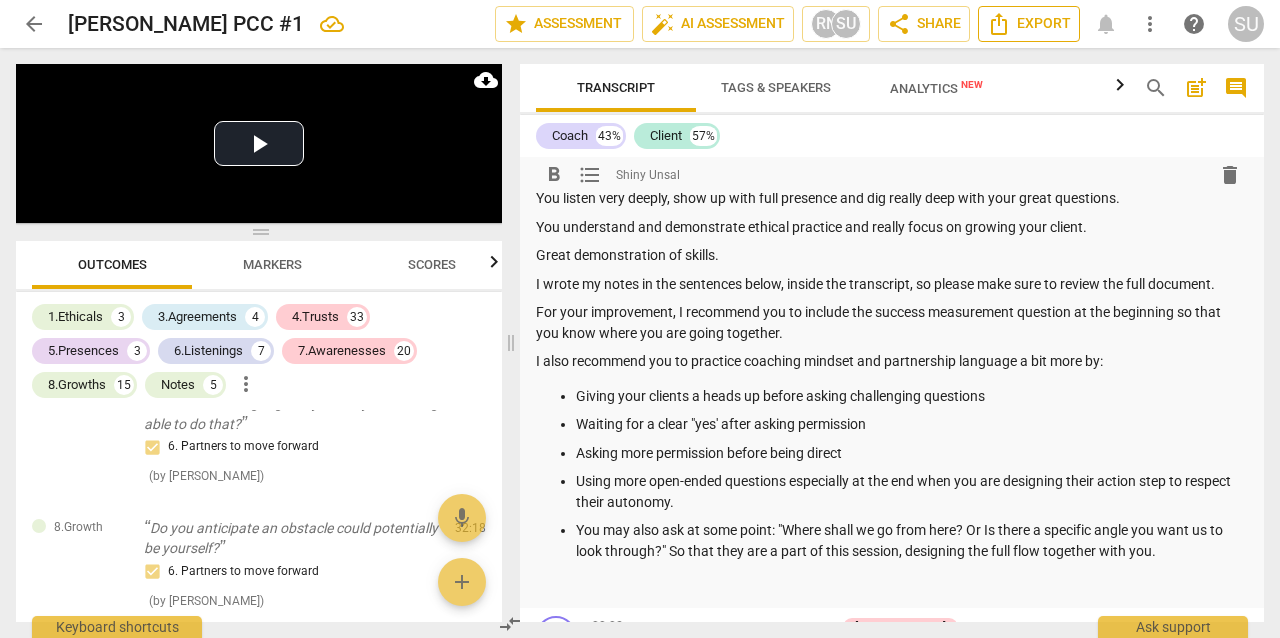 click on "Export" at bounding box center [1029, 24] 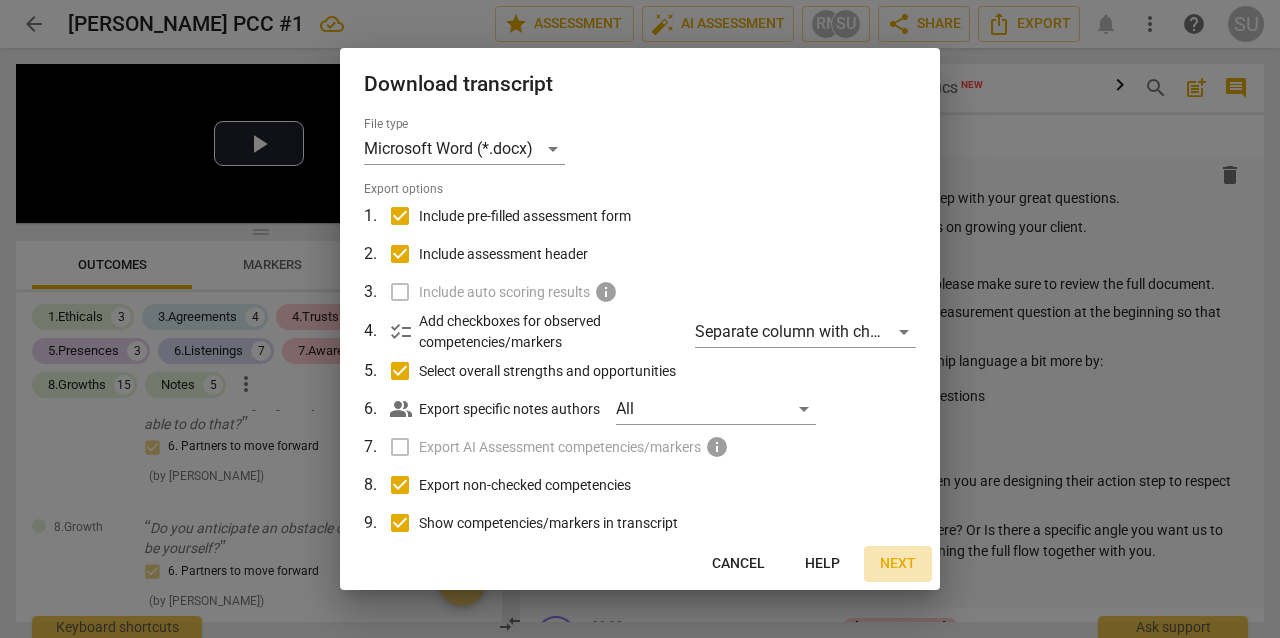 click on "Next" at bounding box center [898, 564] 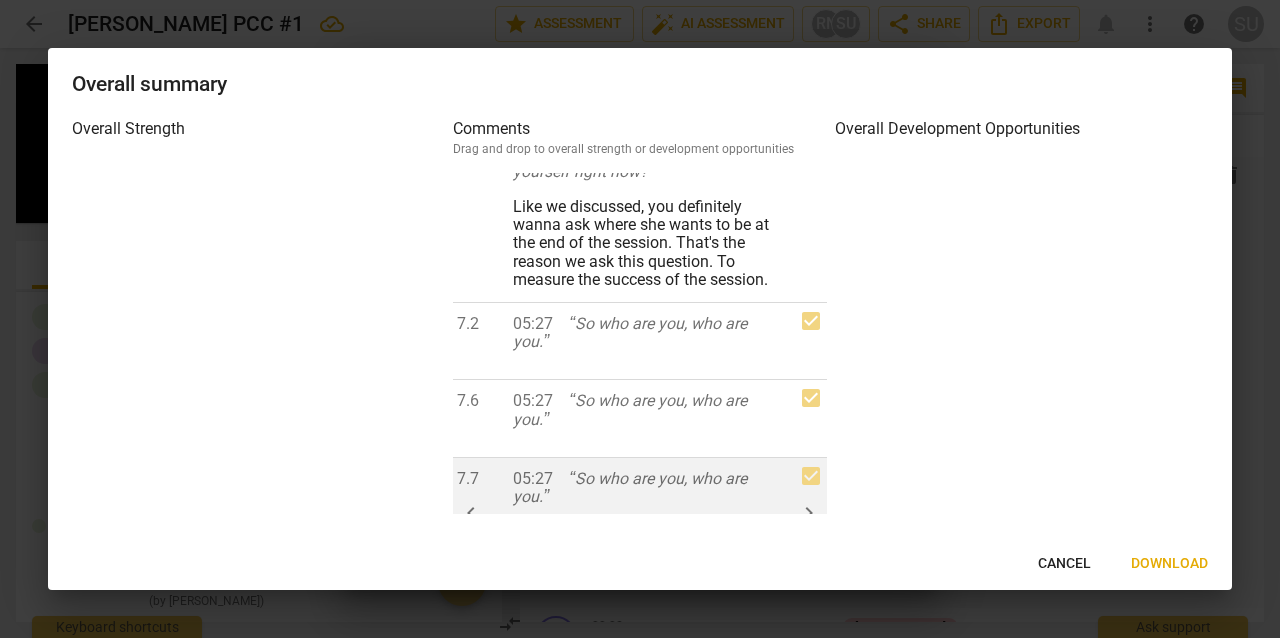scroll, scrollTop: 529, scrollLeft: 0, axis: vertical 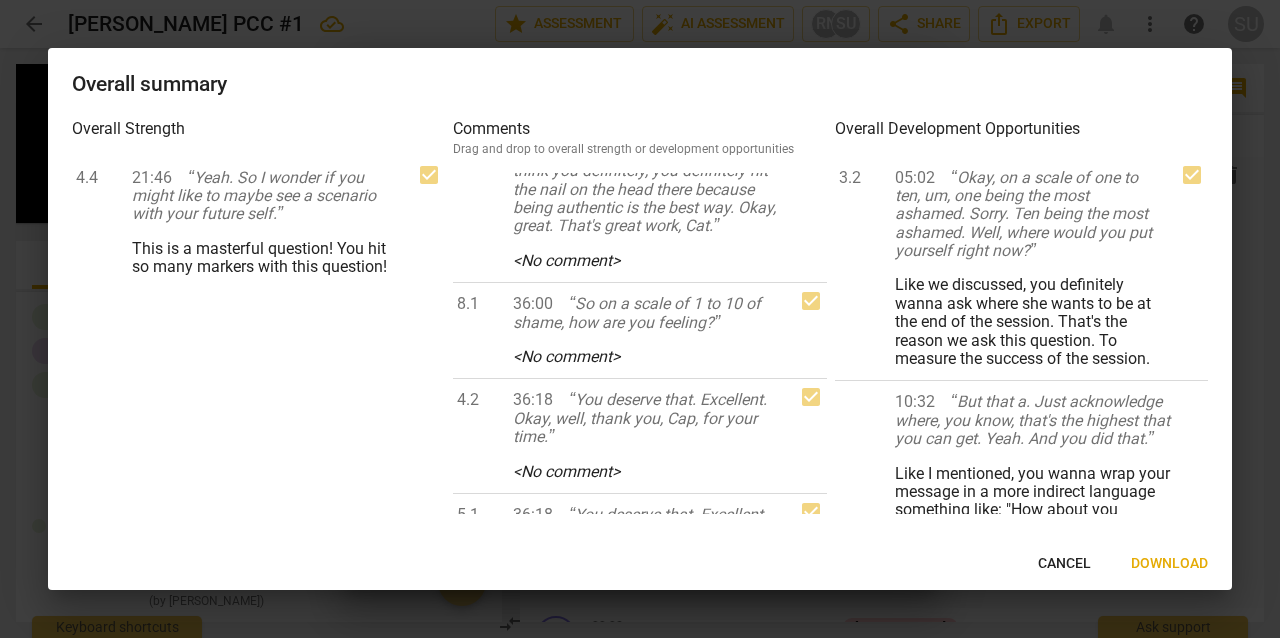 click on "Download" at bounding box center (1169, 564) 